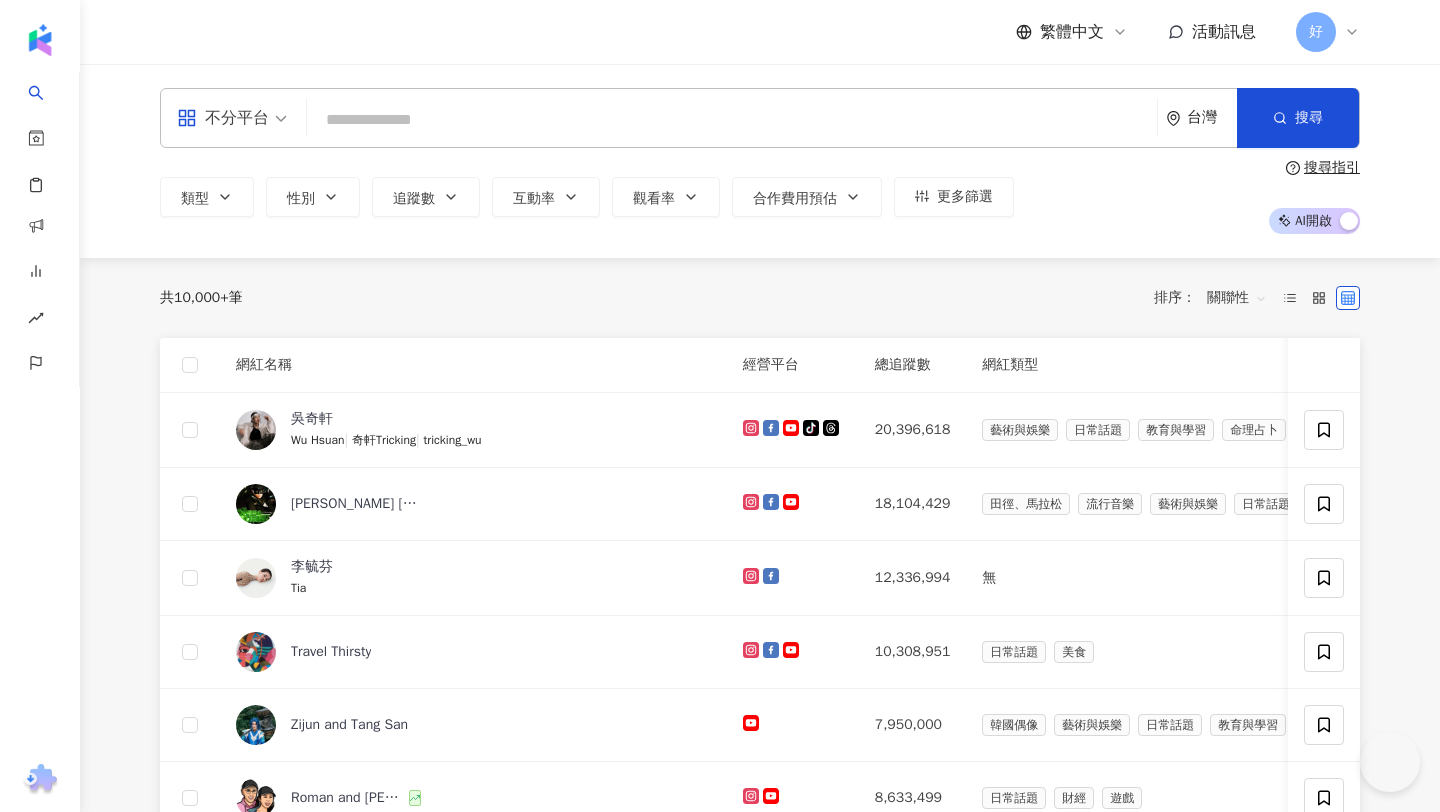 scroll, scrollTop: 0, scrollLeft: 0, axis: both 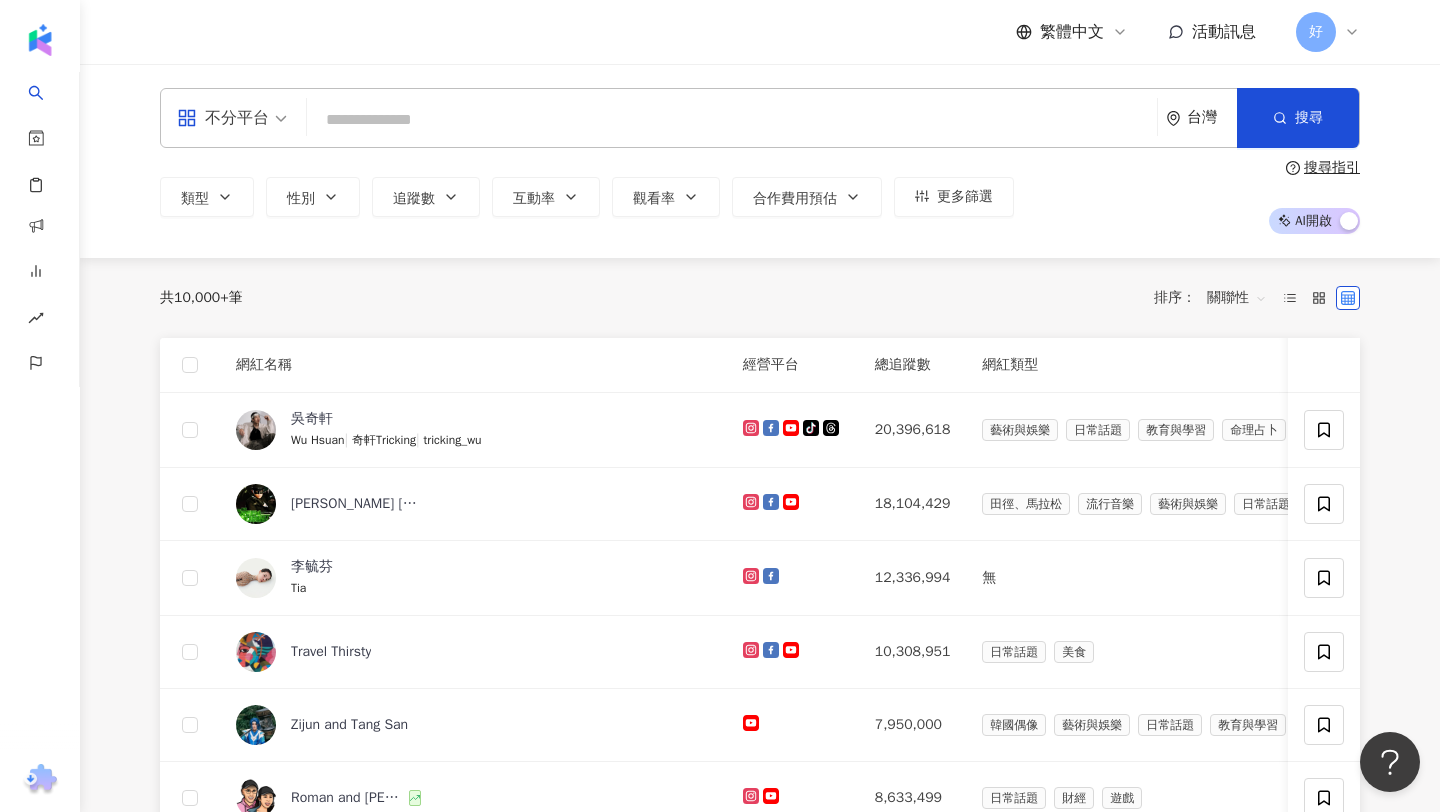 click on "不分平台" at bounding box center (223, 118) 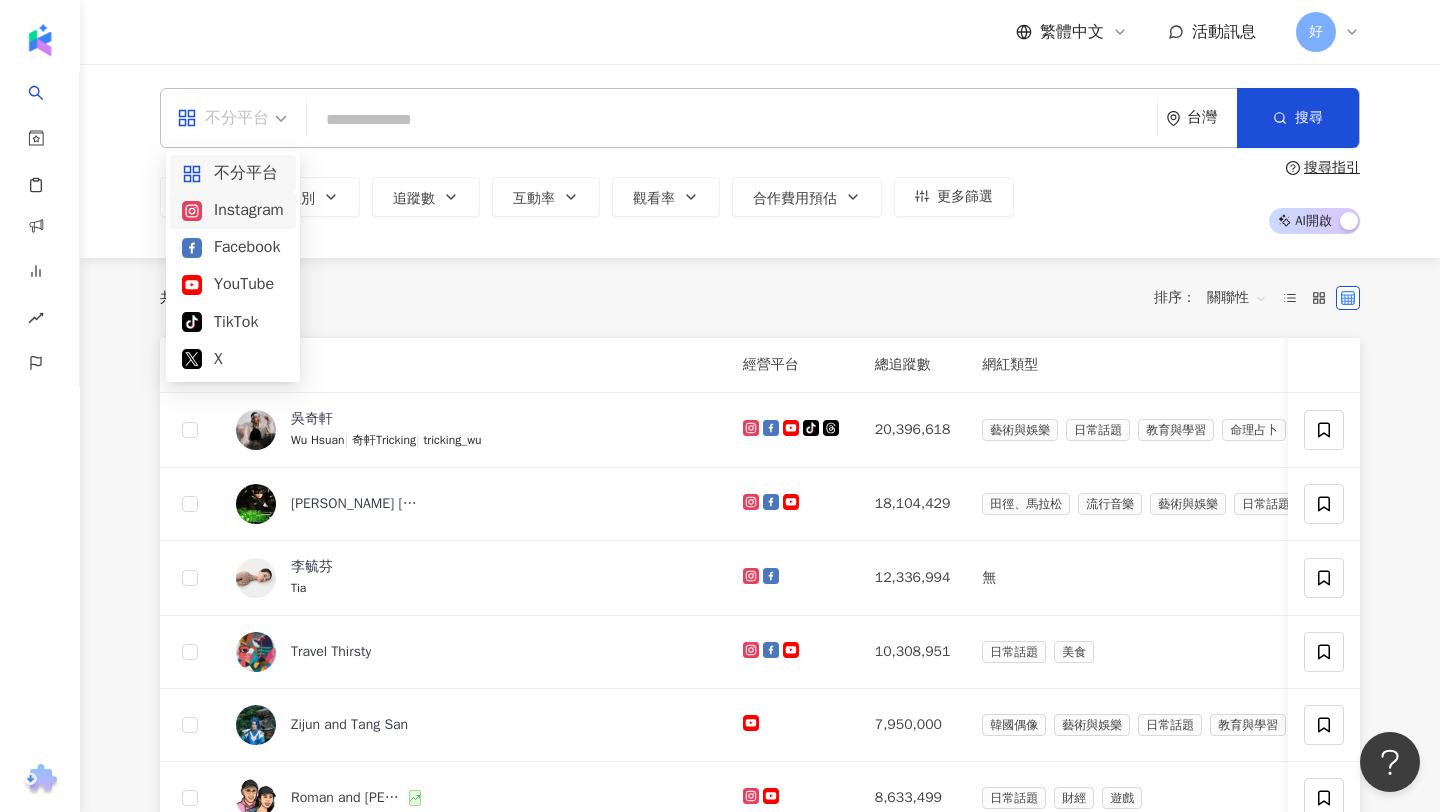 click on "Instagram" at bounding box center [233, 210] 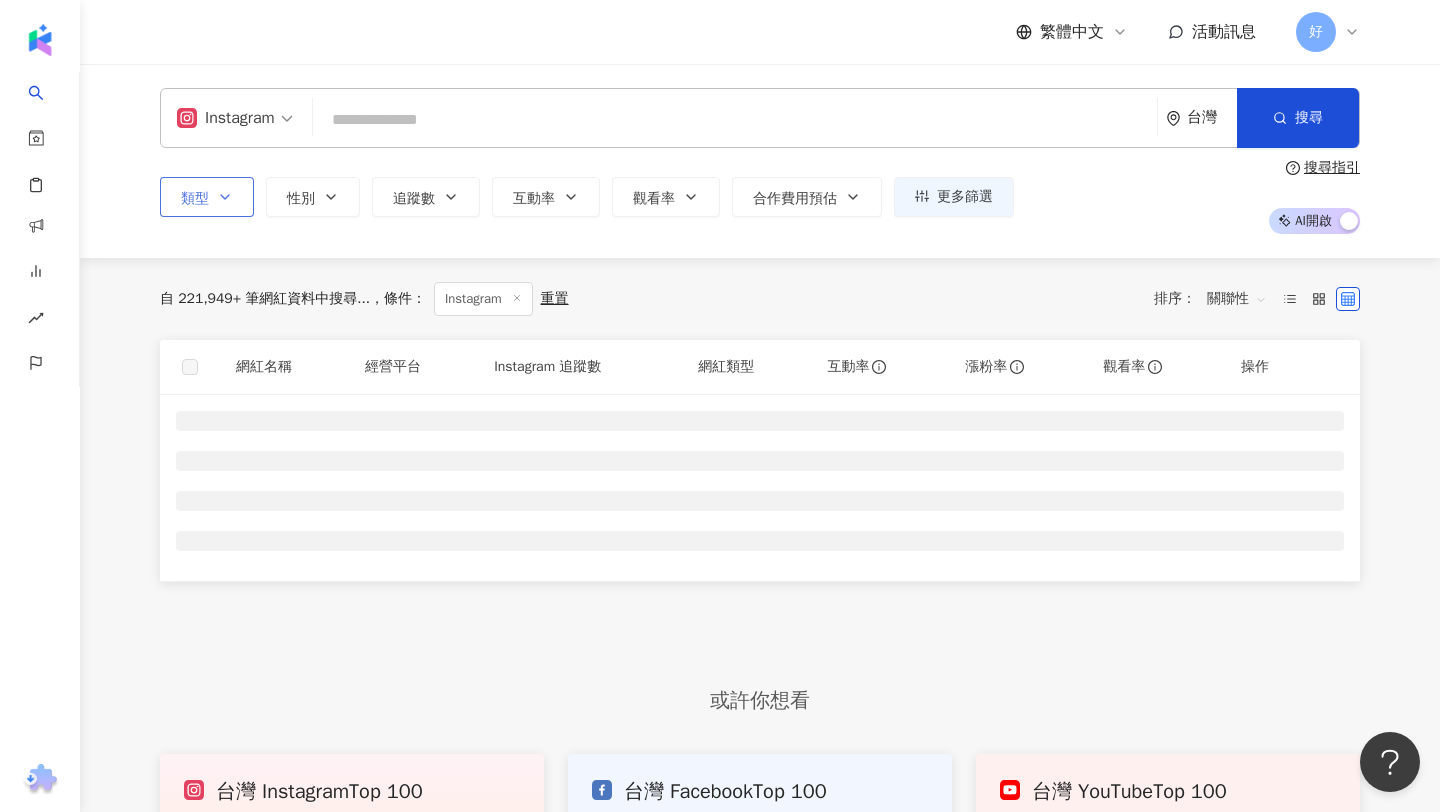 click on "類型" at bounding box center (195, 199) 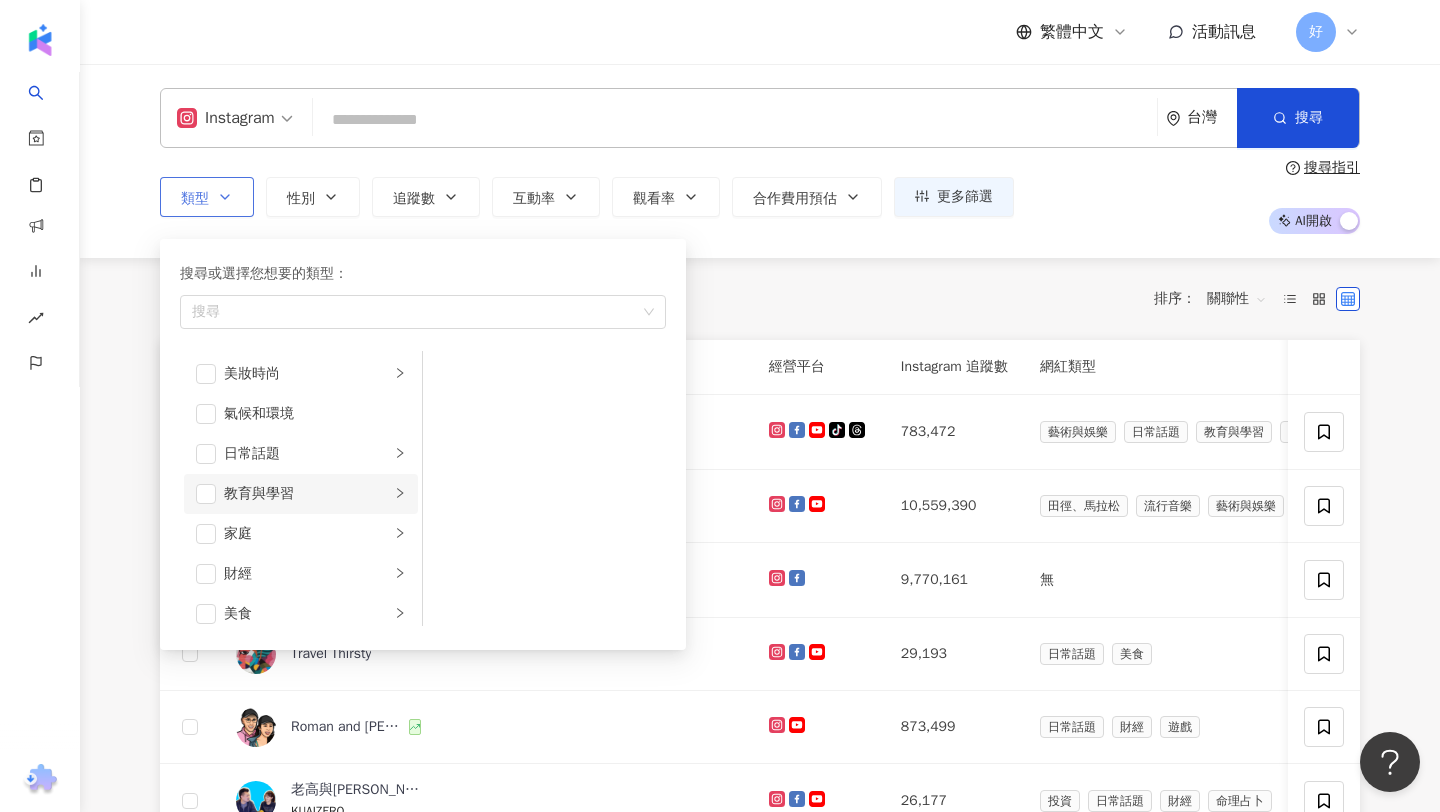 scroll, scrollTop: 44, scrollLeft: 0, axis: vertical 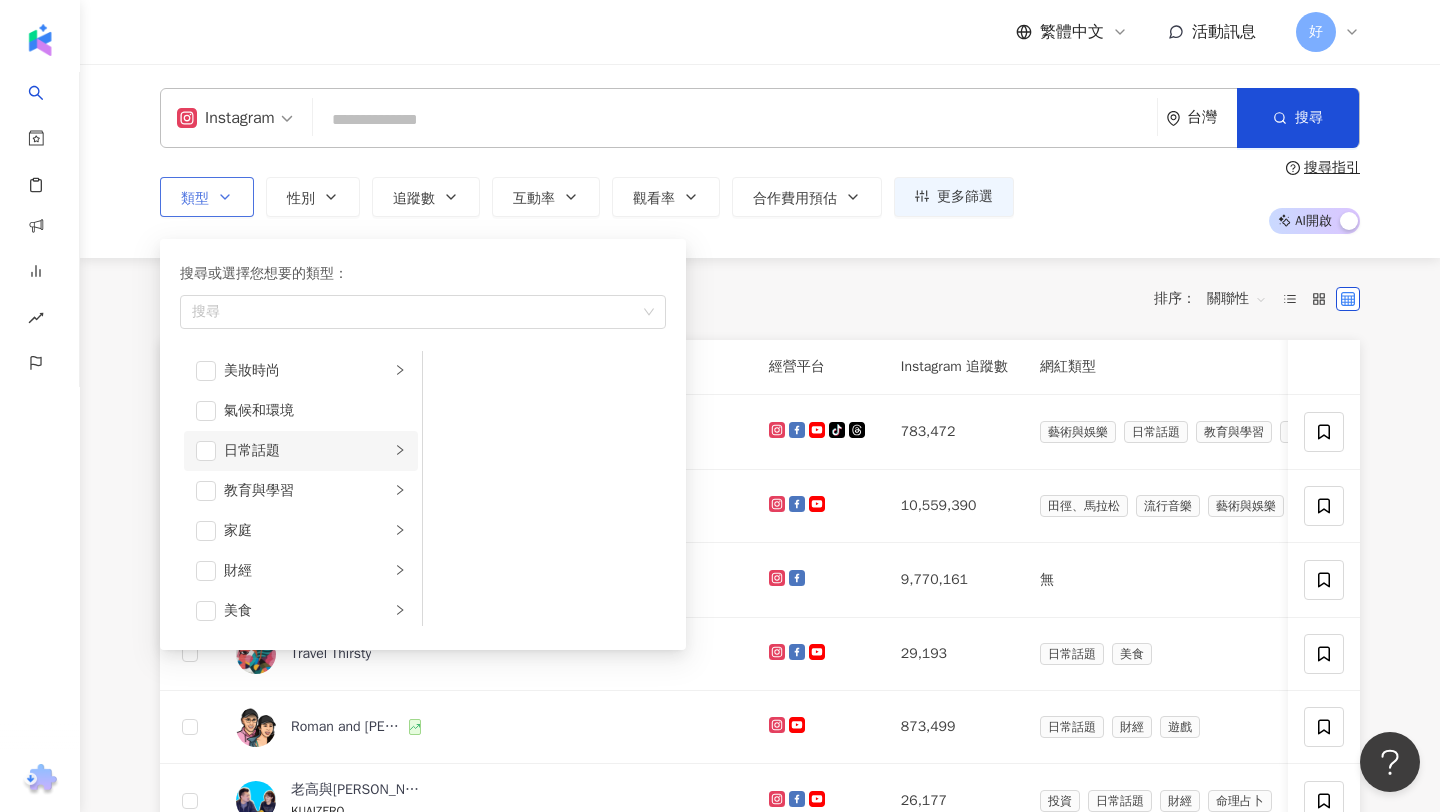 click 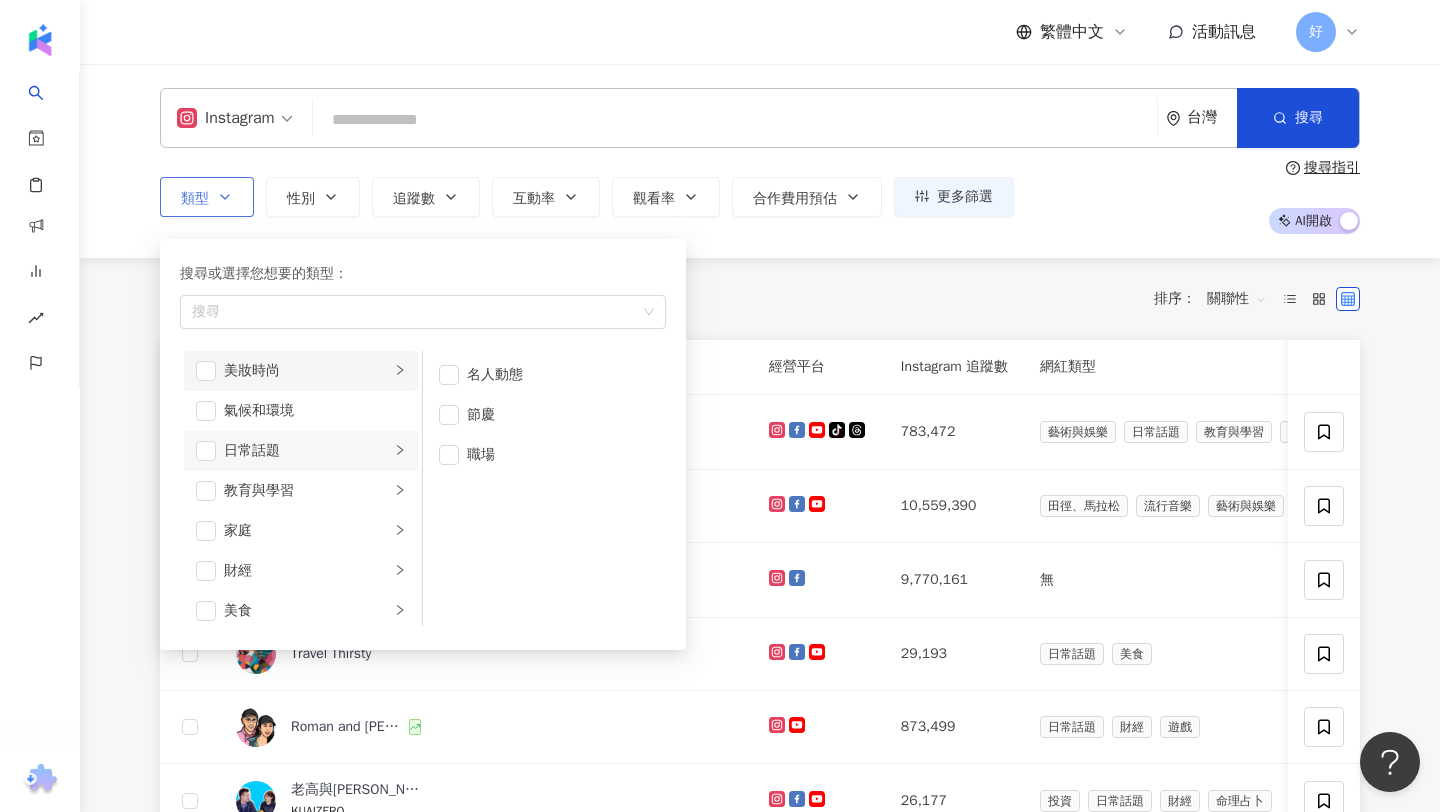 click 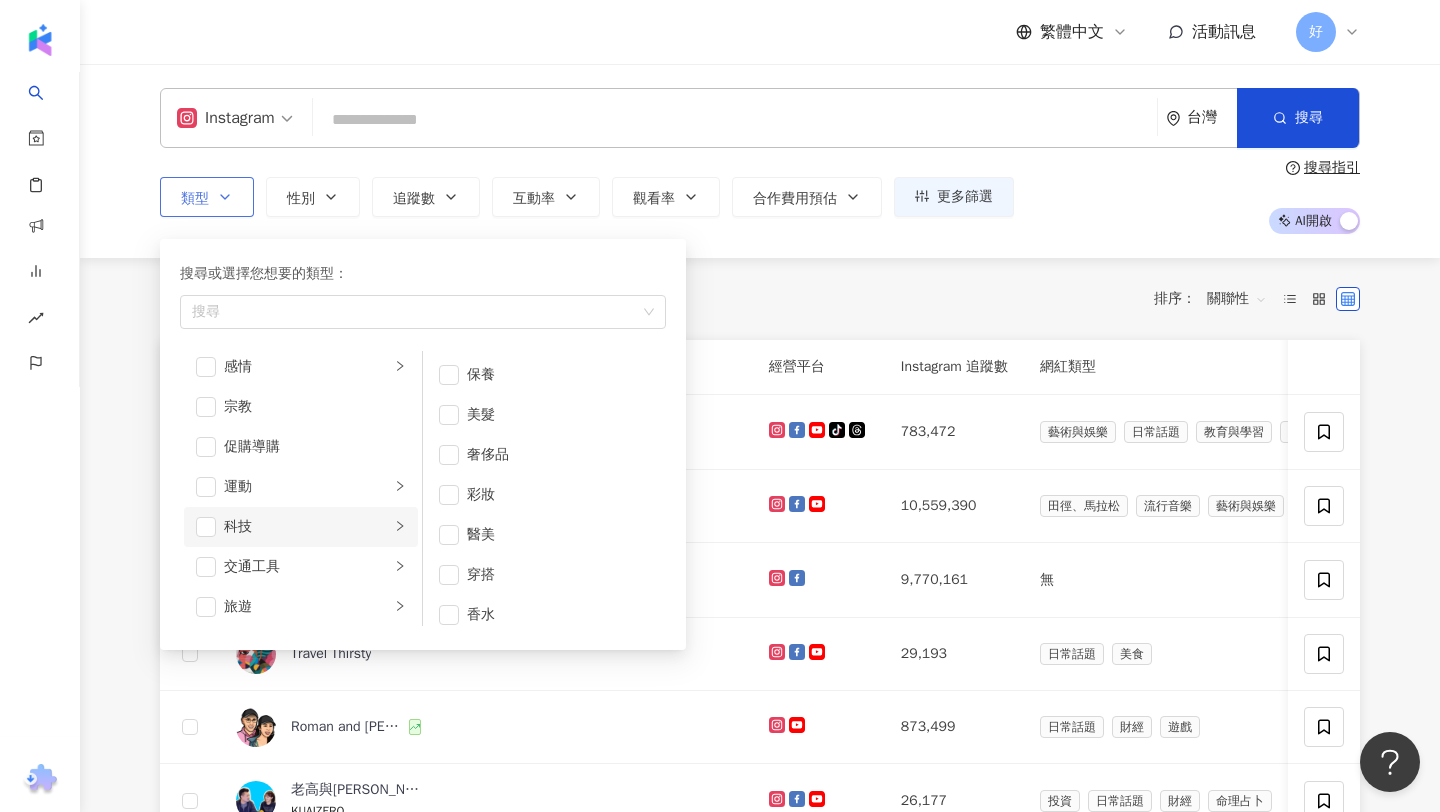 scroll, scrollTop: 693, scrollLeft: 0, axis: vertical 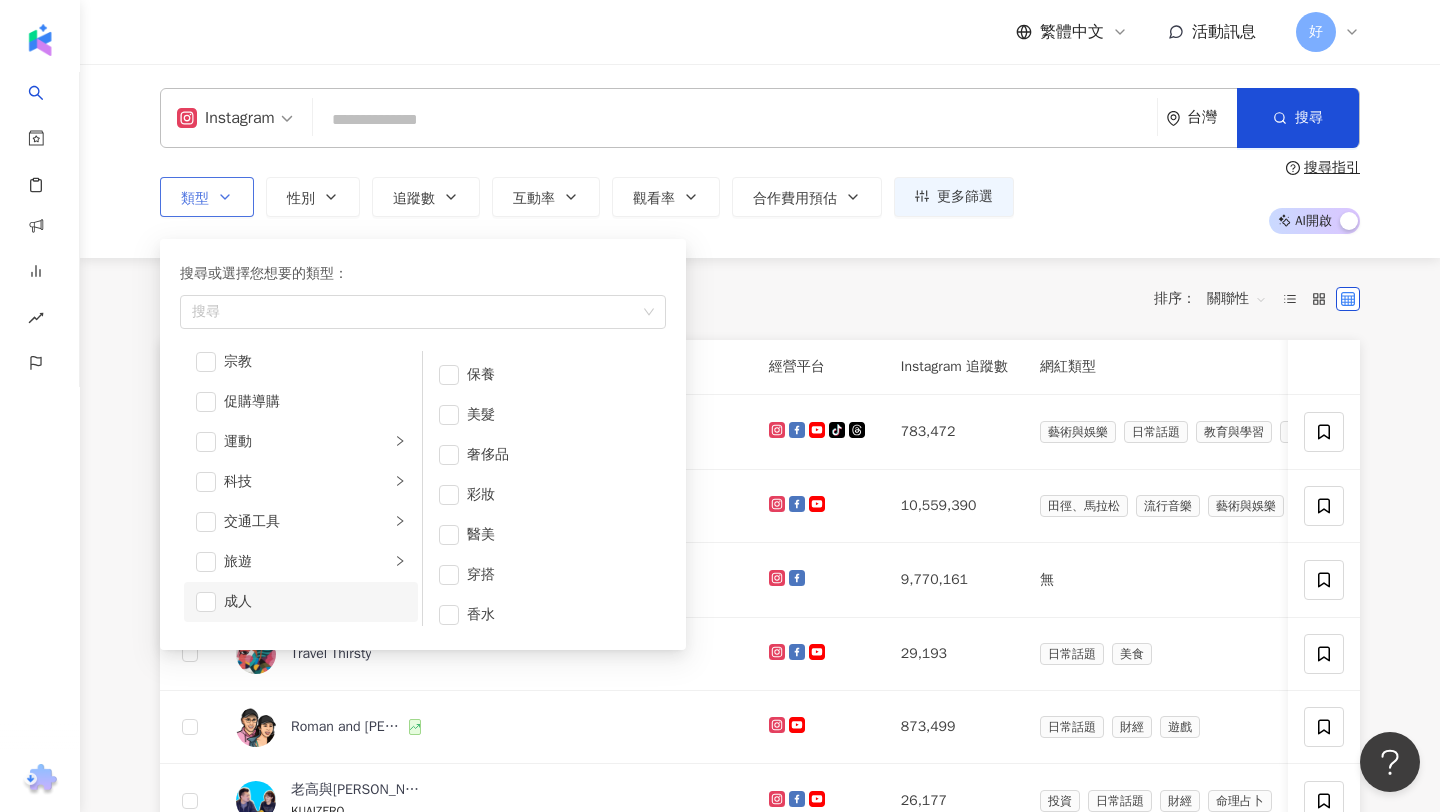 click on "成人" at bounding box center [315, 602] 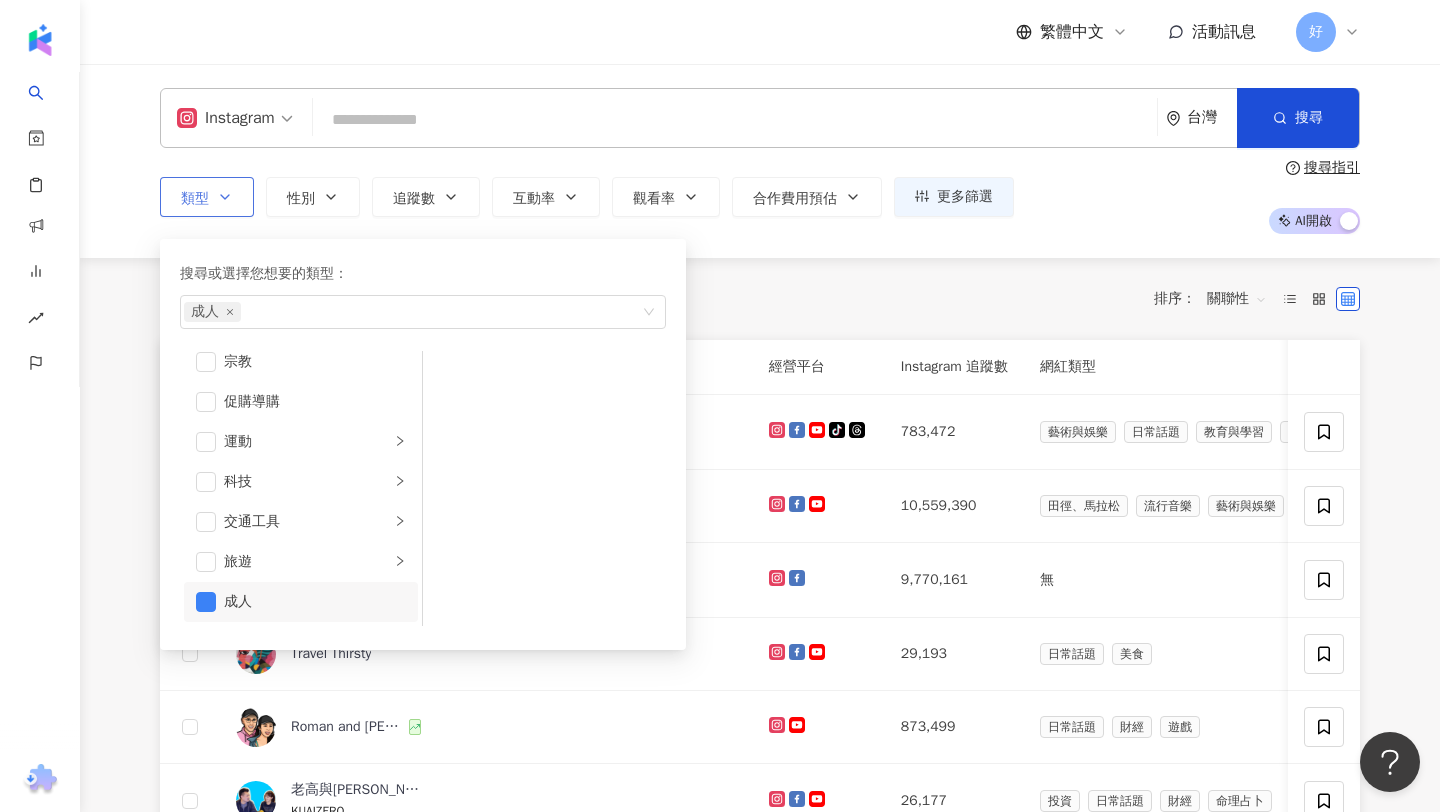 click on "成人" at bounding box center [301, 602] 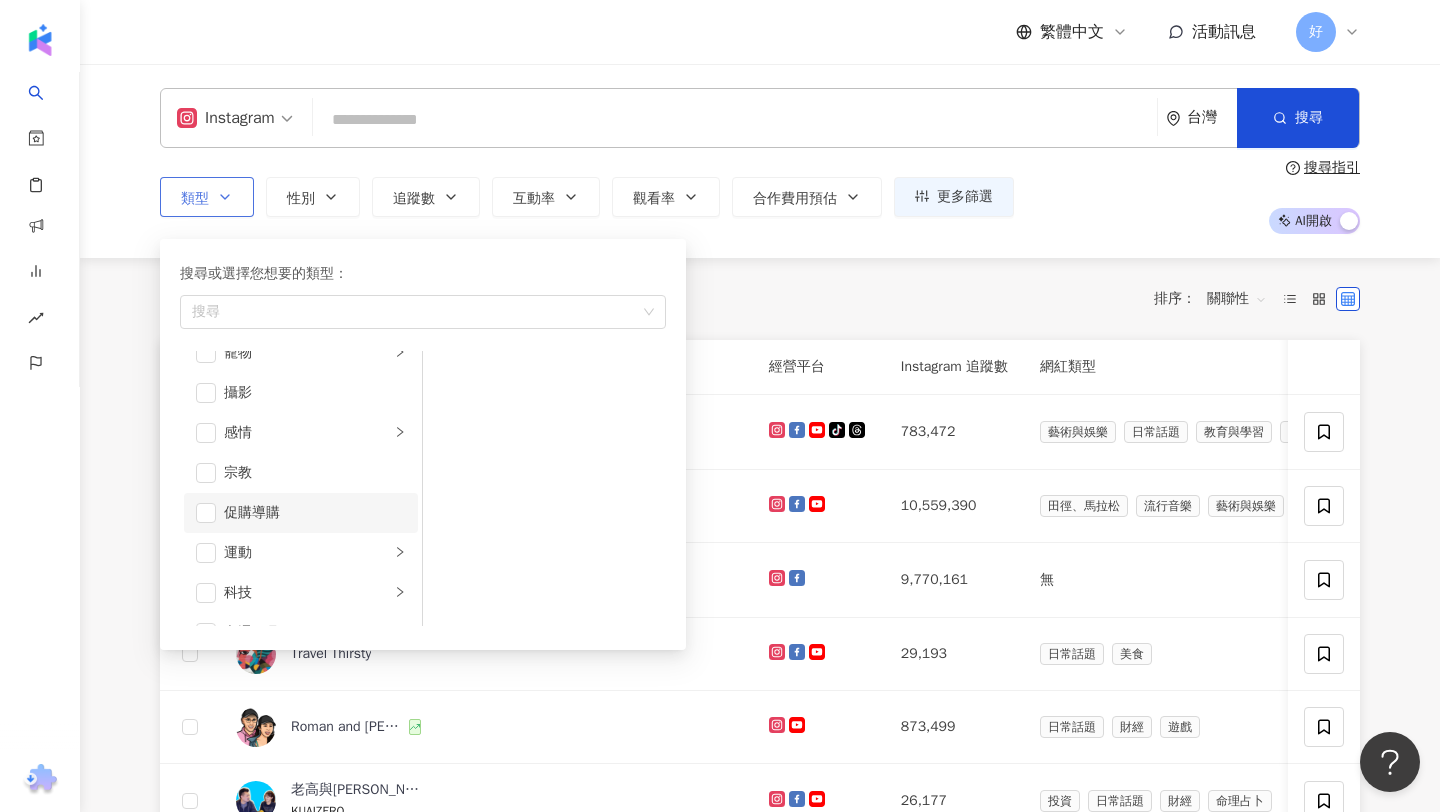scroll, scrollTop: 541, scrollLeft: 0, axis: vertical 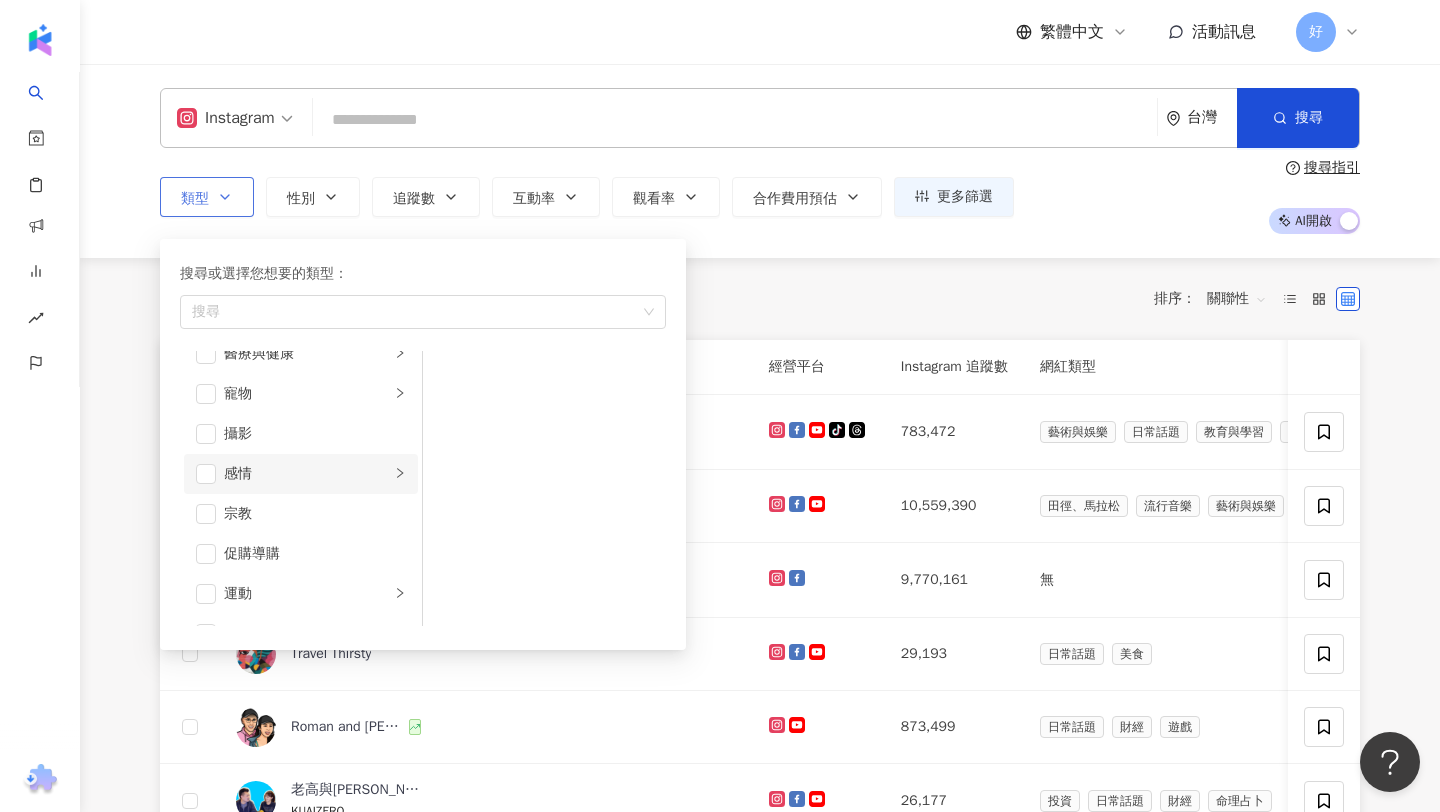 click on "感情" at bounding box center (301, 474) 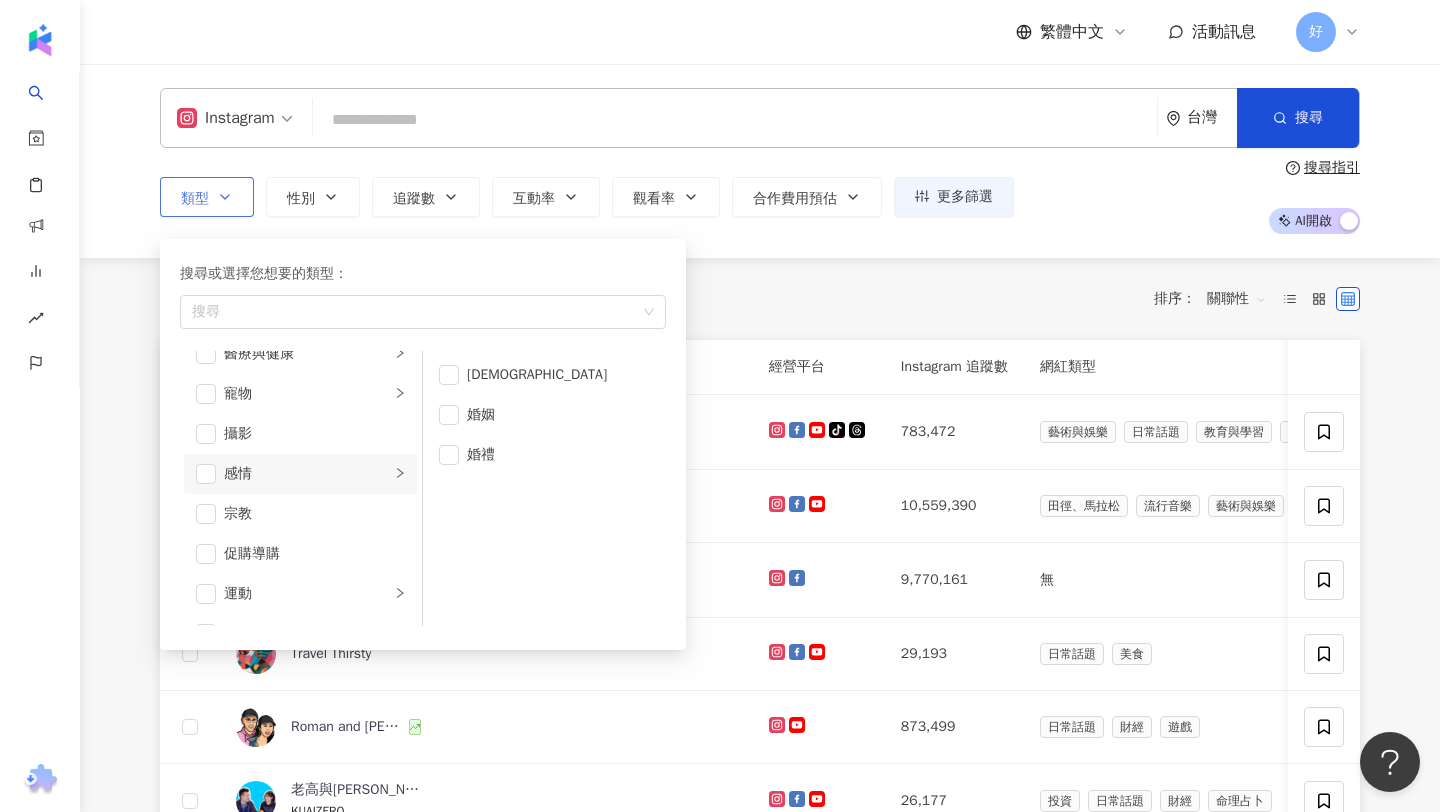 click on "感情" at bounding box center (301, 474) 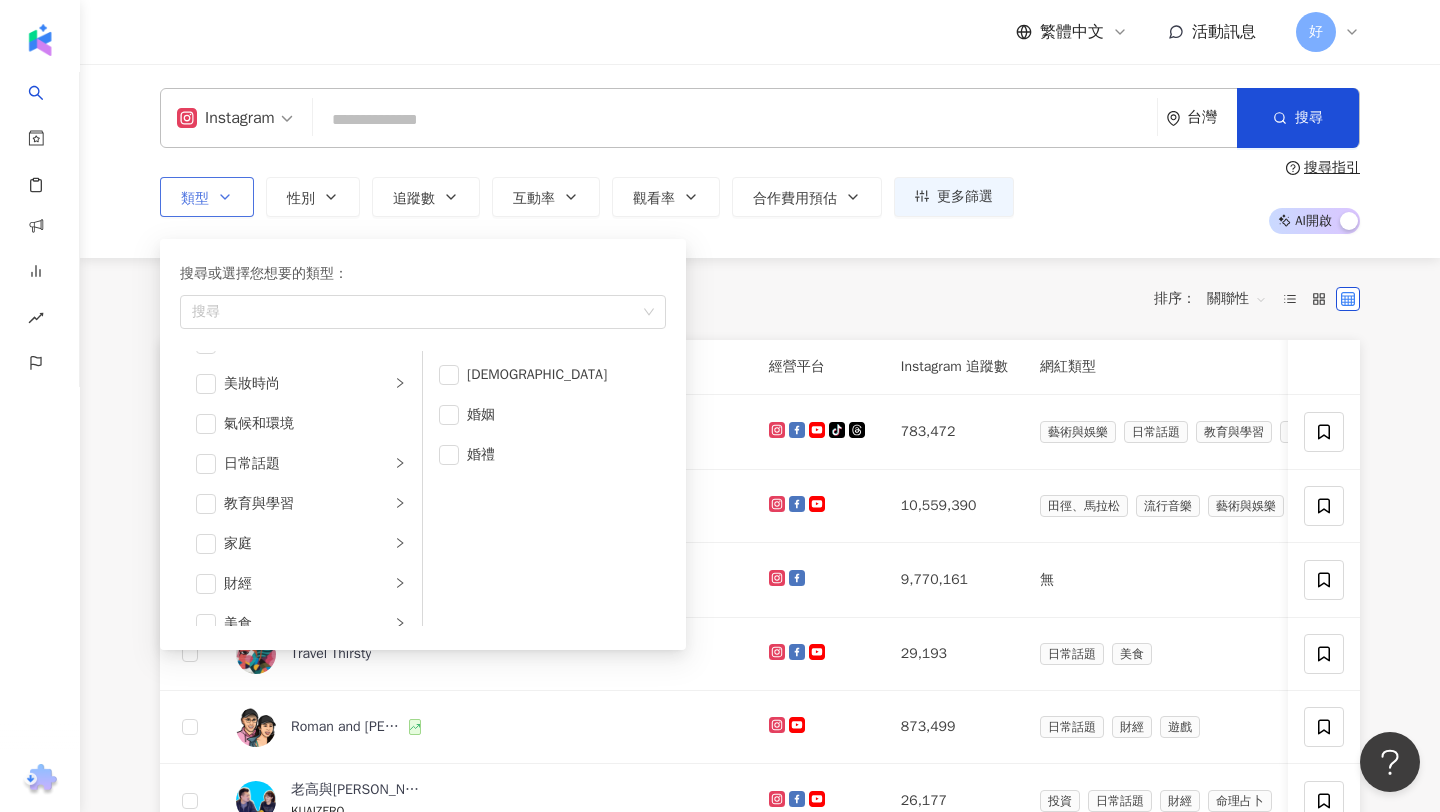 scroll, scrollTop: 0, scrollLeft: 0, axis: both 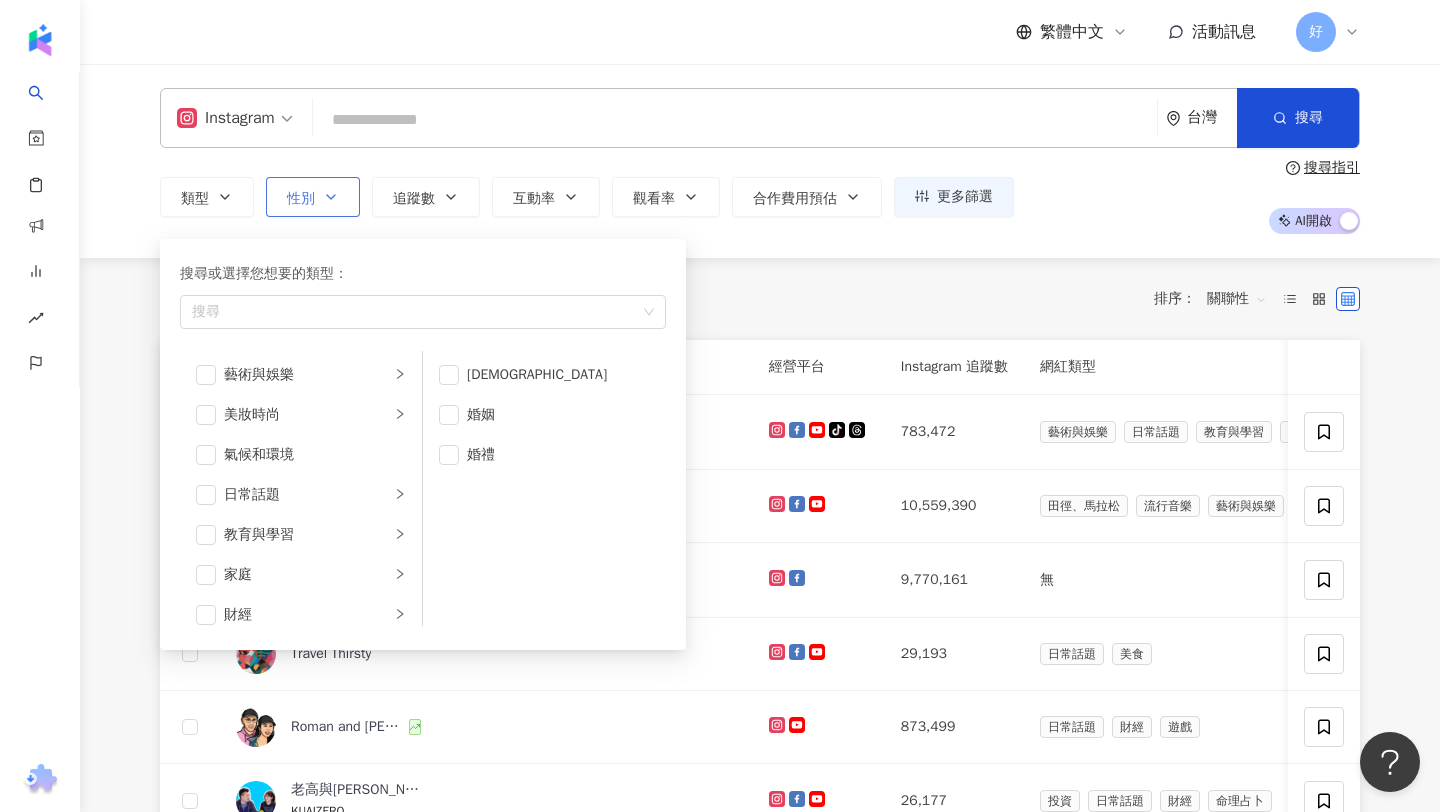 click on "性別" at bounding box center (301, 199) 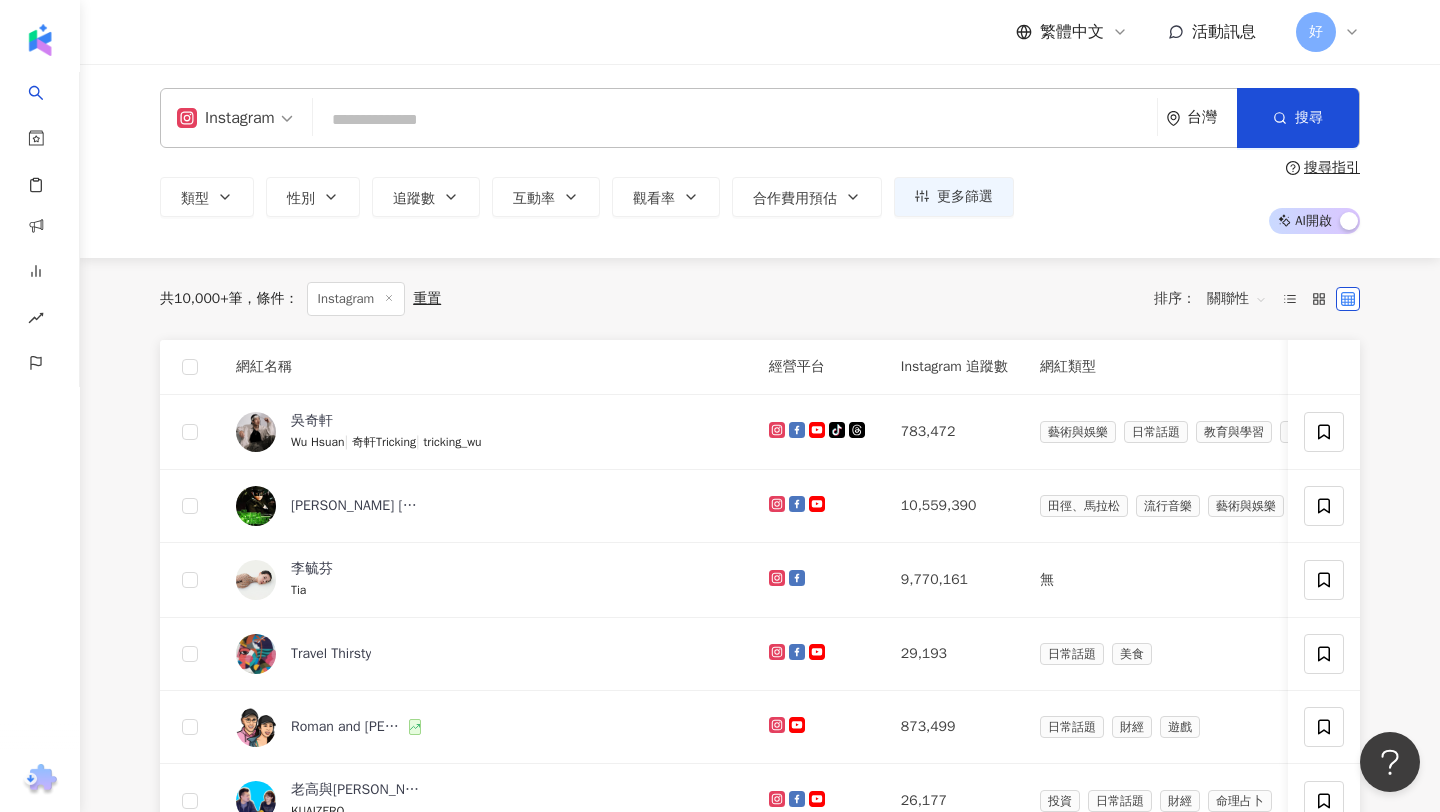 click on "類型 性別 追蹤數 互動率 觀看率 合作費用預估  更多篩選 不限 女 男 其他 搜尋指引 AI  開啟 AI  關閉" at bounding box center (760, 197) 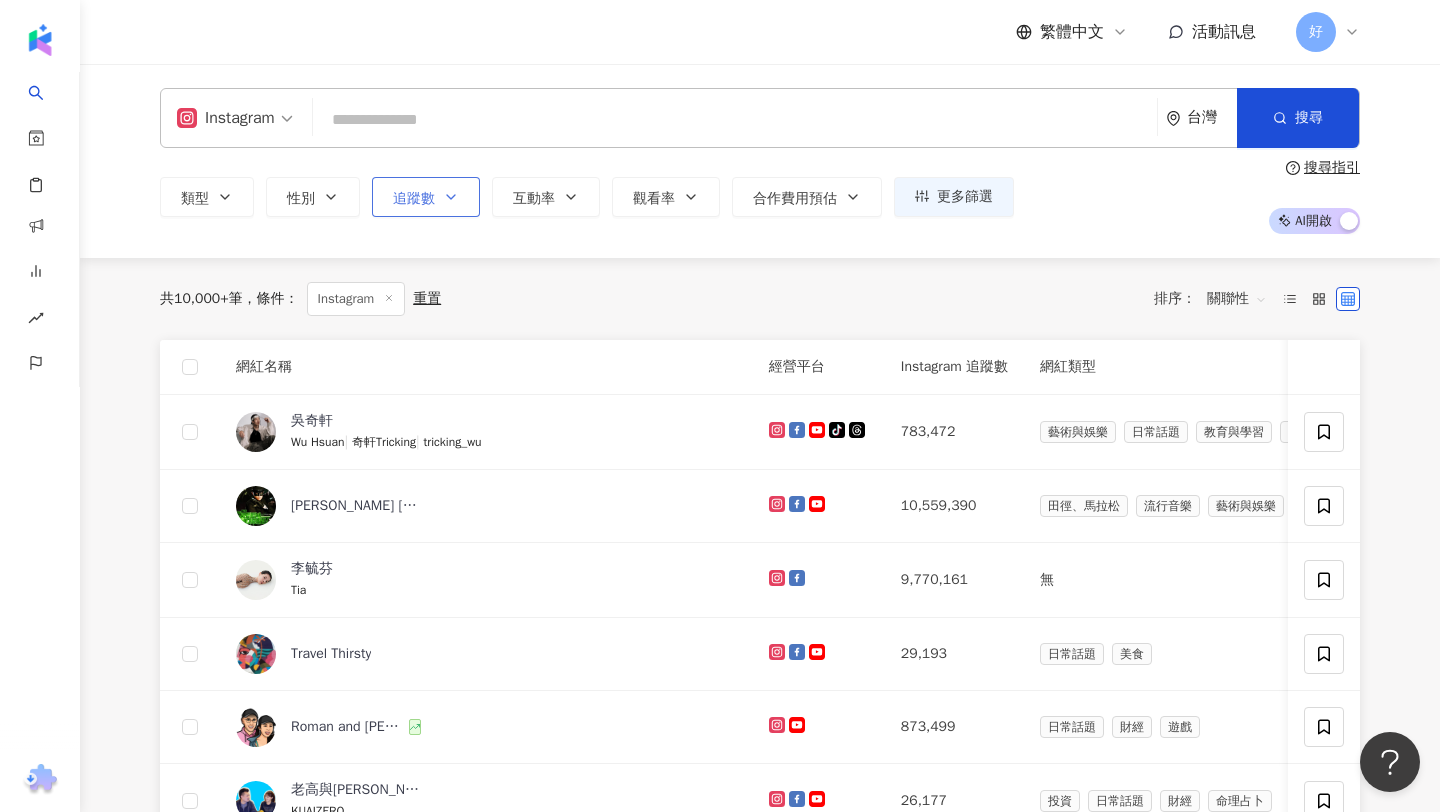 click on "追蹤數" at bounding box center [414, 199] 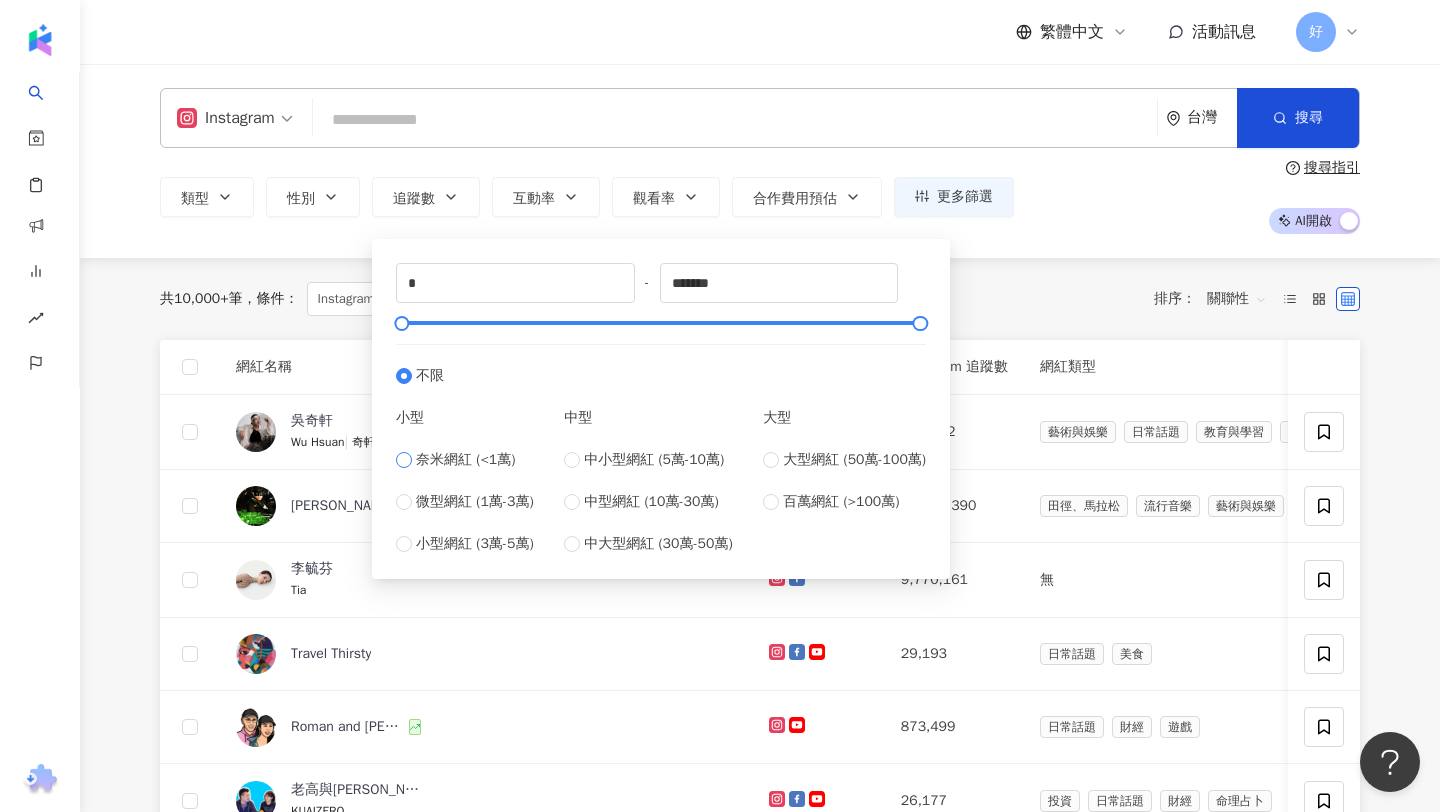 click on "奈米網紅 (<1萬)" at bounding box center [465, 460] 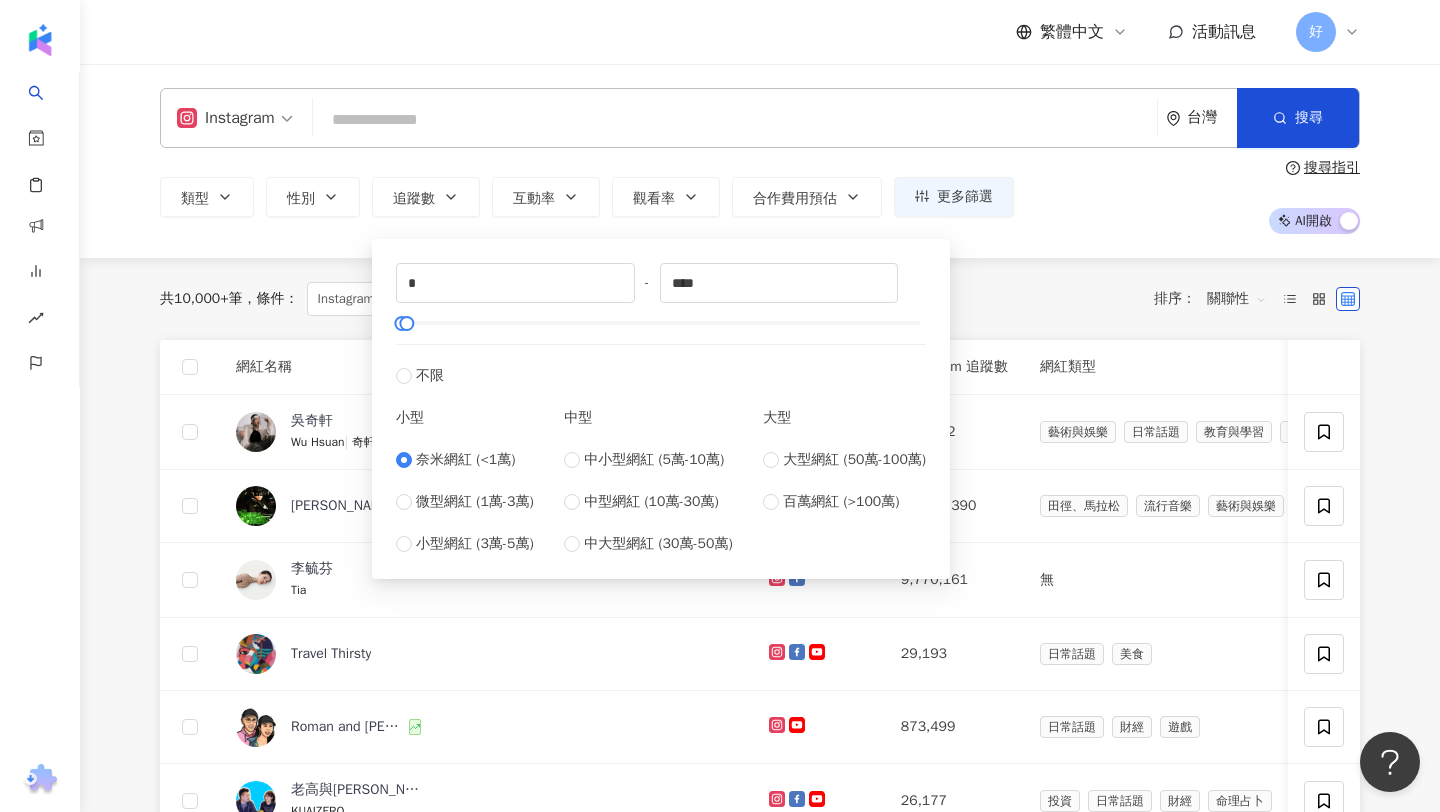 click on "*  -  **** 不限 小型 奈米網紅 (<1萬) 微型網紅 (1萬-3萬) 小型網紅 (3萬-5萬) 中型 中小型網紅 (5萬-10萬) 中型網紅 (10萬-30萬) 中大型網紅 (30萬-50萬) 大型 大型網紅 (50萬-100萬) 百萬網紅 (>100萬)" at bounding box center [661, 404] 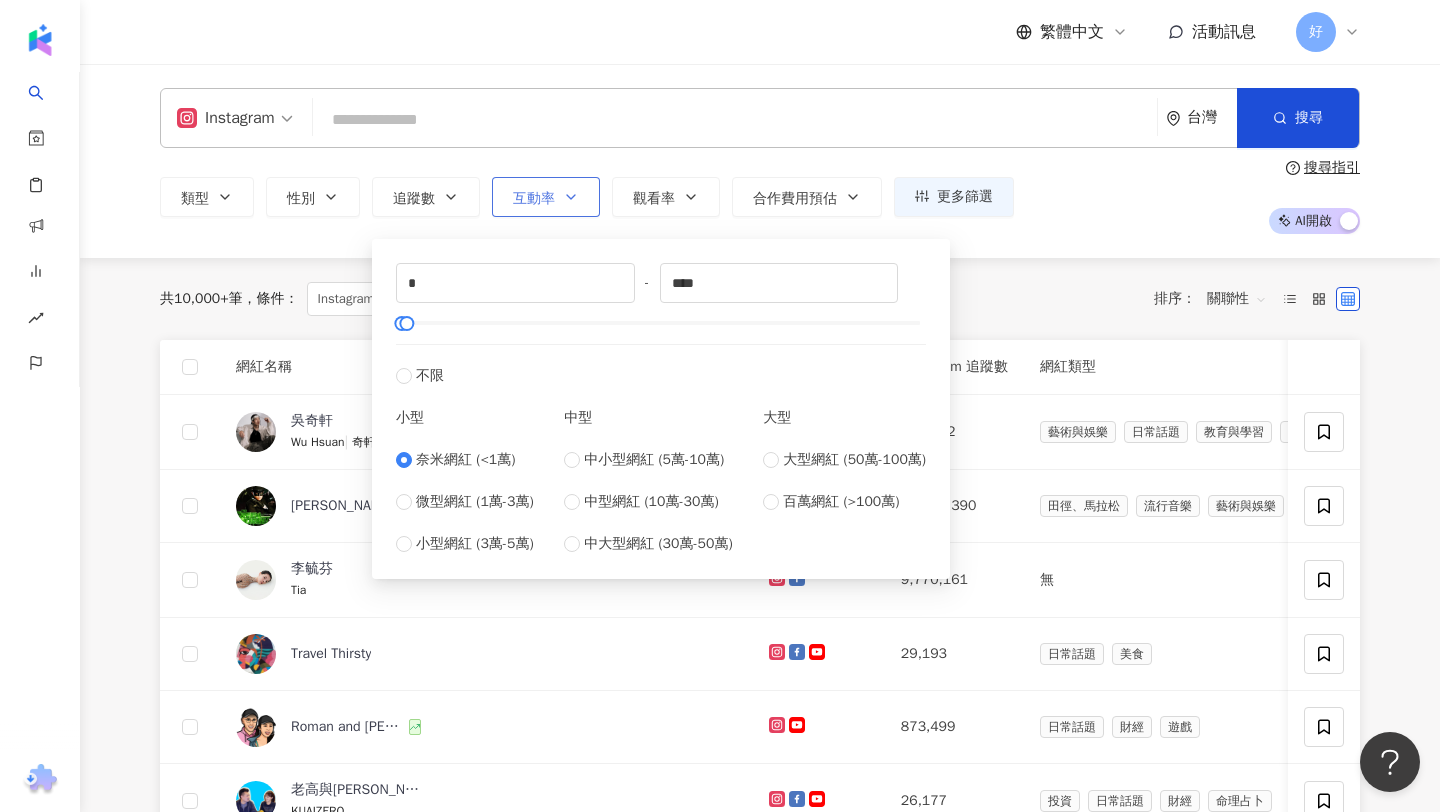 click on "互動率" at bounding box center [534, 199] 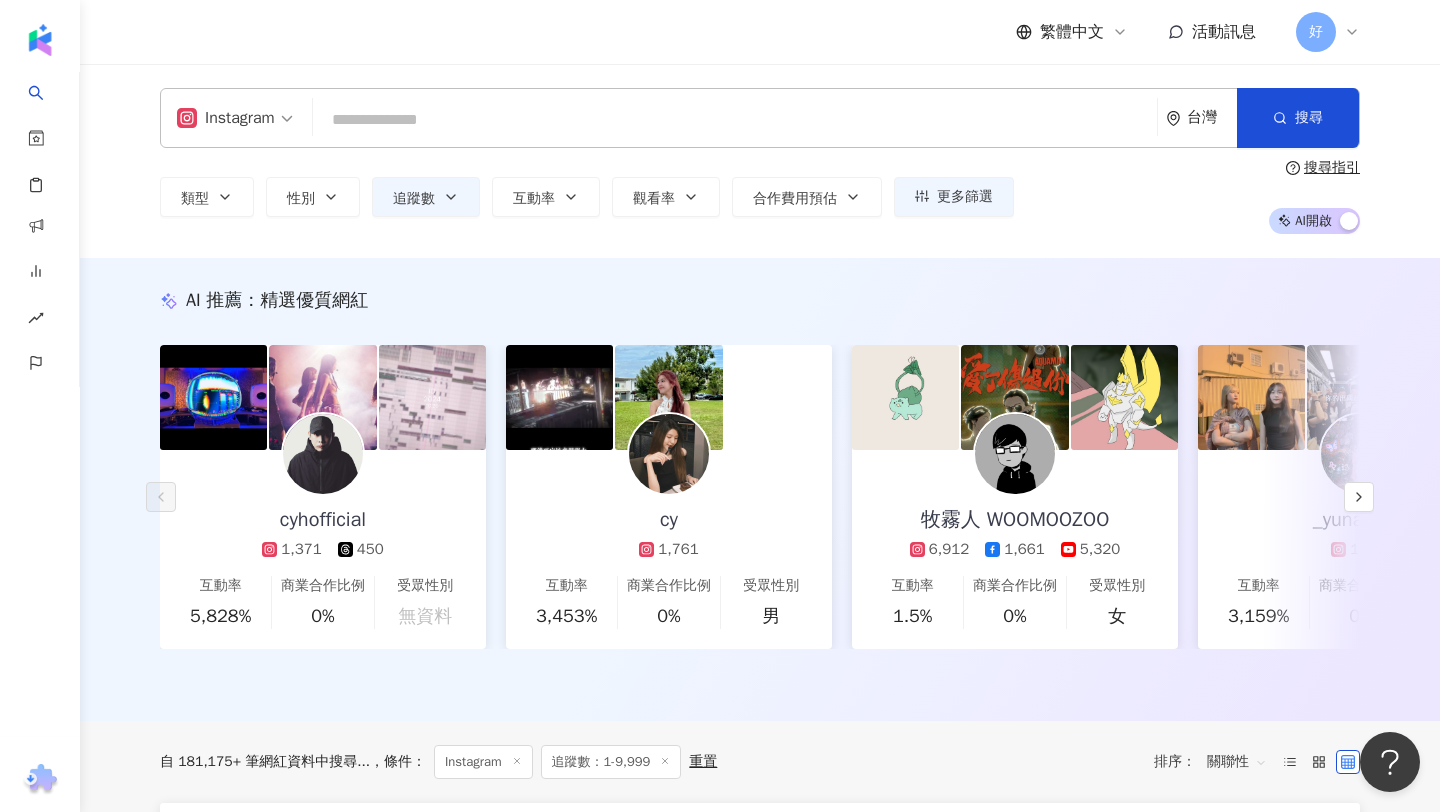 click at bounding box center (735, 120) 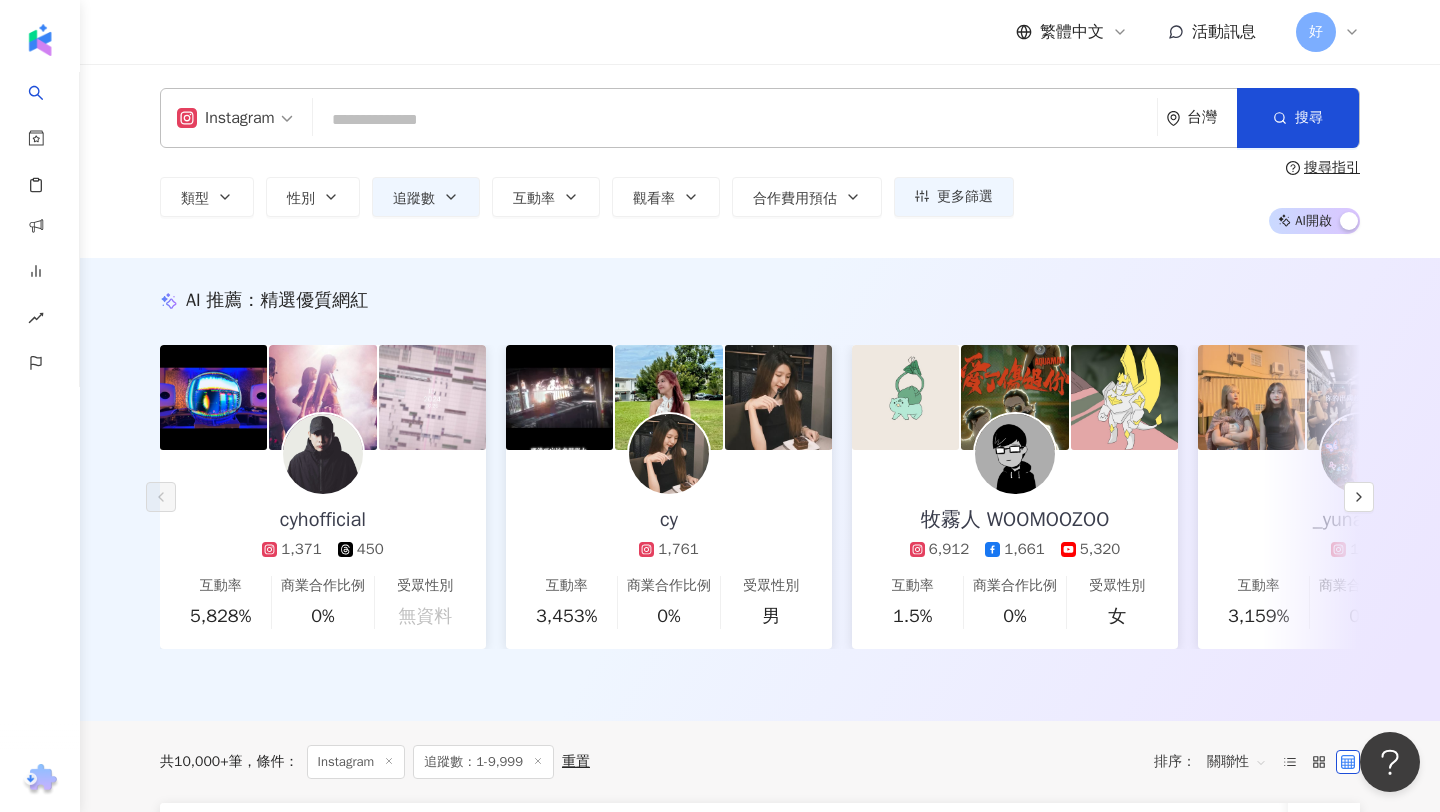 click on "類型 性別 追蹤數 互動率 觀看率 合作費用預估  更多篩選 不限 女 男 其他 *  -  **** 不限 小型 奈米網紅 (<1萬) 微型網紅 (1萬-3萬) 小型網紅 (3萬-5萬) 中型 中小型網紅 (5萬-10萬) 中型網紅 (10萬-30萬) 中大型網紅 (30萬-50萬) 大型 大型網紅 (50萬-100萬) 百萬網紅 (>100萬) %  -  % 不限 5% 以下 5%~20% 20% 以上 搜尋指引 AI  開啟 AI  關閉" at bounding box center (760, 197) 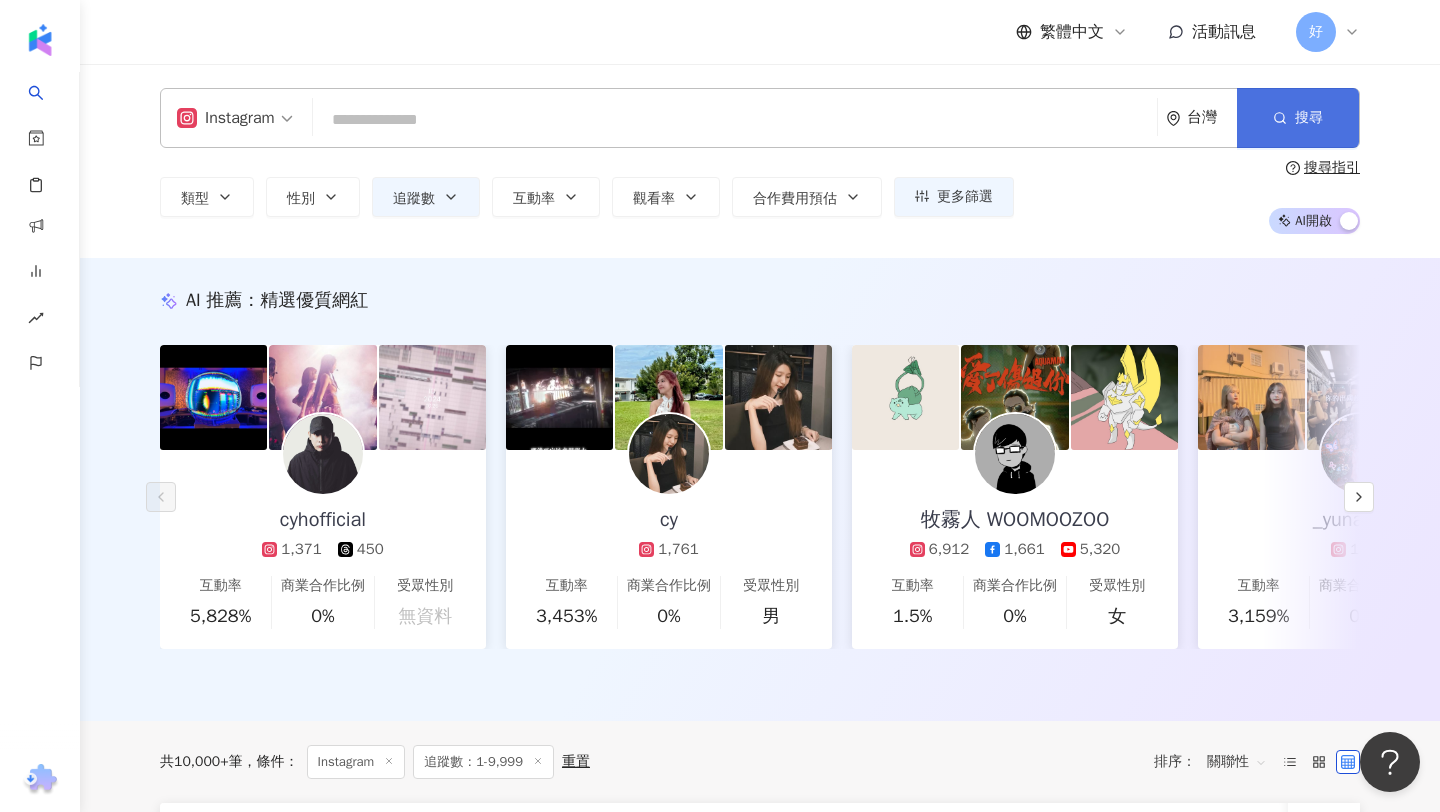 click on "搜尋" at bounding box center (1309, 118) 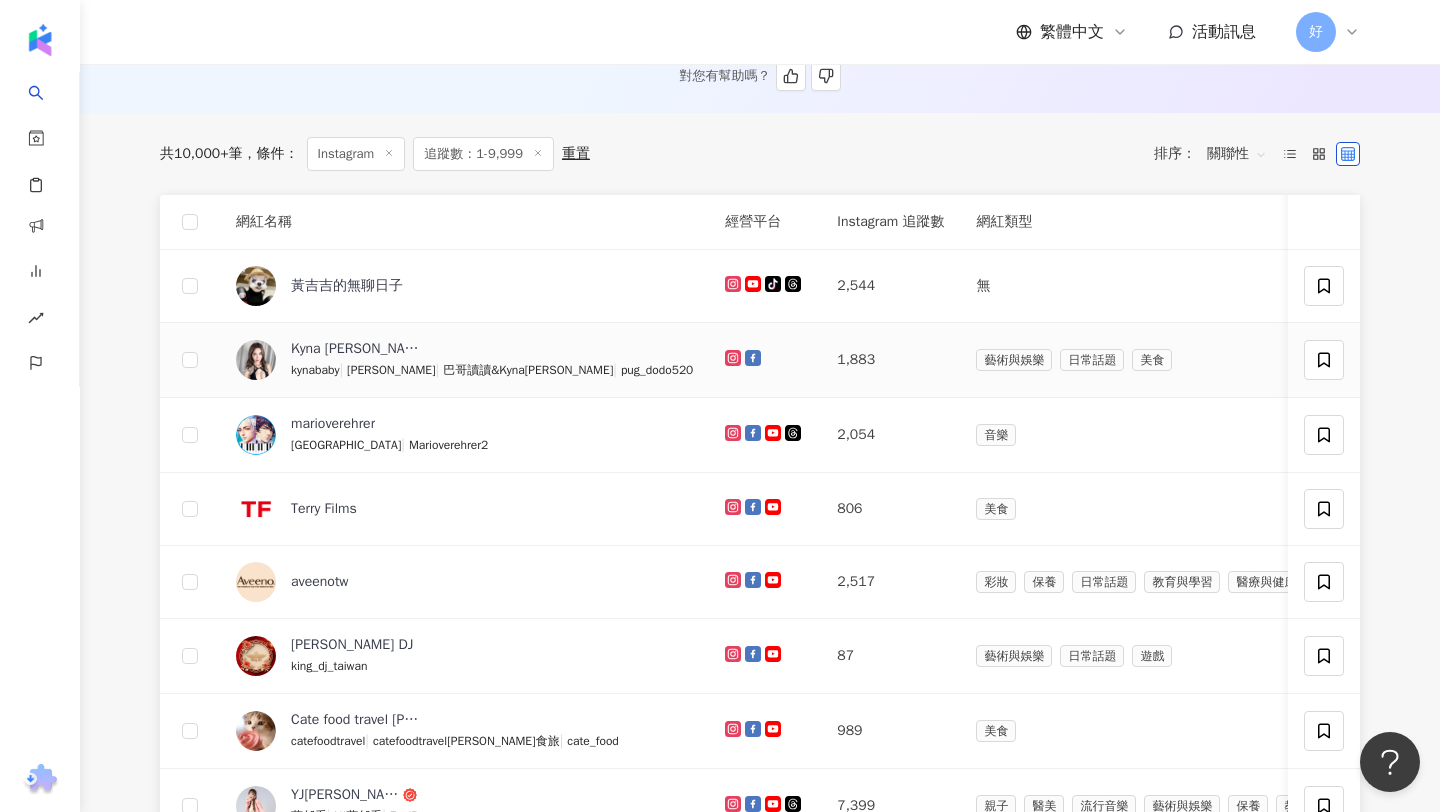 scroll, scrollTop: 620, scrollLeft: 0, axis: vertical 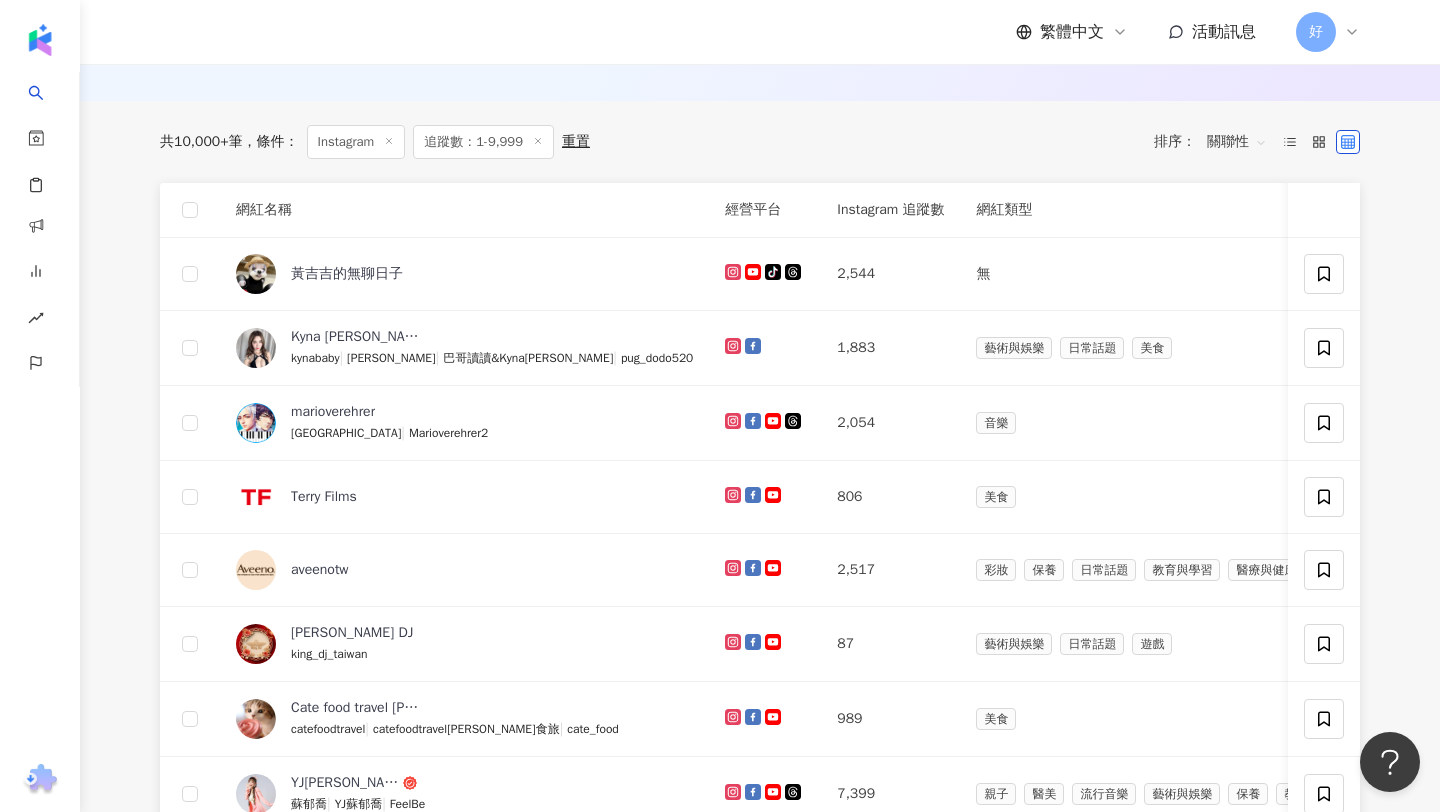click on "關聯性" at bounding box center [1237, 142] 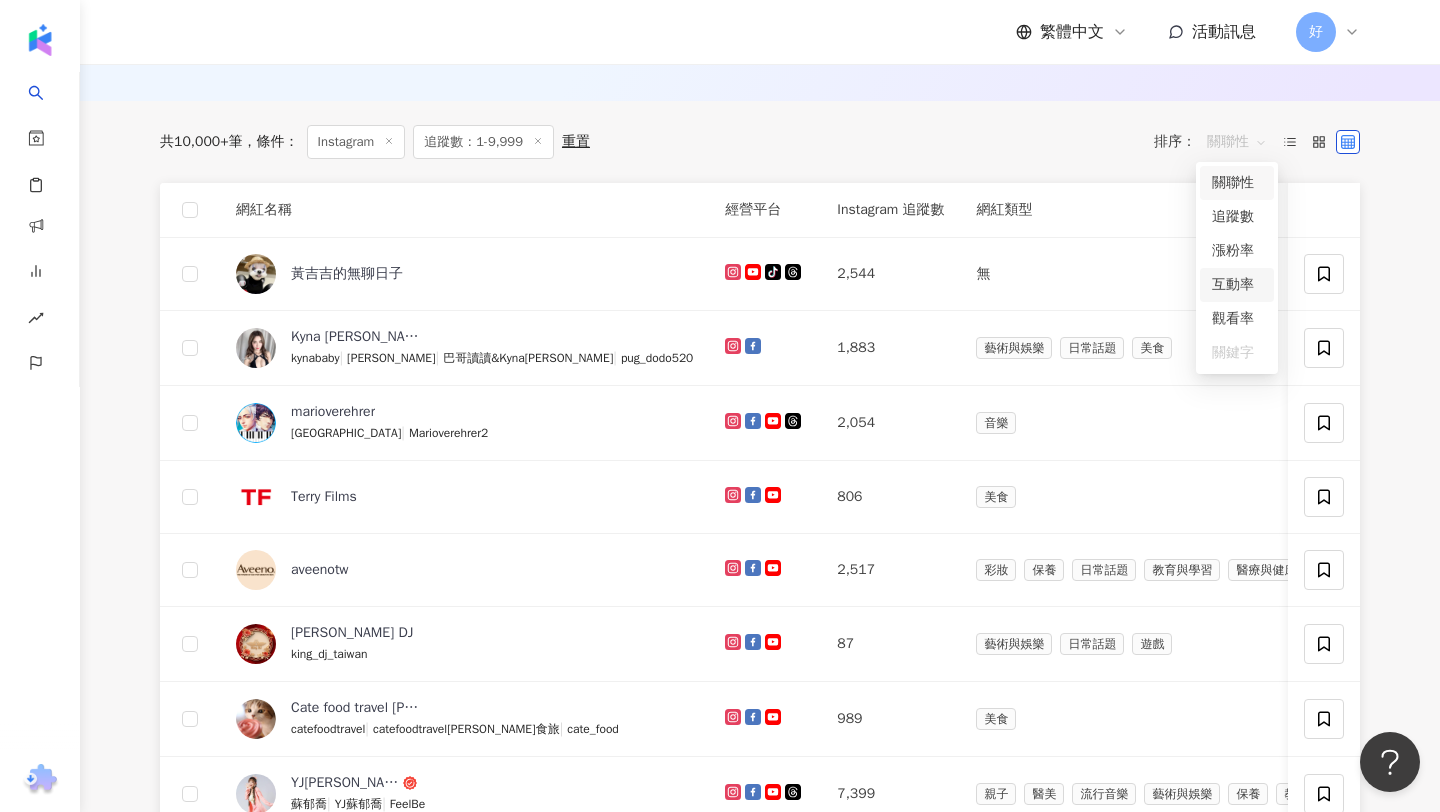 click on "互動率" at bounding box center [1237, 285] 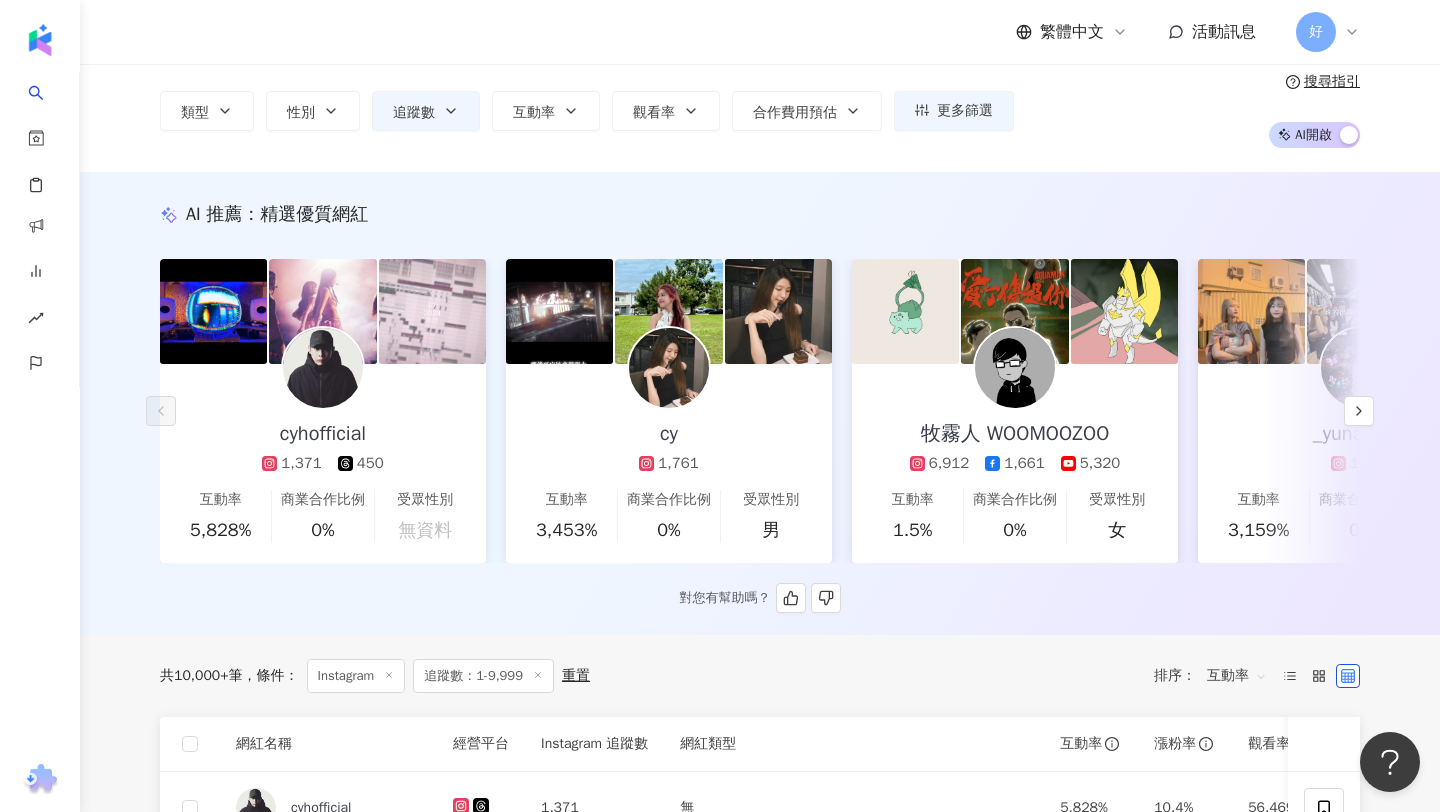 scroll, scrollTop: 20, scrollLeft: 0, axis: vertical 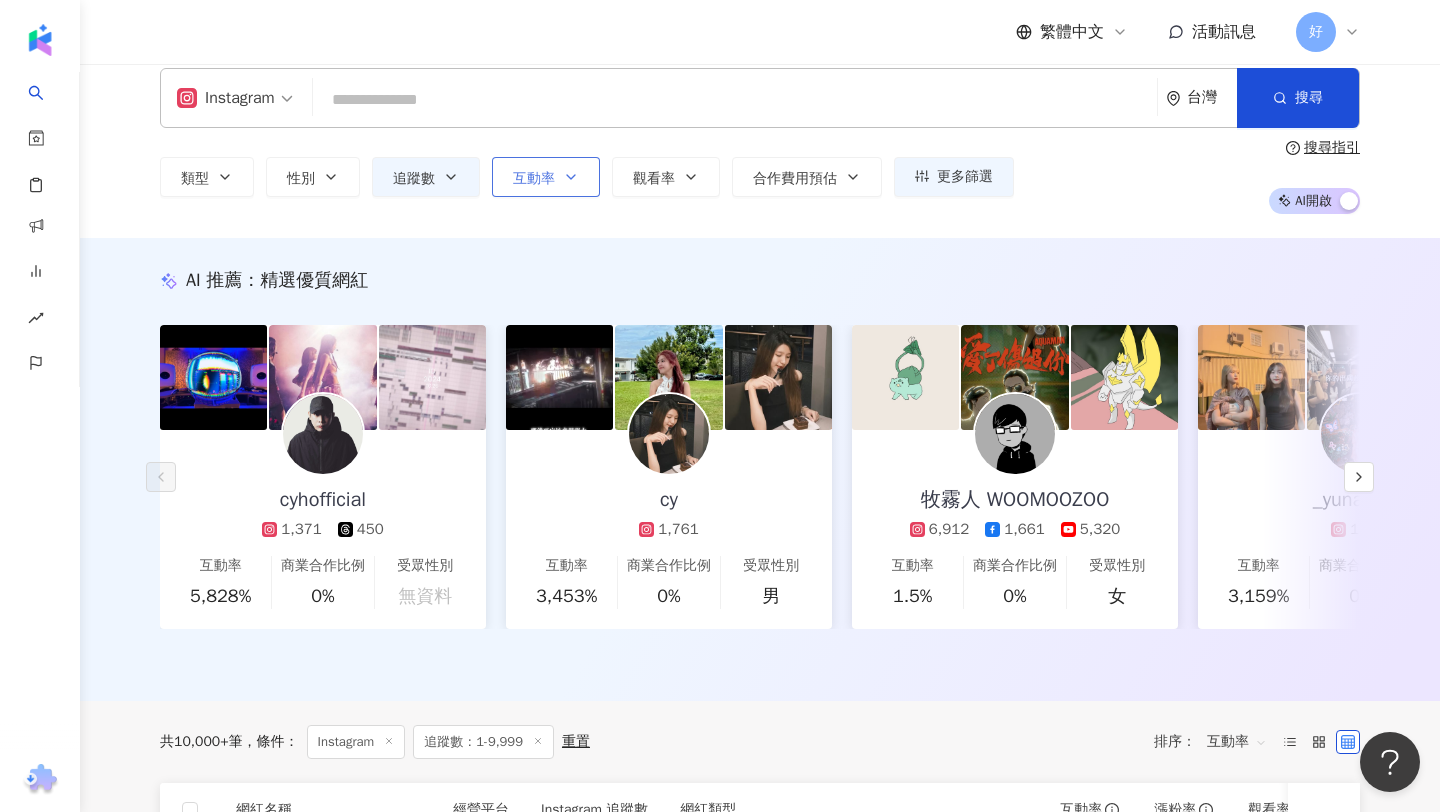 click on "互動率" at bounding box center [534, 179] 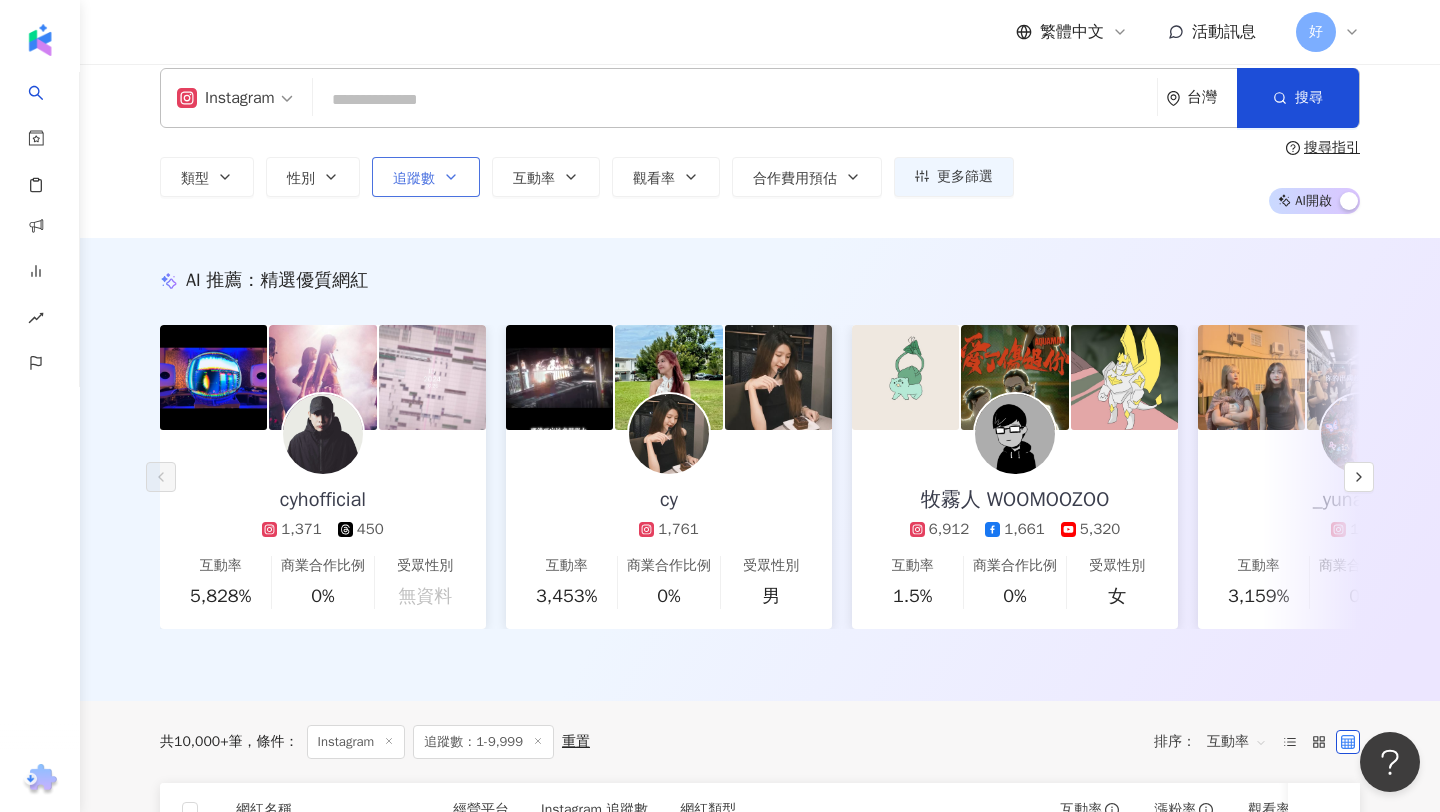 click on "追蹤數" at bounding box center (414, 179) 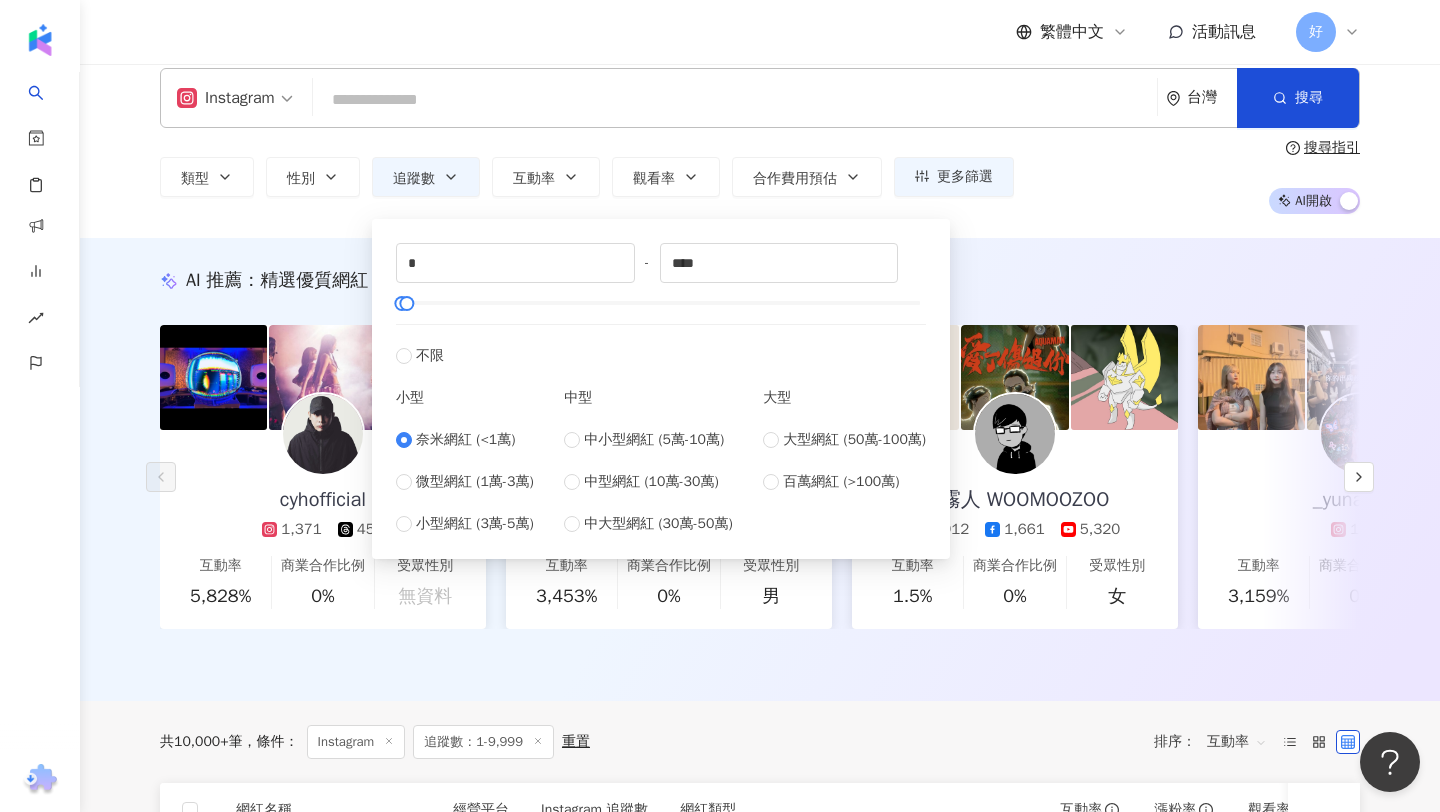 scroll, scrollTop: 0, scrollLeft: 0, axis: both 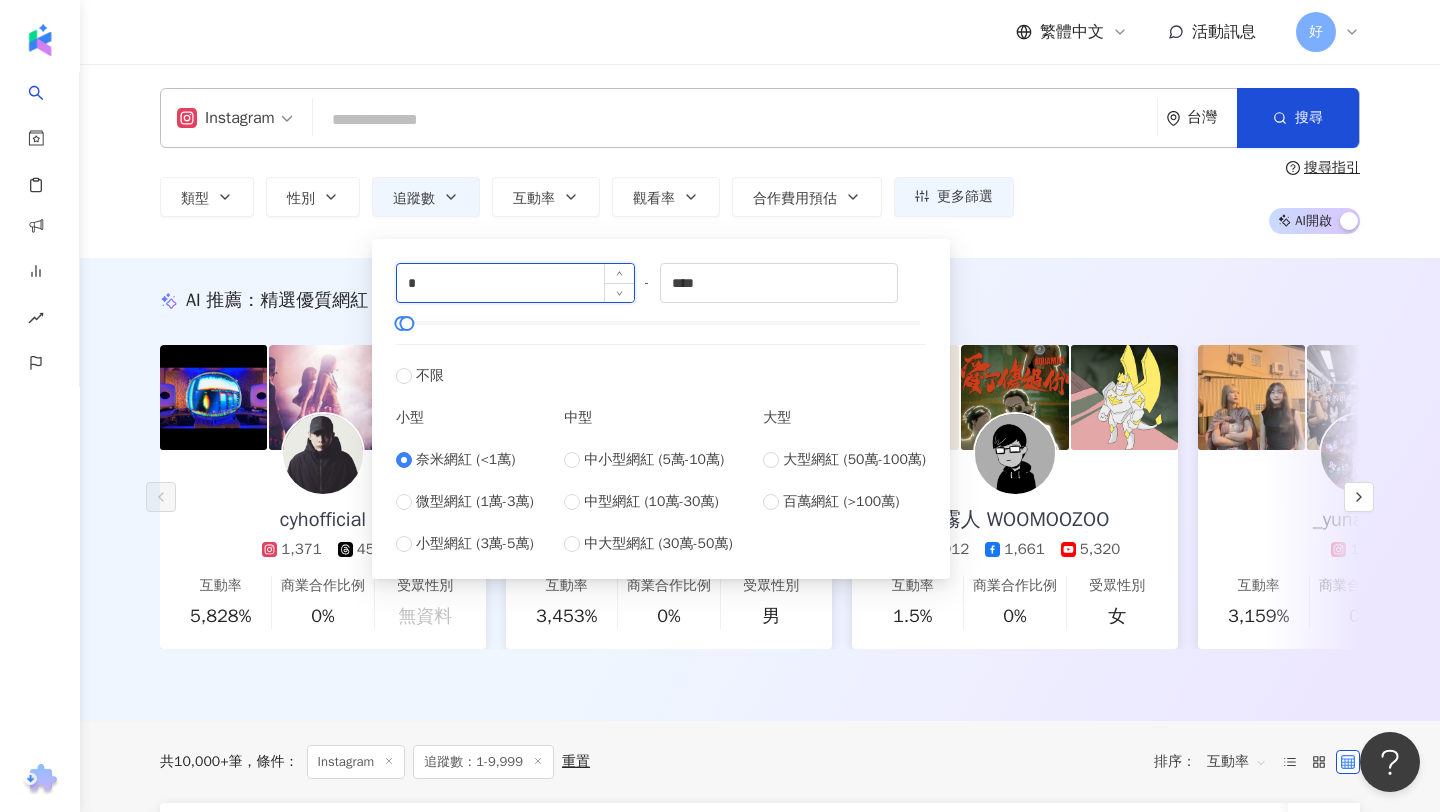 click on "*" at bounding box center (515, 283) 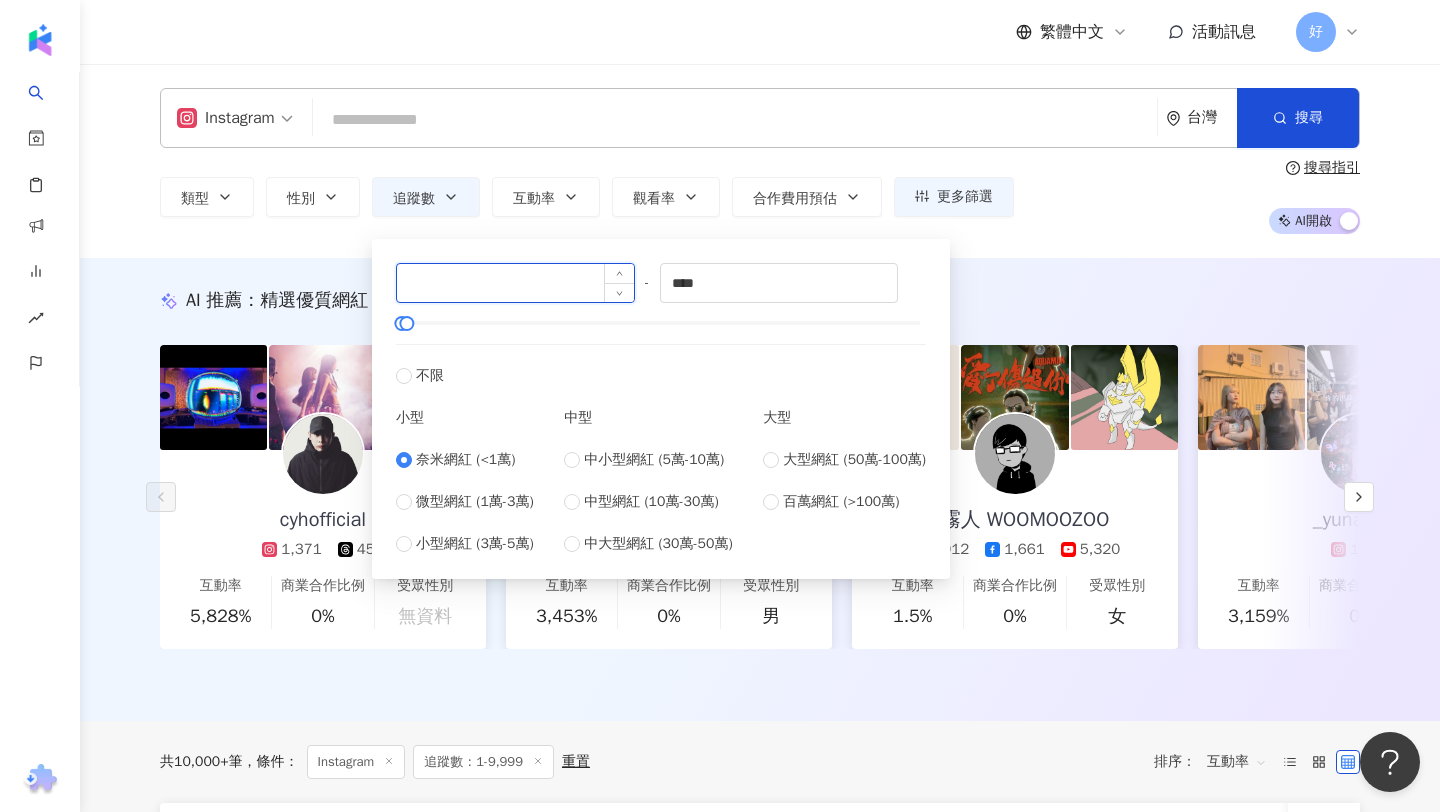 type on "*" 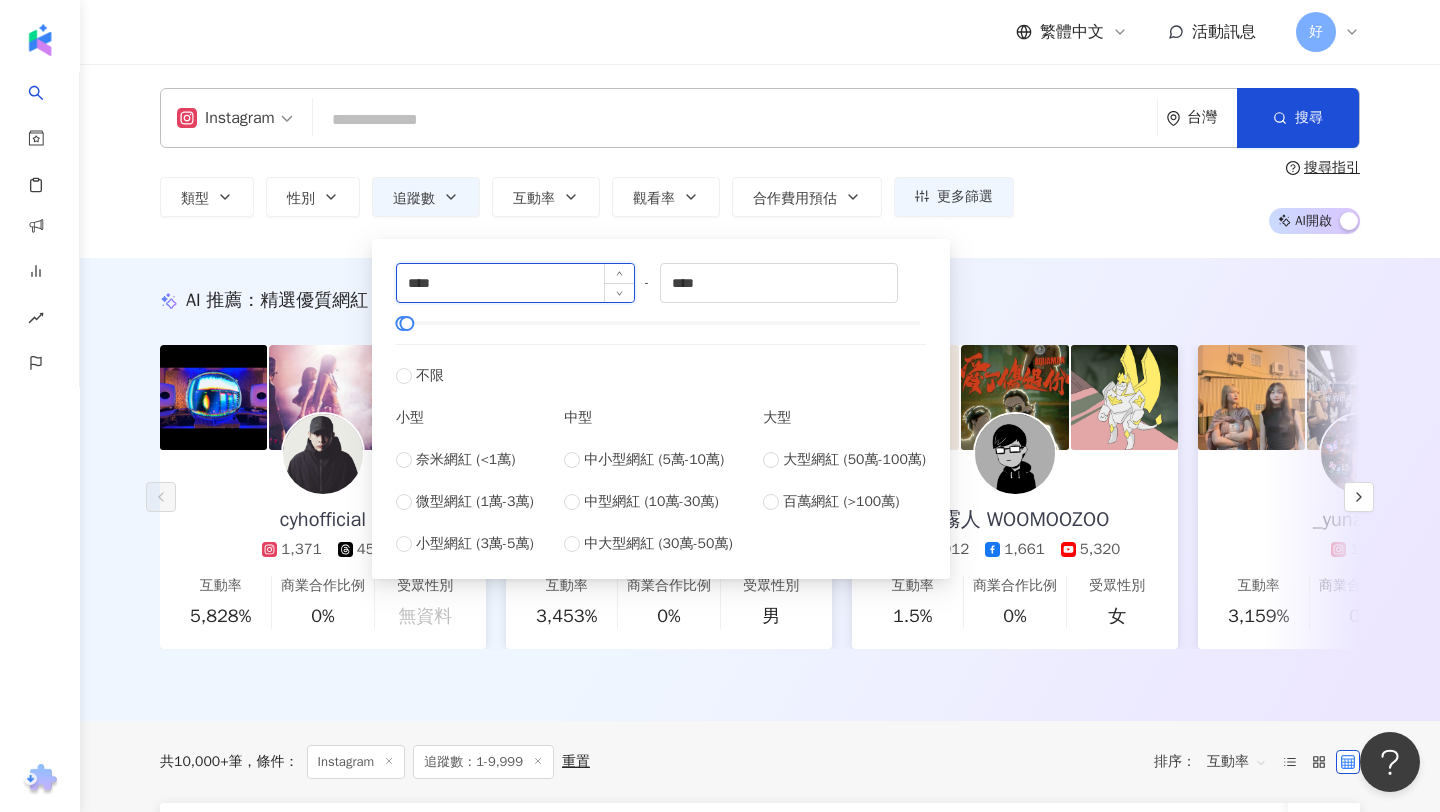 type on "****" 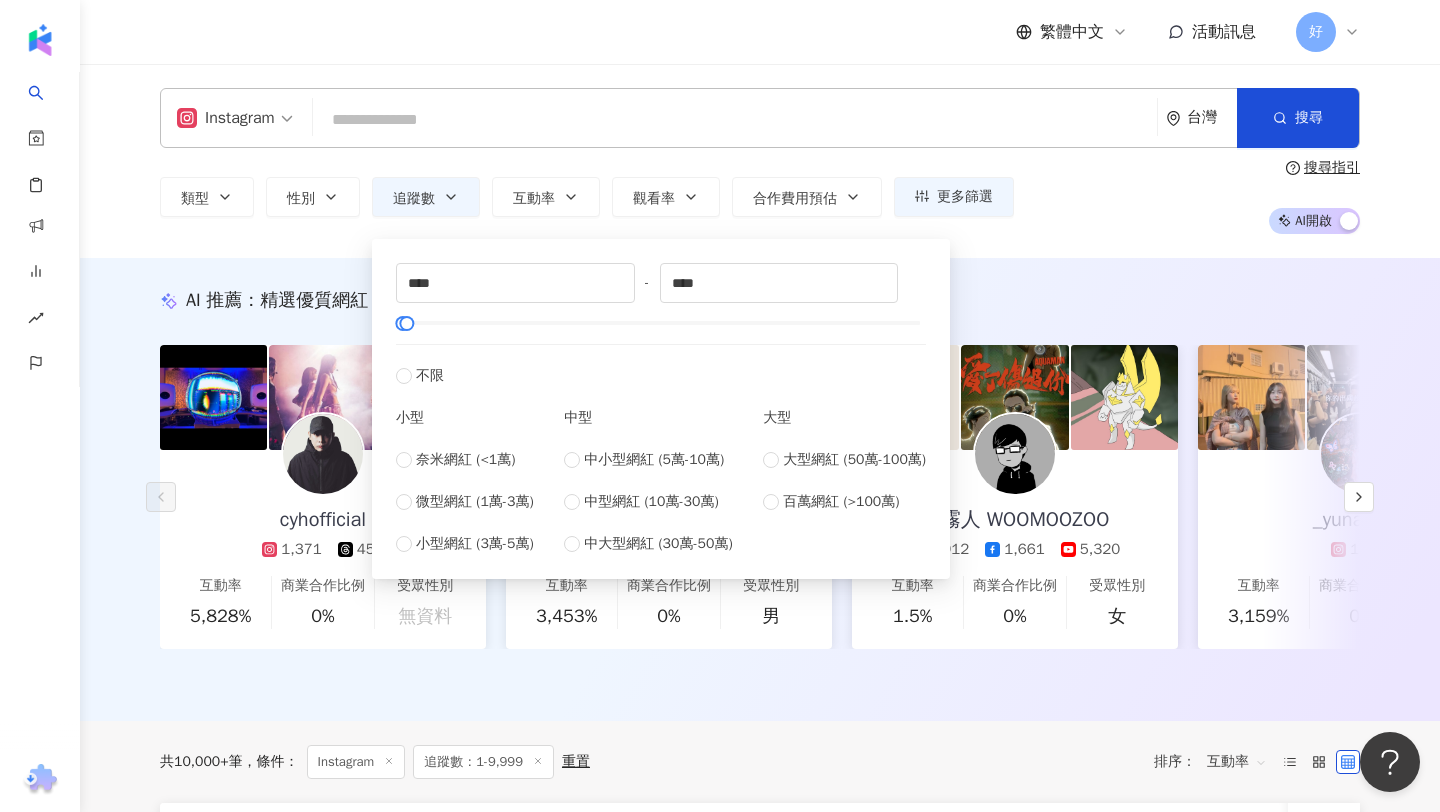click on "AI 推薦 ： 精選優質網紅 cyhofficial 1,371 450 互動率 5,828% 商業合作比例 0% 受眾性別 無資料 cy 1,761 互動率 3,453% 商業合作比例 0% 受眾性別 男 牧霧人 WOOMOOZOO 6,912 1,661 5,320 互動率 1.5% 商業合作比例 0% 受眾性別 女 _yuna_158 1,784 互動率 3,159% 商業合作比例 0% 受眾性別 無資料 Krystal 3,411 520 互動率 528% 商業合作比例 66.7% 受眾性別 女 jeffreypai 4,992 3,750 366 互動率 1.6% 商業合作比例 66.7% 受眾性別 女 比比 7,434 2,790 互動率 649% 商業合作比例 25% 受眾性別 女 minyan___04 2,570 709 互動率 1,822% 商業合作比例 0% 受眾性別 無資料 zeroyalblue 5,209 815 互動率 917% 商業合作比例 50% 受眾性別 女 孫君實 2,452 656 互動率 1,624% 商業合作比例 50% 受眾性別 男 🍘 炸薯餅 & 三色糰子 🍡 5,375 互動率 337% 商業合作比例 0% 受眾性別 女 Pao di 2,176 互動率 1,799% 商業合作比例 33.3% 受眾性別 女 對您有幫助嗎？" at bounding box center (760, 489) 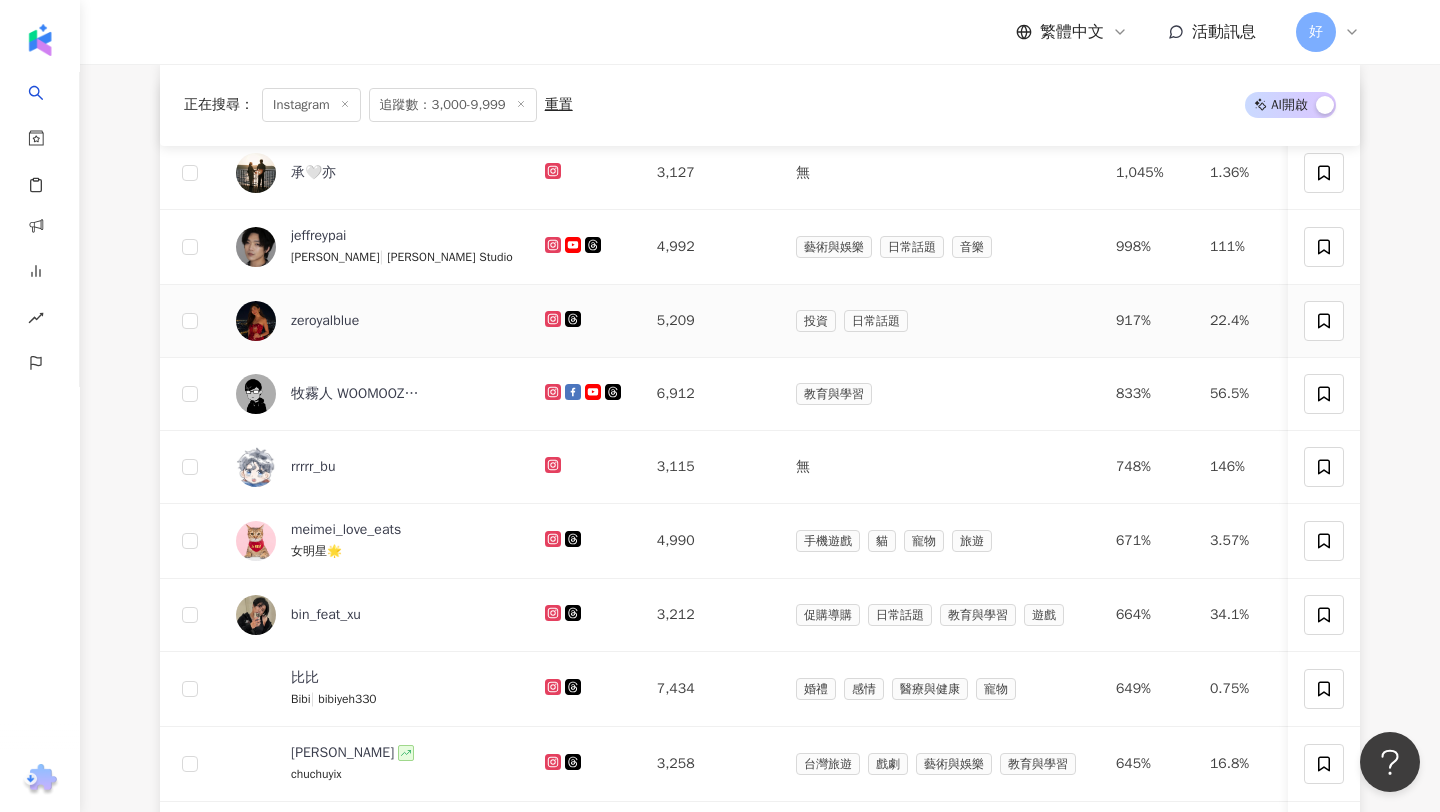 scroll, scrollTop: 725, scrollLeft: 0, axis: vertical 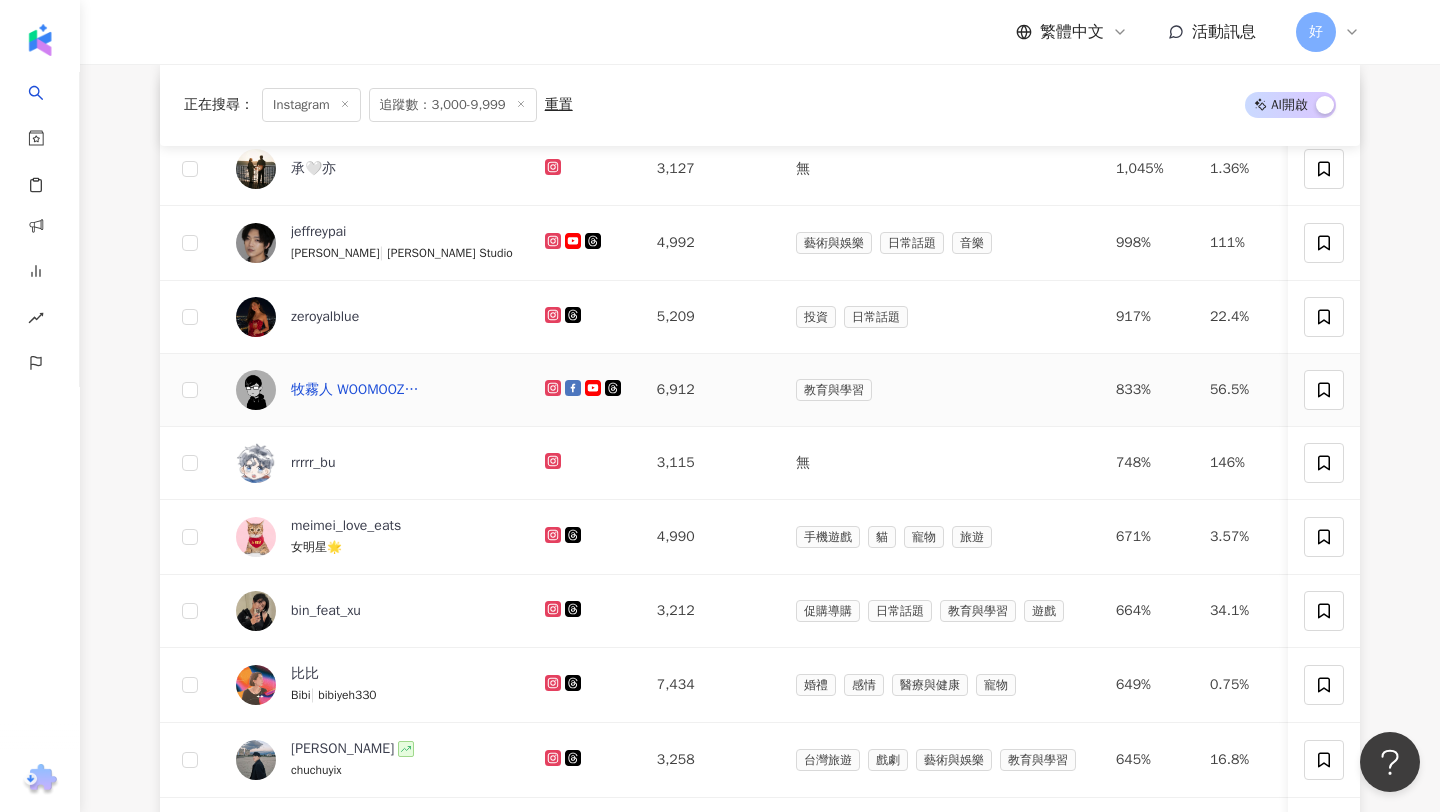 click on "牧霧人 WOOMOOZOO" at bounding box center [356, 390] 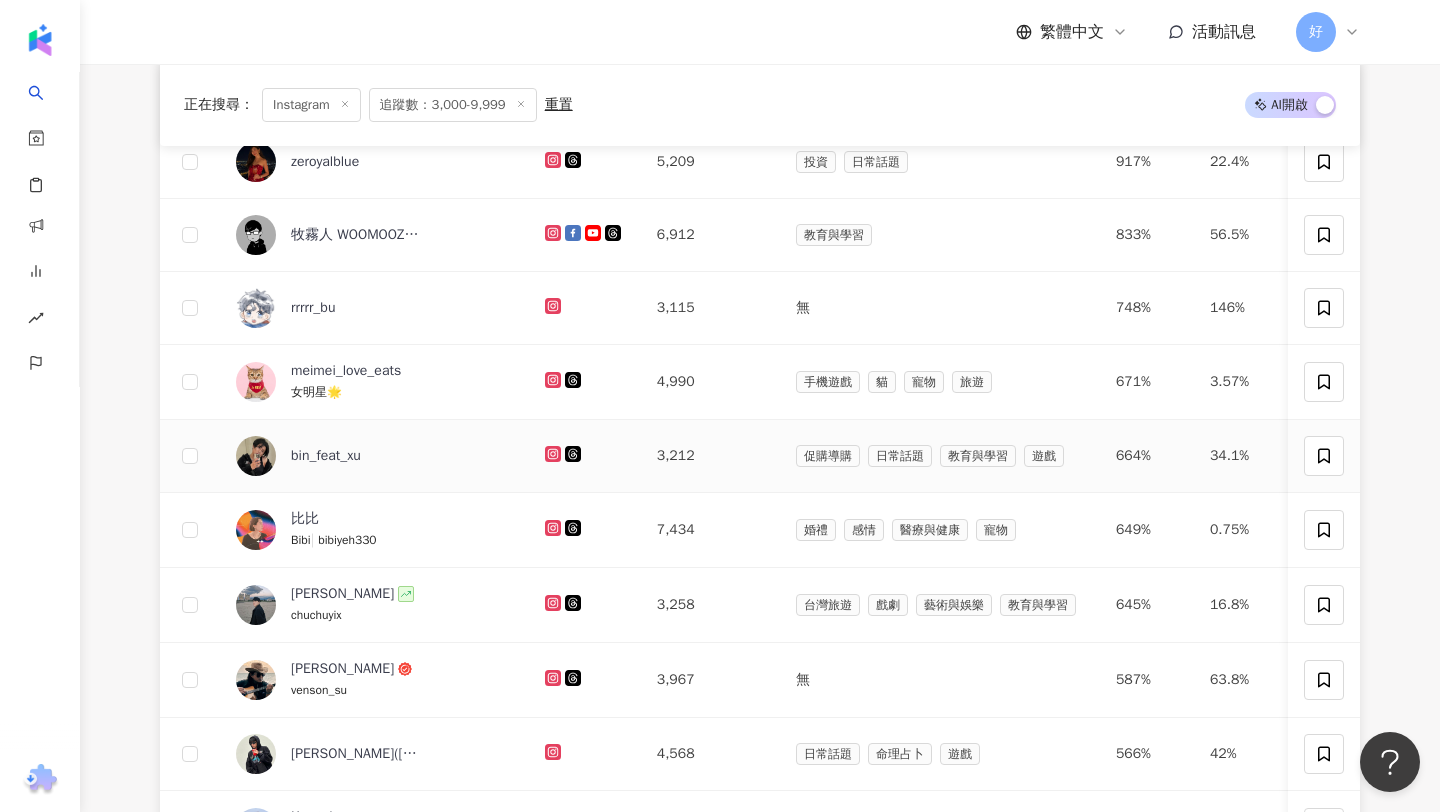 scroll, scrollTop: 896, scrollLeft: 0, axis: vertical 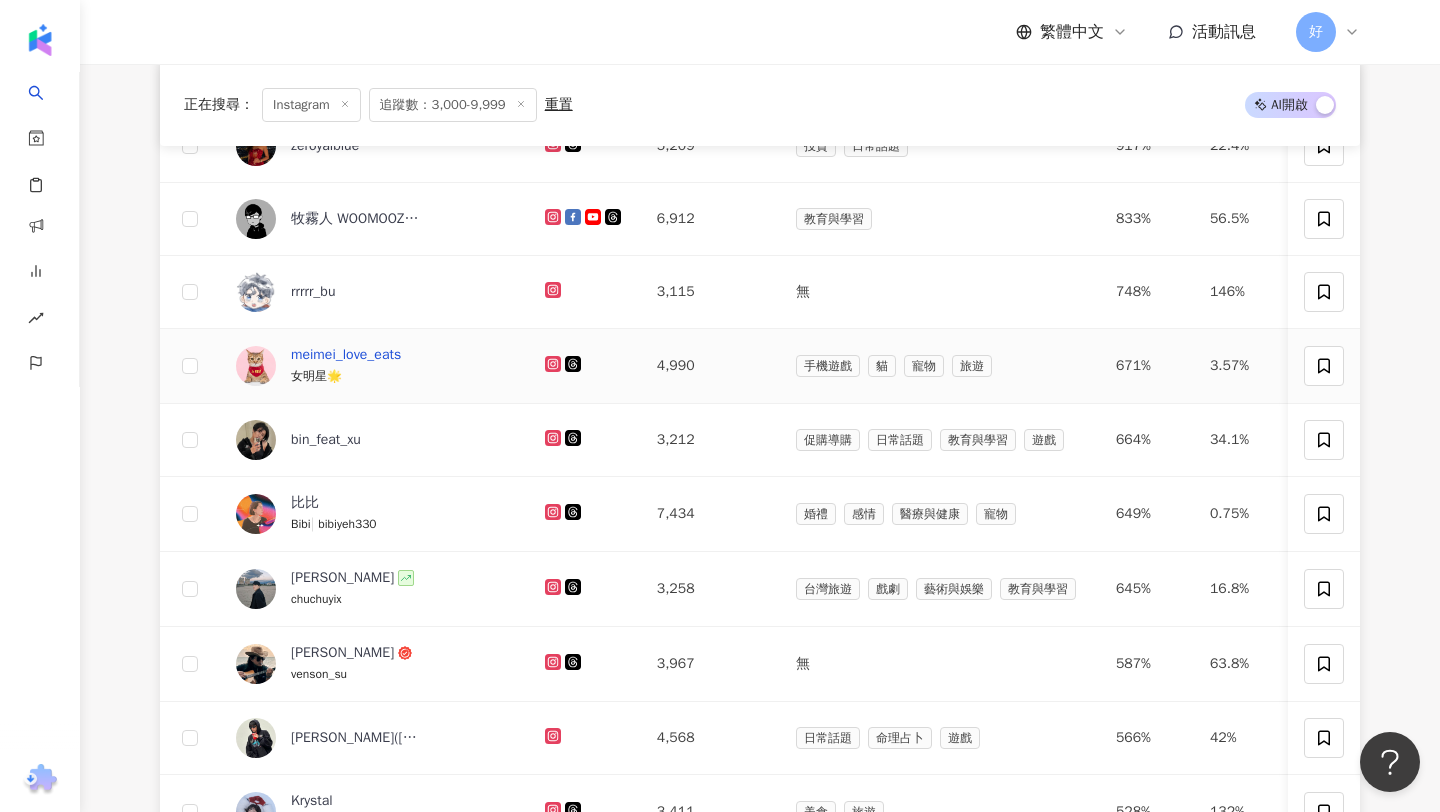 click on "meimei_love_eats" at bounding box center (346, 355) 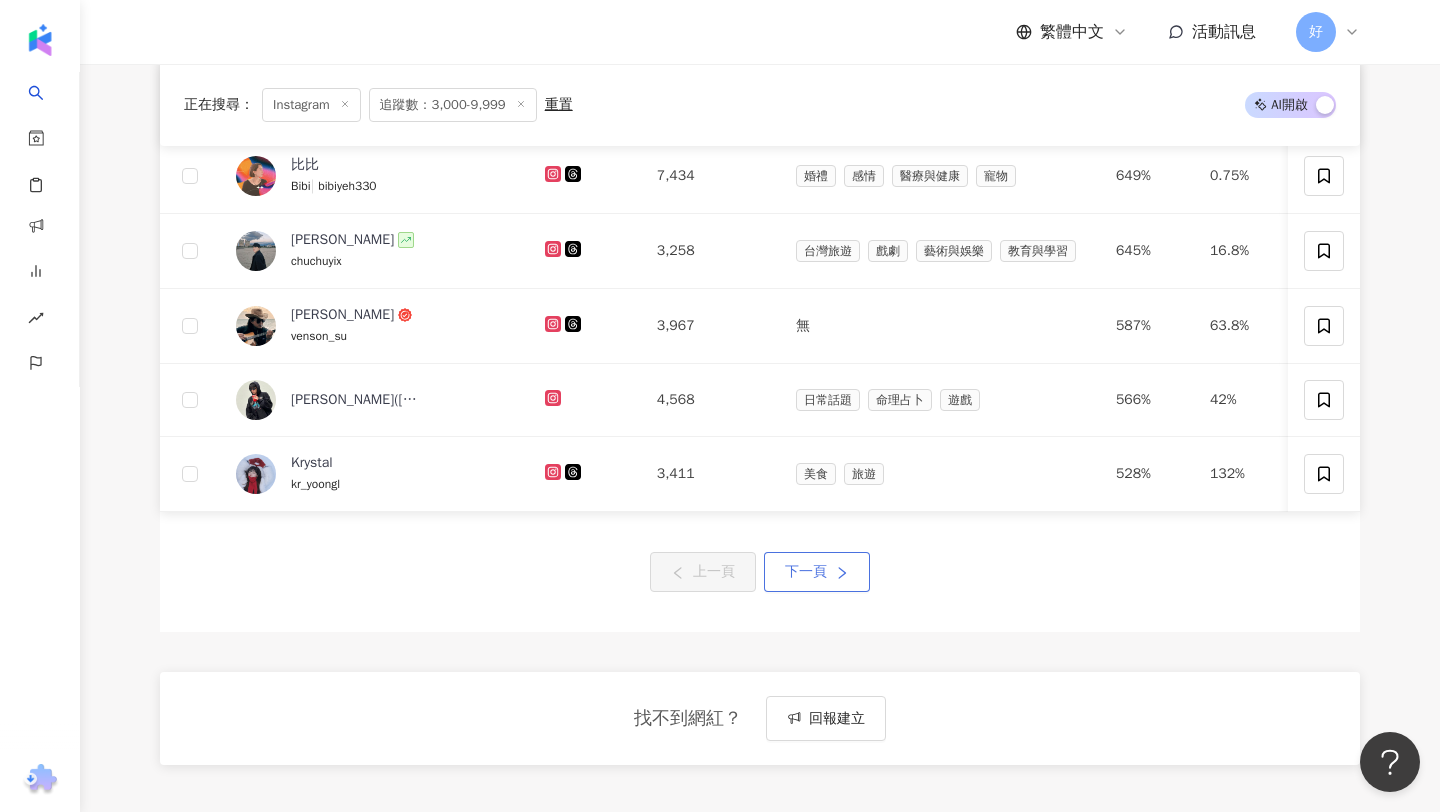 click on "下一頁" at bounding box center [817, 572] 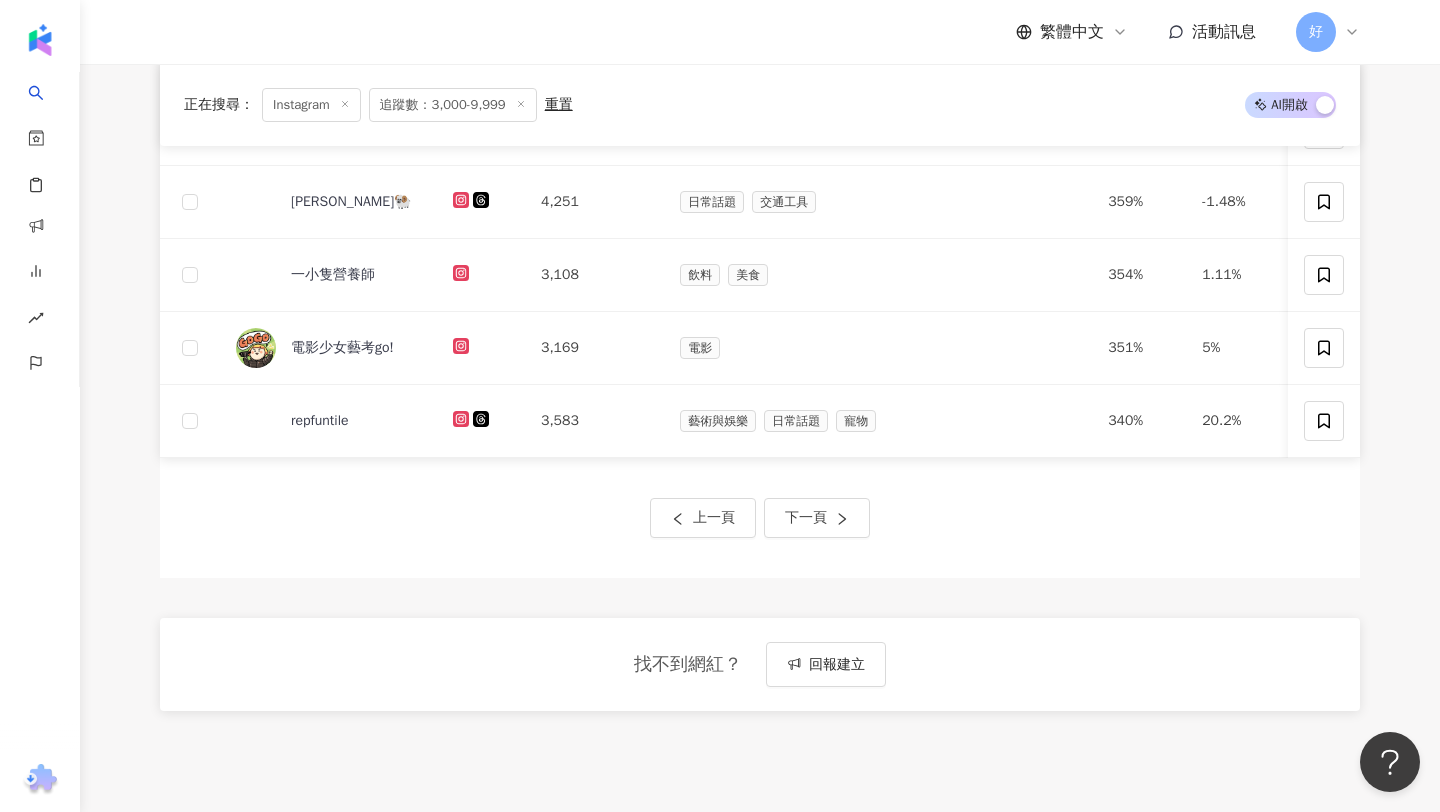 scroll, scrollTop: 1724, scrollLeft: 0, axis: vertical 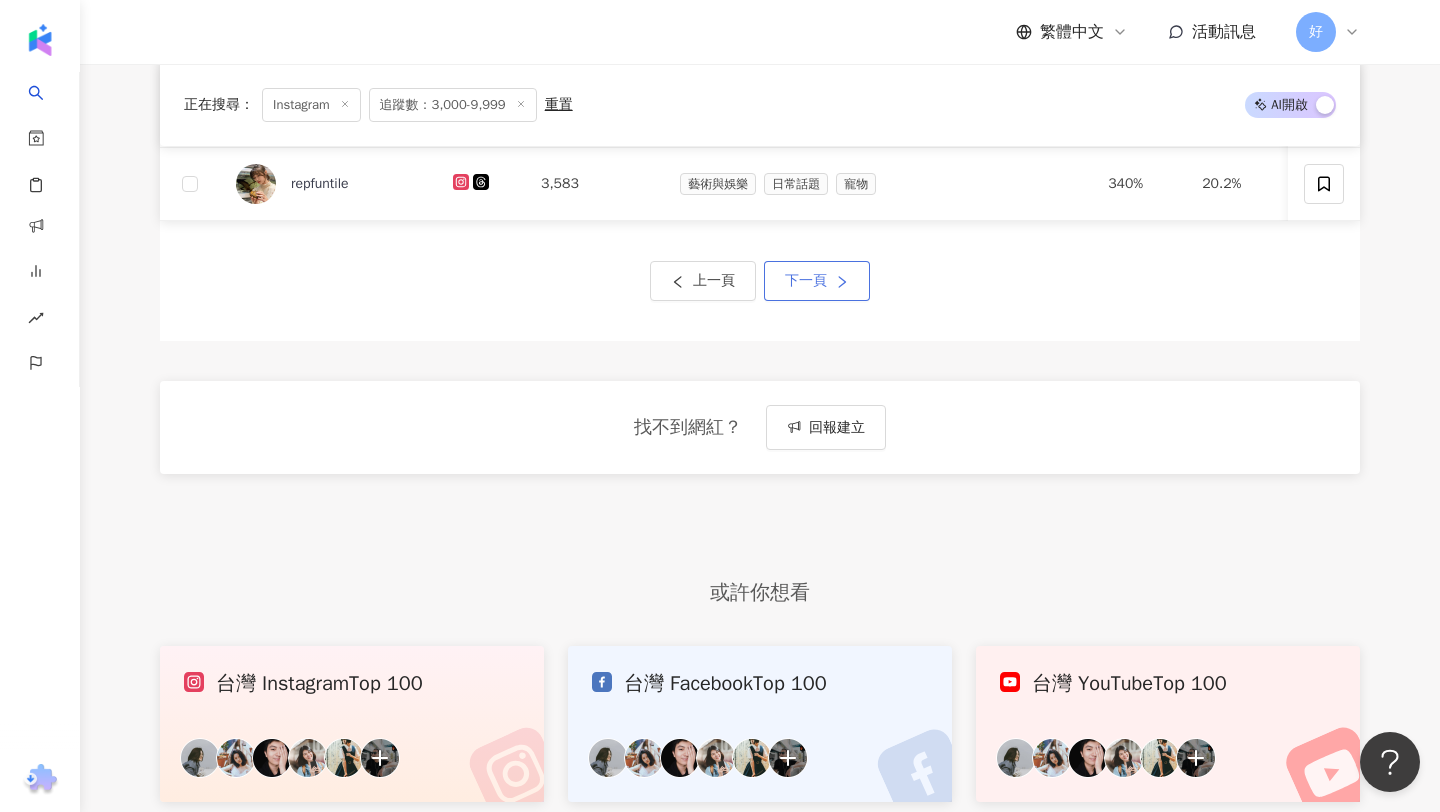 click on "下一頁" at bounding box center [817, 281] 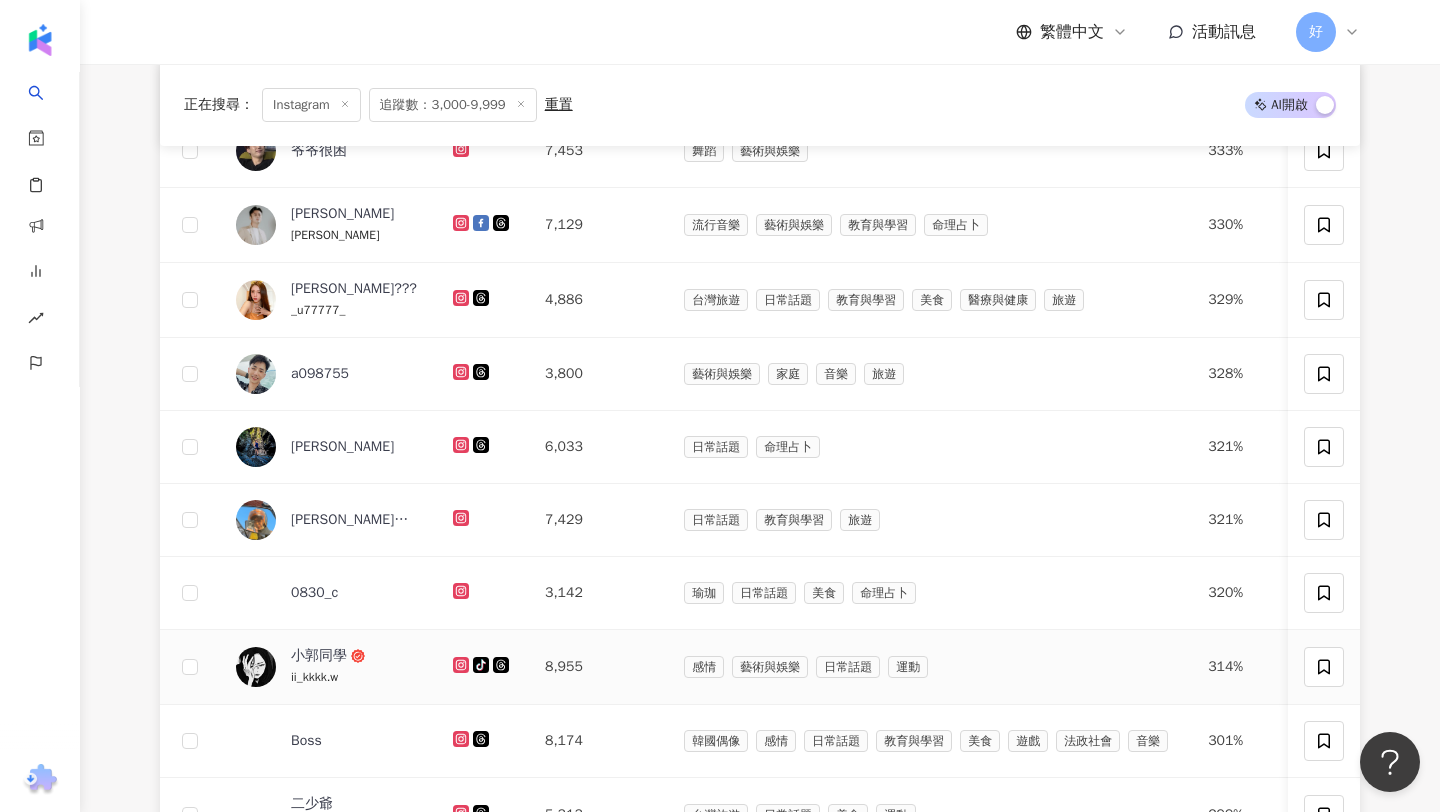 scroll, scrollTop: 660, scrollLeft: 0, axis: vertical 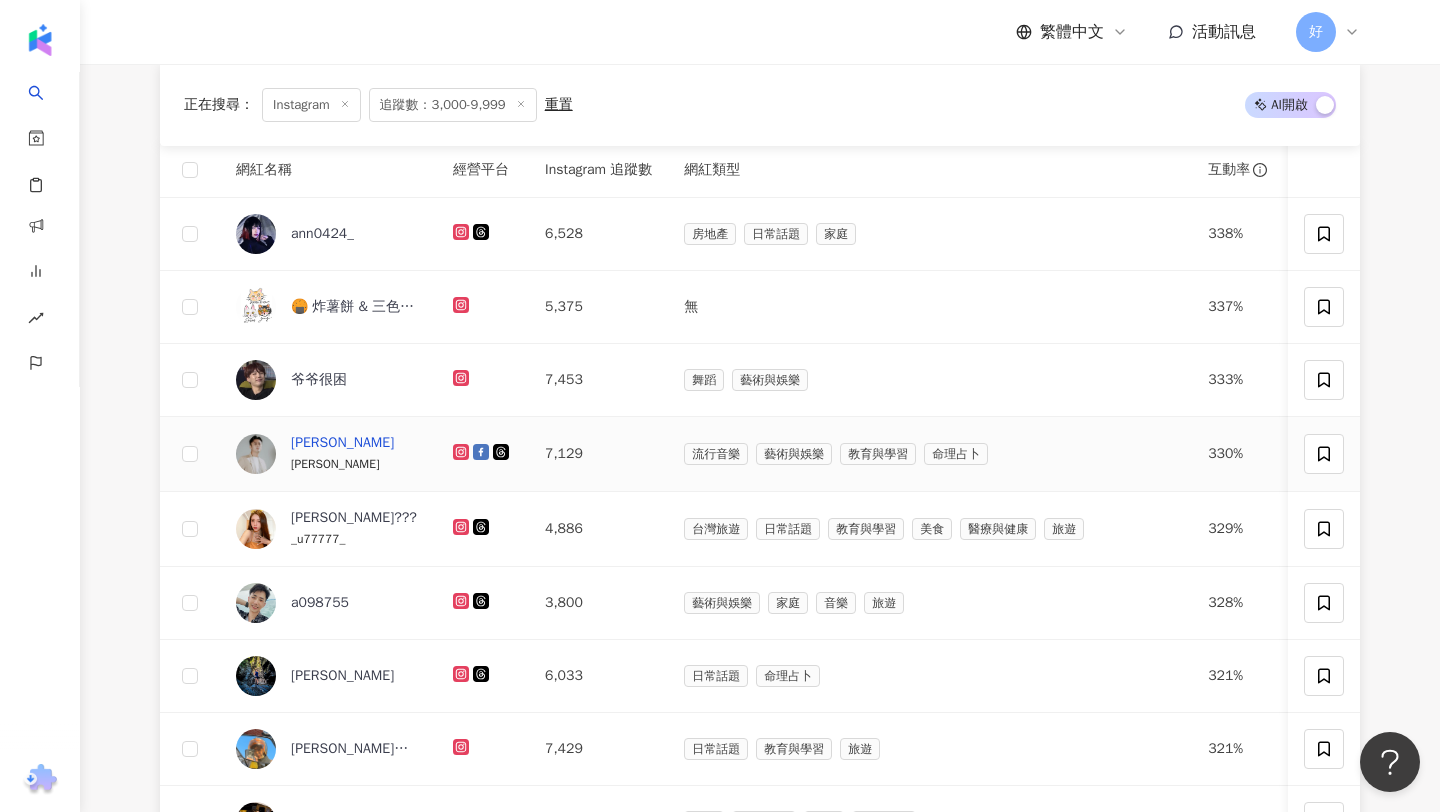 click on "喬子齊-ZiQi Joe" at bounding box center [342, 443] 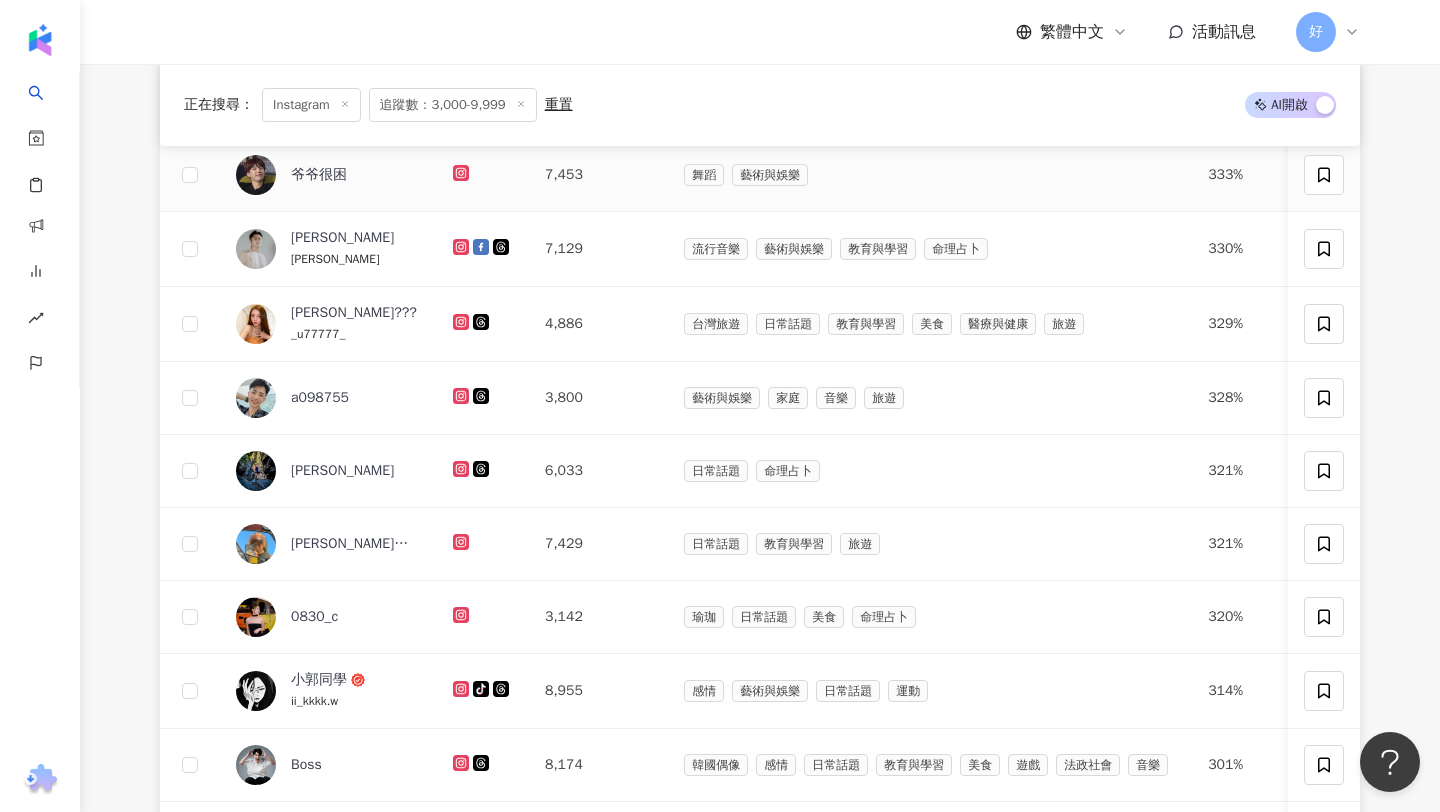 scroll, scrollTop: 1194, scrollLeft: 0, axis: vertical 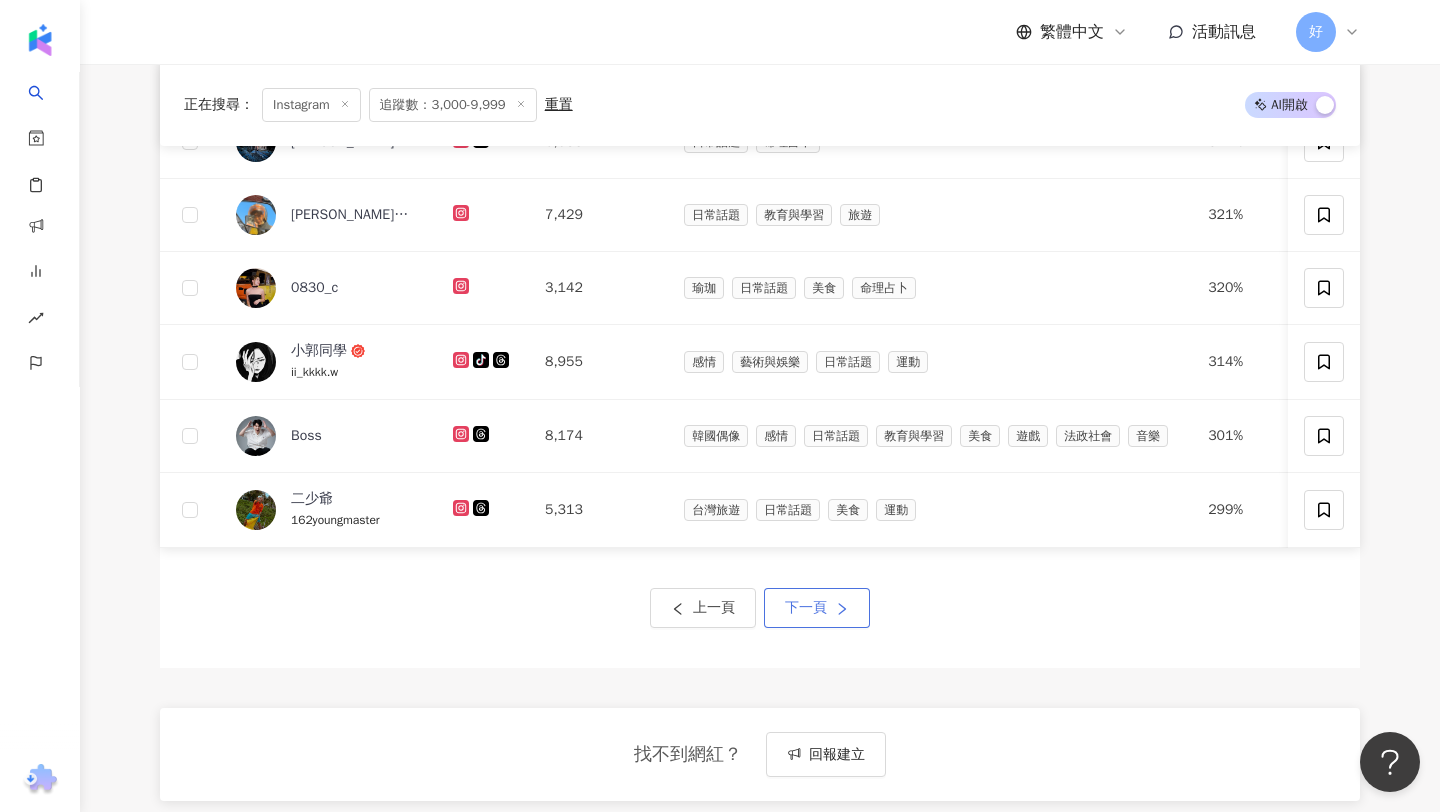 click on "下一頁" at bounding box center [817, 608] 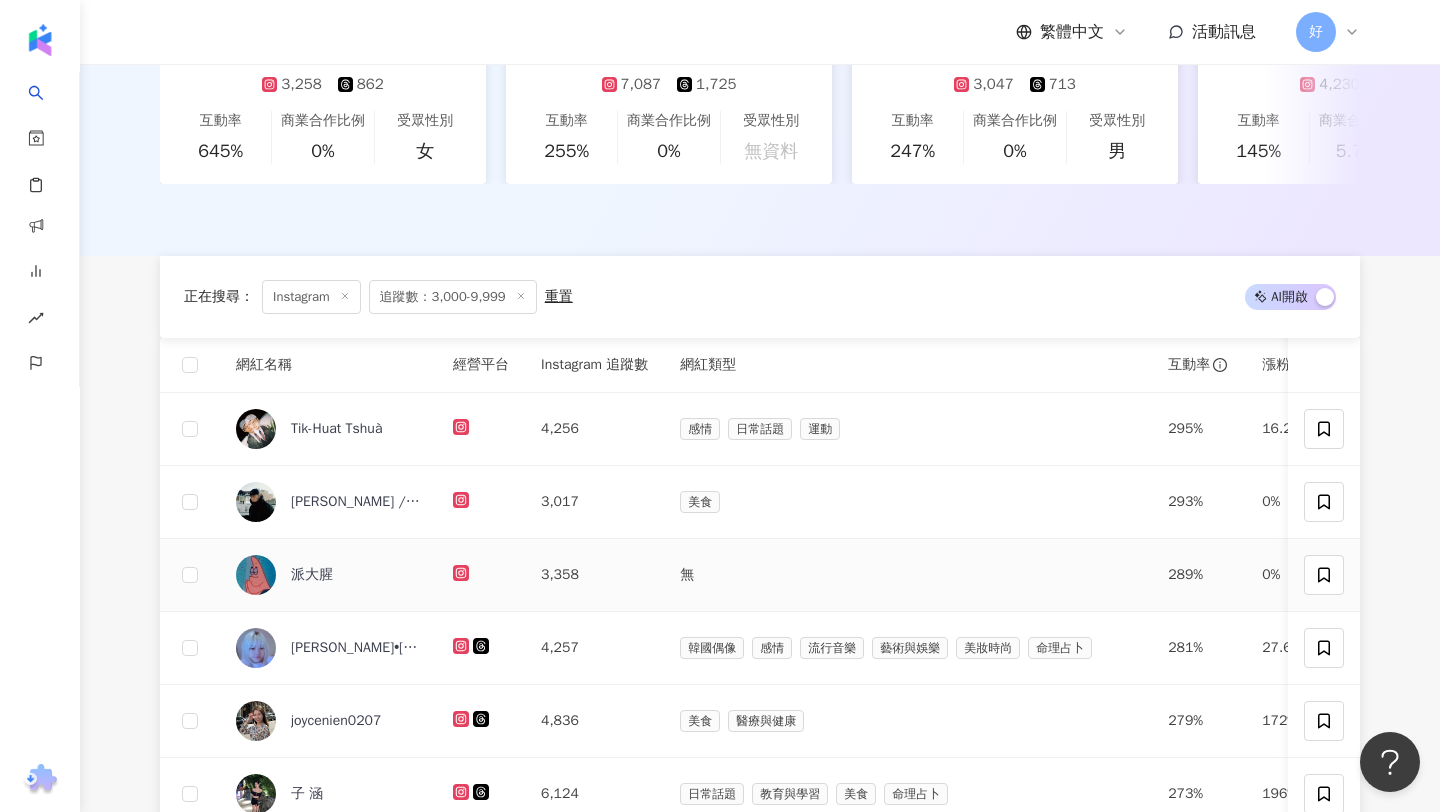 scroll, scrollTop: 1305, scrollLeft: 0, axis: vertical 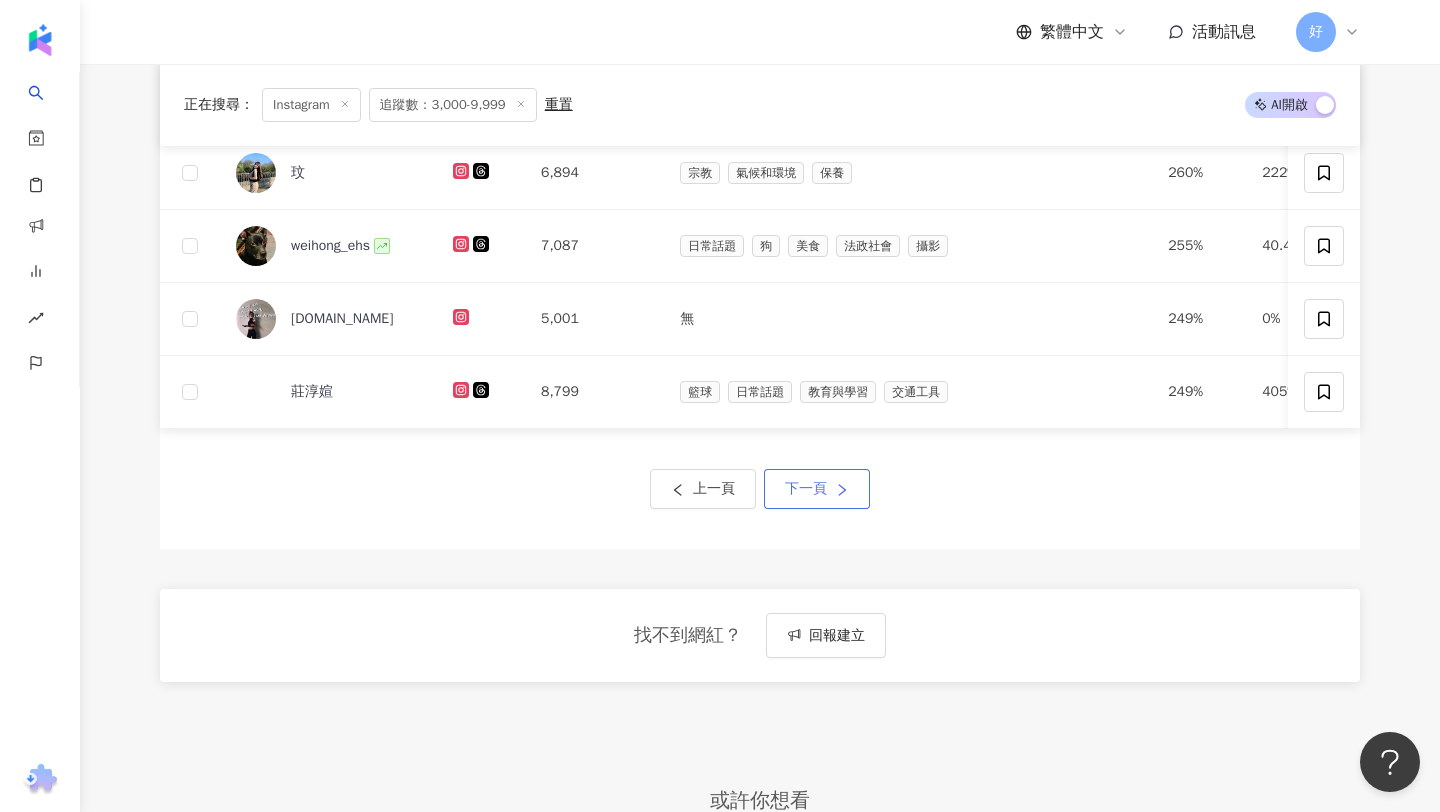 click 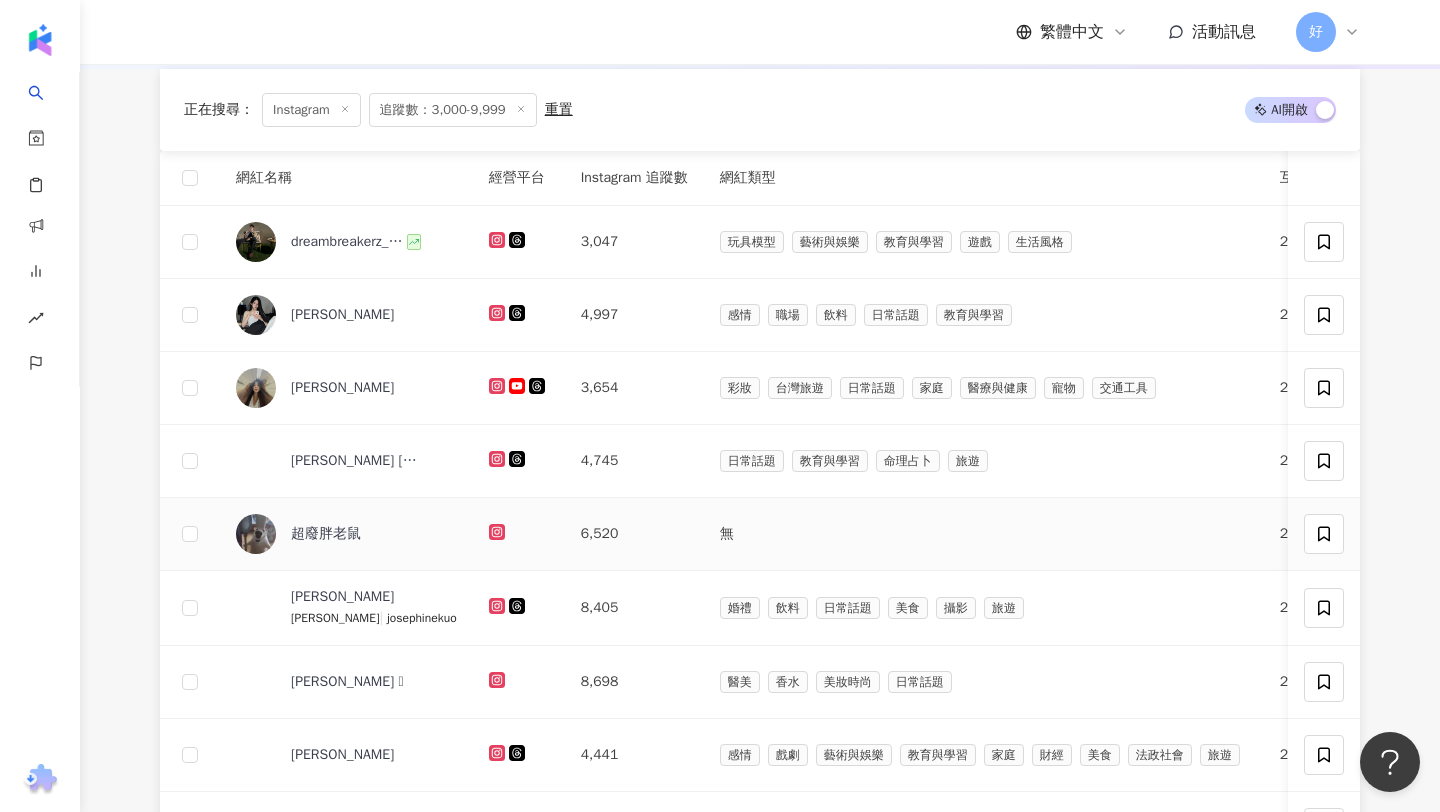 scroll, scrollTop: 1483, scrollLeft: 0, axis: vertical 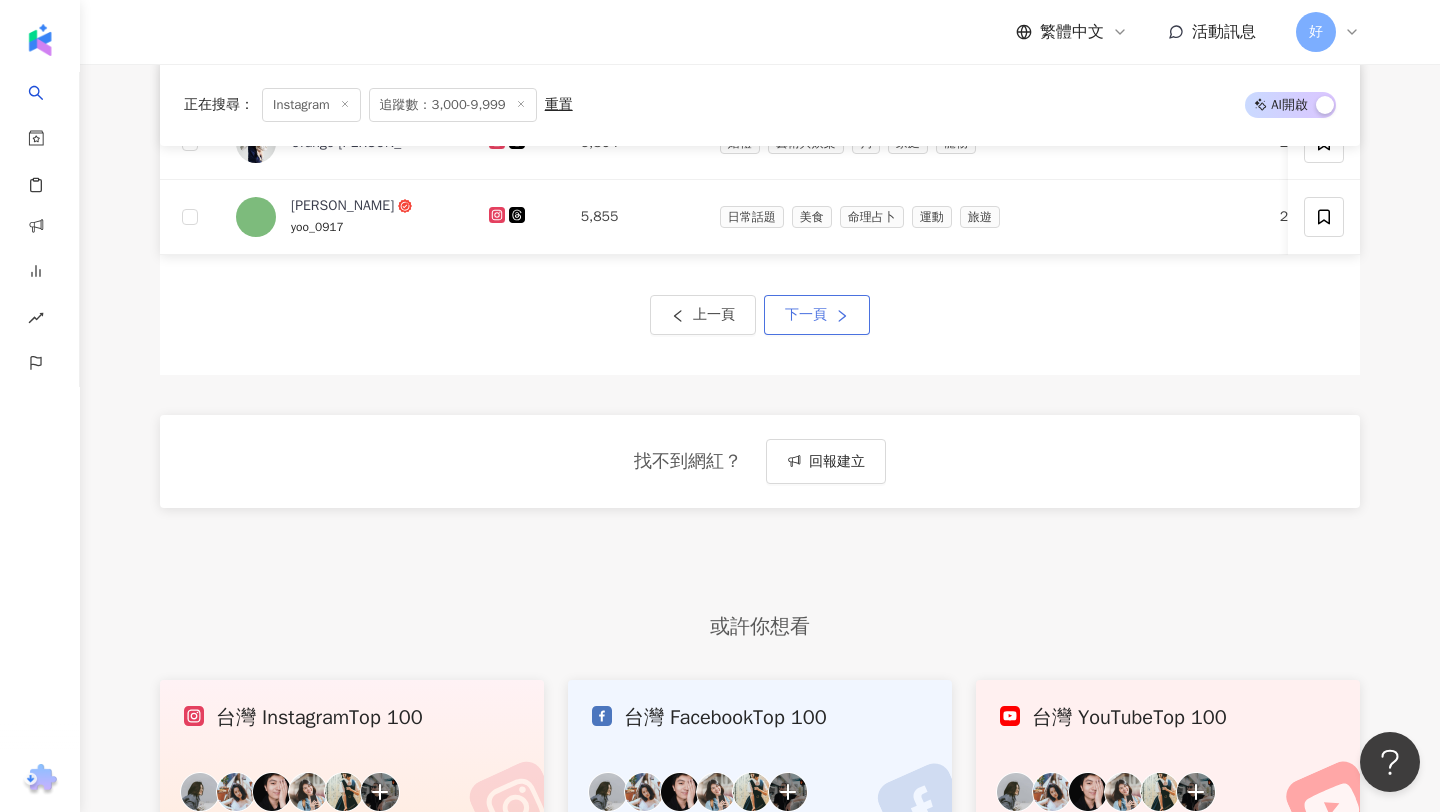 click on "下一頁" at bounding box center [806, 315] 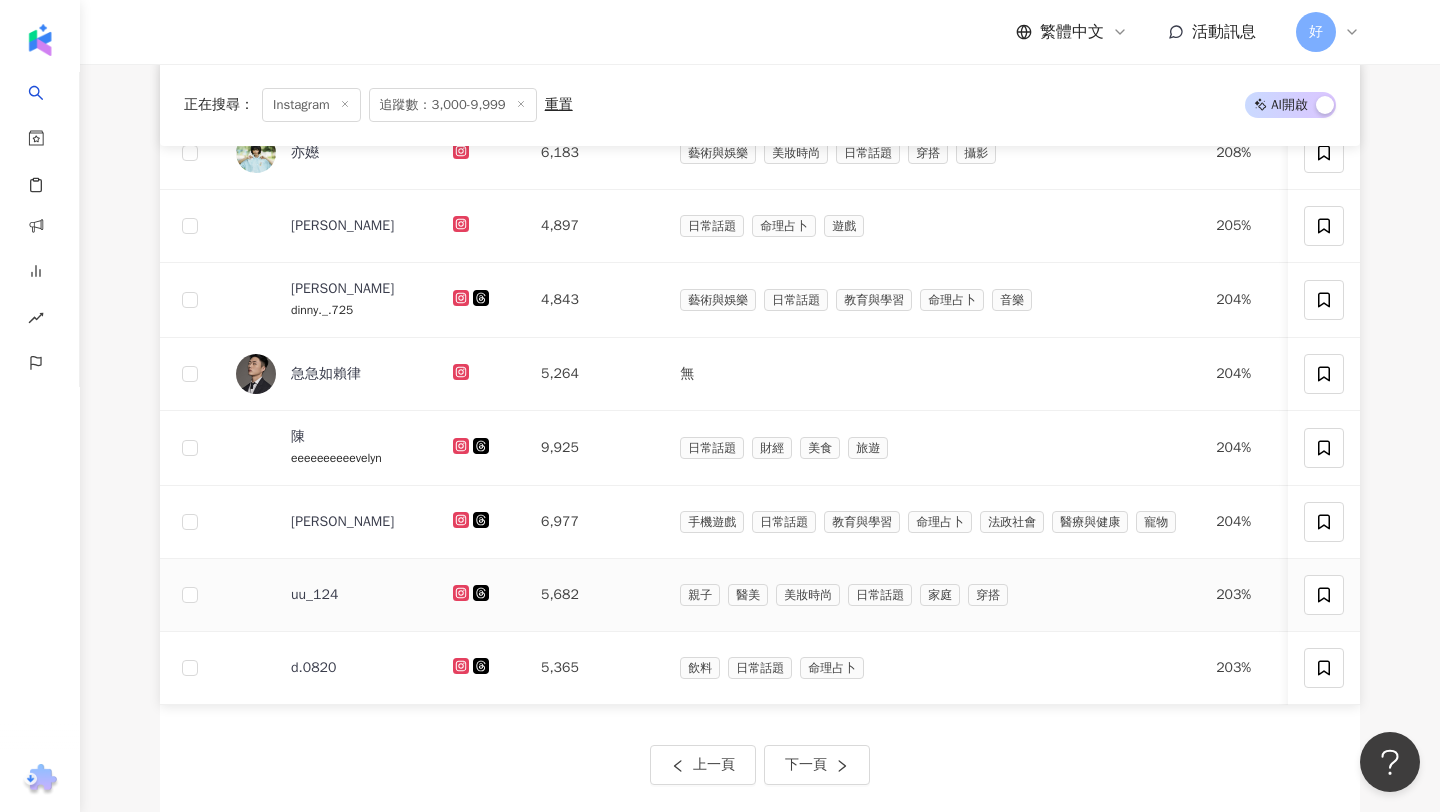 scroll, scrollTop: 640, scrollLeft: 0, axis: vertical 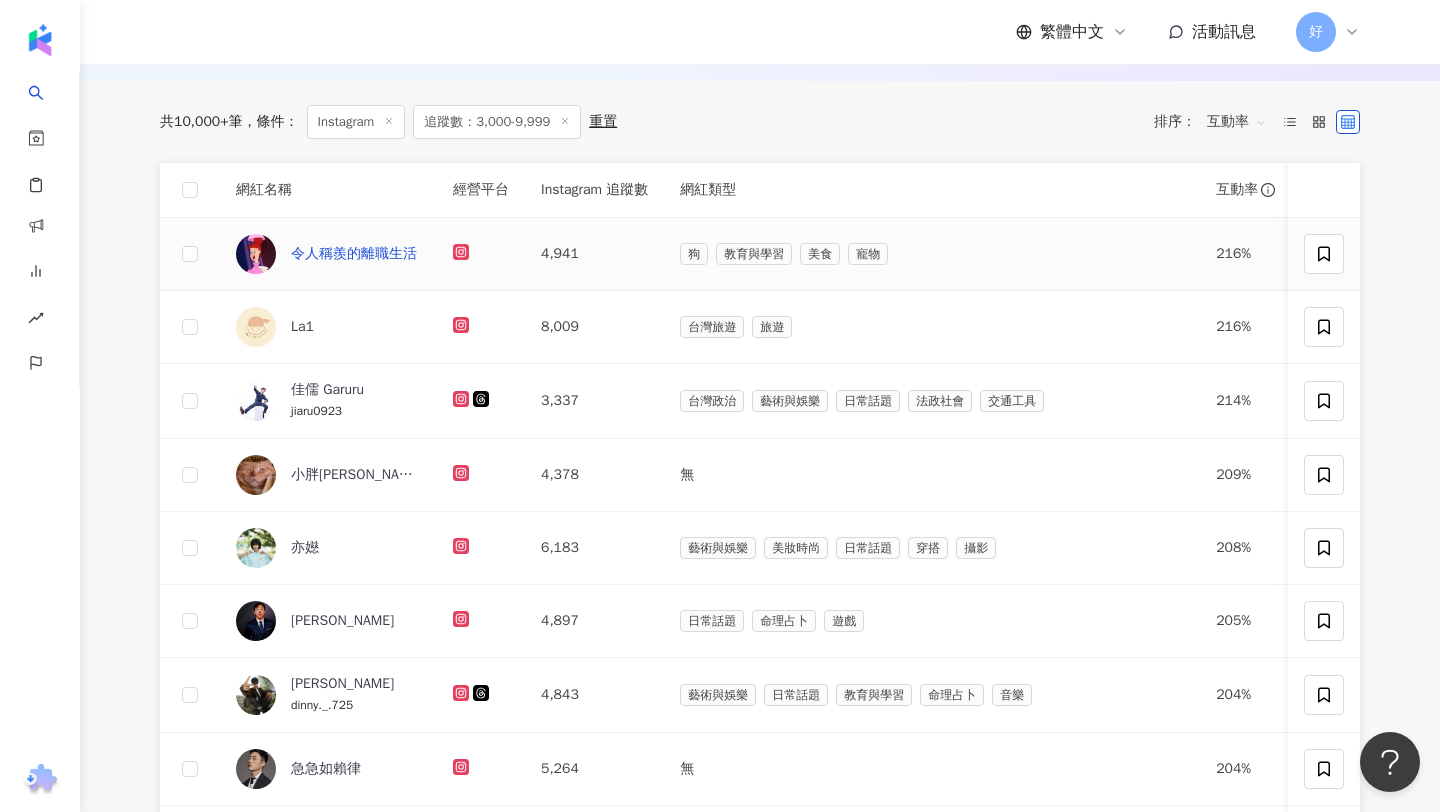 click on "令人稱羨的離職生活" at bounding box center [354, 254] 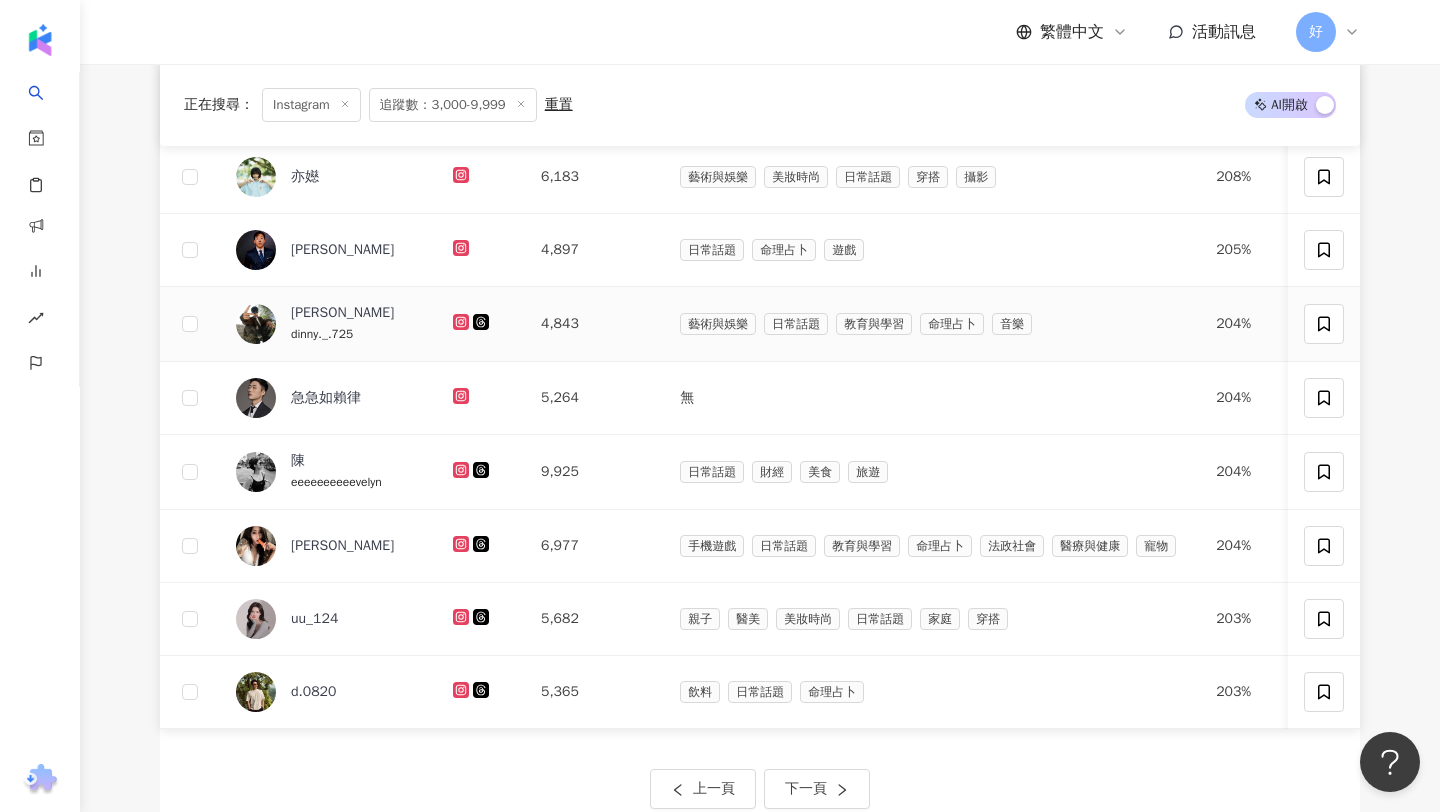 scroll, scrollTop: 1509, scrollLeft: 0, axis: vertical 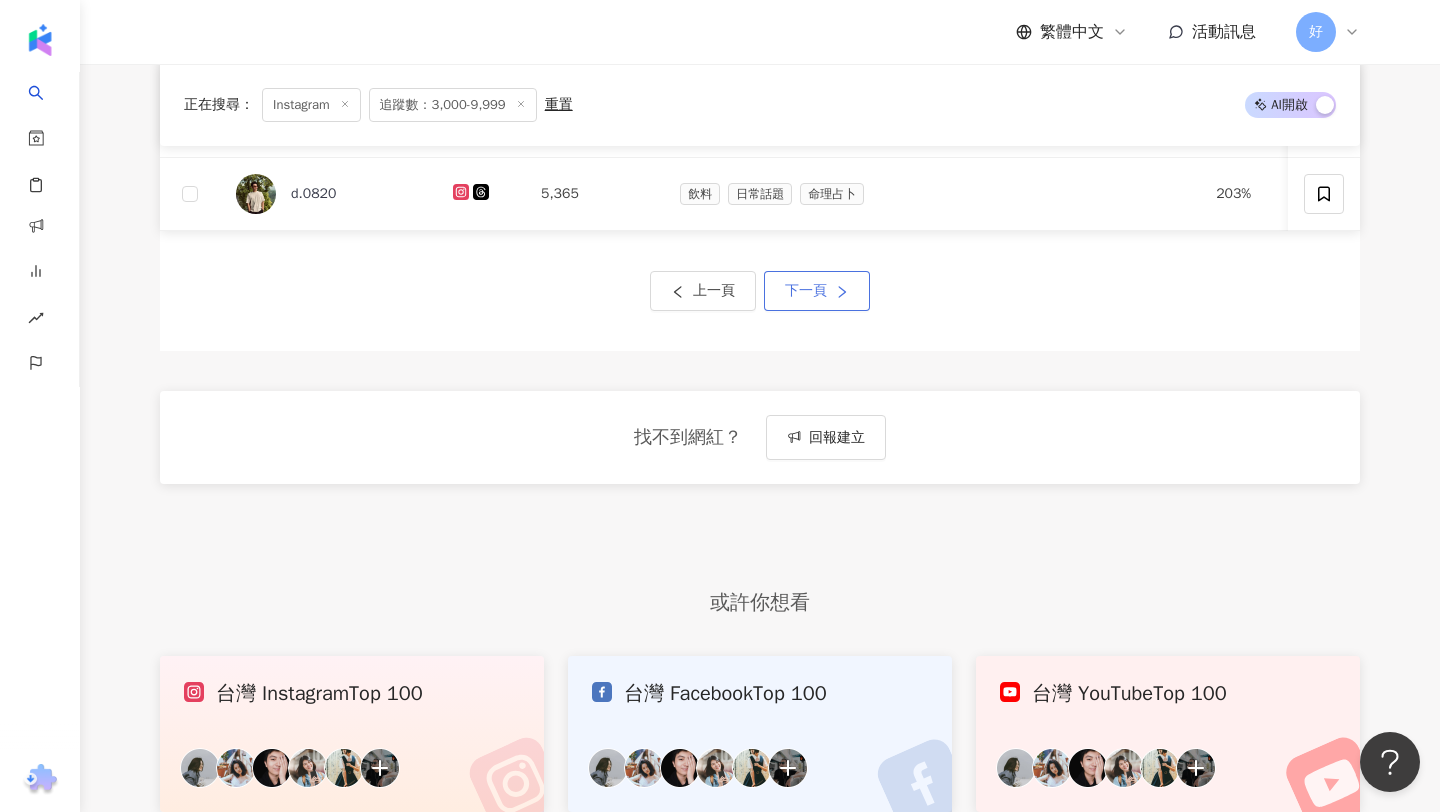 click on "下一頁" at bounding box center [806, 291] 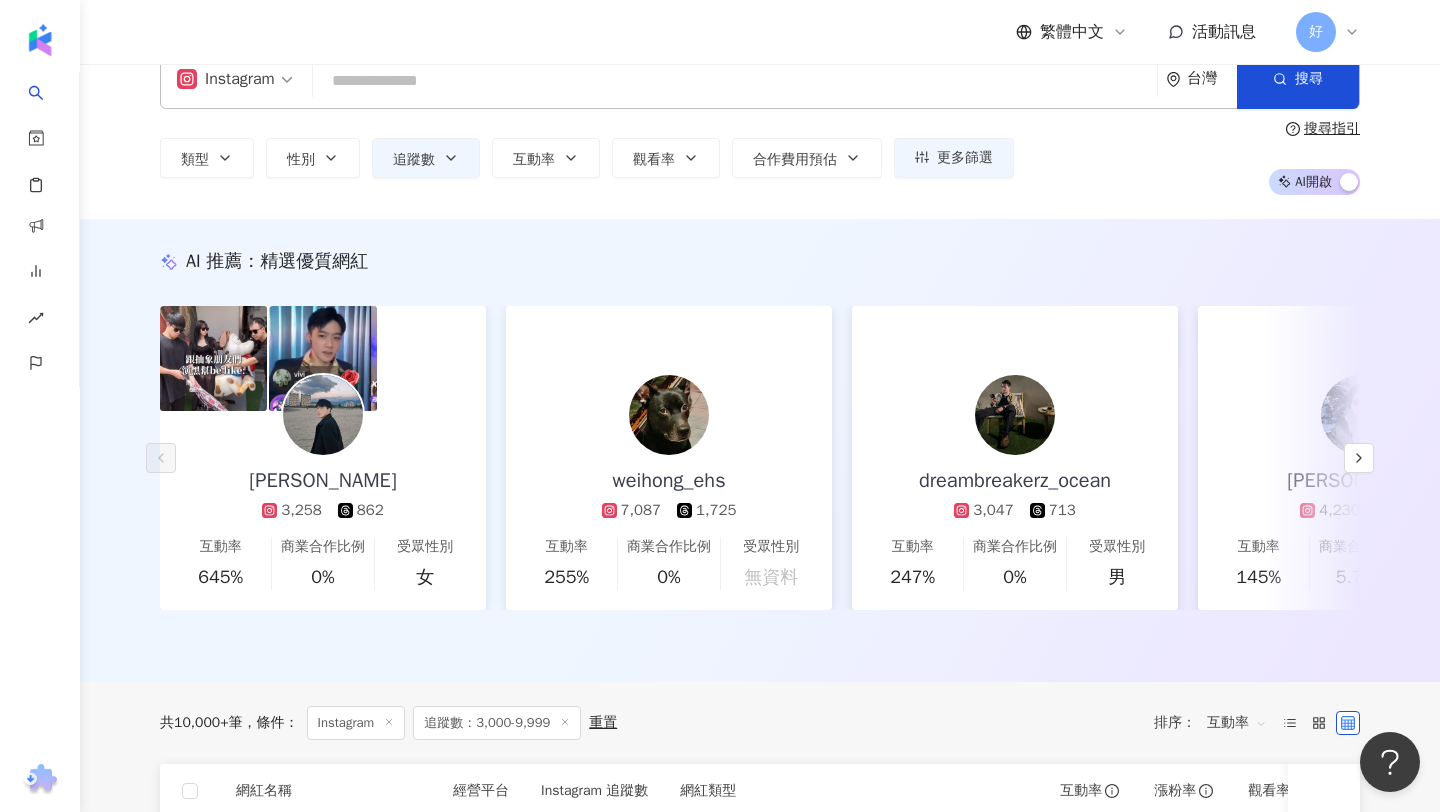 scroll, scrollTop: 0, scrollLeft: 0, axis: both 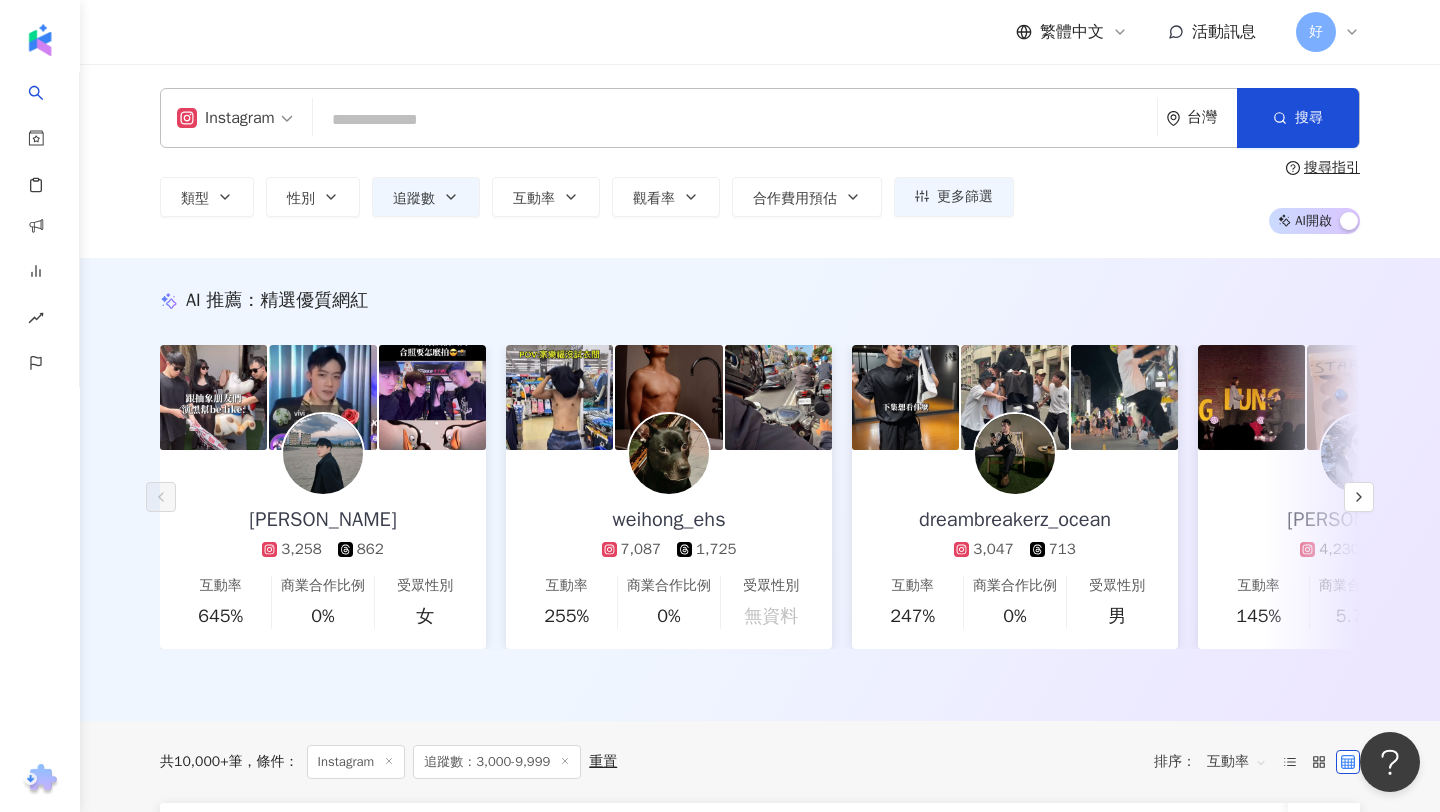 click on "Instagram" at bounding box center (226, 118) 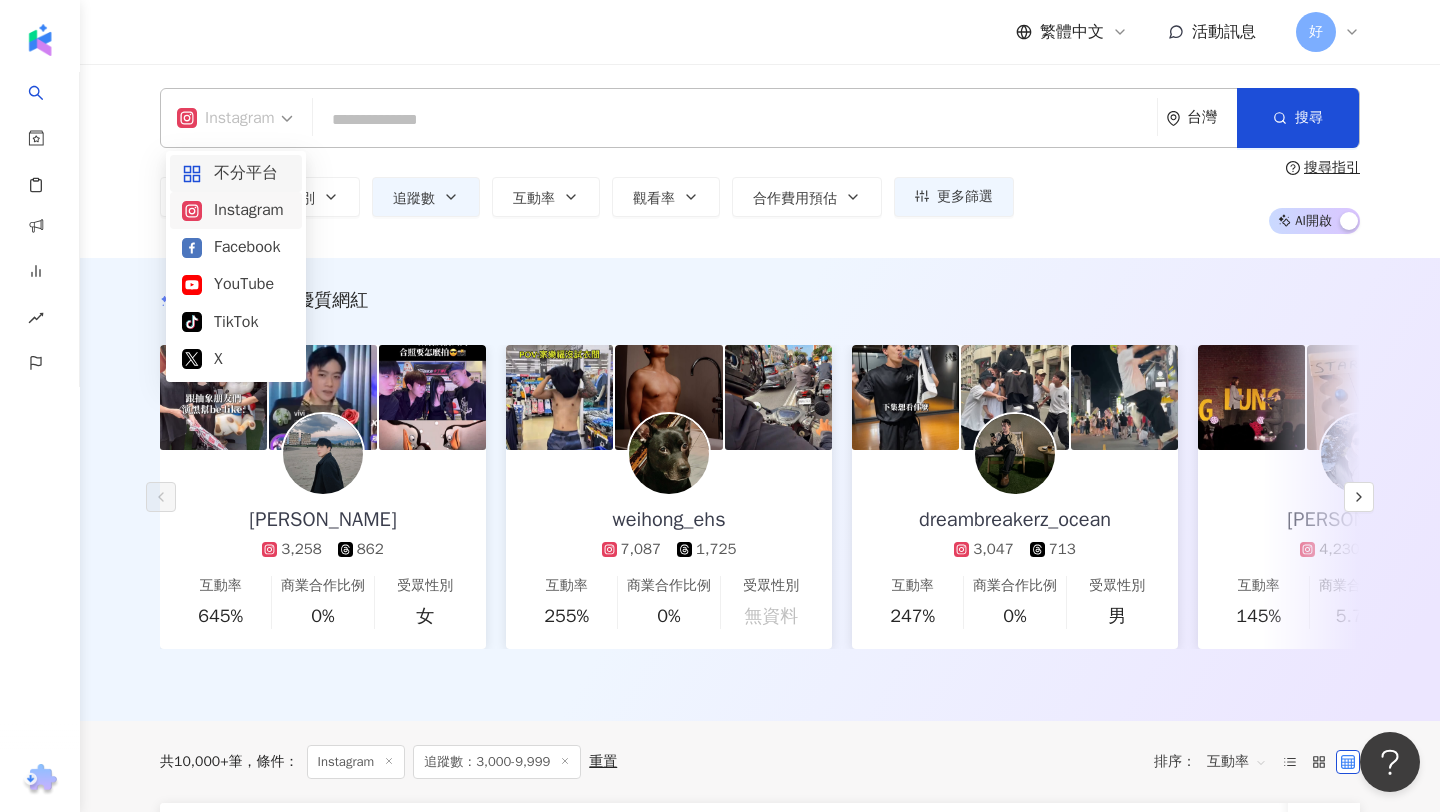 click on "AI 推薦 ： 精選優質網紅 朱奕勳 3,258 862 互動率 645% 商業合作比例 0% 受眾性別 女 weihong_ehs 7,087 1,725 互動率 255% 商業合作比例 0% 受眾性別 無資料 dreambreakerz_ocean 3,047 713 互動率 247% 商業合作比例 0% 受眾性別 男 陳柏帆 4,230 632 互動率 145% 商業合作比例 5.71% 受眾性別 男 yuru901108 6,741 1,718 互動率 107% 商業合作比例 11.1% 受眾性別 女 小夥伴日常 9,078 10.4萬 互動率 1.36% 商業合作比例 40% 受眾性別 女 東京男子圖鑑 5,842 4.9萬 tiktok-icon 21.4萬 互動率 0.57% 商業合作比例 0% 受眾性別 女 EddyJonesLin 9,569 1,108 互動率 78.7% 商業合作比例 0% 受眾性別 女 洪瑞綺｜樚比 4,318 935 398 互動率 75.8% 商業合作比例 41.7% 受眾性別 女 Josh 7,917 2,406 互動率 70.6% 商業合作比例 5% 受眾性別 男 淳 6,914 tiktok-icon 4,768 1,452 互動率 65.9% 商業合作比例 28.6% 受眾性別 男 黎曄ya 9,282 1,530 1,028 互動率 63.4% 商業合作比例" at bounding box center [760, 489] 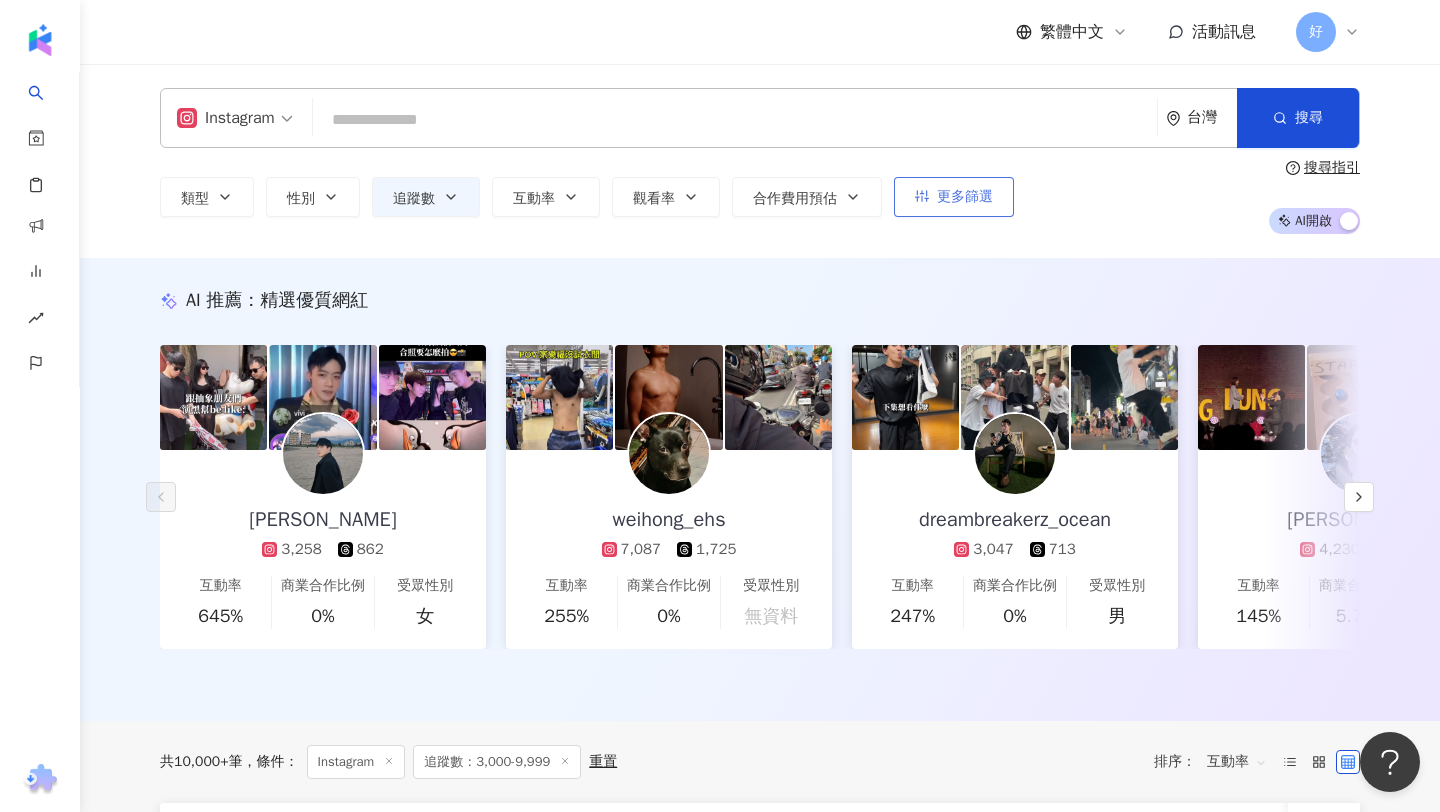 click 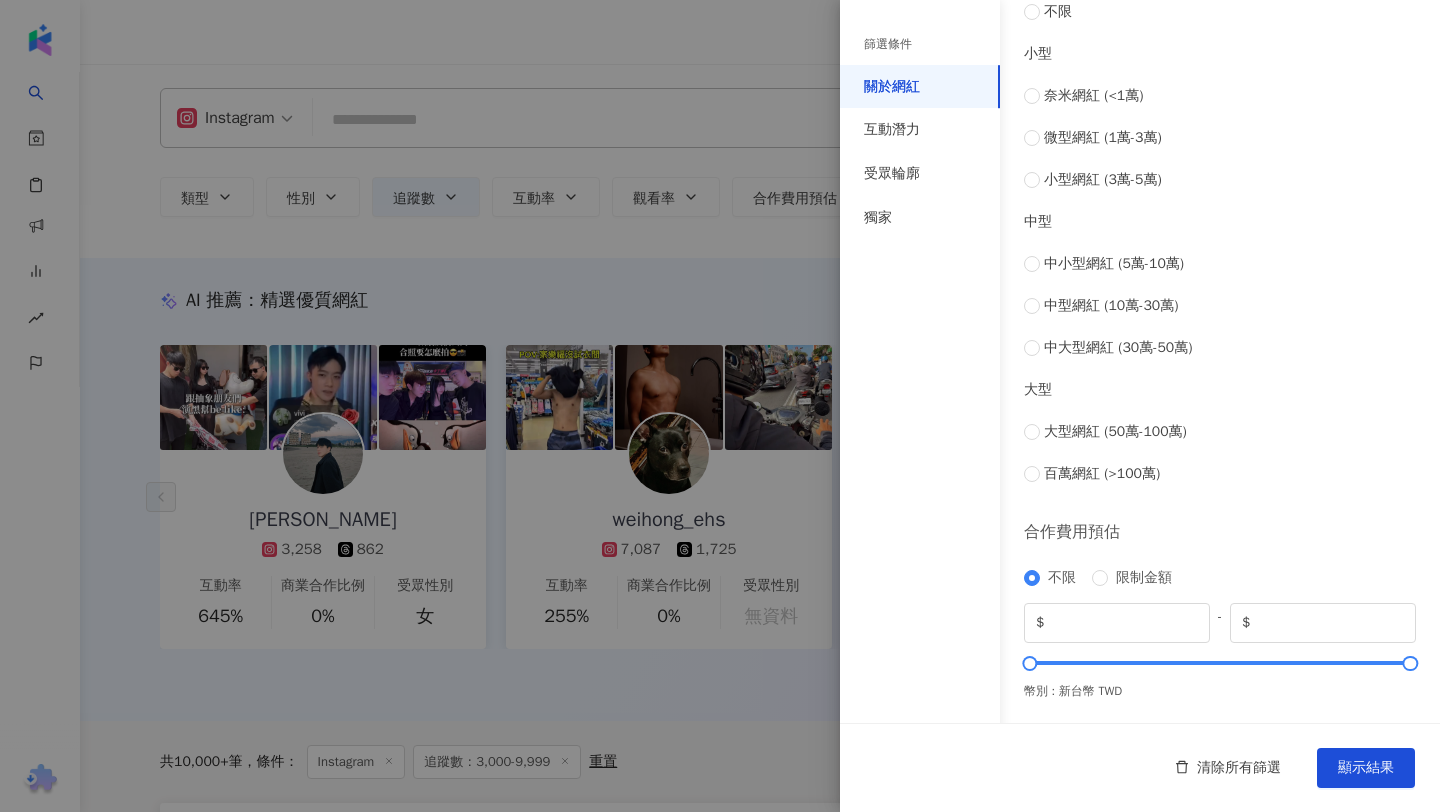 scroll, scrollTop: 0, scrollLeft: 0, axis: both 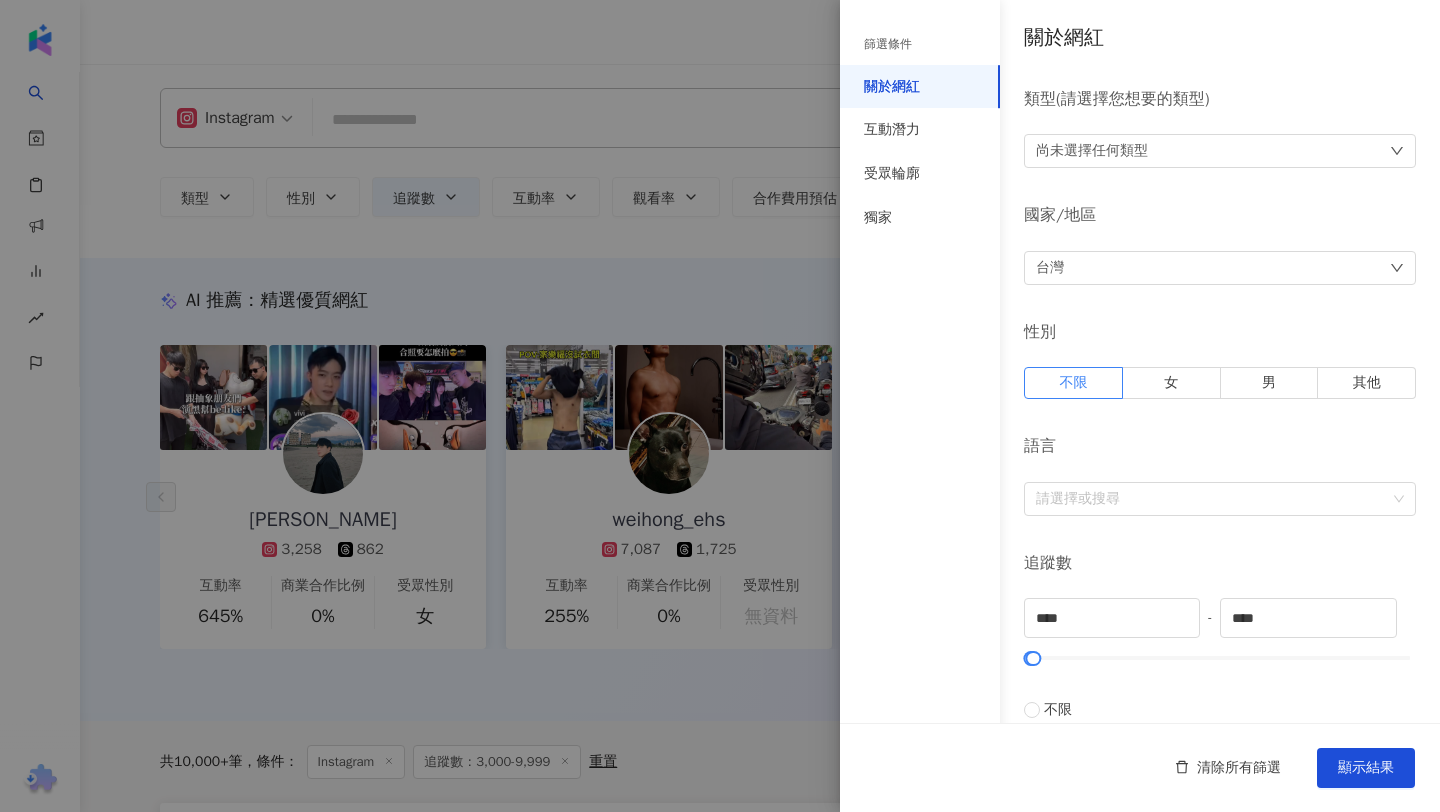 click on "尚未選擇任何類型" at bounding box center [1220, 151] 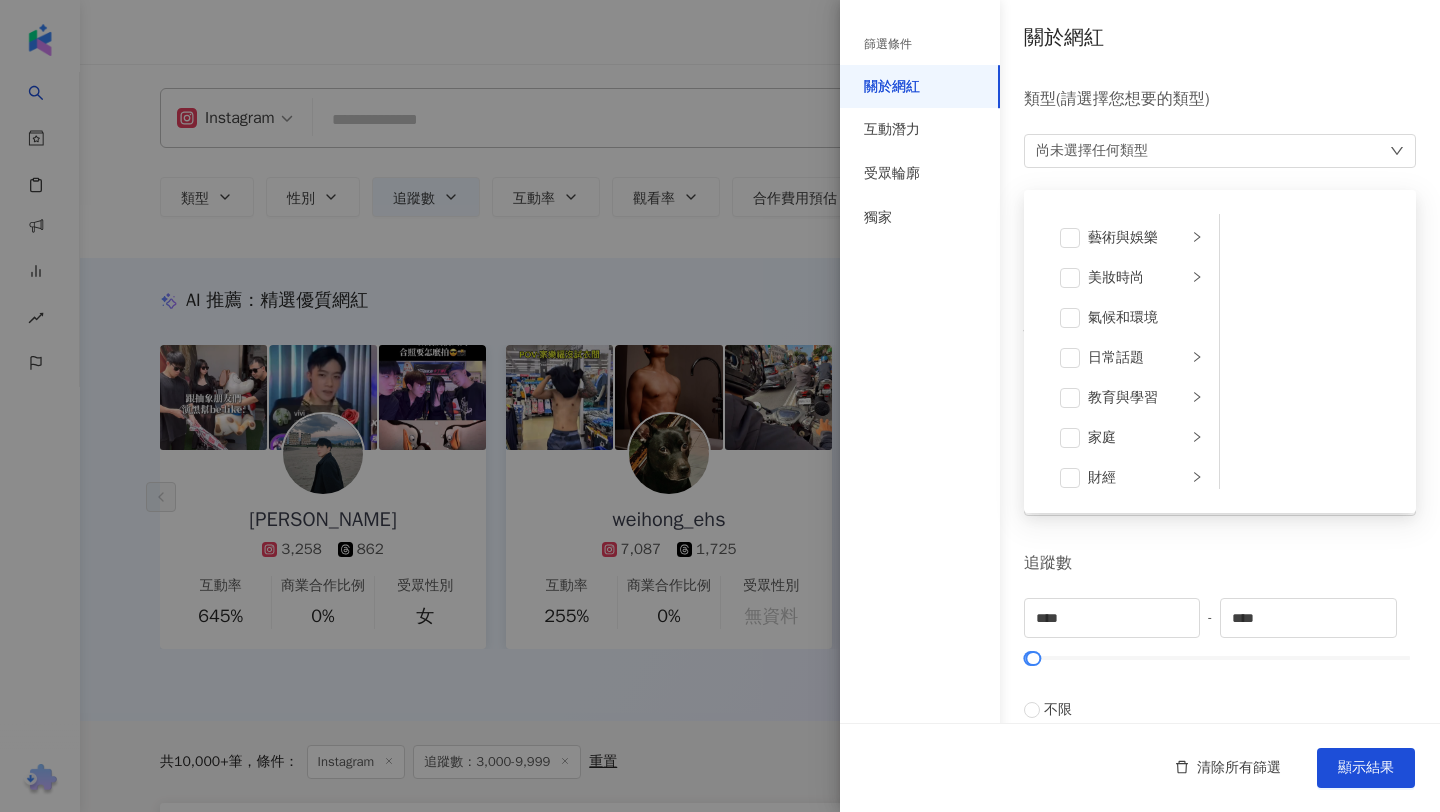 click on "類型  ( 請選擇您想要的類型 ) 尚未選擇任何類型 藝術與娛樂 美妝時尚 氣候和環境 日常話題 教育與學習 家庭 財經 美食 命理占卜 遊戲 法政社會 生活風格 影視娛樂 醫療與健康 寵物 攝影 感情 宗教 促購導購 運動 科技 交通工具 旅遊 成人" at bounding box center [1220, 128] 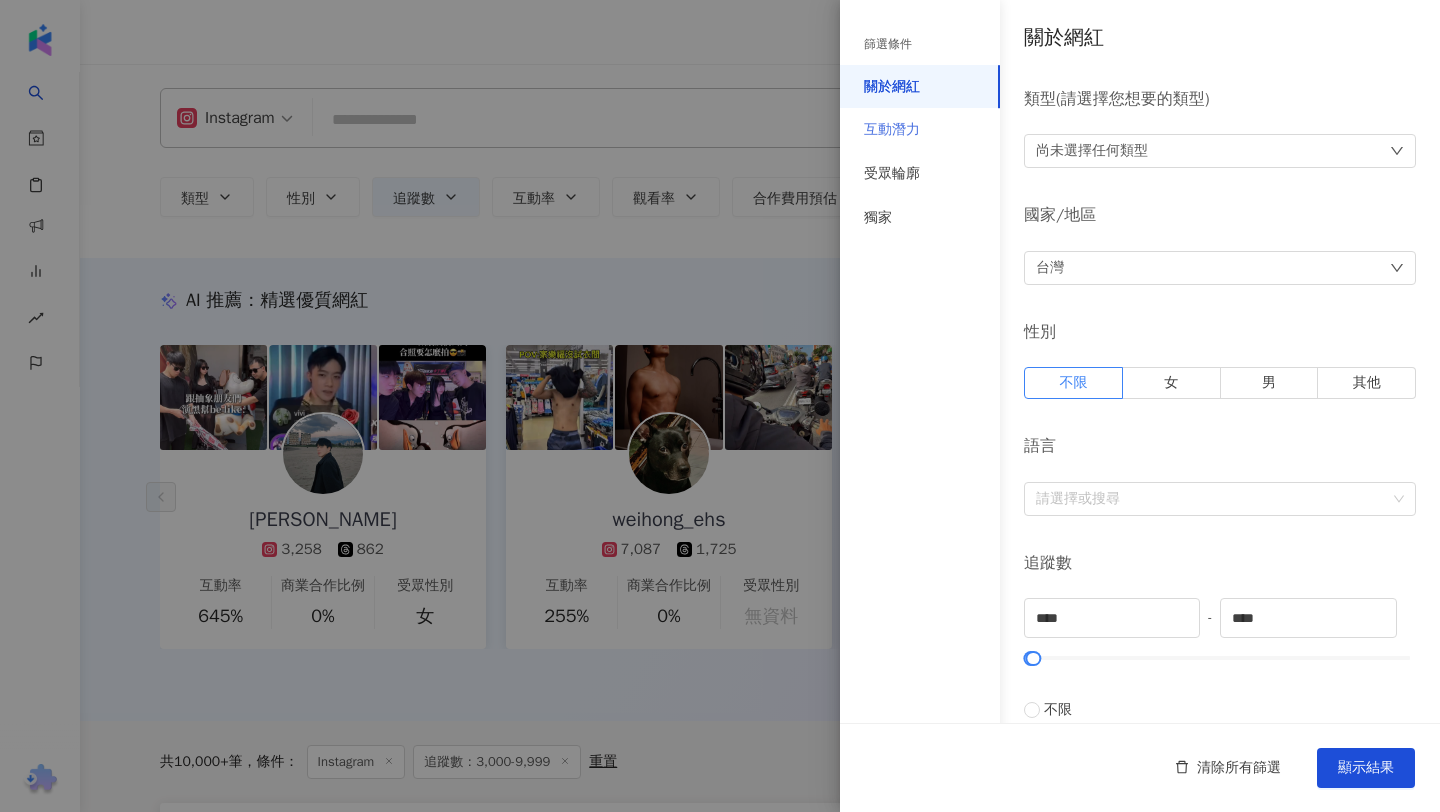 click on "互動潛力" at bounding box center [920, 130] 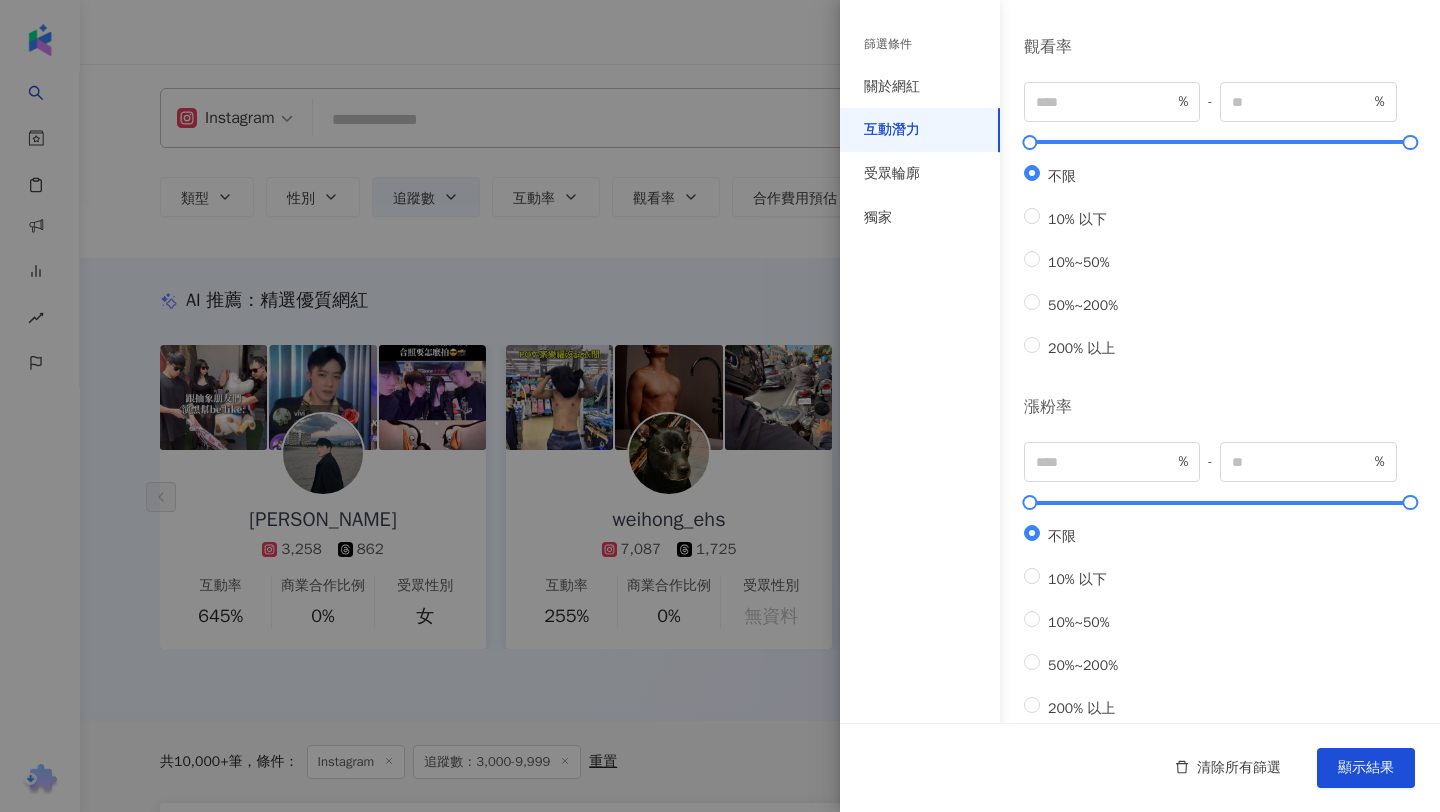 scroll, scrollTop: 0, scrollLeft: 0, axis: both 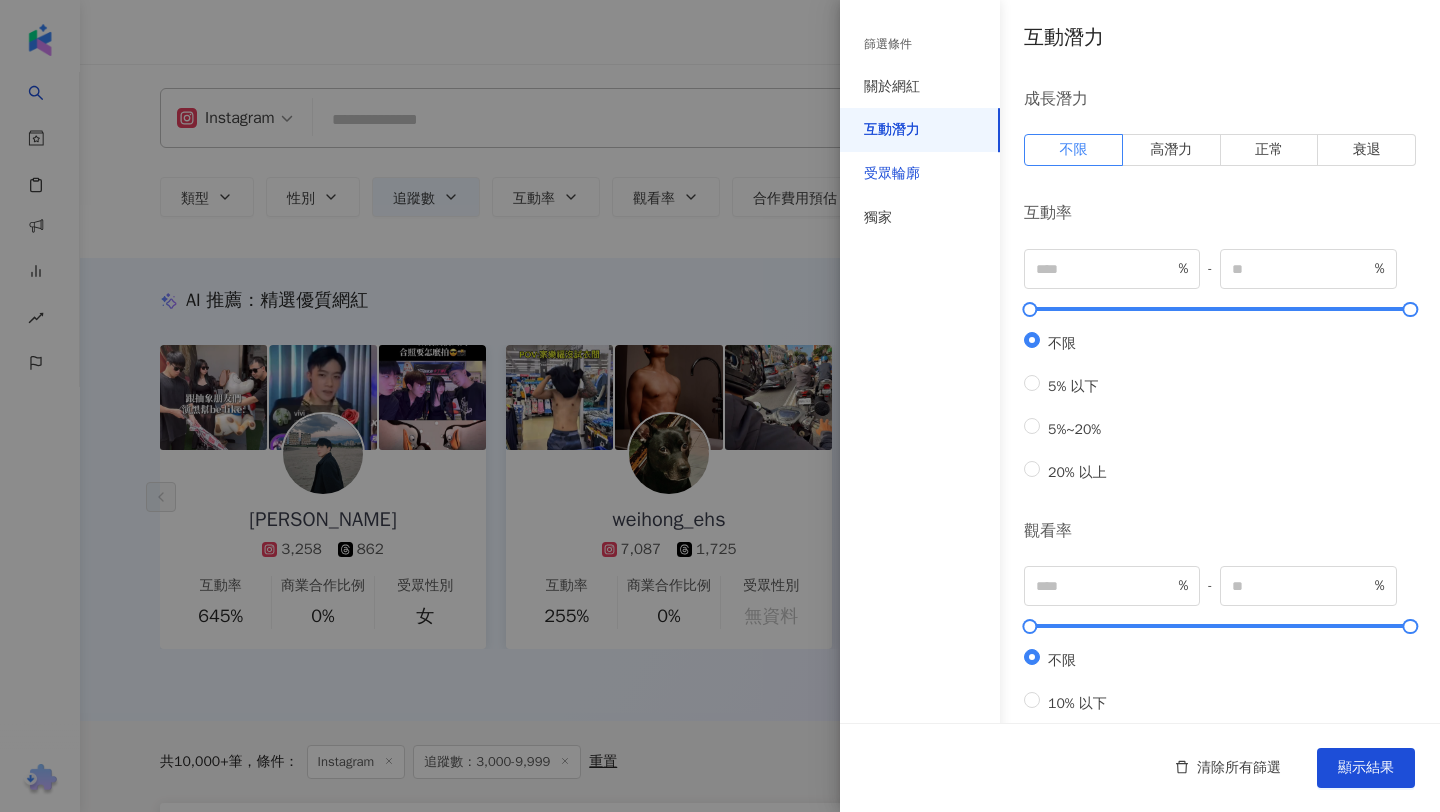 click on "受眾輪廓" at bounding box center (892, 174) 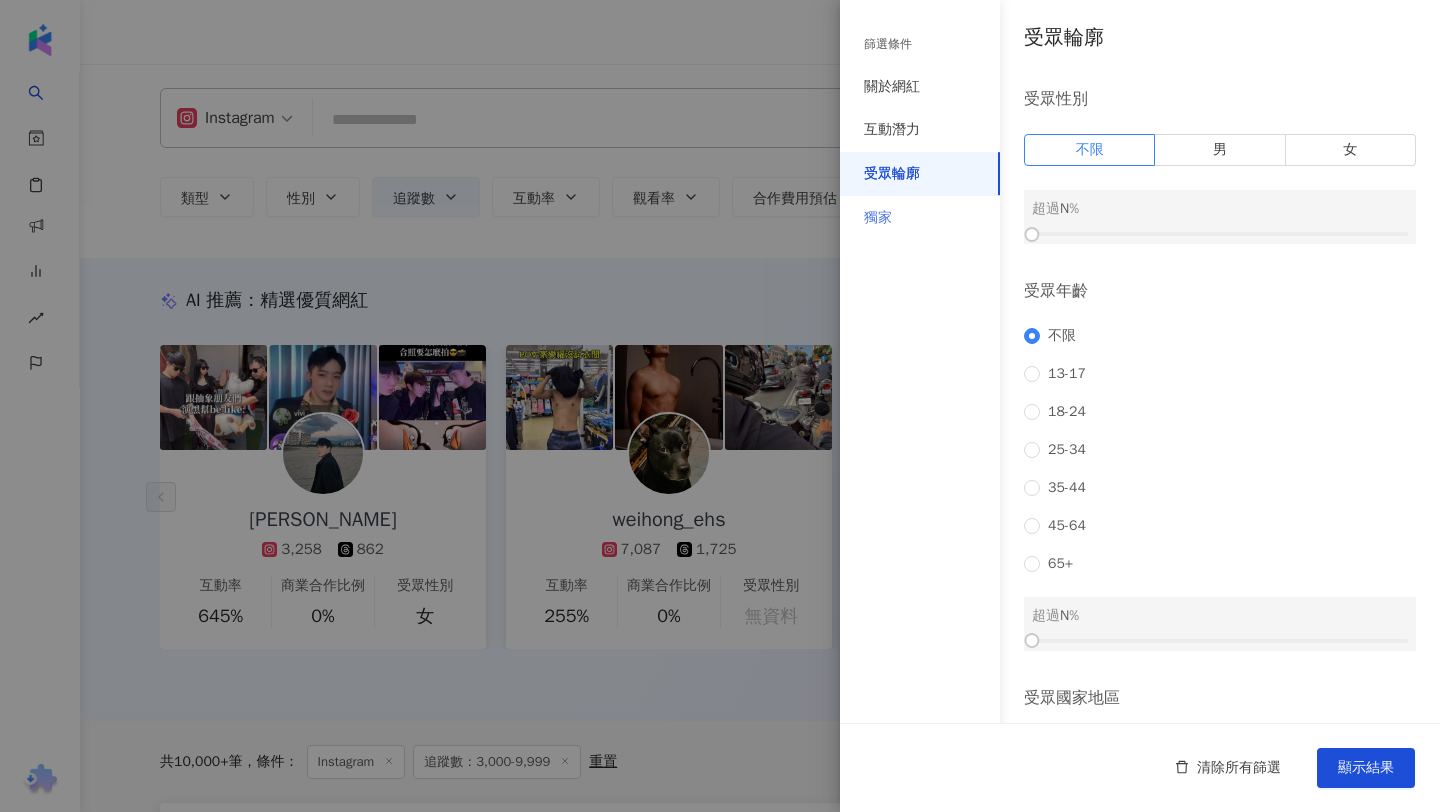 click on "獨家" at bounding box center [920, 218] 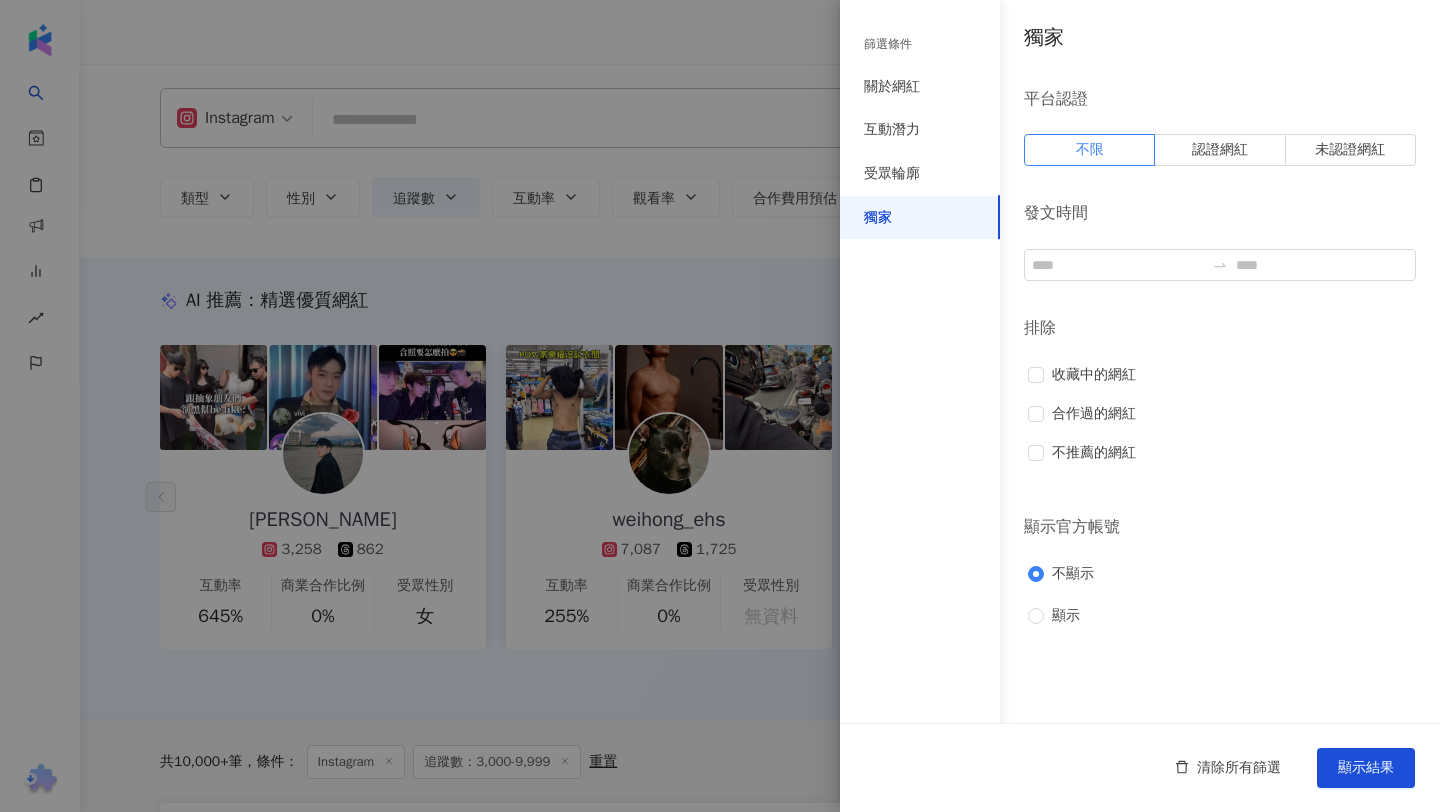 click at bounding box center (720, 406) 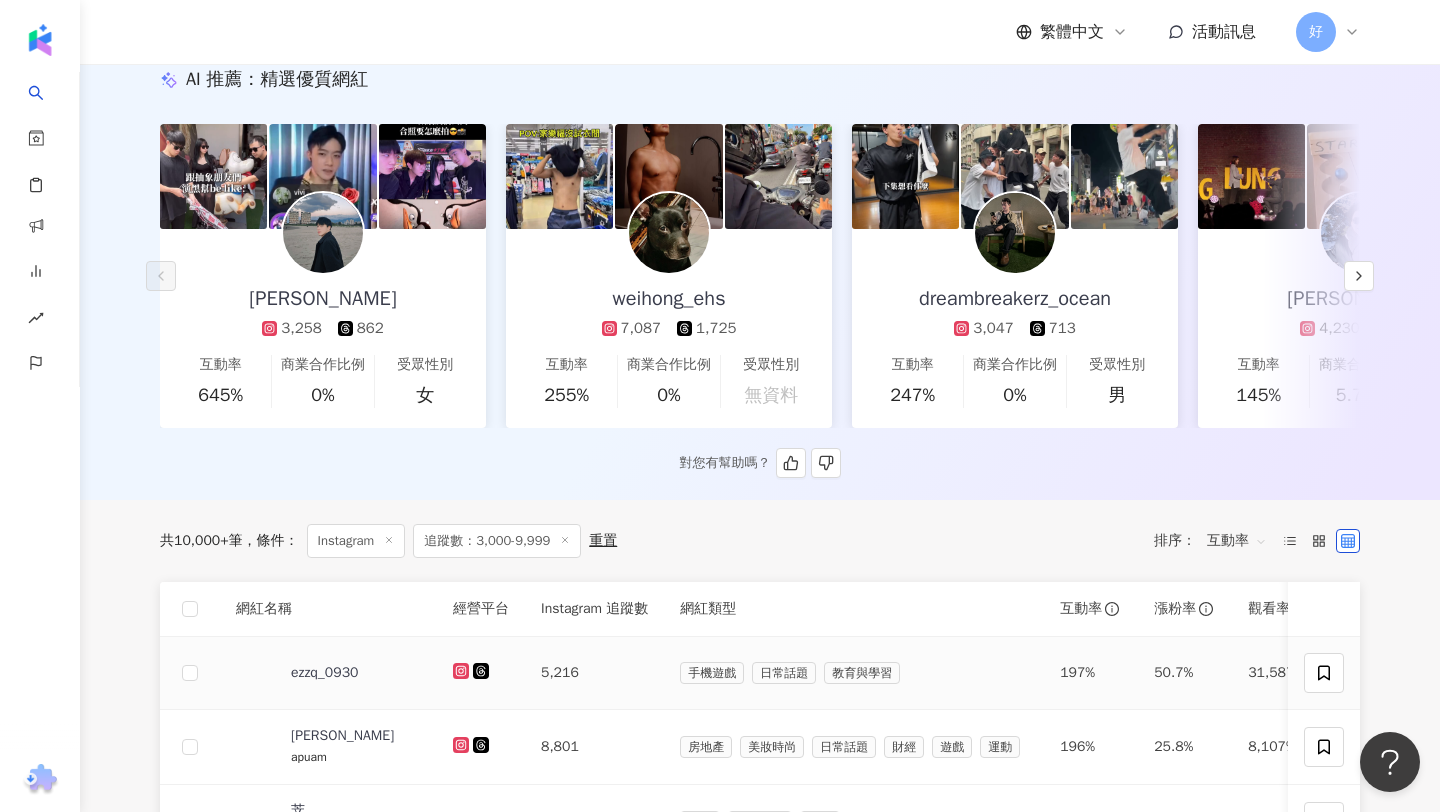 scroll, scrollTop: 107, scrollLeft: 0, axis: vertical 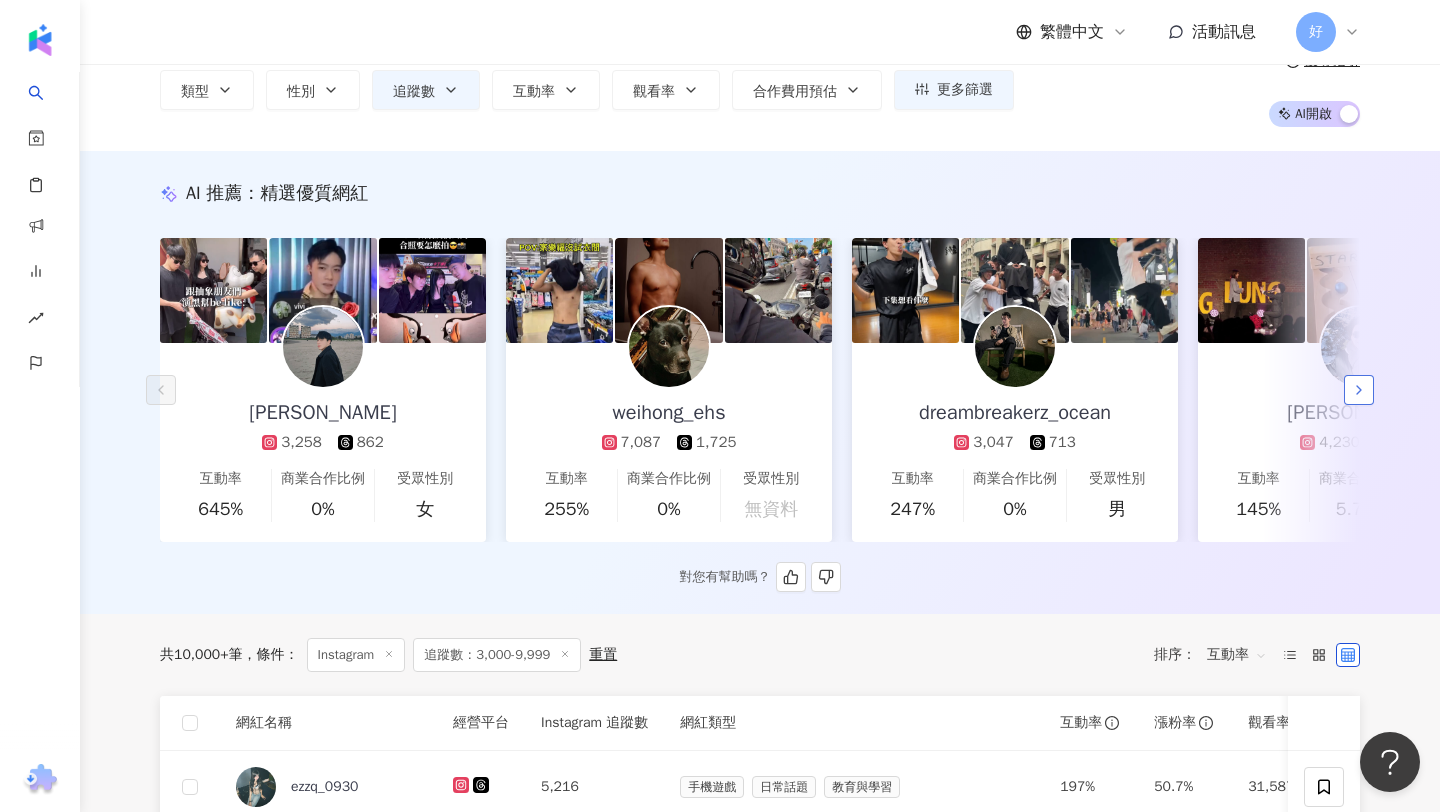 click at bounding box center (1359, 390) 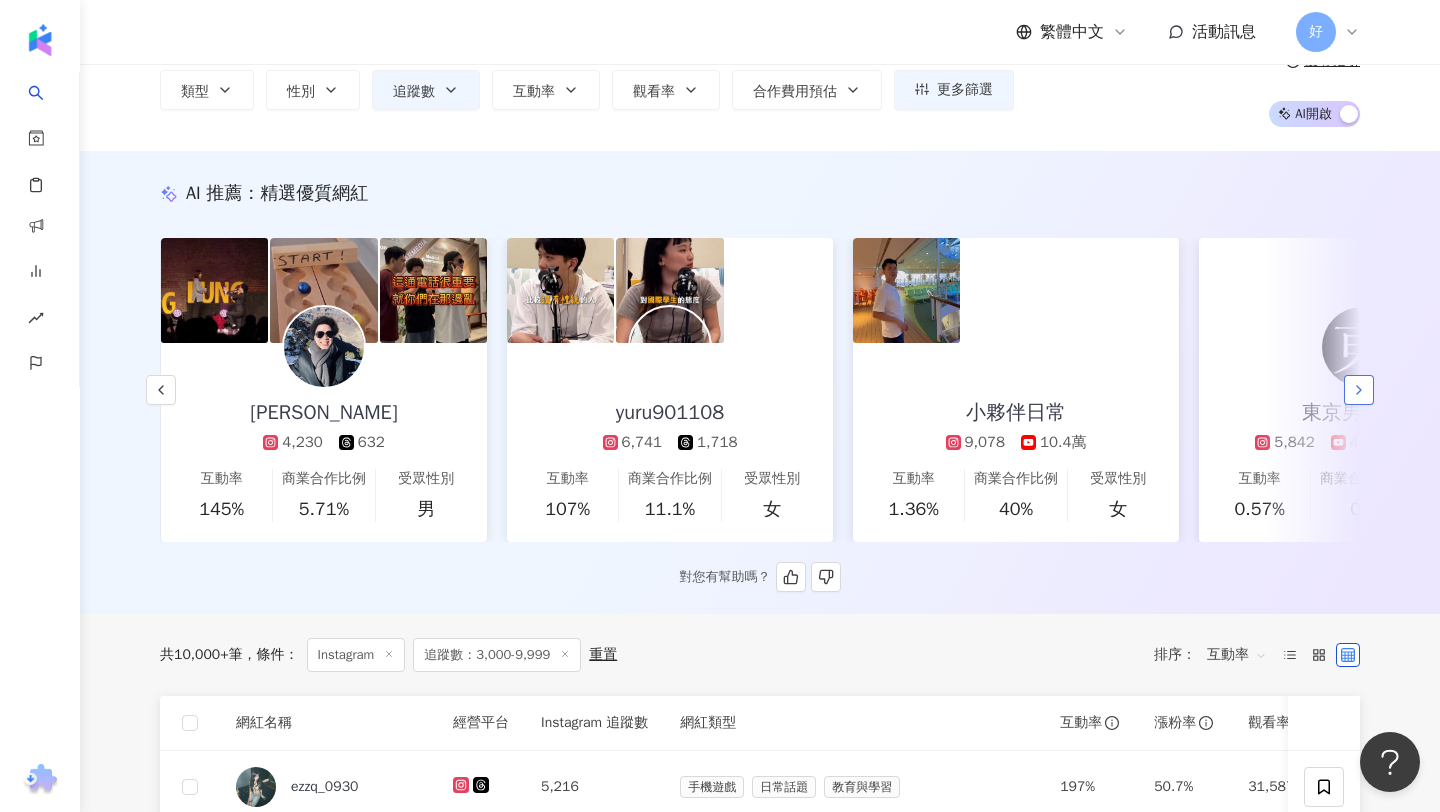 scroll, scrollTop: 0, scrollLeft: 1038, axis: horizontal 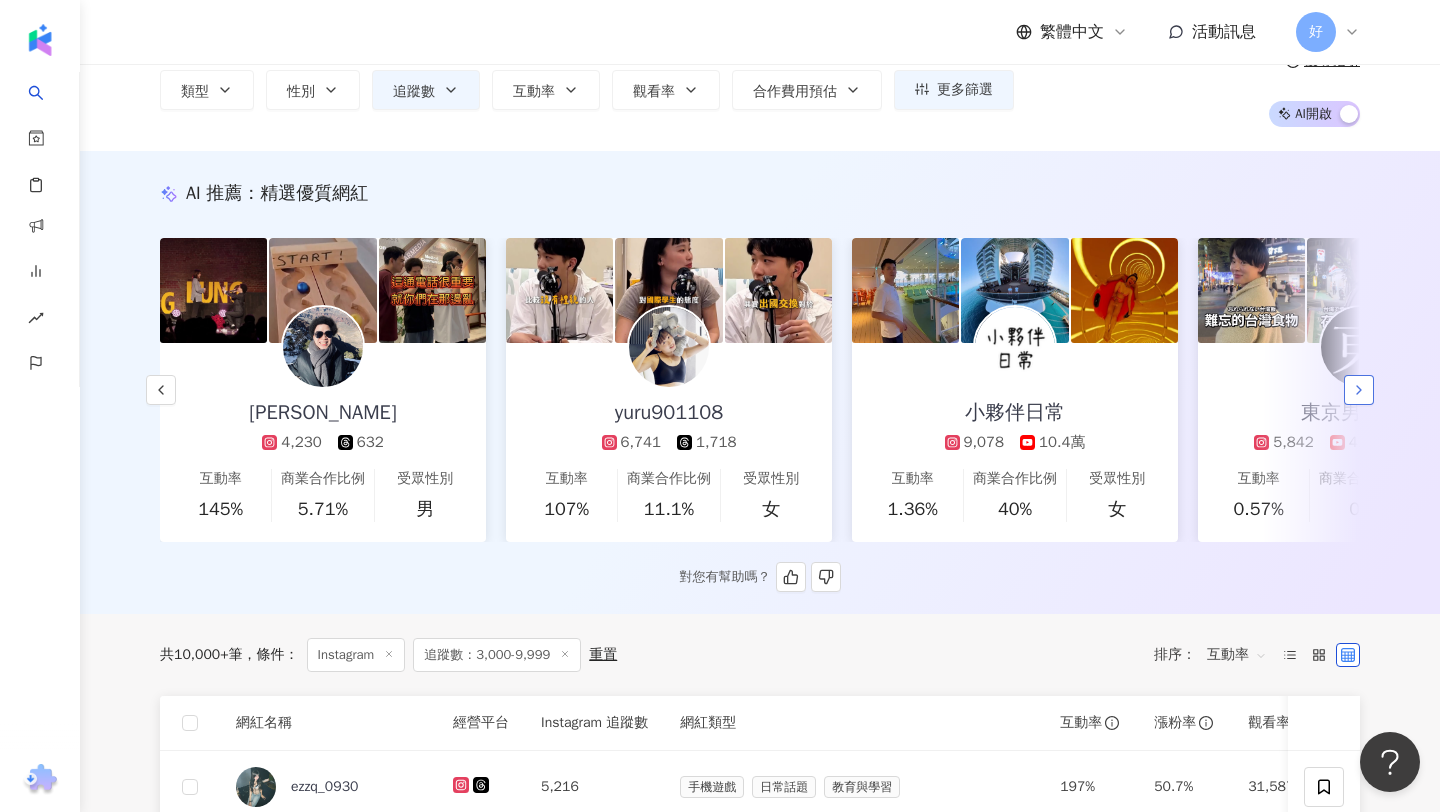 click at bounding box center (1359, 390) 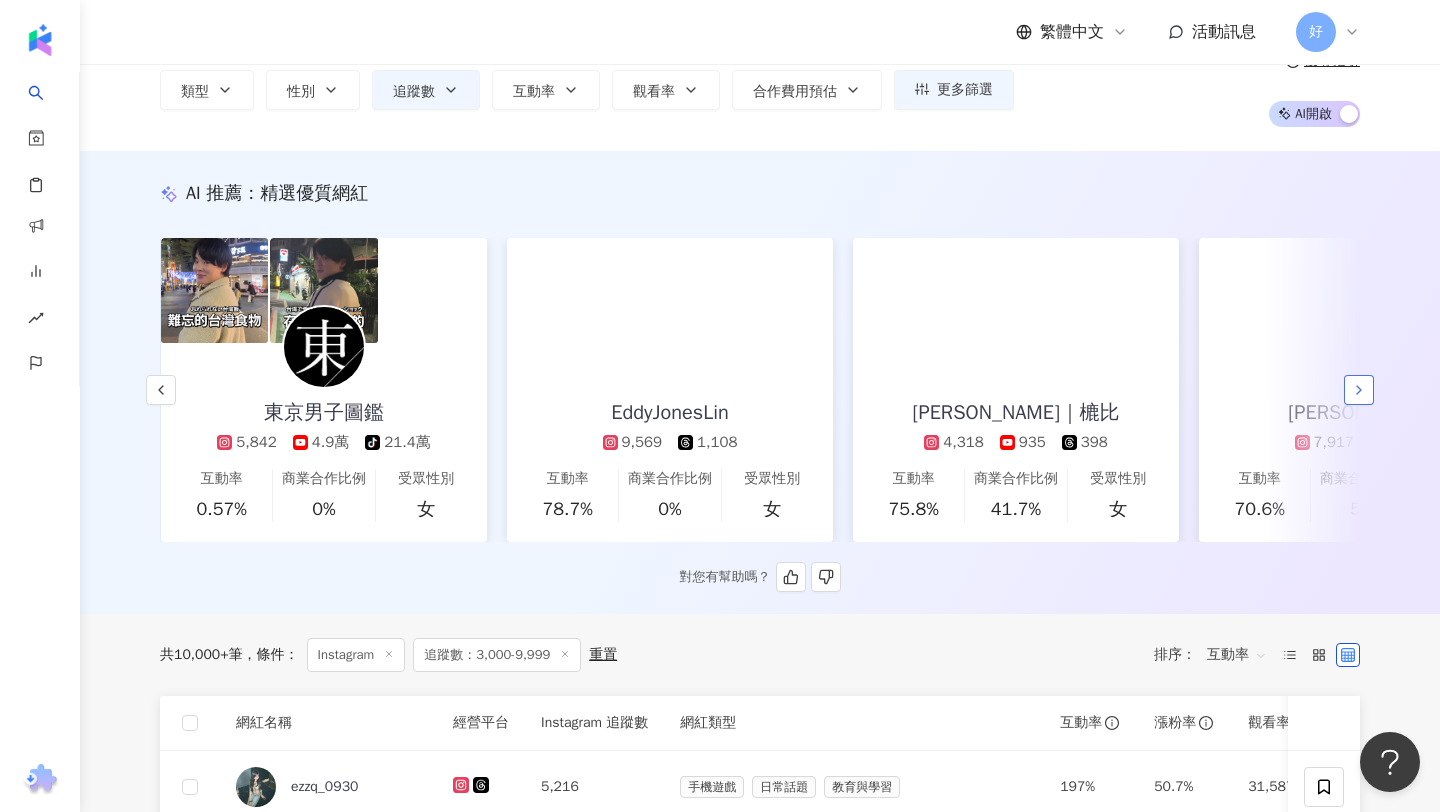 scroll, scrollTop: 0, scrollLeft: 2076, axis: horizontal 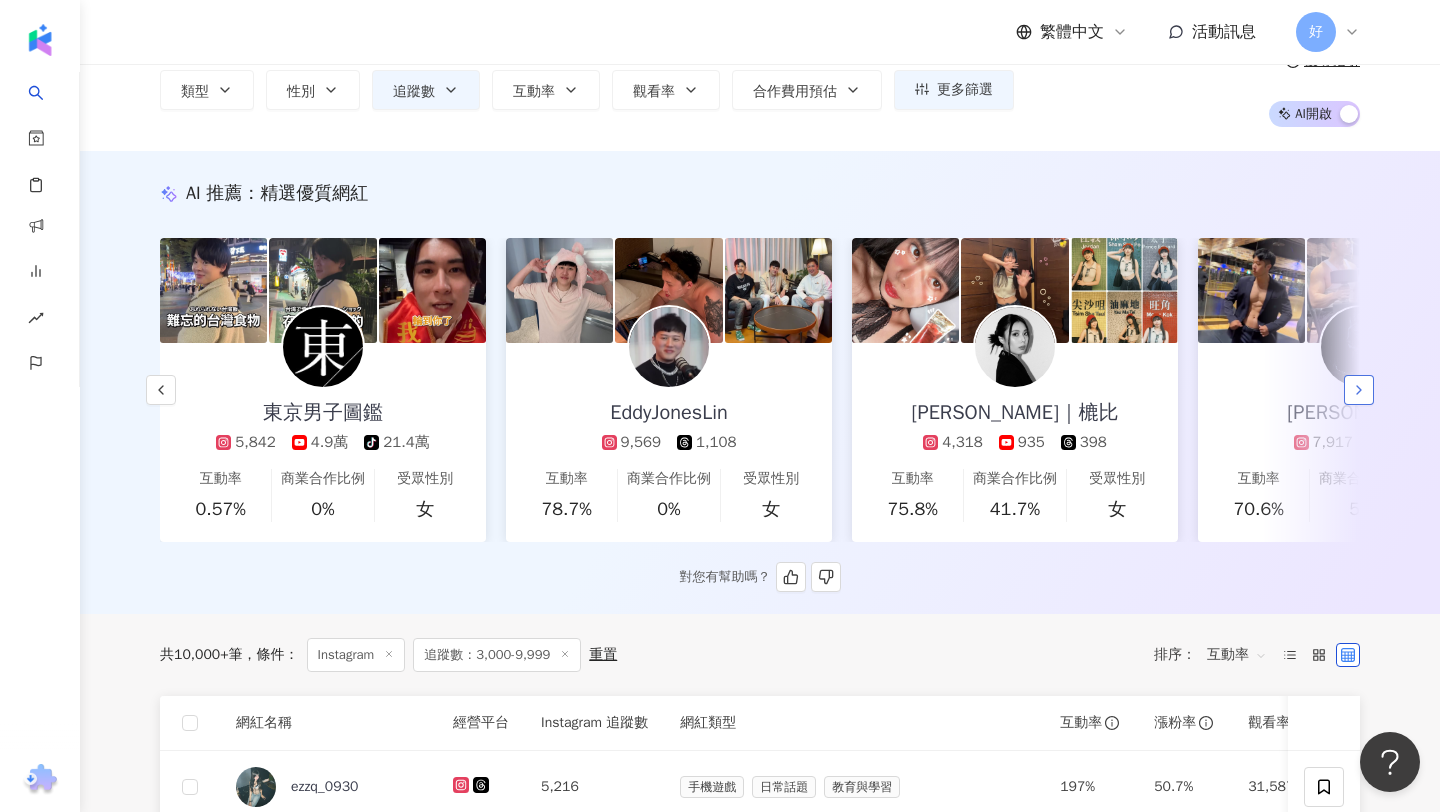 click 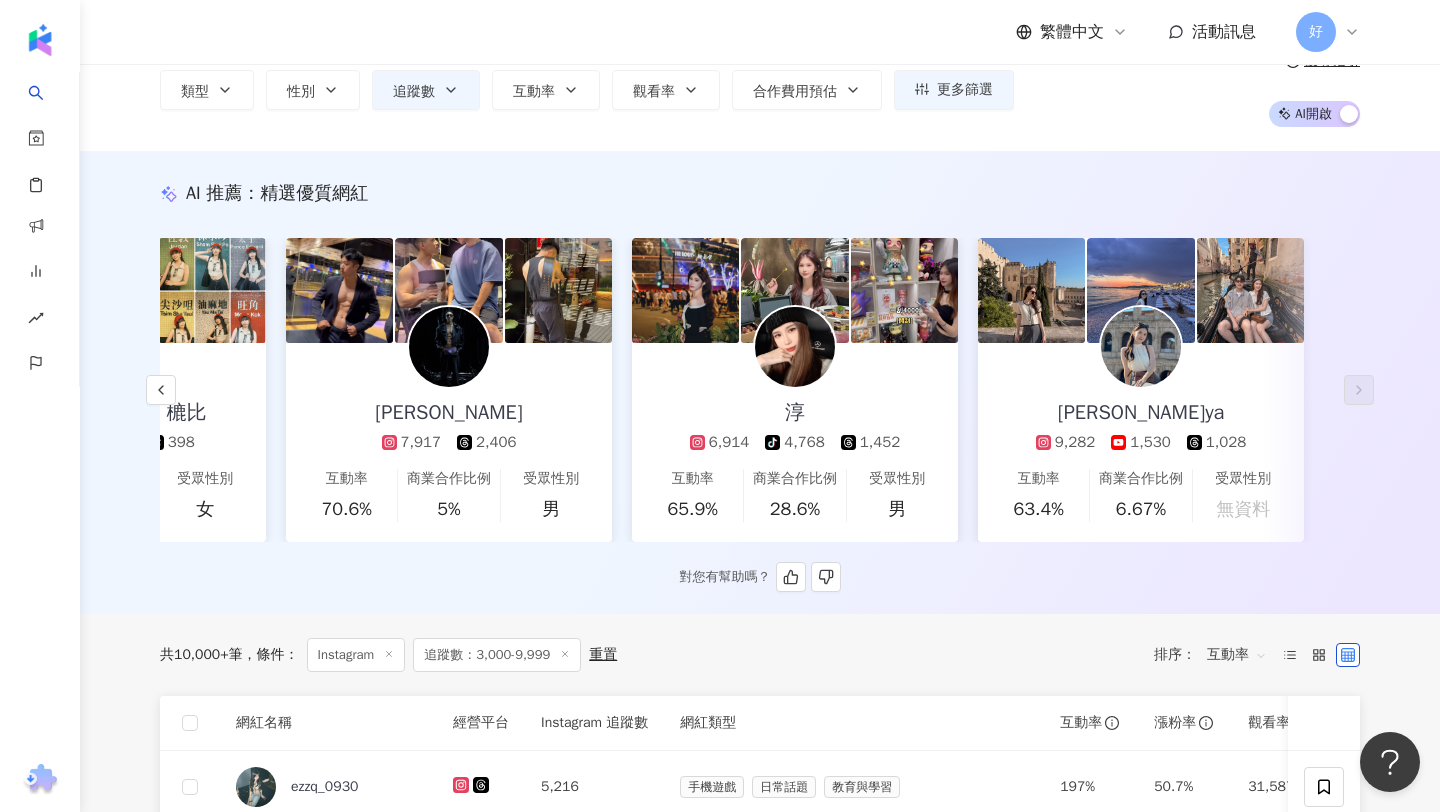 scroll, scrollTop: 0, scrollLeft: 2992, axis: horizontal 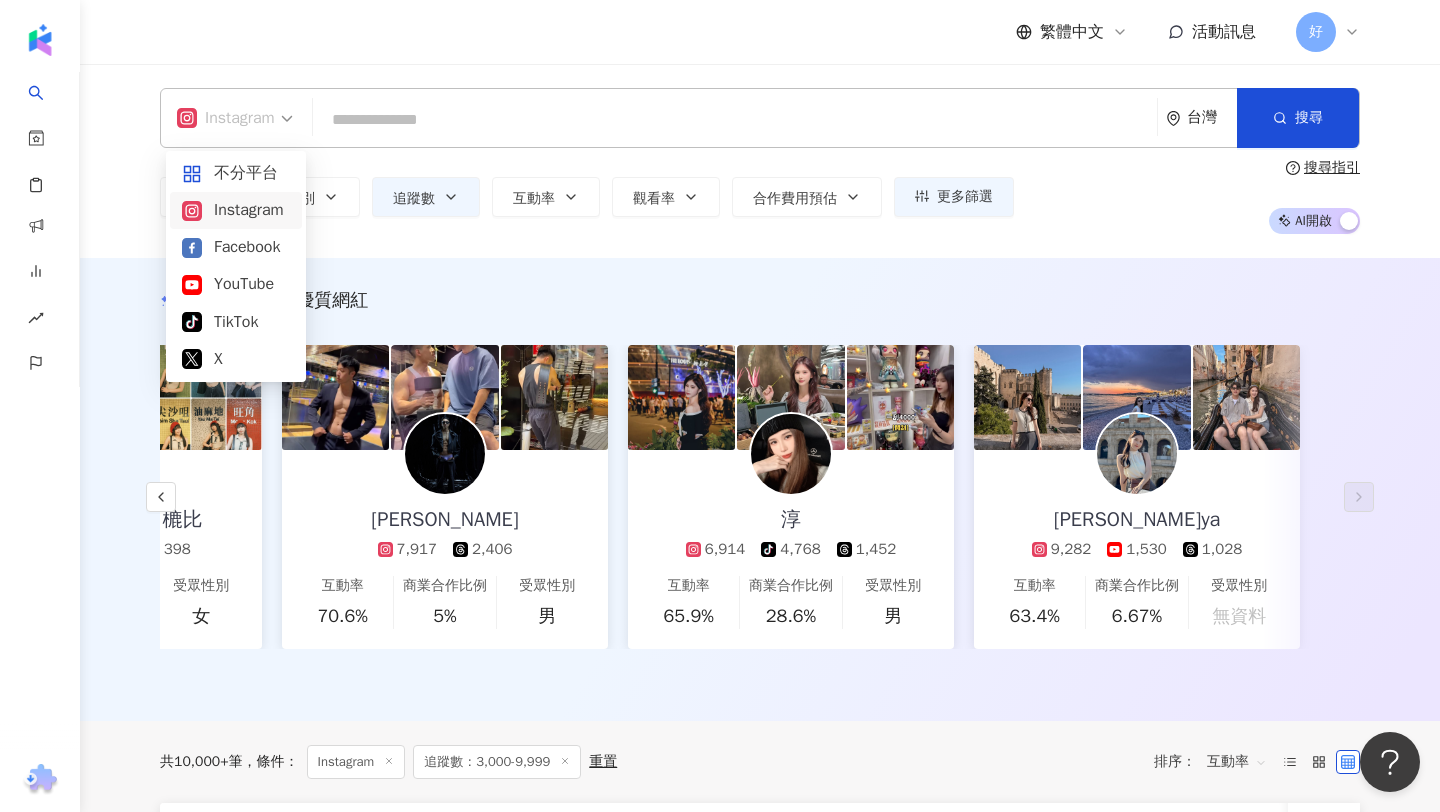click on "Instagram" at bounding box center (235, 118) 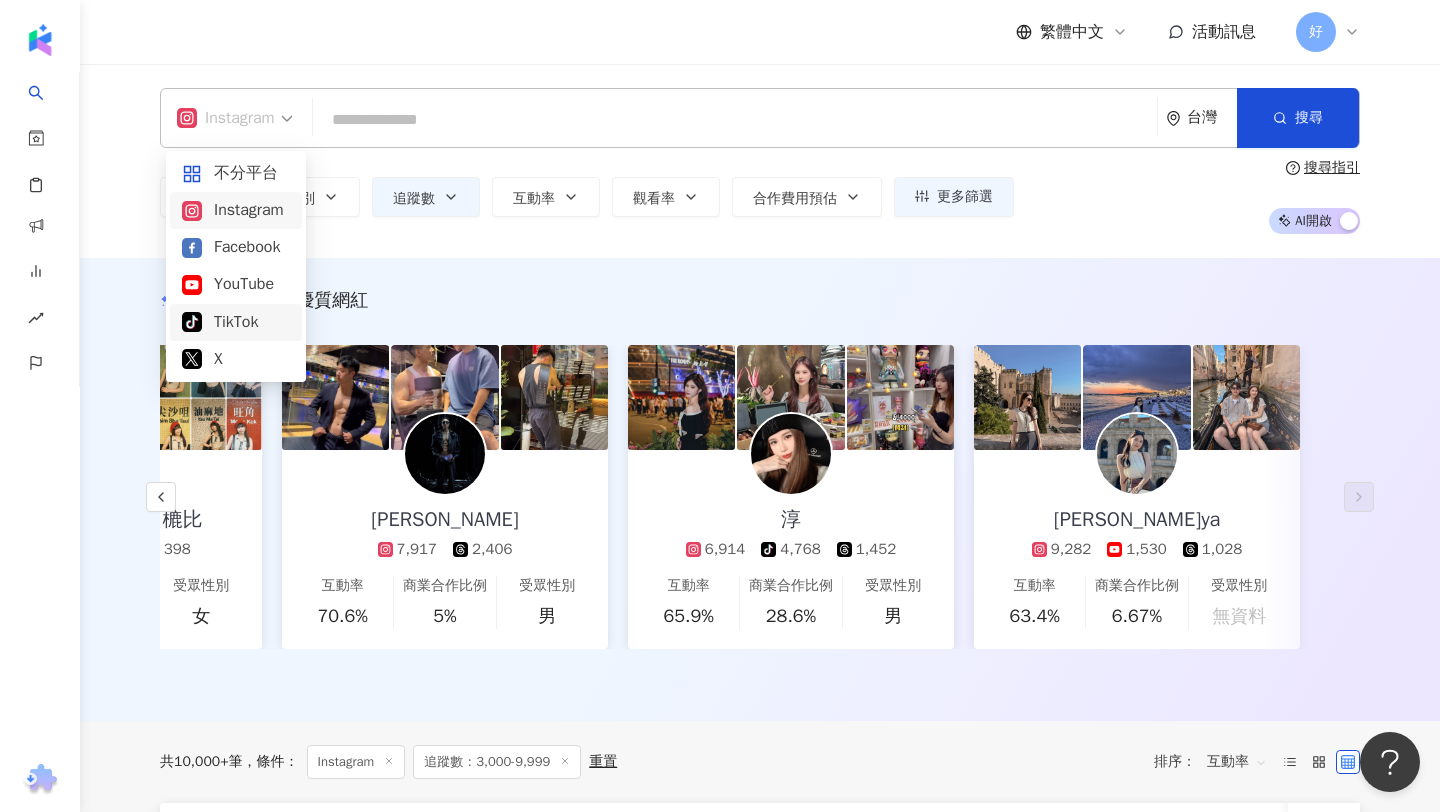 click on "Instagram 台灣 搜尋 類型 性別 追蹤數 互動率 觀看率 合作費用預估  更多篩選 篩選條件 關於網紅 互動潛力 受眾輪廓 獨家 關於網紅 類型  ( 請選擇您想要的類型 ) 尚未選擇任何類型 國家/地區 台灣 性別 不限 女 男 其他 語言     請選擇或搜尋 追蹤數 ****  -  **** 不限 小型 奈米網紅 (<1萬) 微型網紅 (1萬-3萬) 小型網紅 (3萬-5萬) 中型 中小型網紅 (5萬-10萬) 中型網紅 (10萬-30萬) 中大型網紅 (30萬-50萬) 大型 大型網紅 (50萬-100萬) 百萬網紅 (>100萬) 合作費用預估 不限 限制金額 $ *  -  $ ******* 幣別 : 新台幣 TWD 互動潛力 成長潛力 不限 高潛力 正常 衰退 互動率 %  -  % 不限 5% 以下 5%~20% 20% 以上 觀看率 %  -  % 不限 10% 以下 10%~50% 50%~200% 200% 以上 漲粉率 %  -  % 不限 10% 以下 10%~50% 50%~200% 200% 以上 受眾輪廓 受眾性別 不限 男 女   超過  N % 受眾年齡 不限 13-17 18-24 25-34 35-44 45-64 65+   超過  N %" at bounding box center [760, 161] 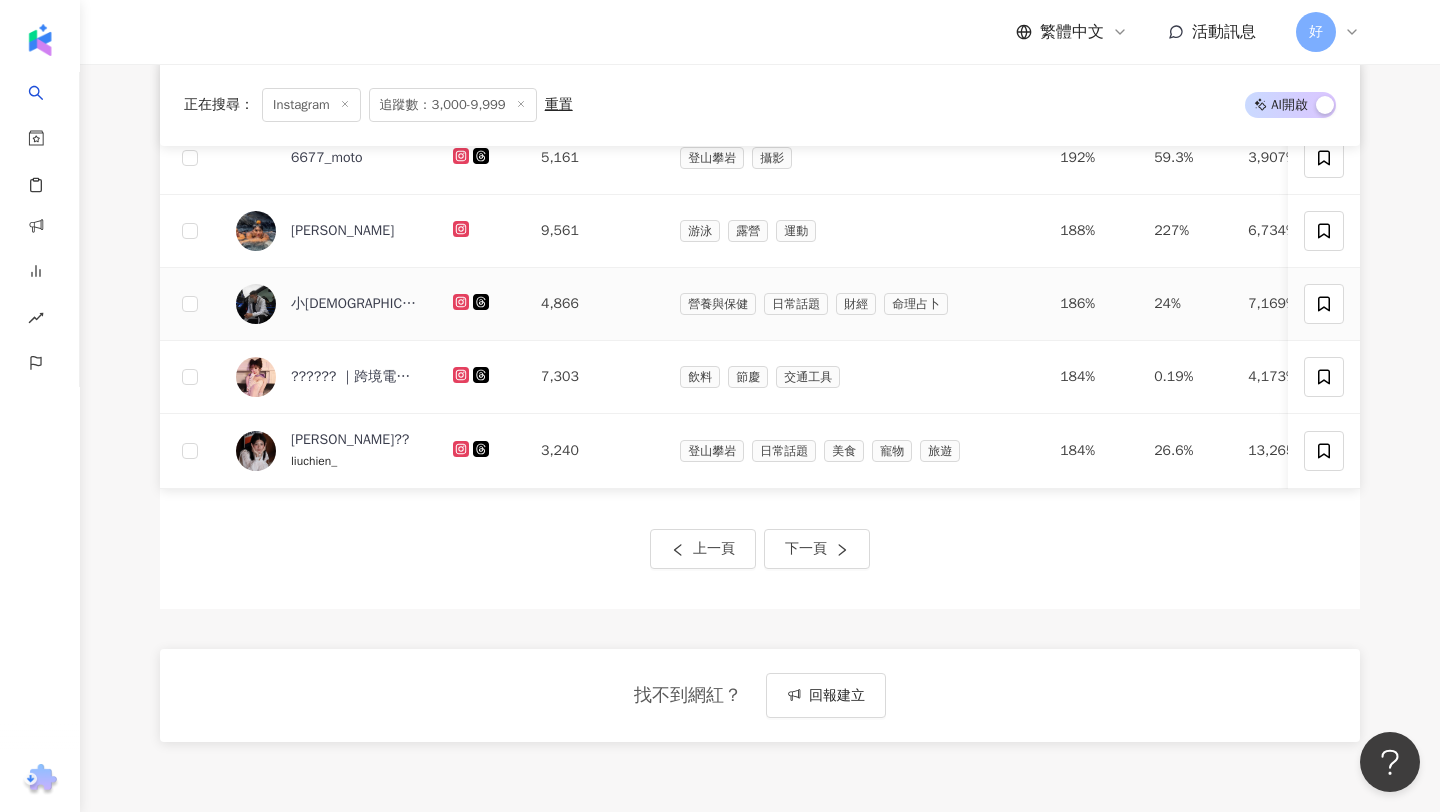 scroll, scrollTop: 1316, scrollLeft: 0, axis: vertical 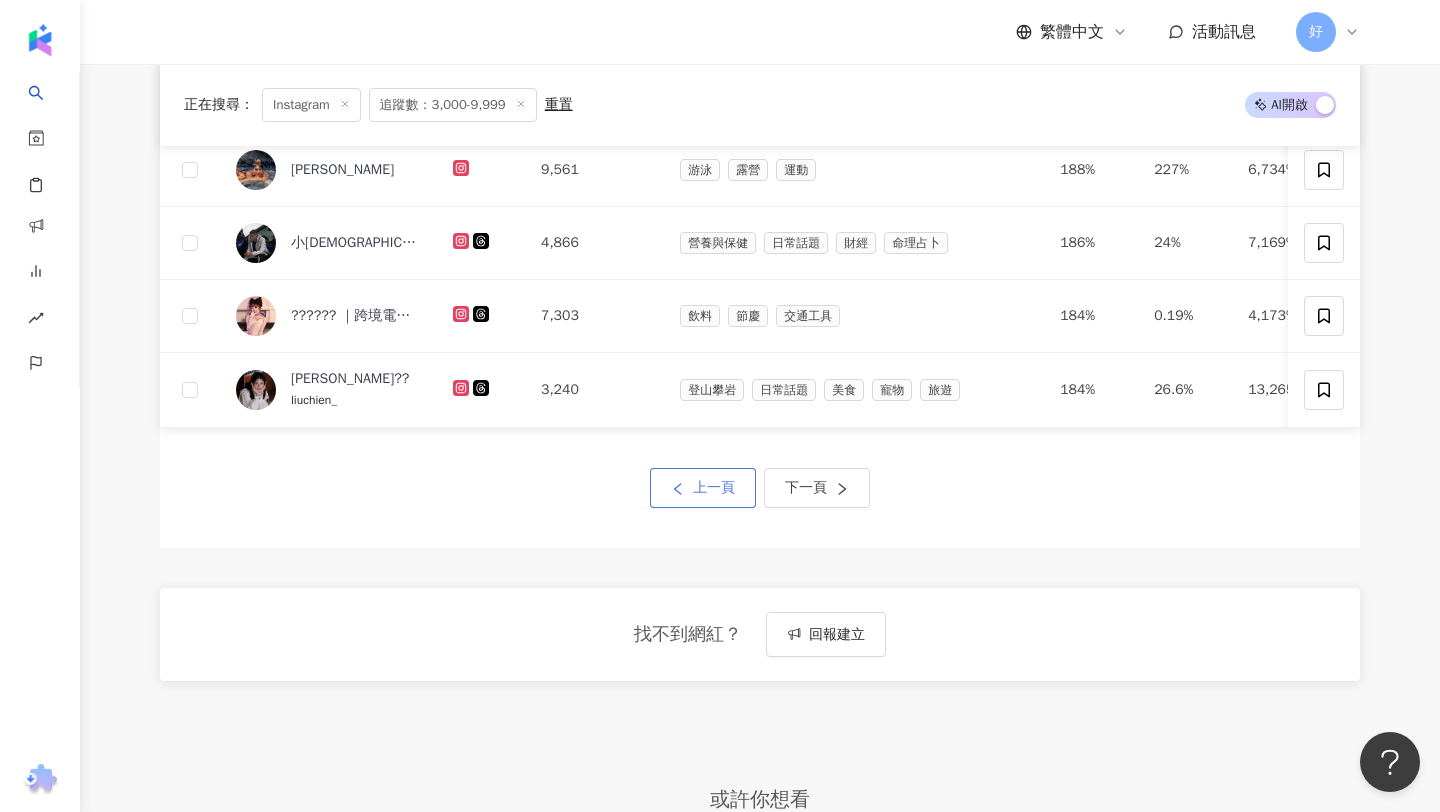 click on "上一頁" at bounding box center (703, 488) 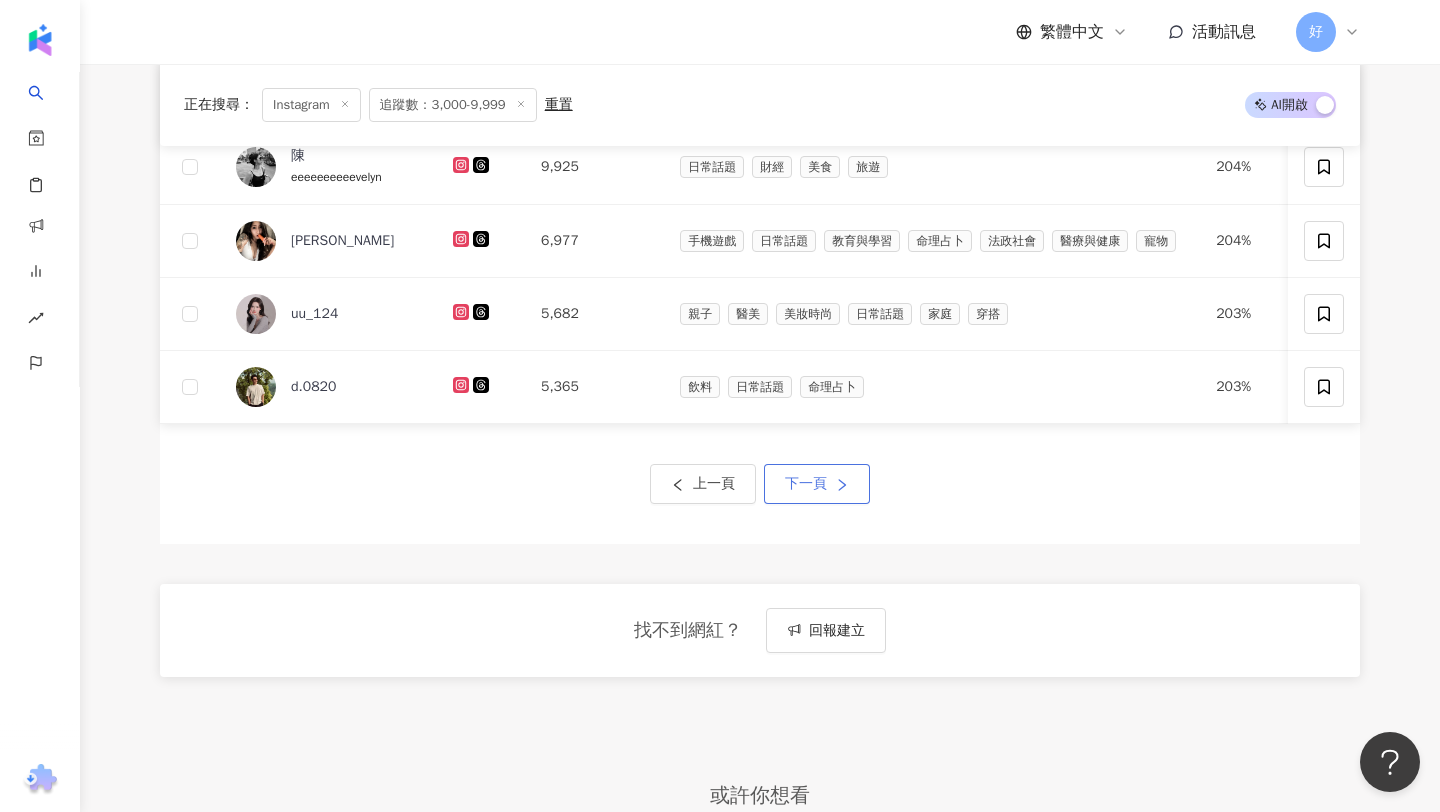 click on "下一頁" at bounding box center (817, 484) 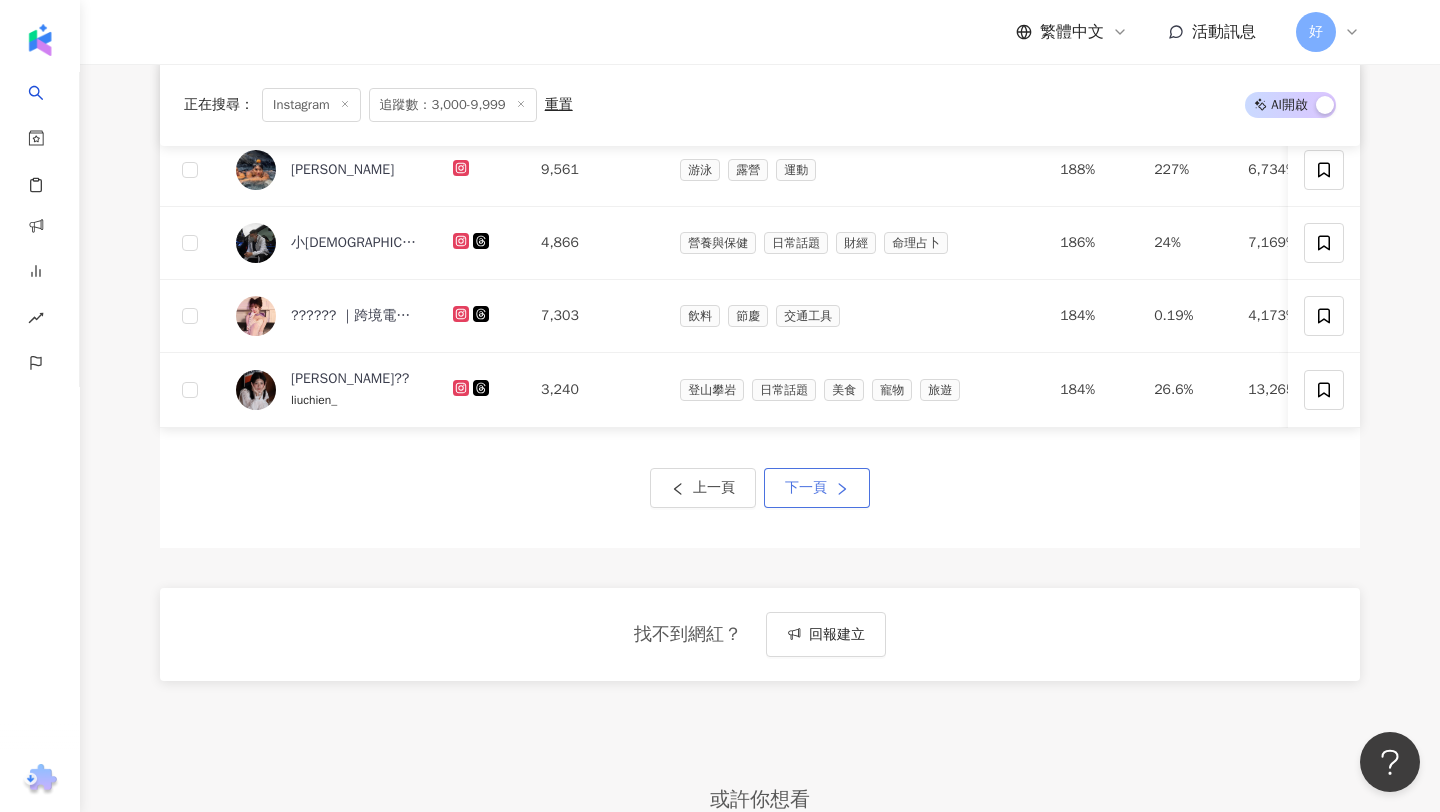 click on "下一頁" at bounding box center [817, 488] 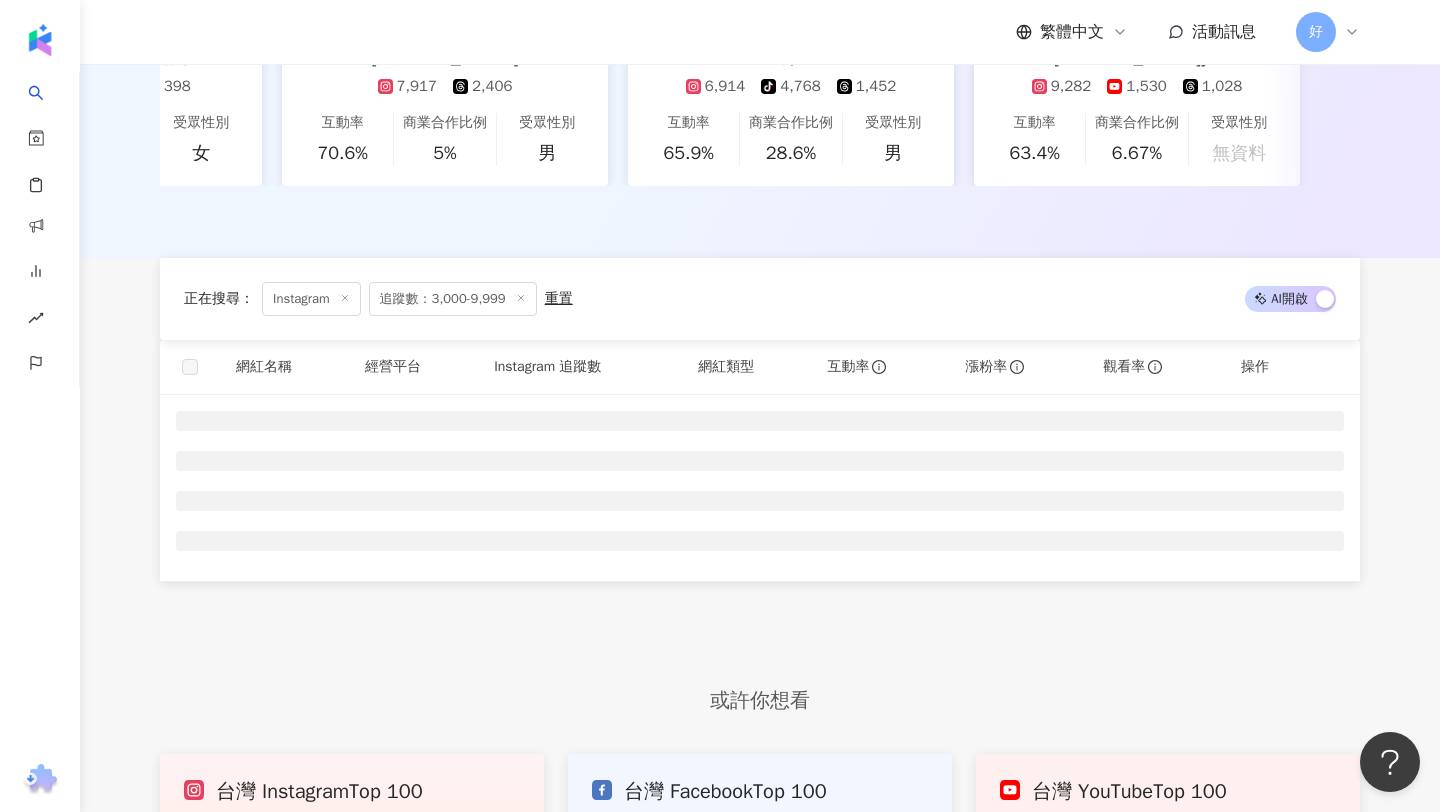 scroll, scrollTop: 402, scrollLeft: 0, axis: vertical 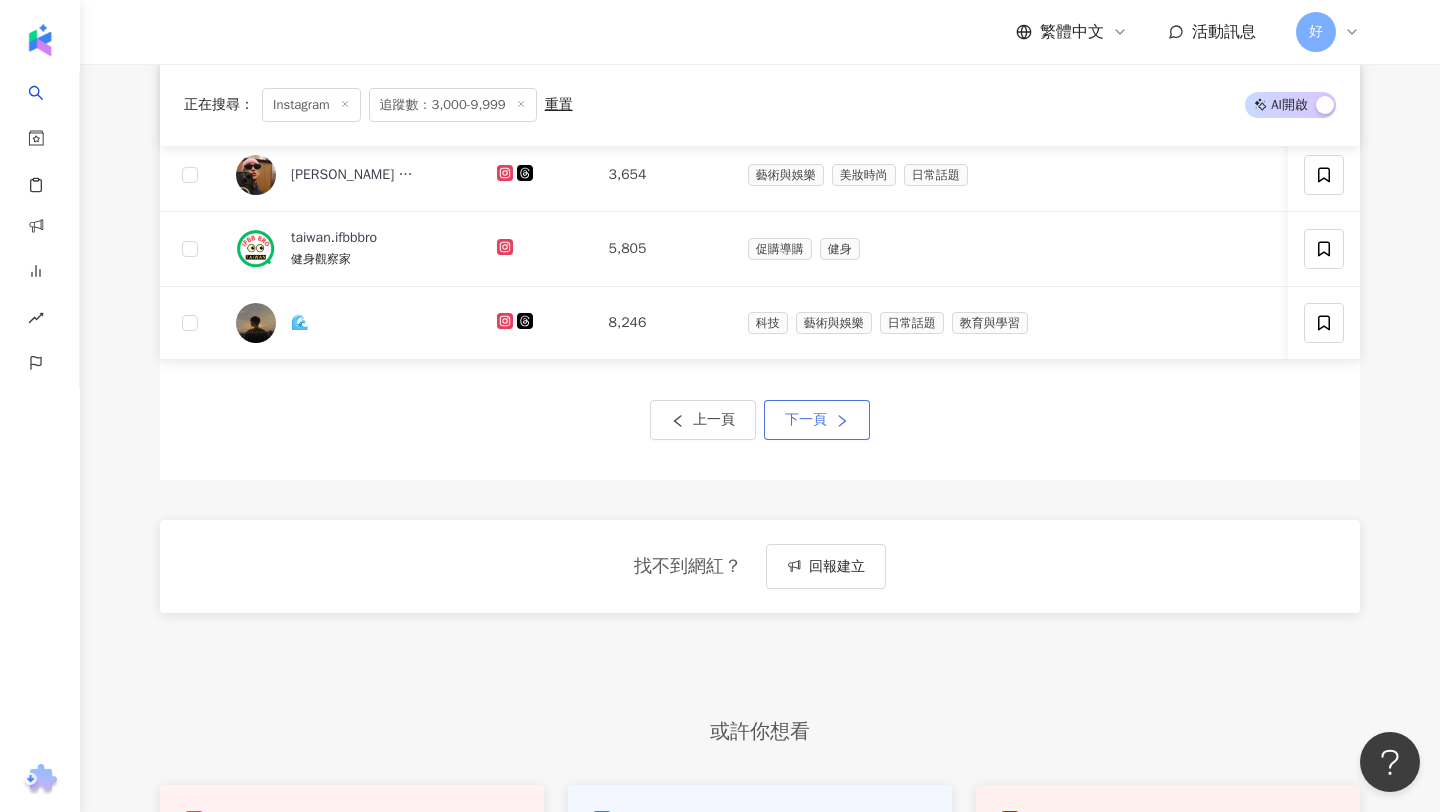 click 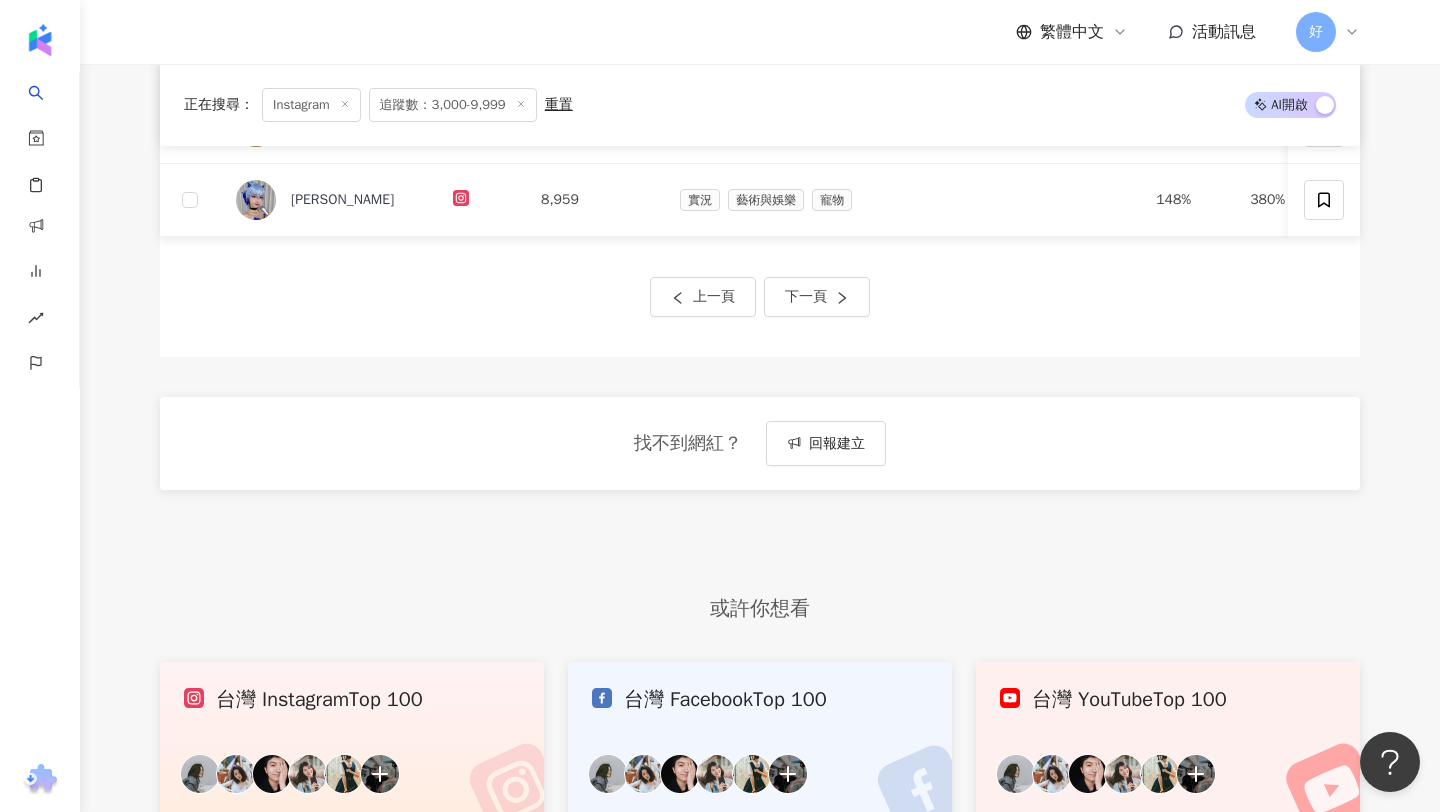 scroll, scrollTop: 1595, scrollLeft: 0, axis: vertical 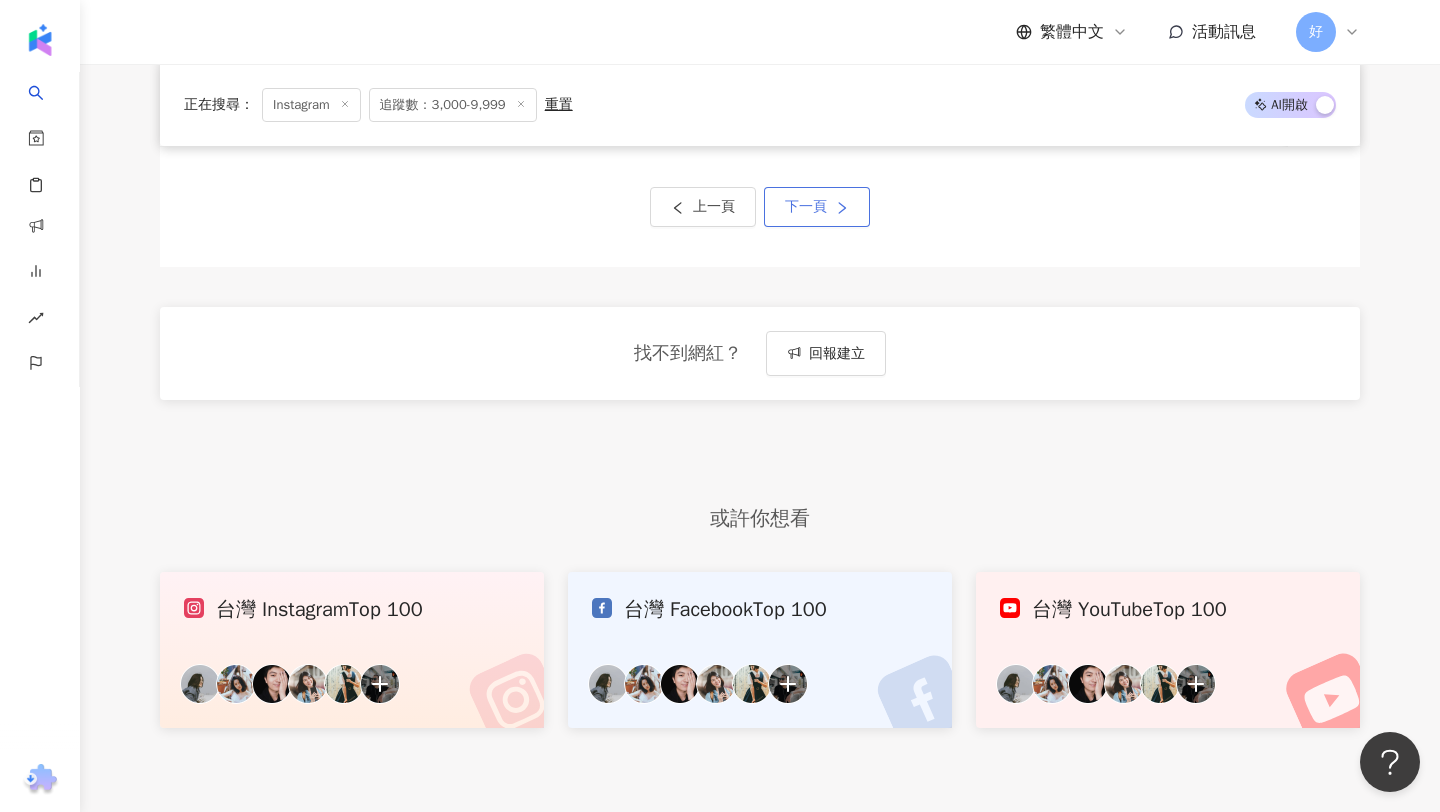 click 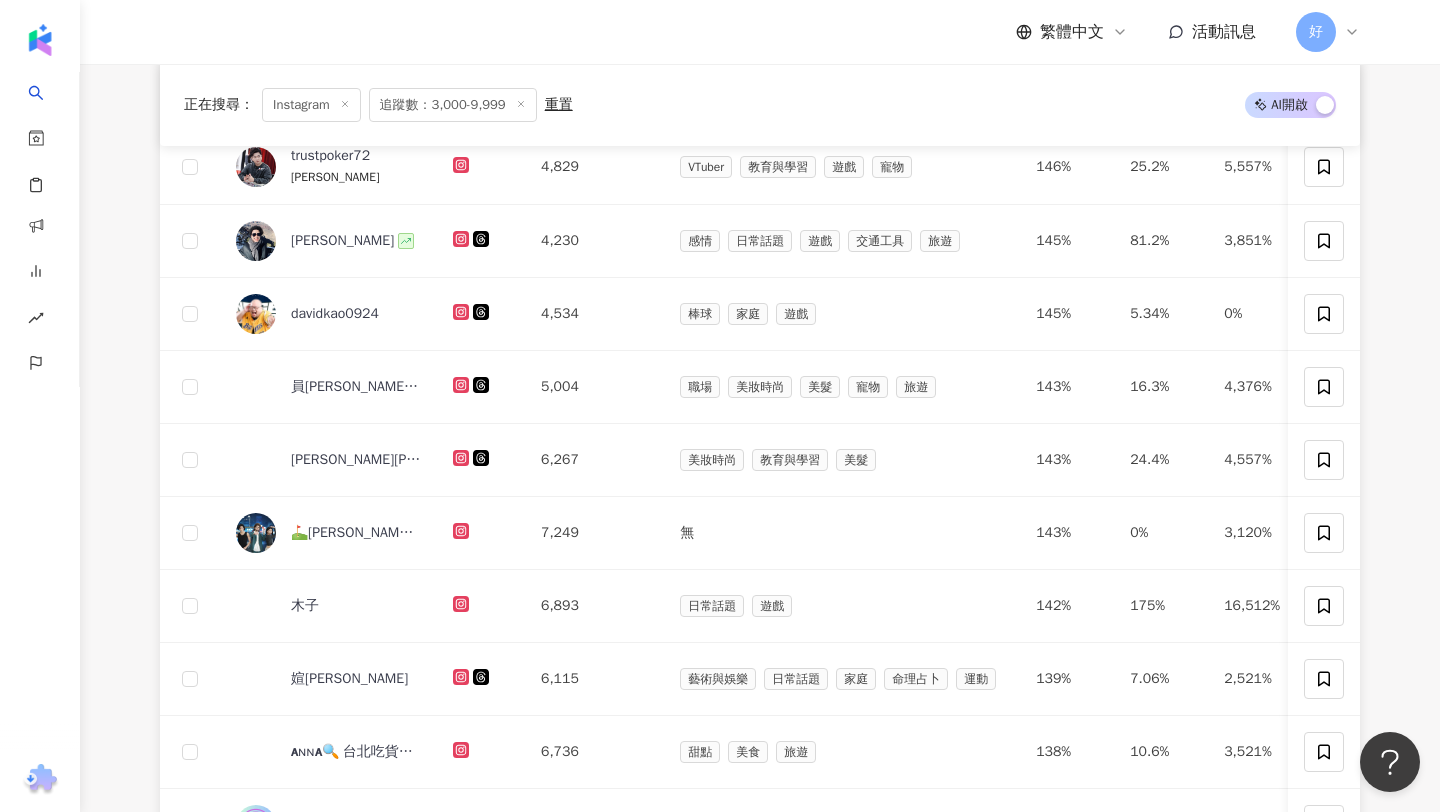 scroll, scrollTop: 1267, scrollLeft: 0, axis: vertical 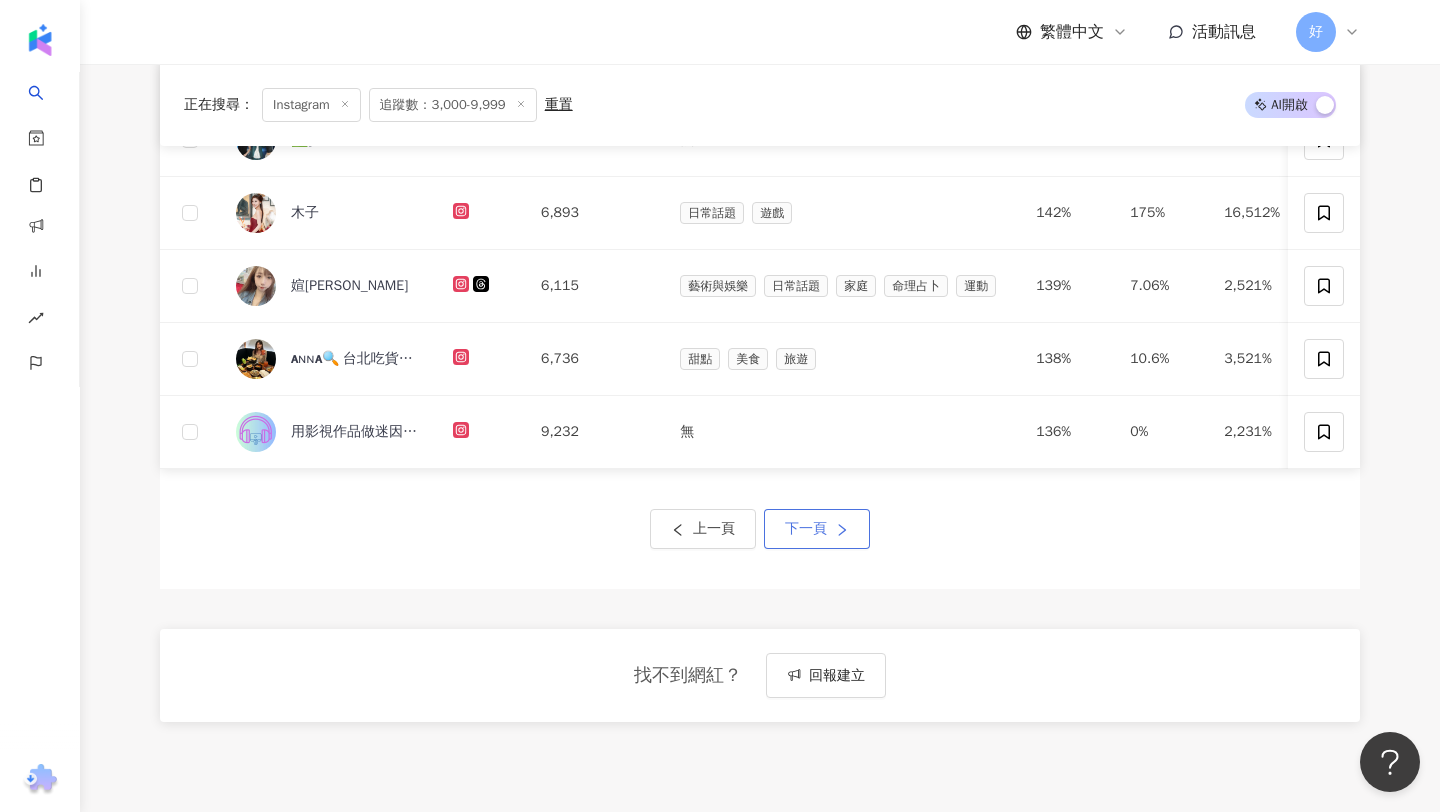 click on "下一頁" at bounding box center (817, 529) 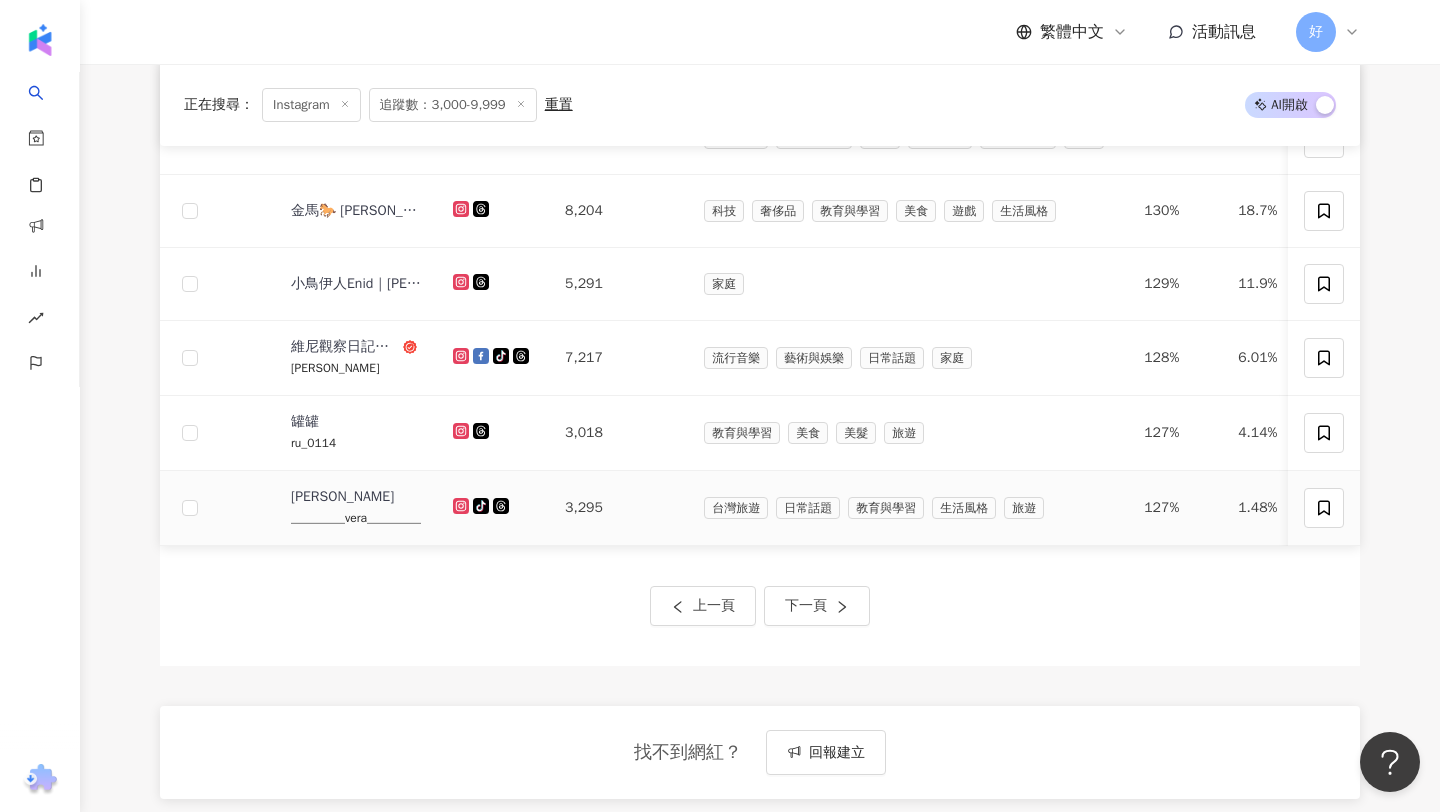 scroll, scrollTop: 1100, scrollLeft: 0, axis: vertical 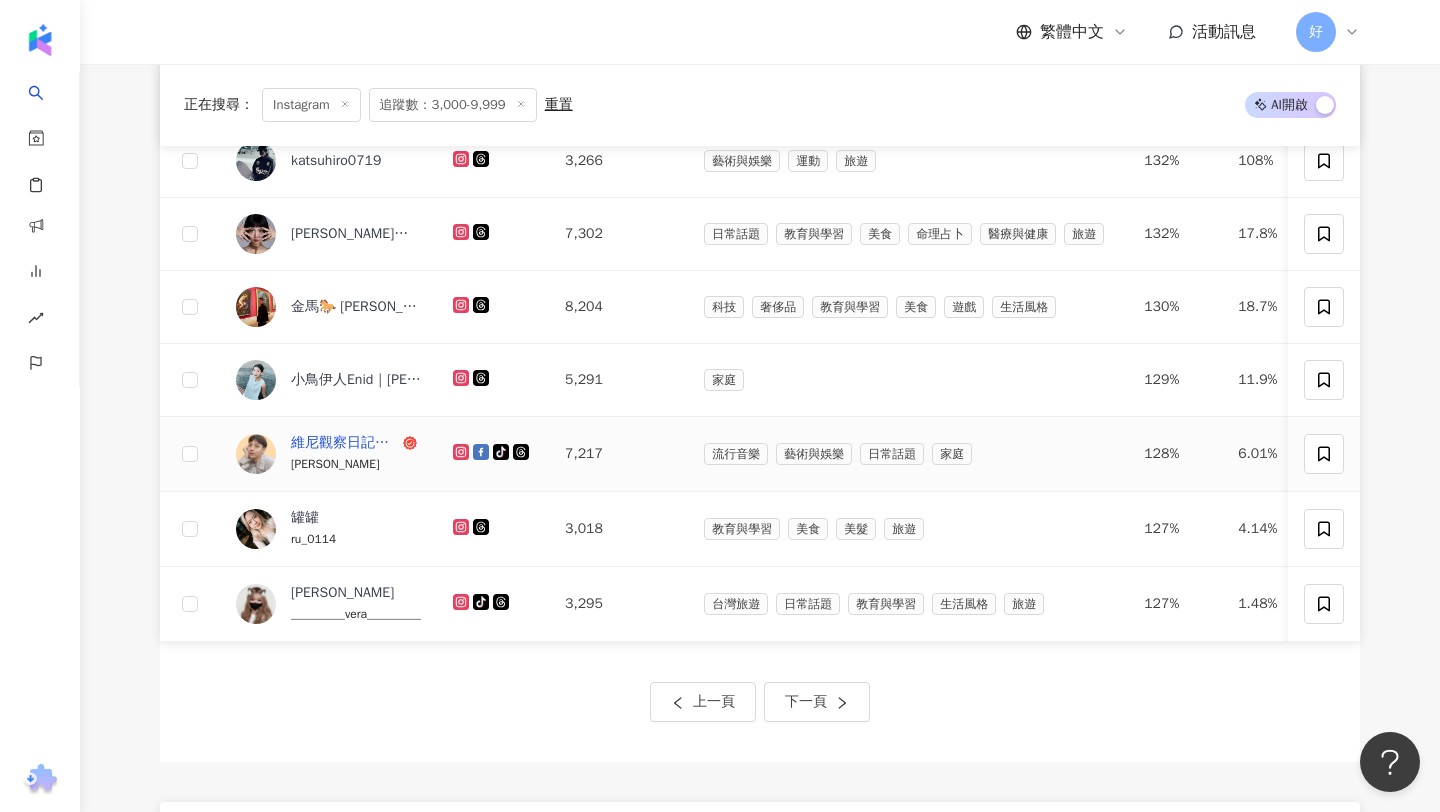click on "維尼觀察日記👀👀" at bounding box center [345, 443] 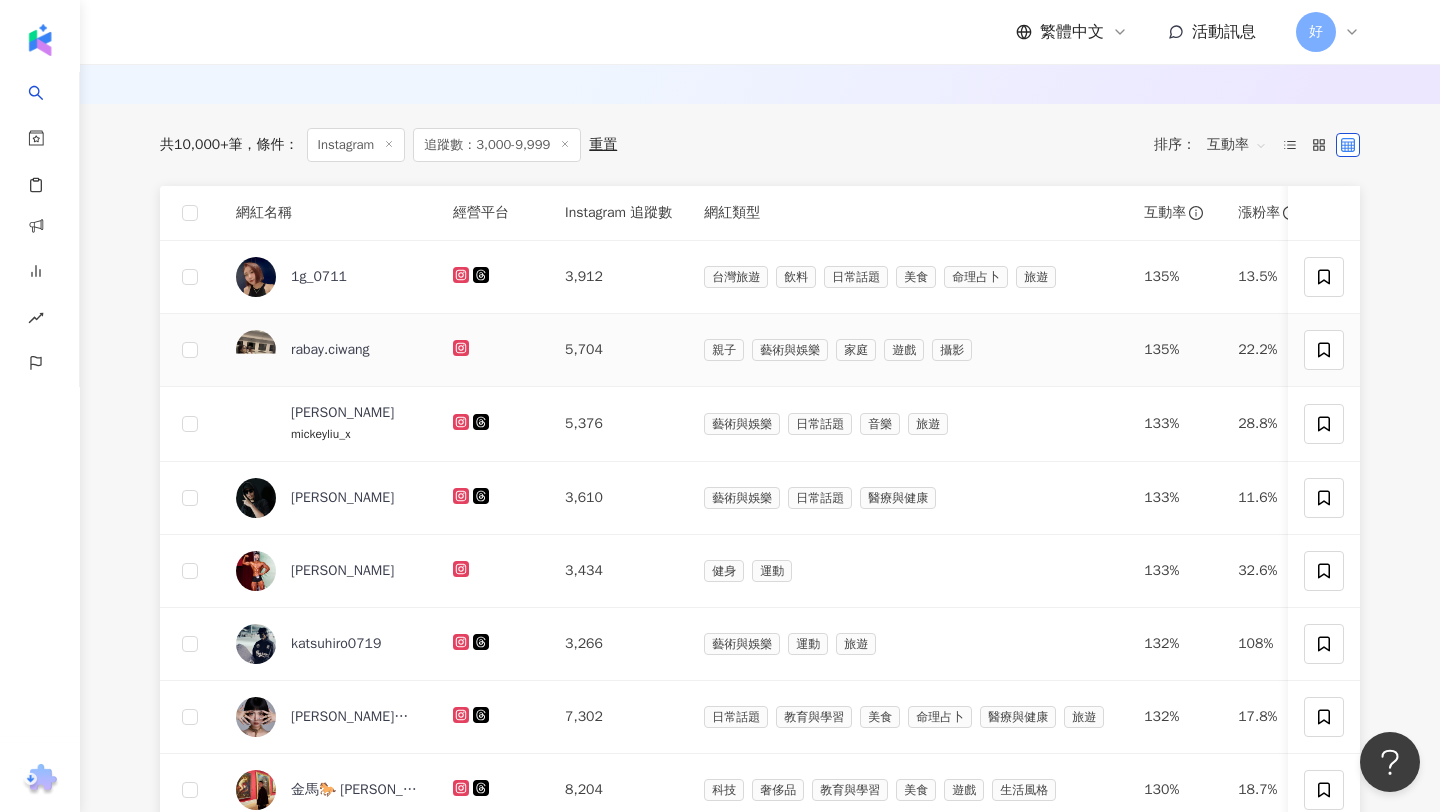 scroll, scrollTop: 496, scrollLeft: 0, axis: vertical 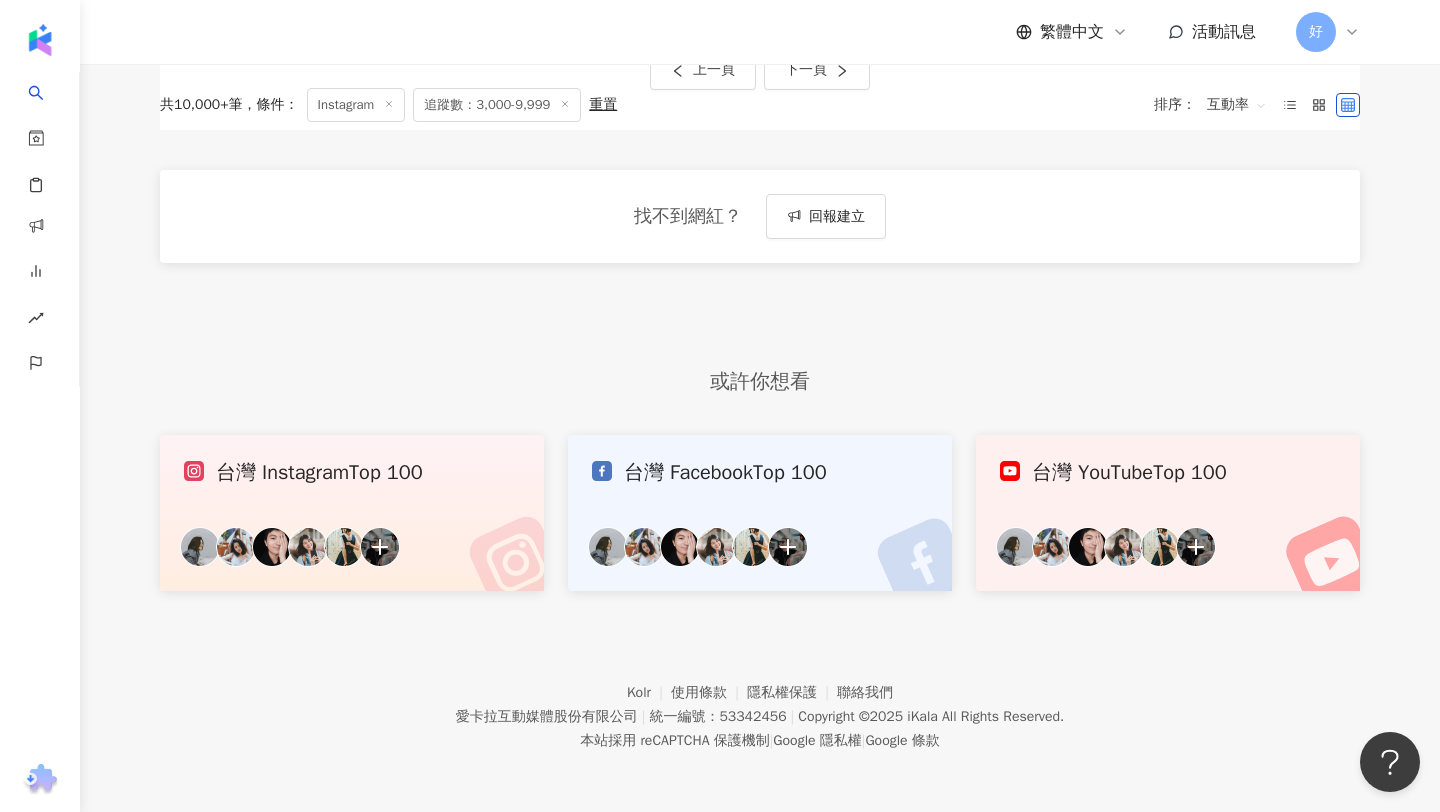 click on "共  10,000+  筆 條件 ： Instagram 追蹤數：3,000-9,999 重置 排序： 互動率" at bounding box center (760, 105) 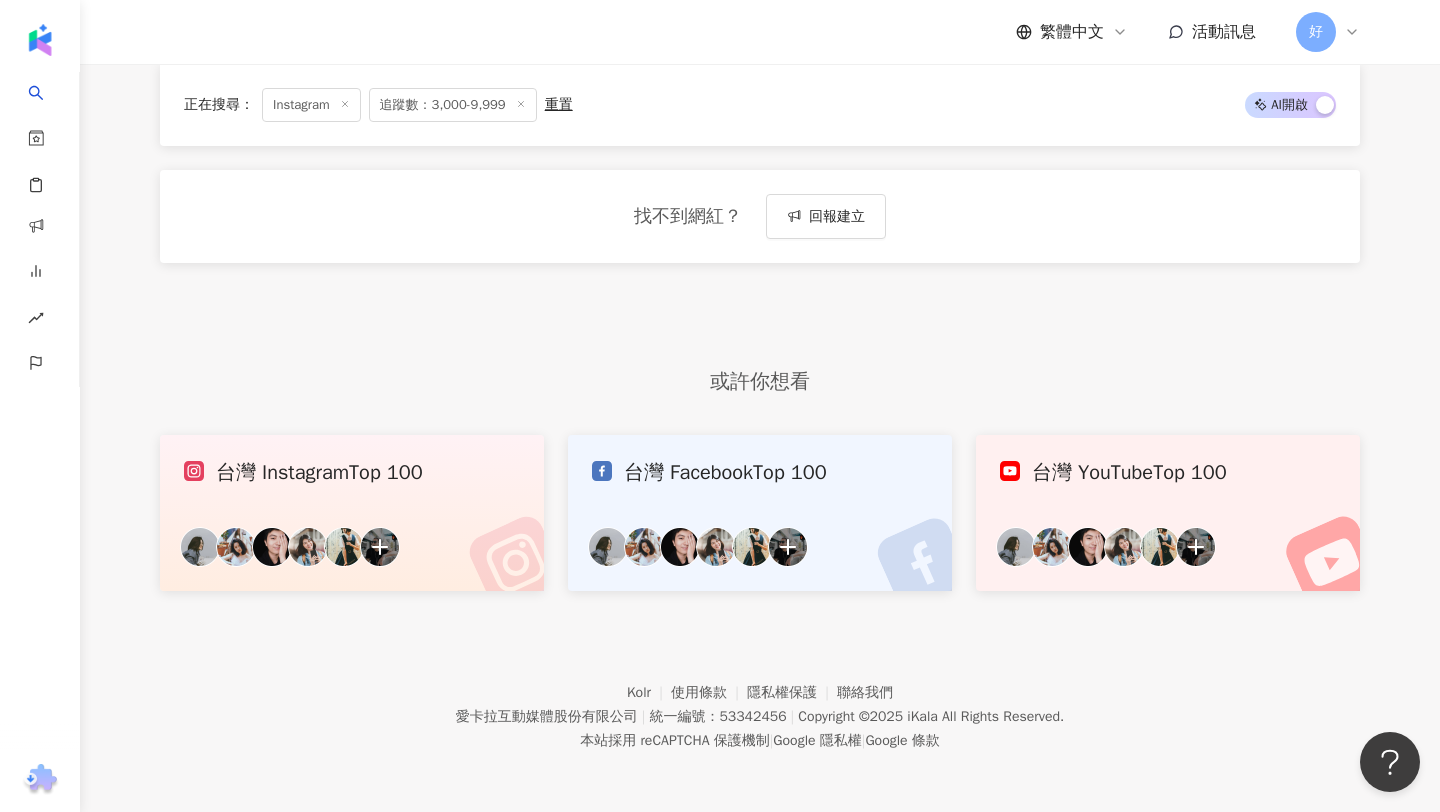 click on "正在搜尋 ： Instagram 追蹤數：3,000-9,999 重置 AI  開啟 AI  關閉" at bounding box center (760, 105) 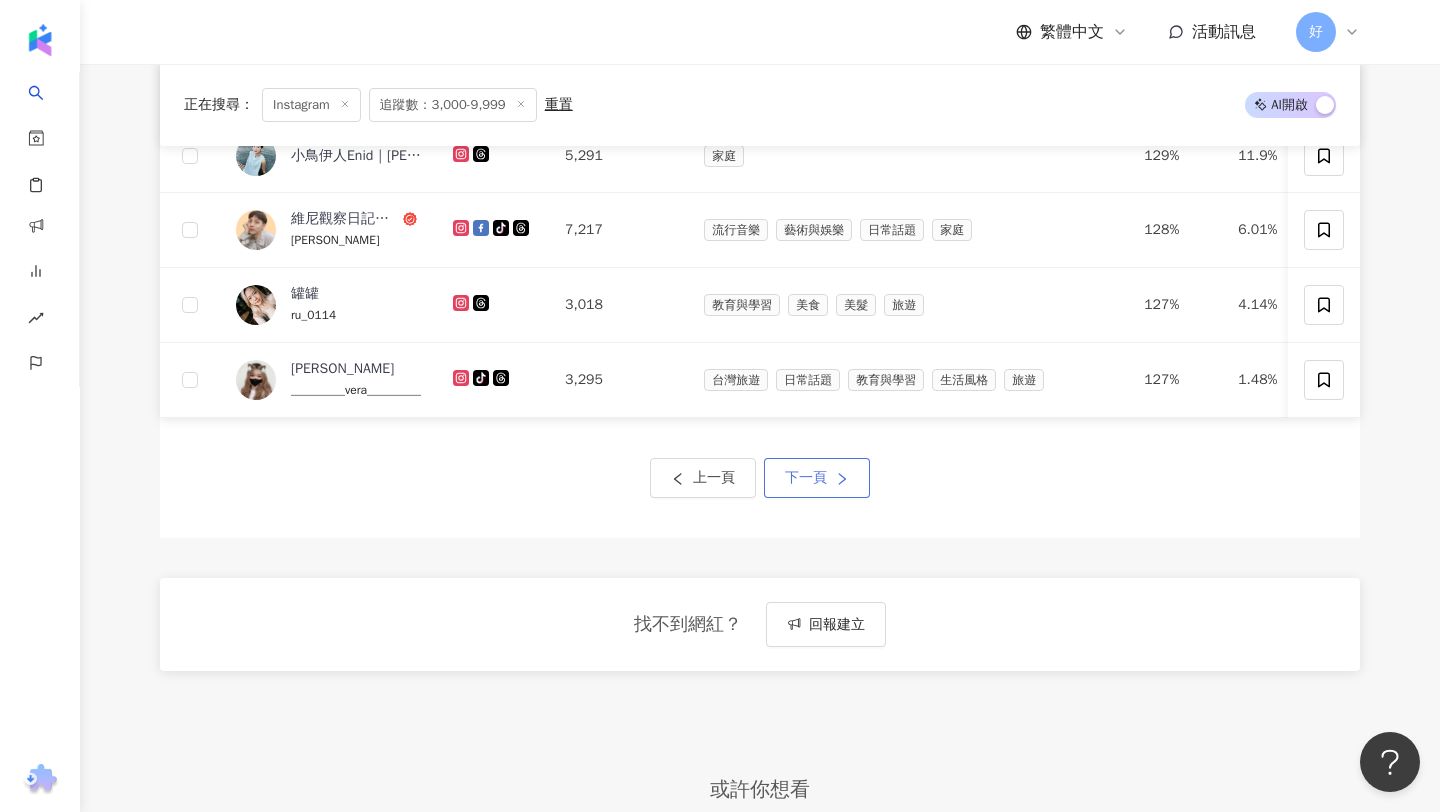 scroll, scrollTop: 1264, scrollLeft: 0, axis: vertical 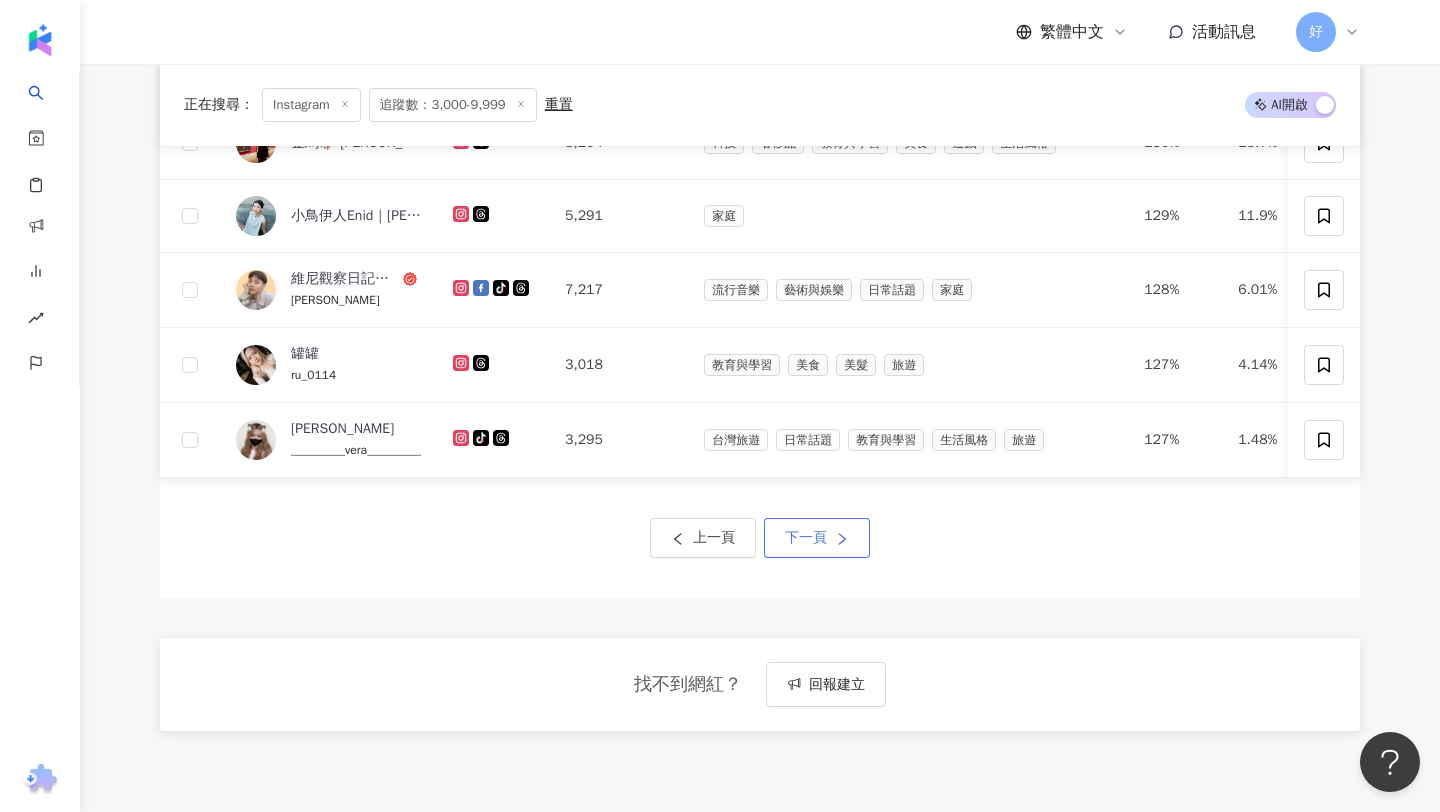 click on "下一頁" at bounding box center [817, 538] 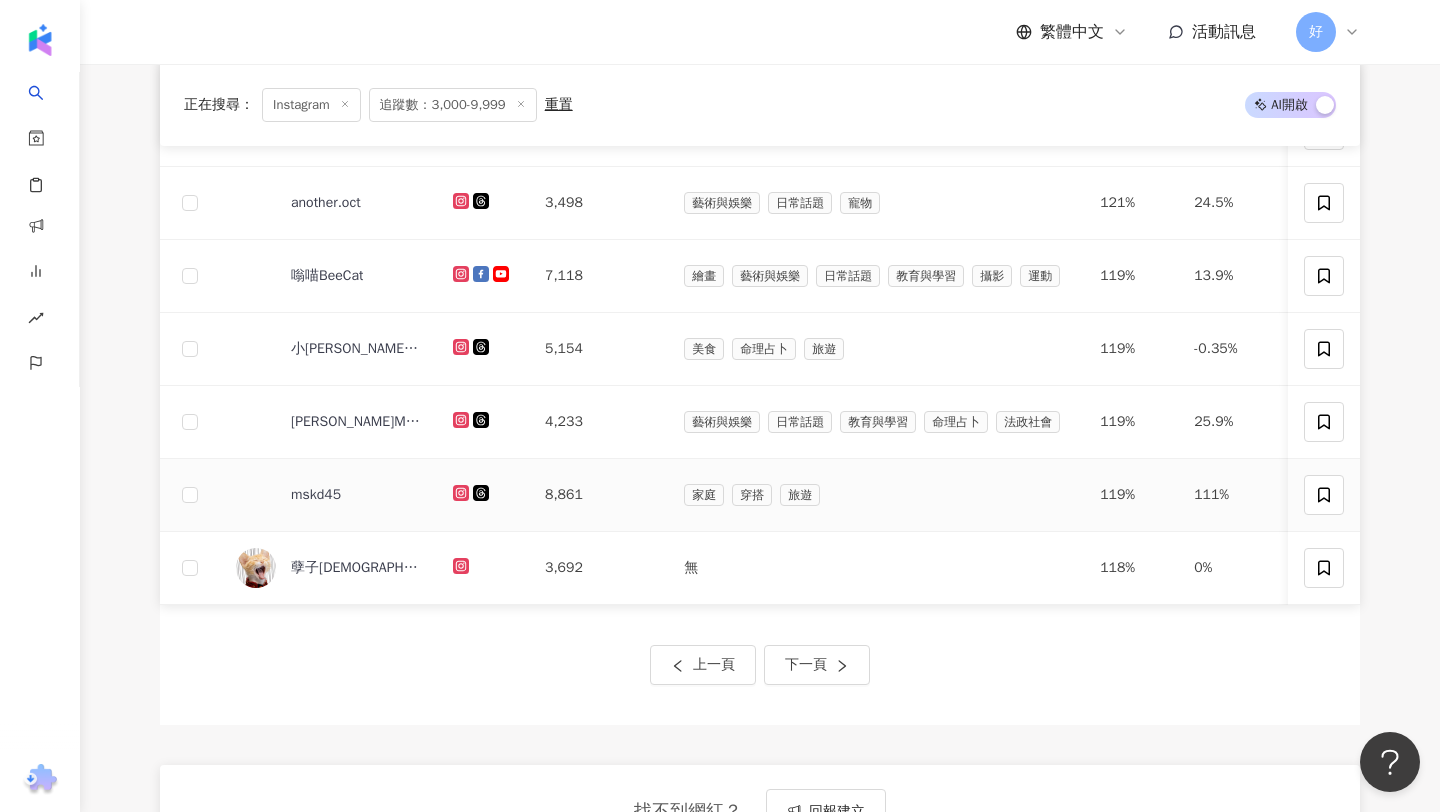 scroll, scrollTop: 1109, scrollLeft: 0, axis: vertical 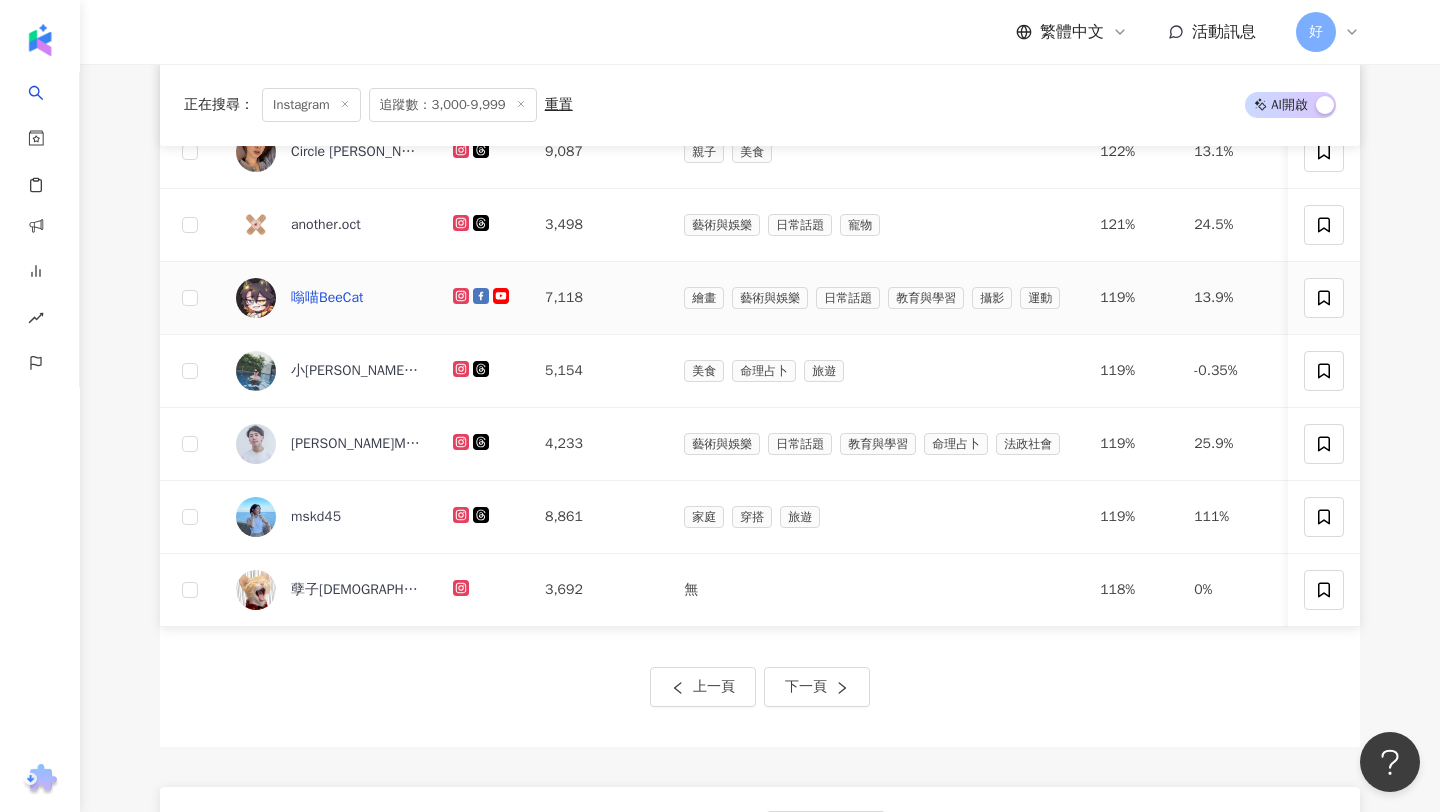 click on "嗡喵BeeCat" at bounding box center (327, 298) 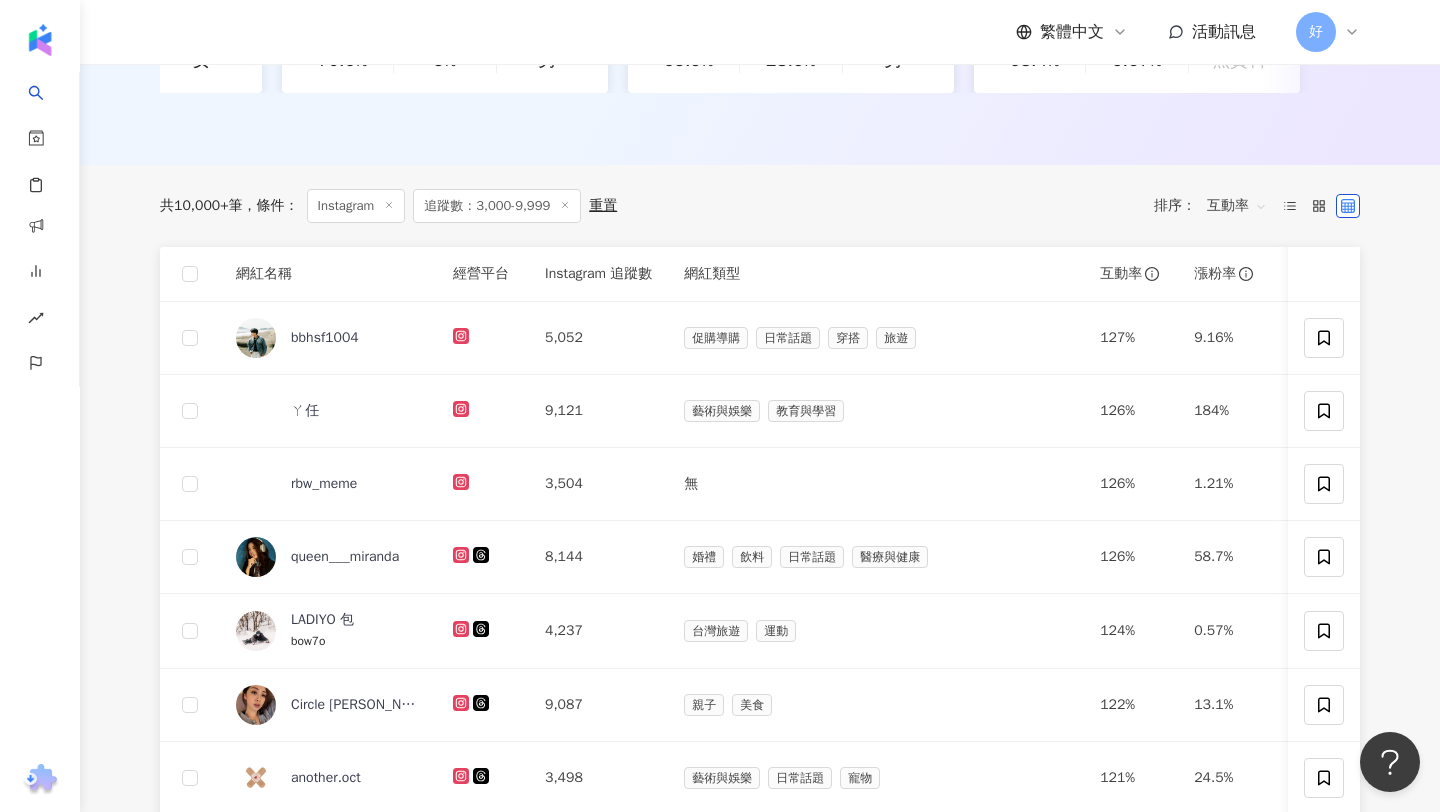 scroll, scrollTop: 298, scrollLeft: 0, axis: vertical 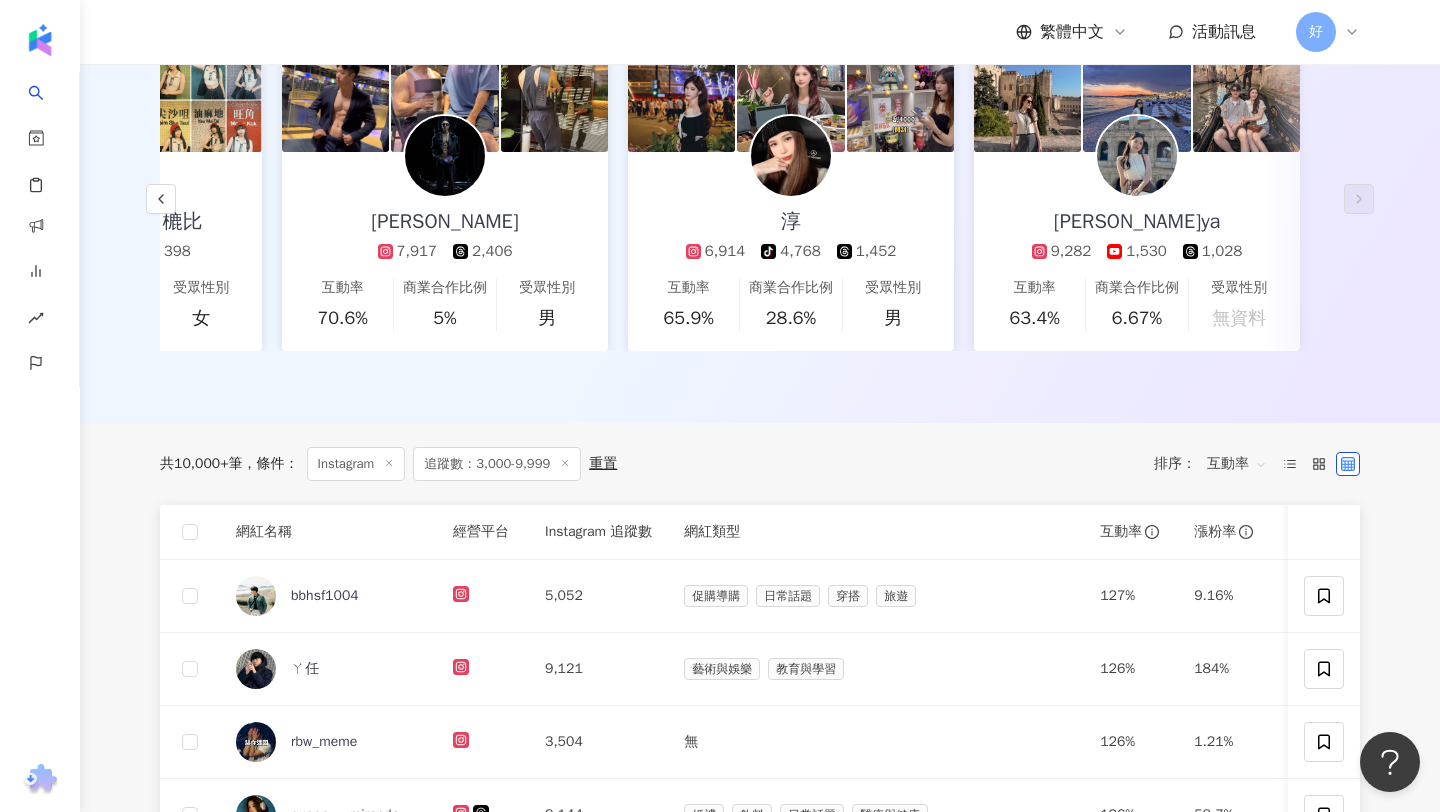 click on "共  10,000+  筆 條件 ： Instagram 追蹤數：3,000-9,999 重置 排序： 互動率" at bounding box center [760, 464] 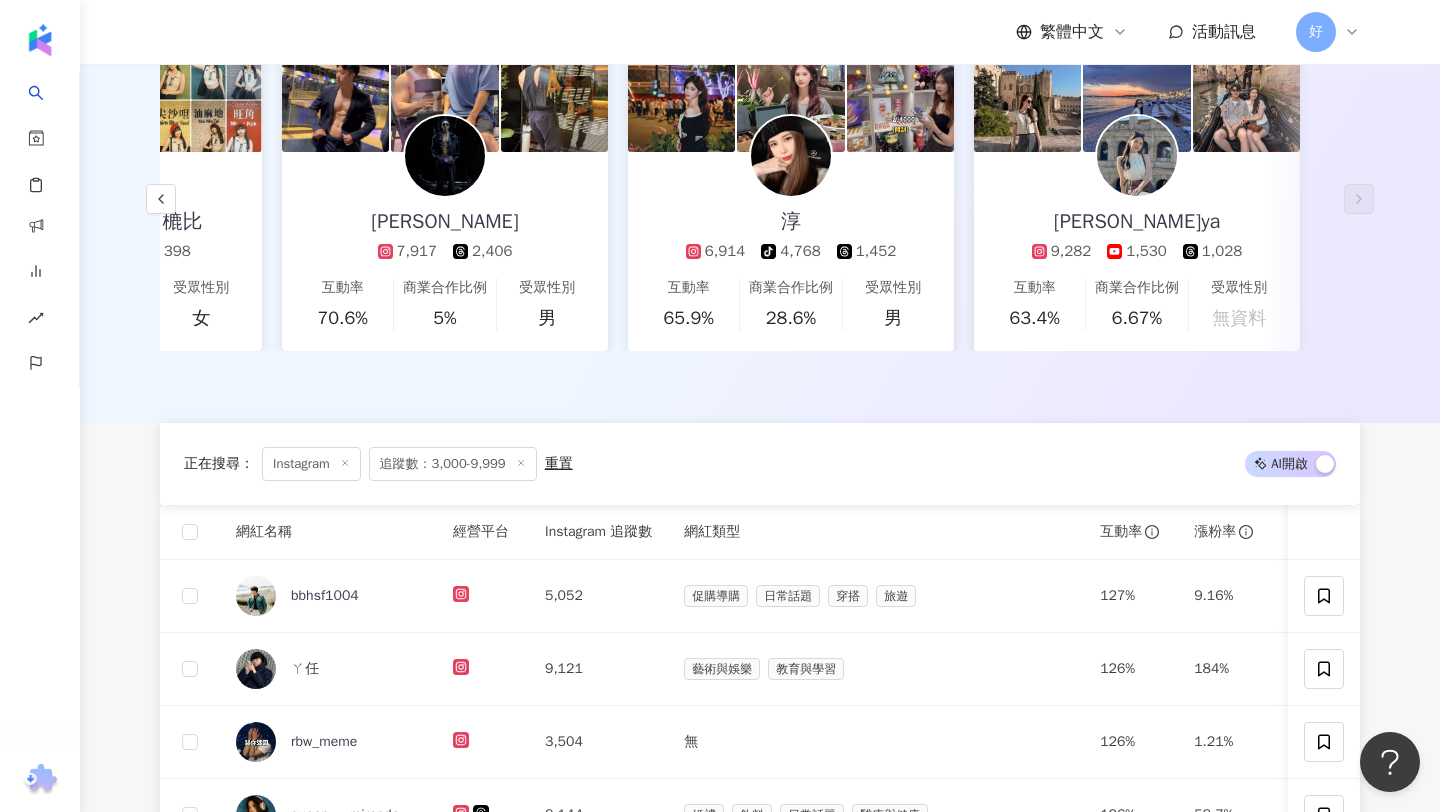 scroll, scrollTop: 1702, scrollLeft: 0, axis: vertical 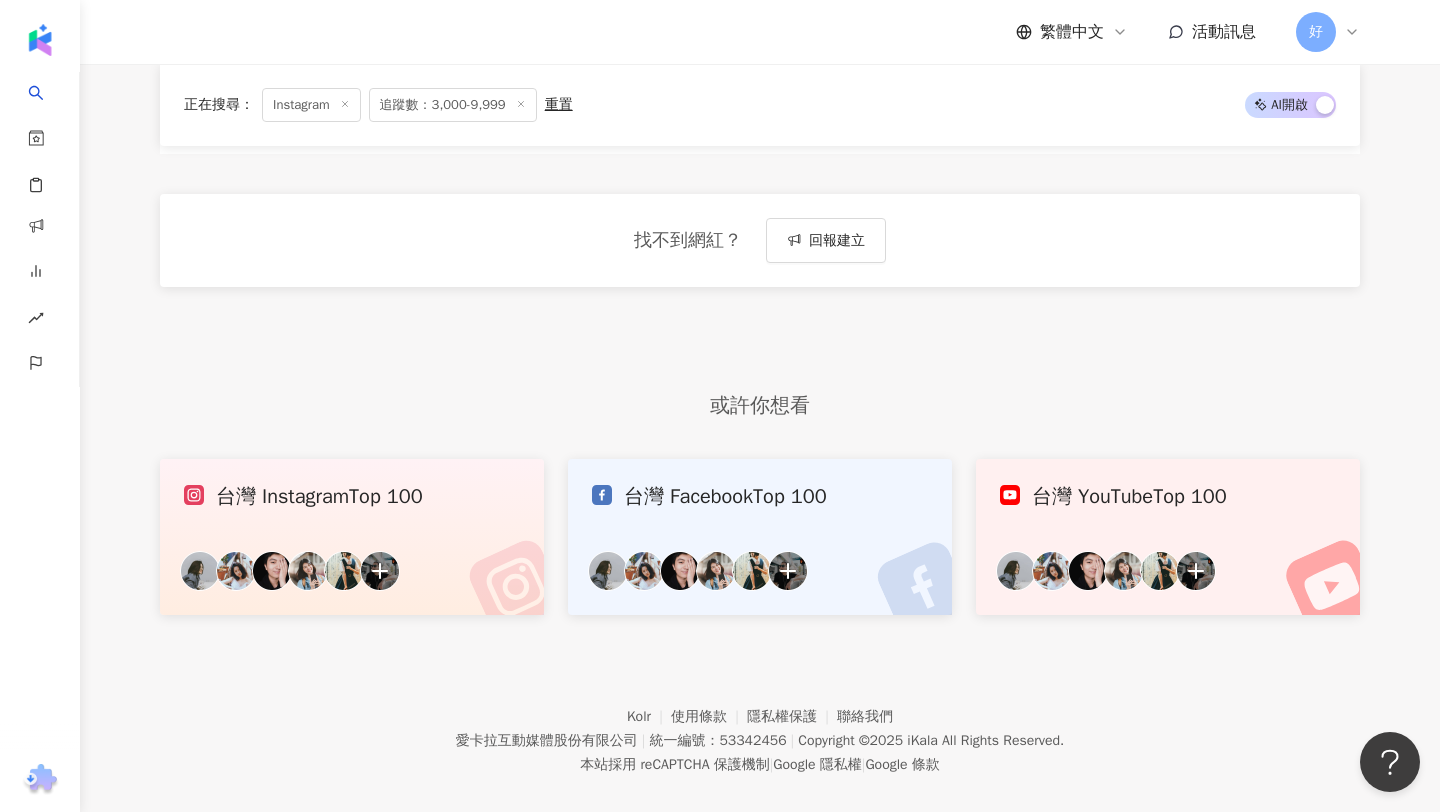click on "下一頁" at bounding box center (817, 94) 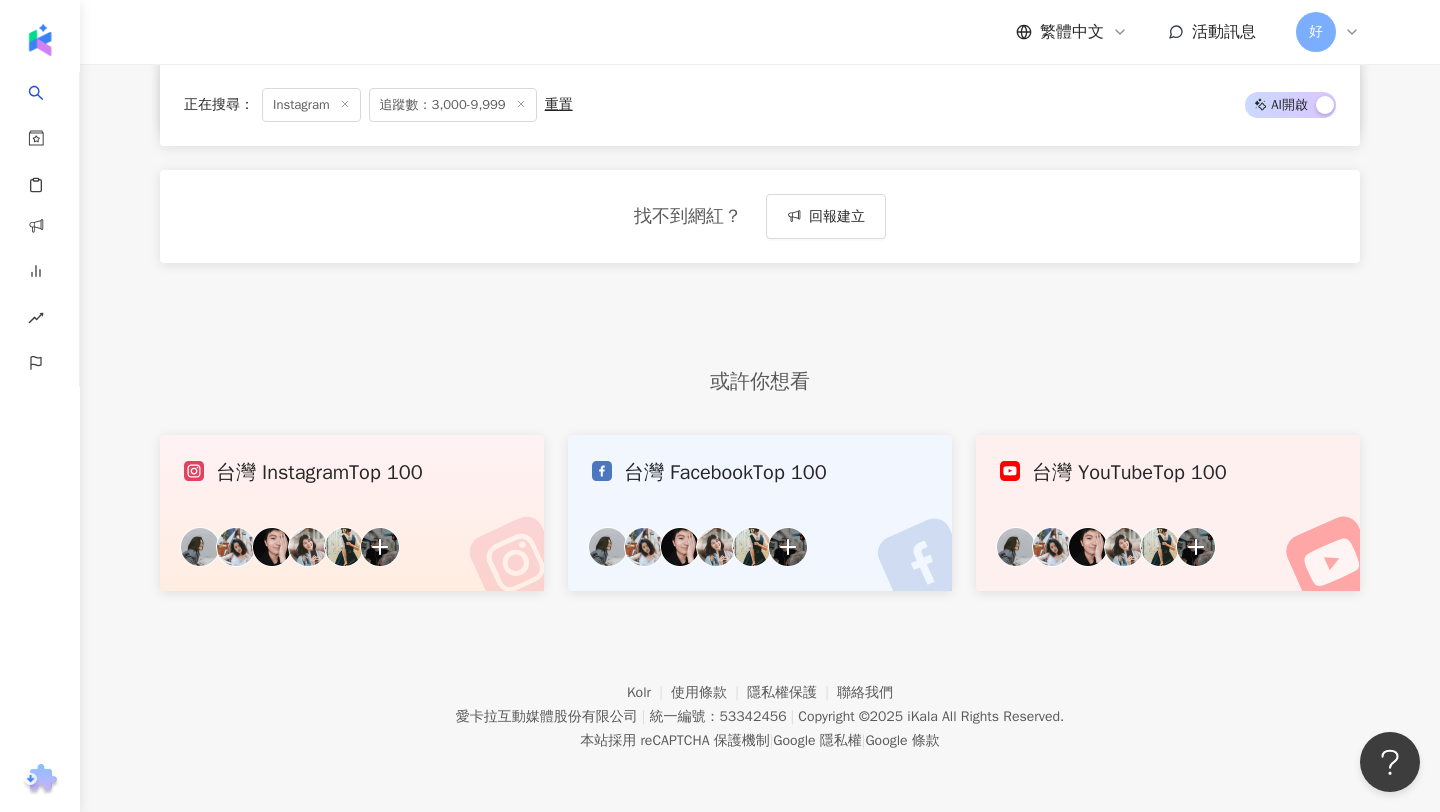 scroll, scrollTop: 782, scrollLeft: 0, axis: vertical 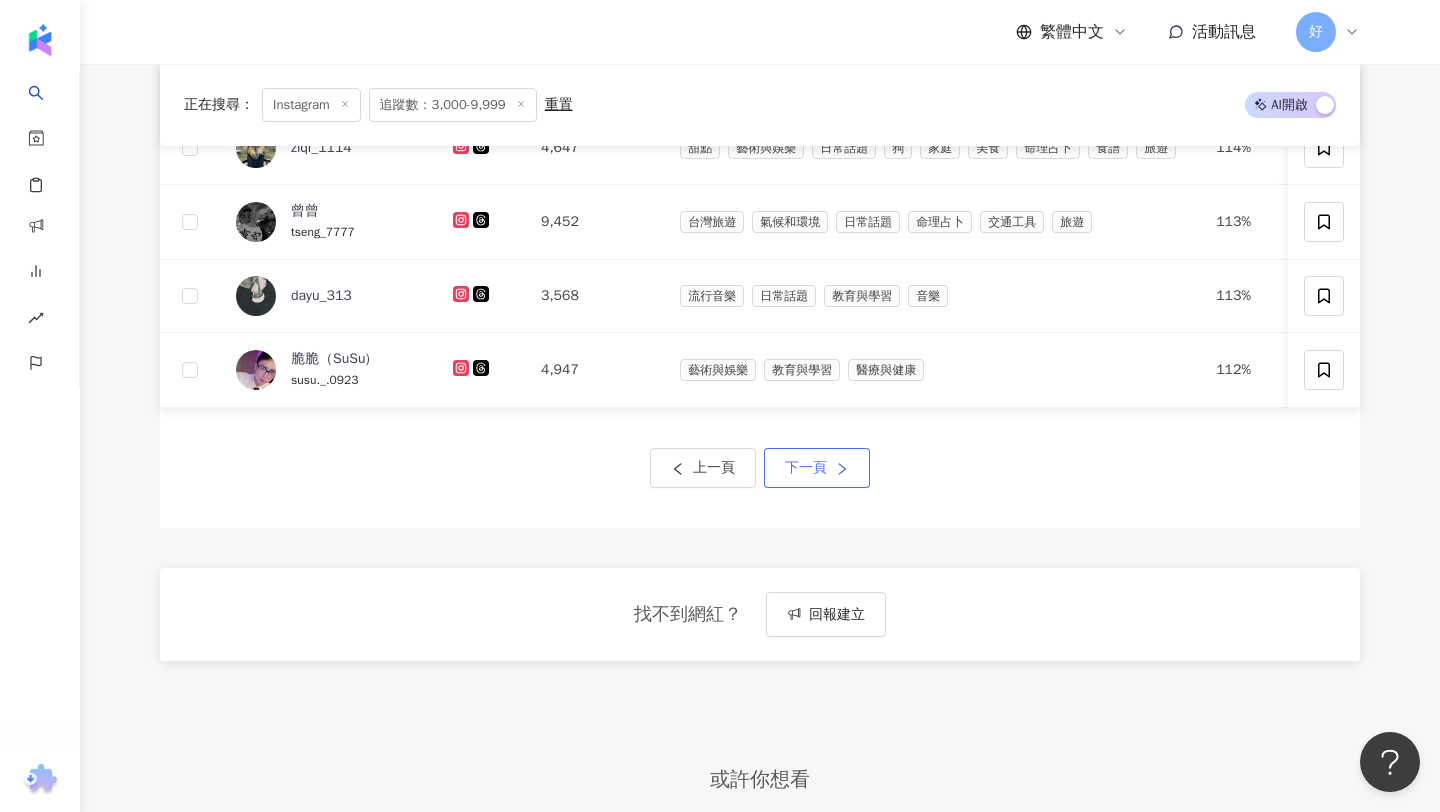 click on "下一頁" at bounding box center (806, 468) 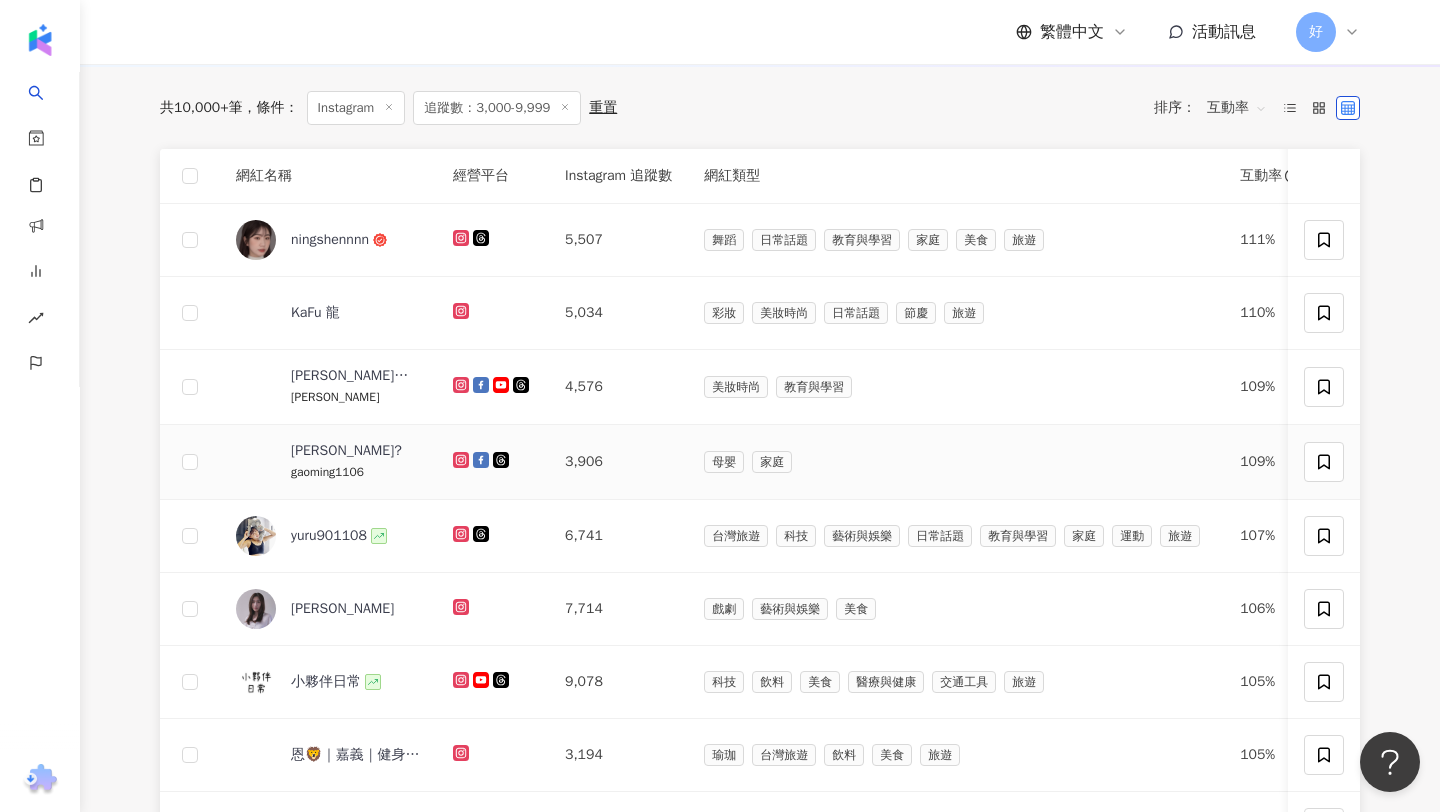 scroll, scrollTop: 642, scrollLeft: 0, axis: vertical 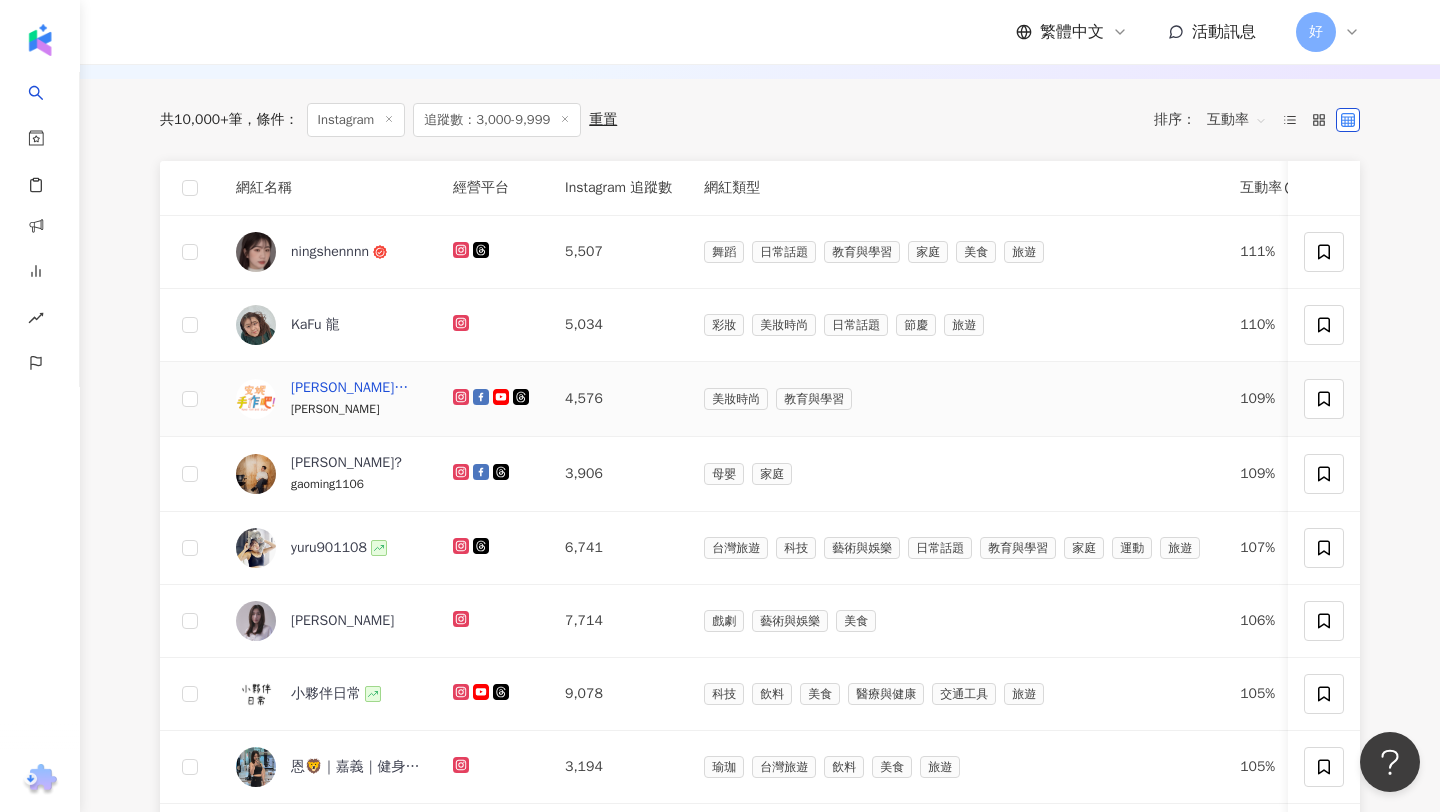 click on "安妮，手作吧 / Let's Craft by Anny" at bounding box center [356, 388] 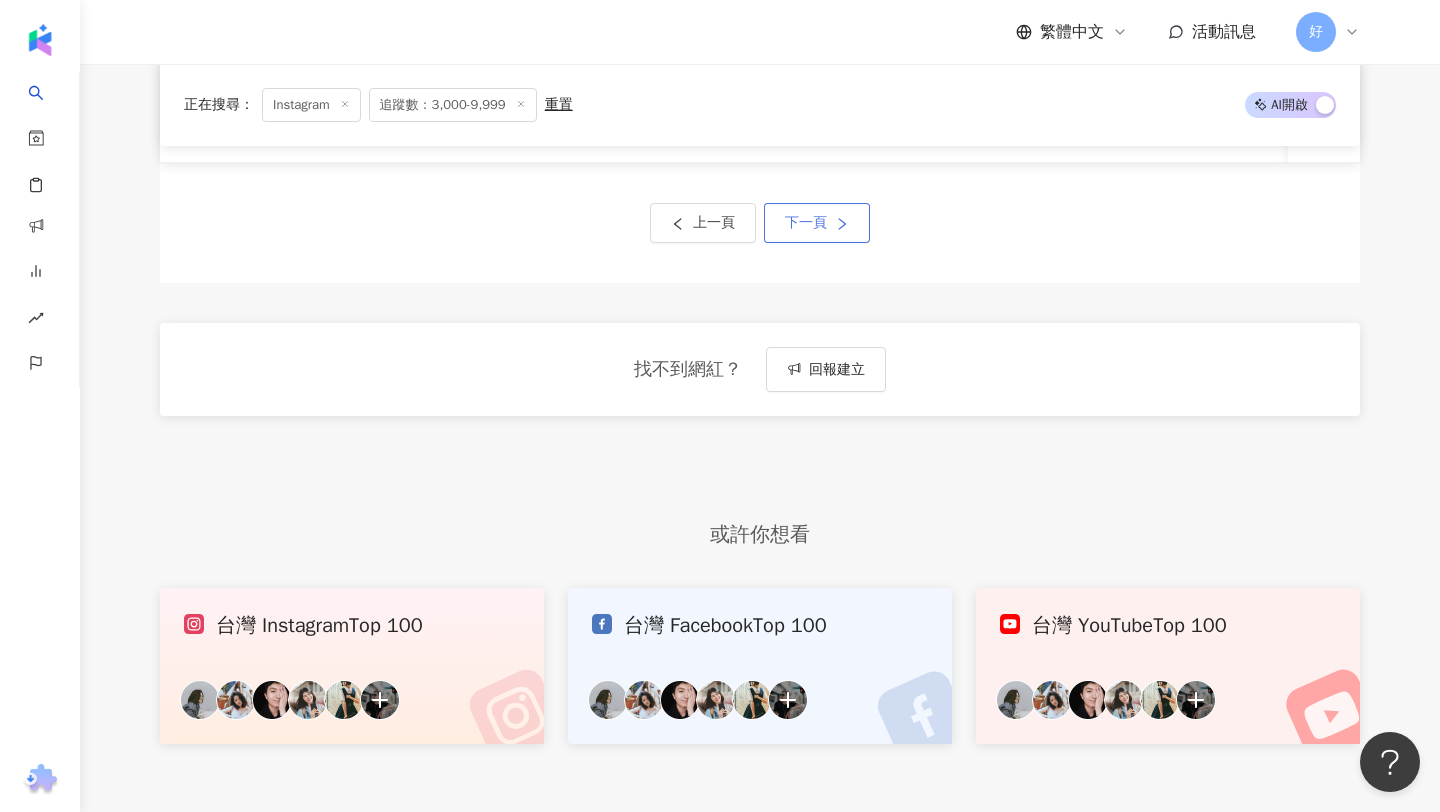 click on "下一頁" at bounding box center (817, 223) 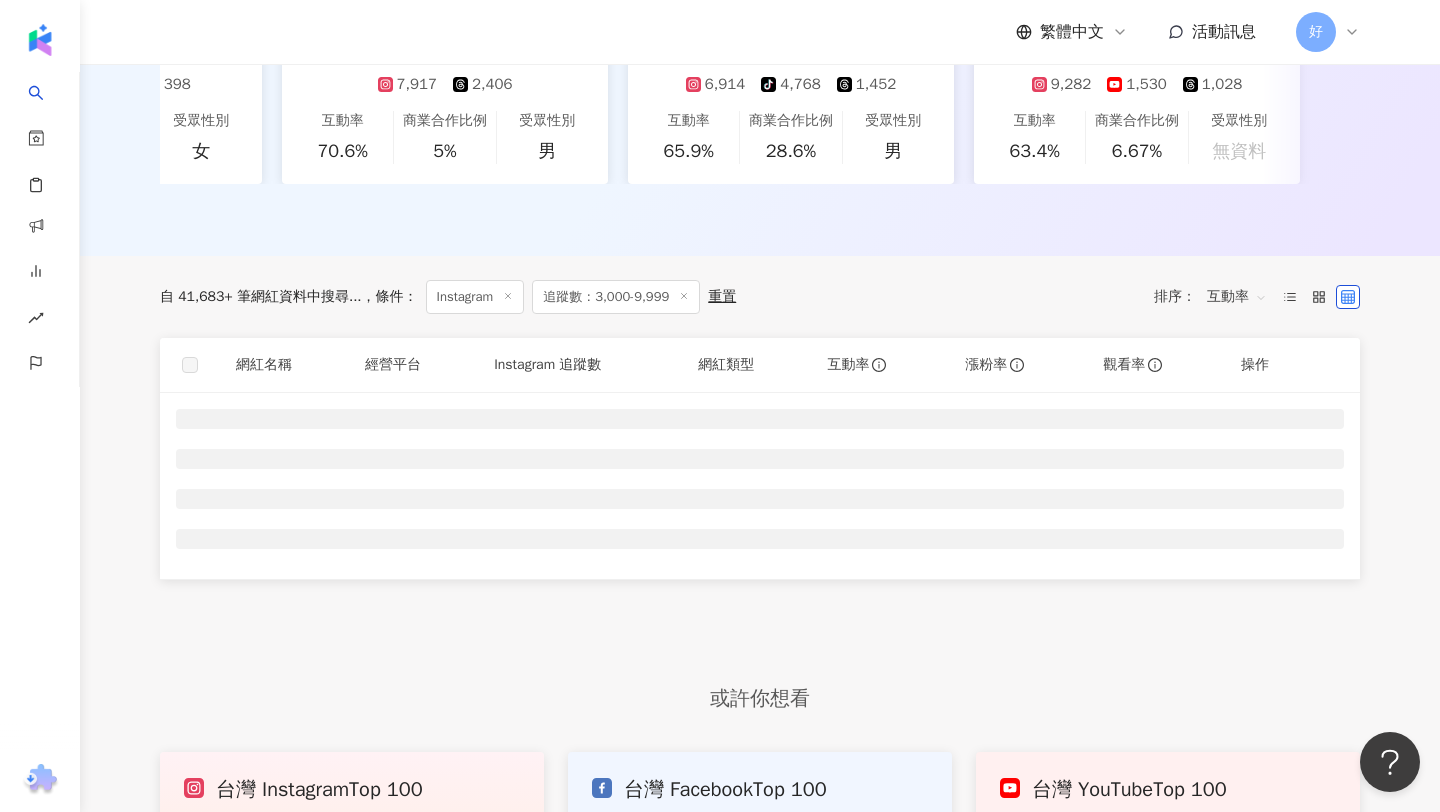 scroll, scrollTop: 307, scrollLeft: 0, axis: vertical 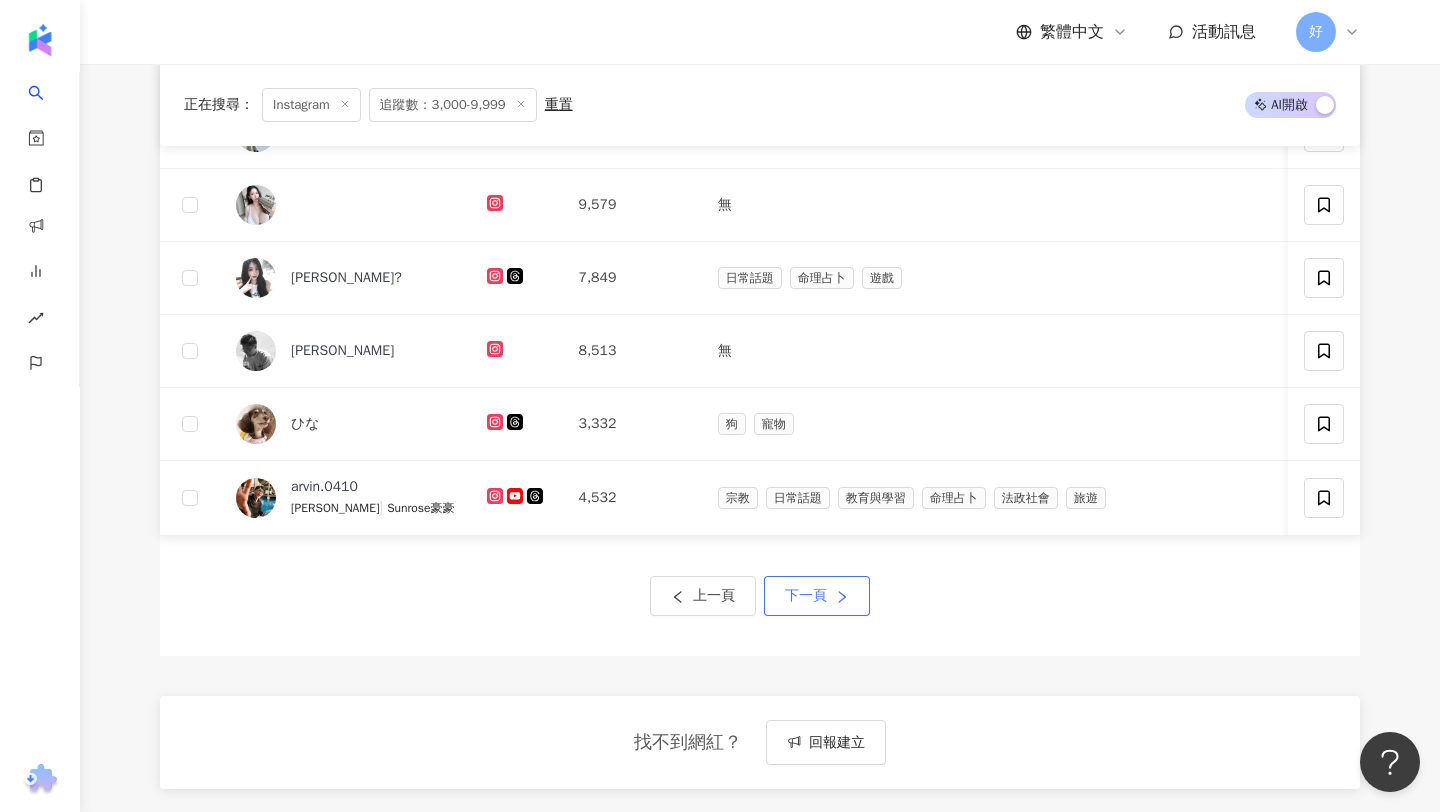 click on "下一頁" at bounding box center (817, 596) 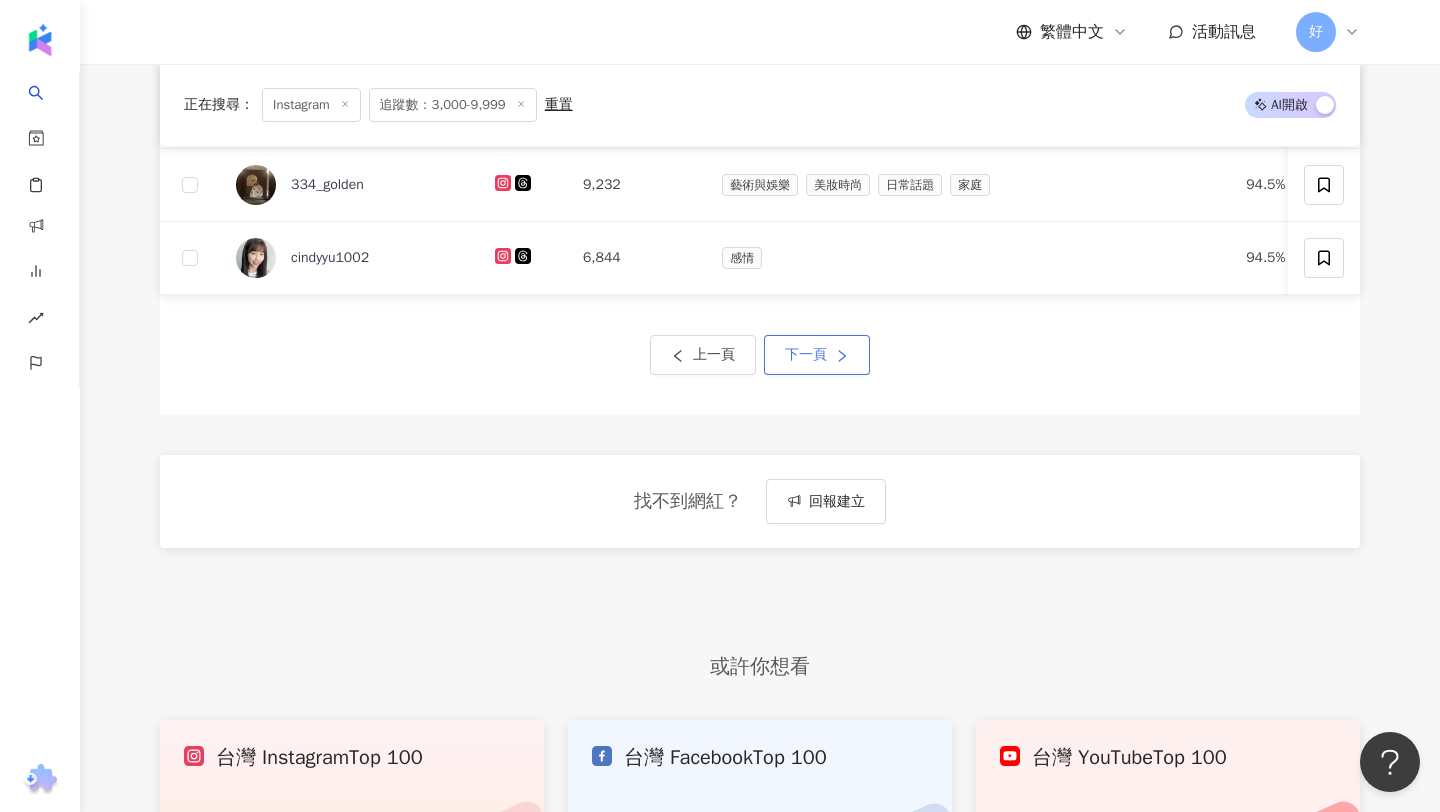 click on "下一頁" at bounding box center (817, 355) 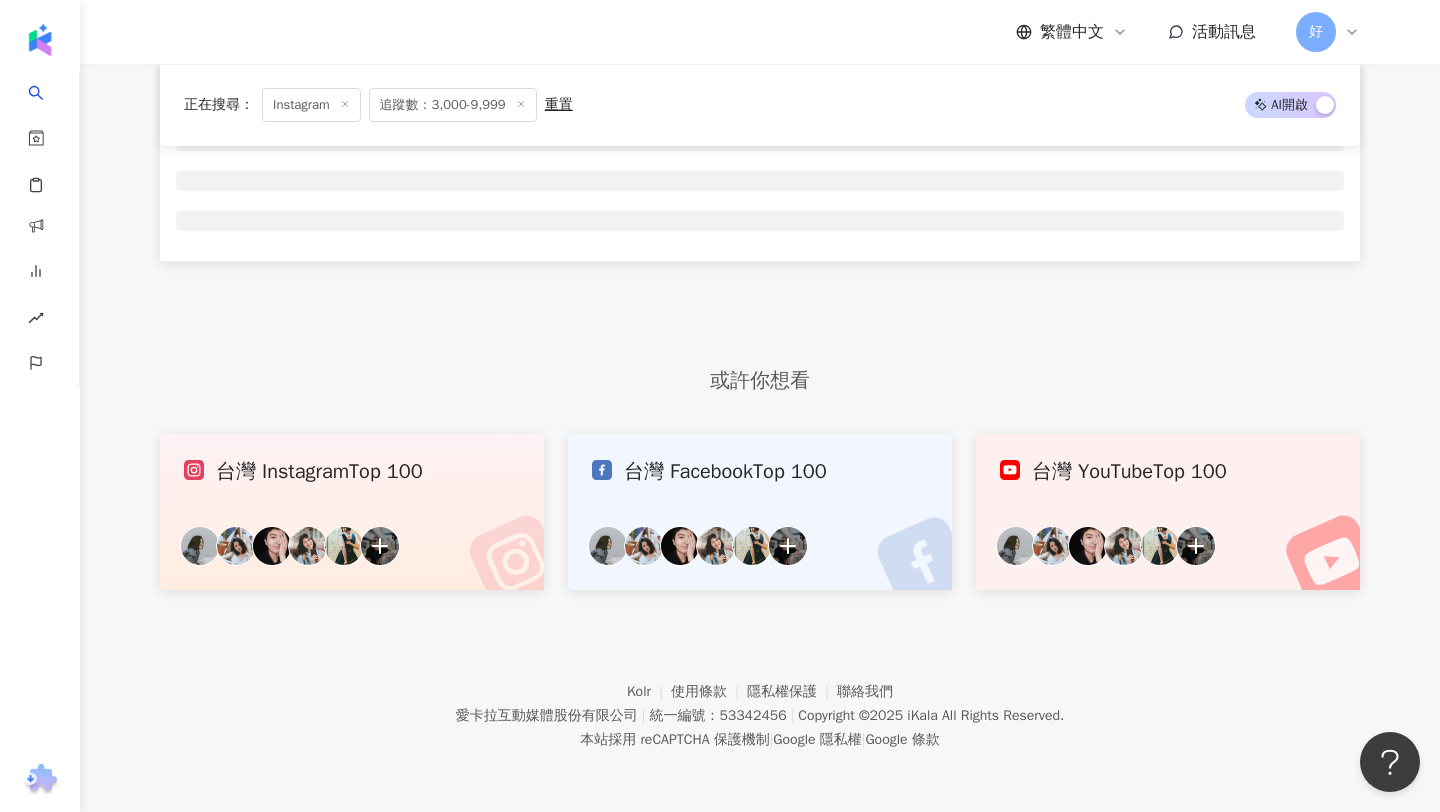 scroll, scrollTop: 782, scrollLeft: 0, axis: vertical 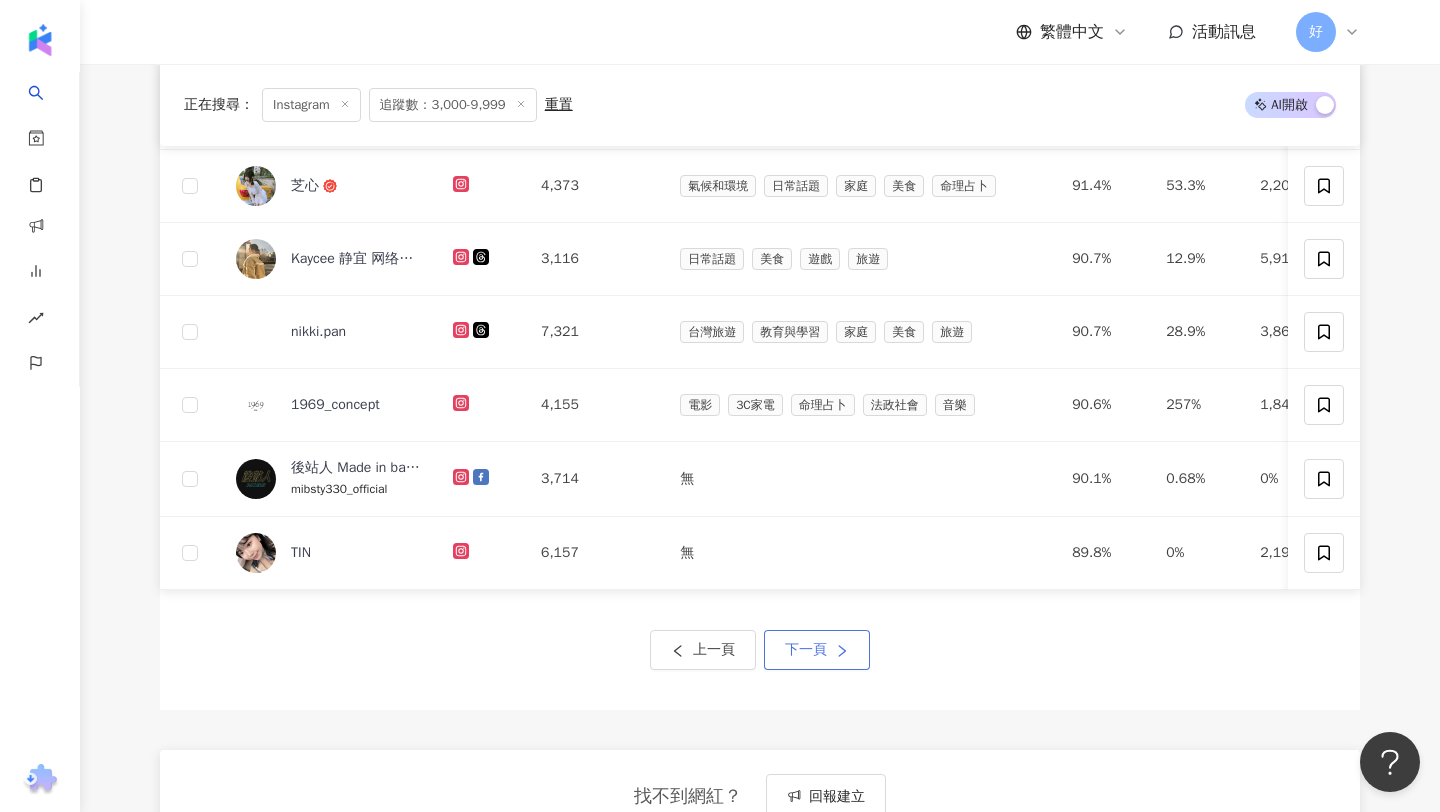 click on "下一頁" at bounding box center [817, 650] 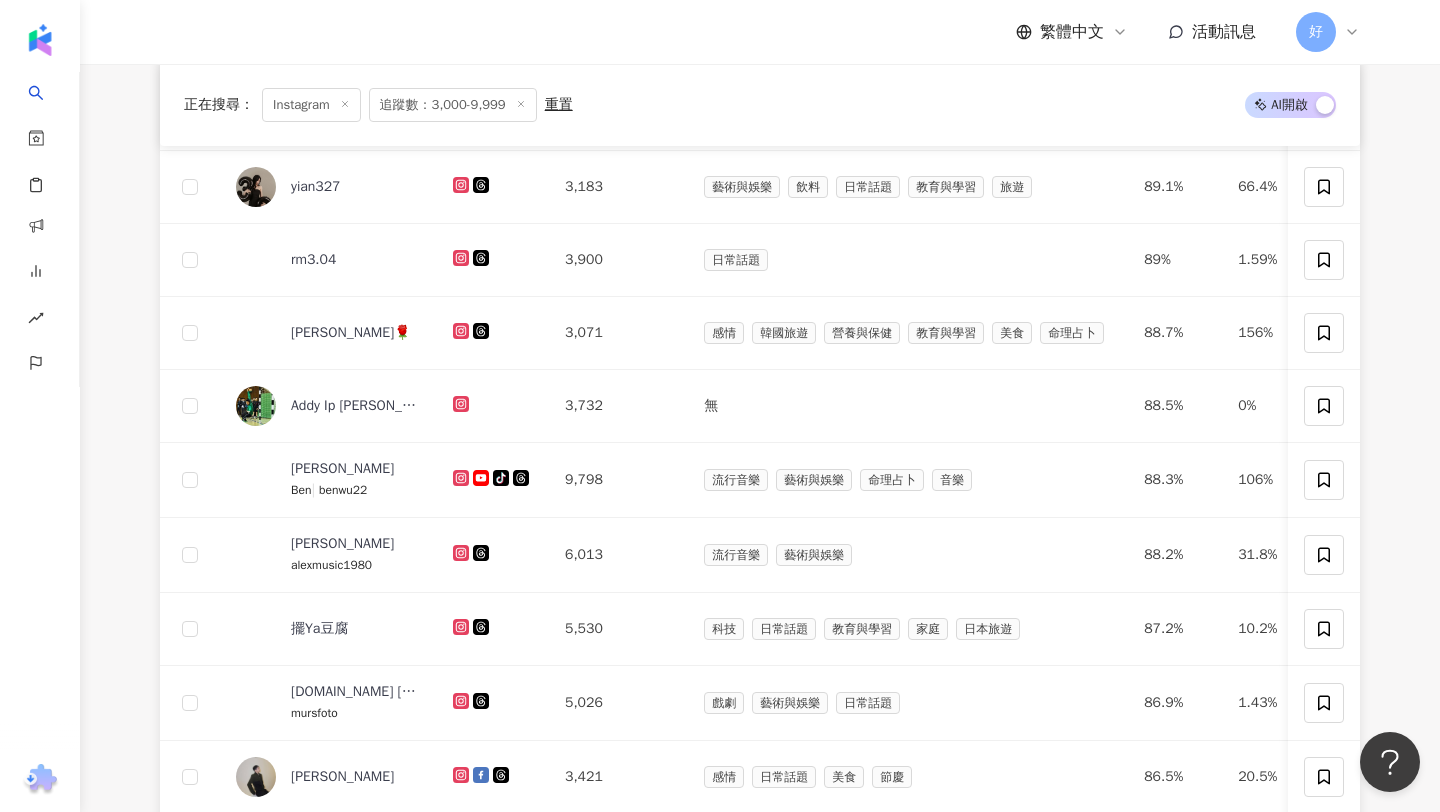 scroll, scrollTop: 1148, scrollLeft: 0, axis: vertical 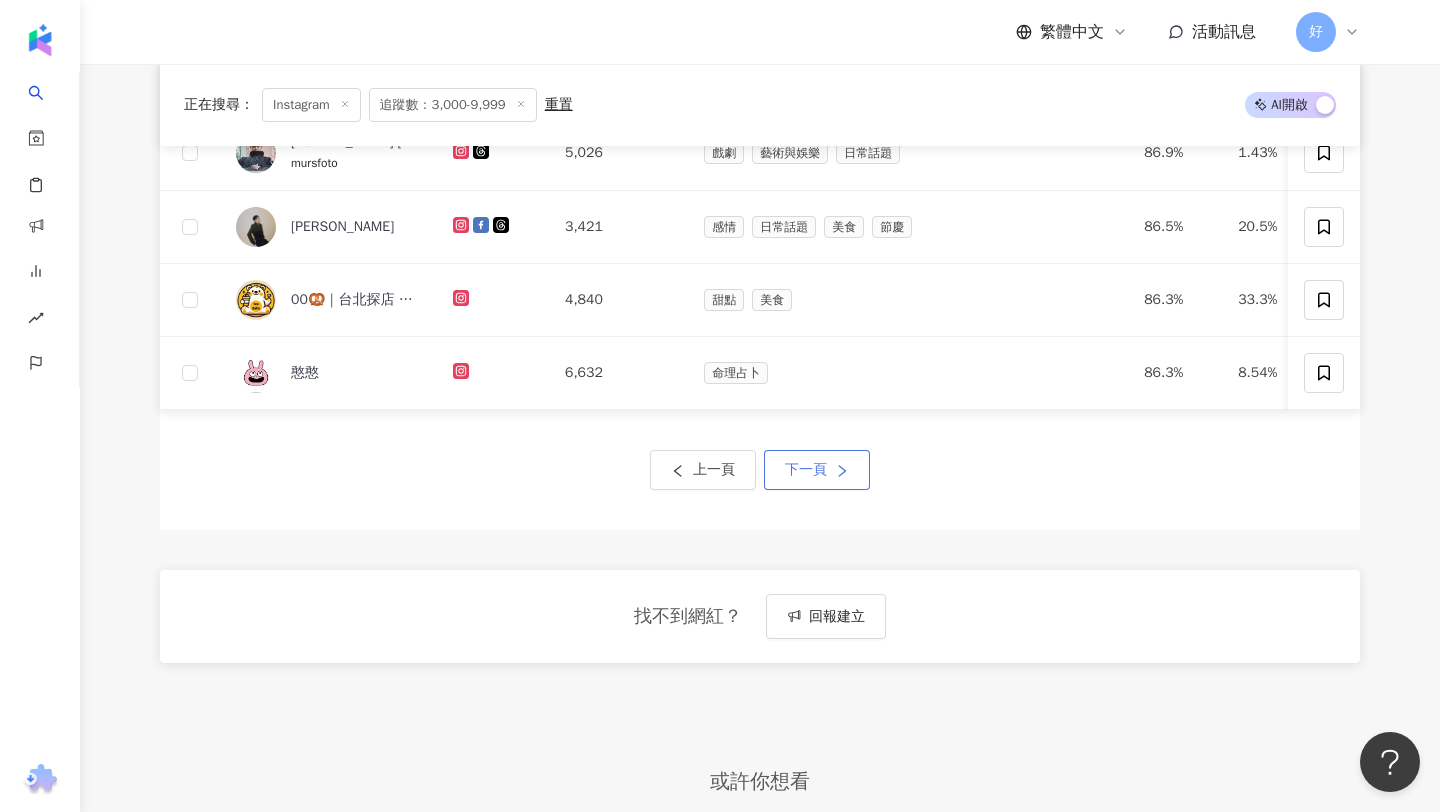 click on "下一頁" at bounding box center (817, 470) 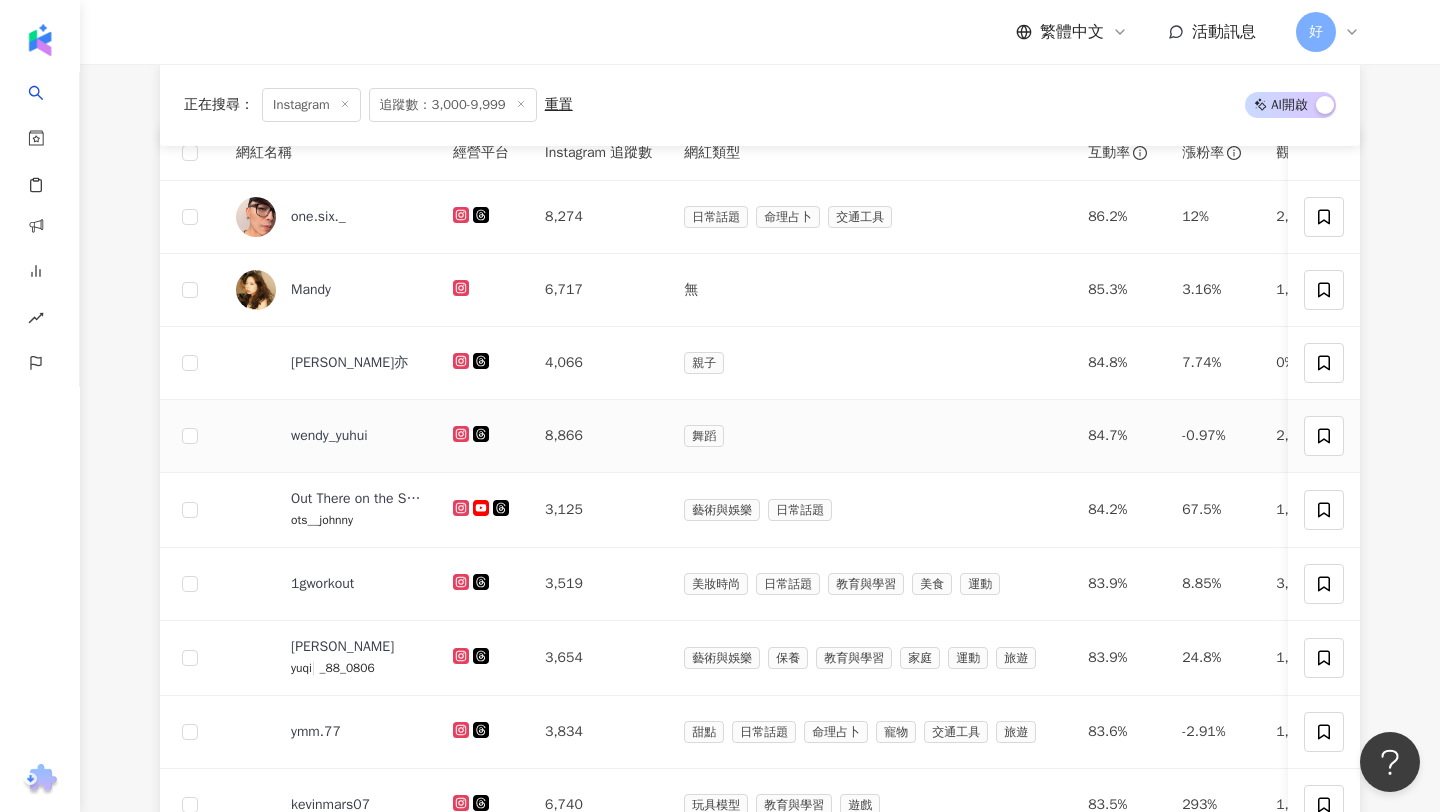 scroll, scrollTop: 250, scrollLeft: 0, axis: vertical 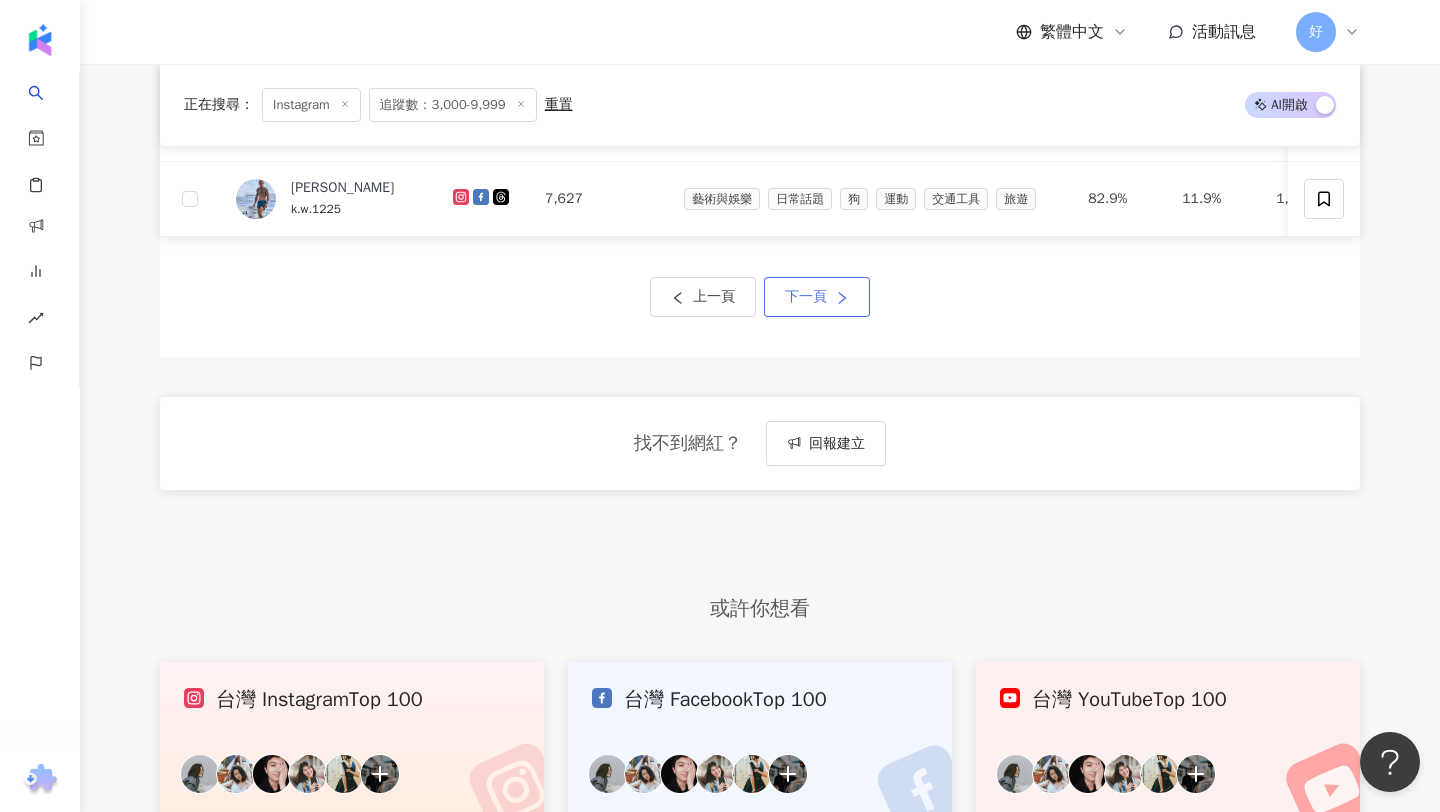 click on "下一頁" at bounding box center (806, 297) 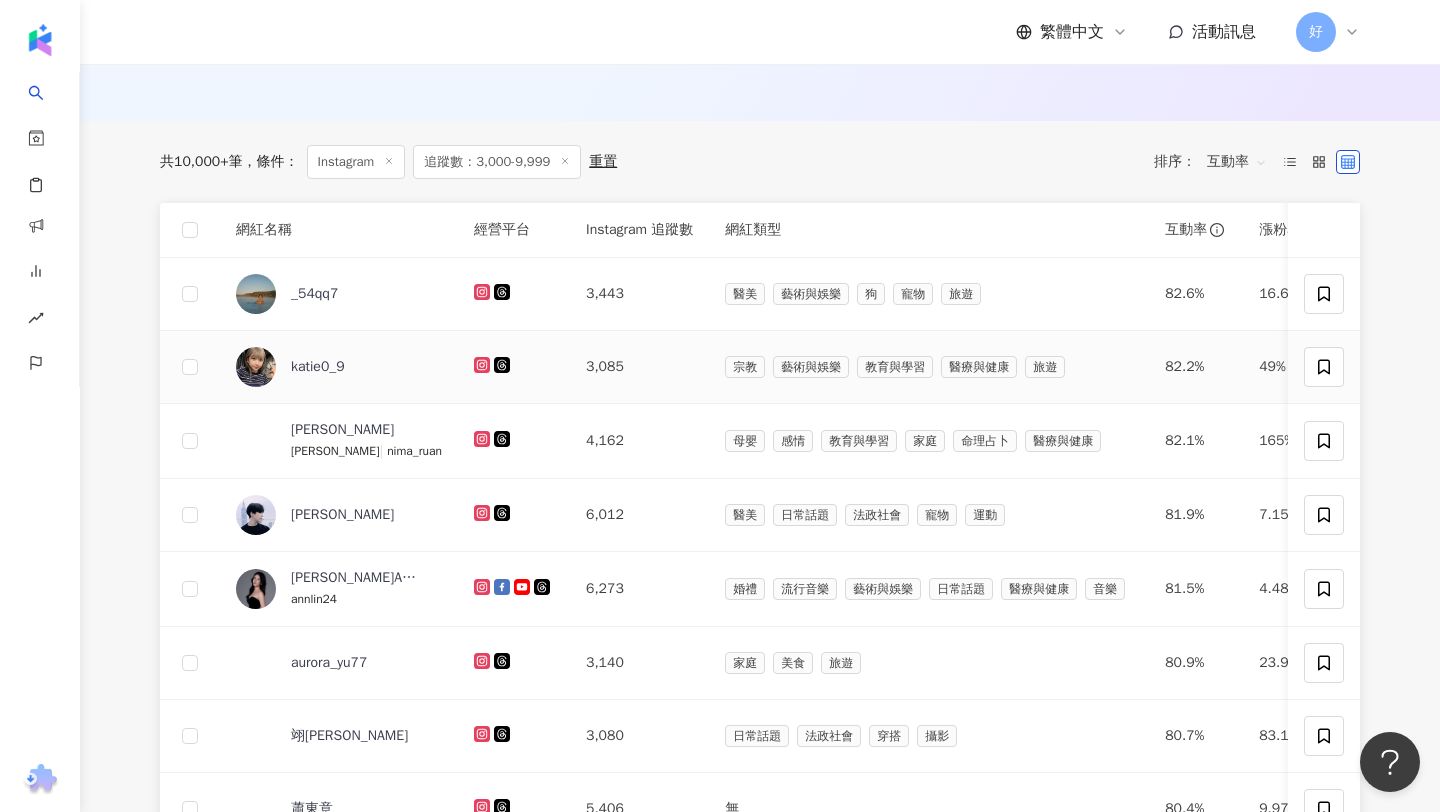 scroll, scrollTop: 590, scrollLeft: 0, axis: vertical 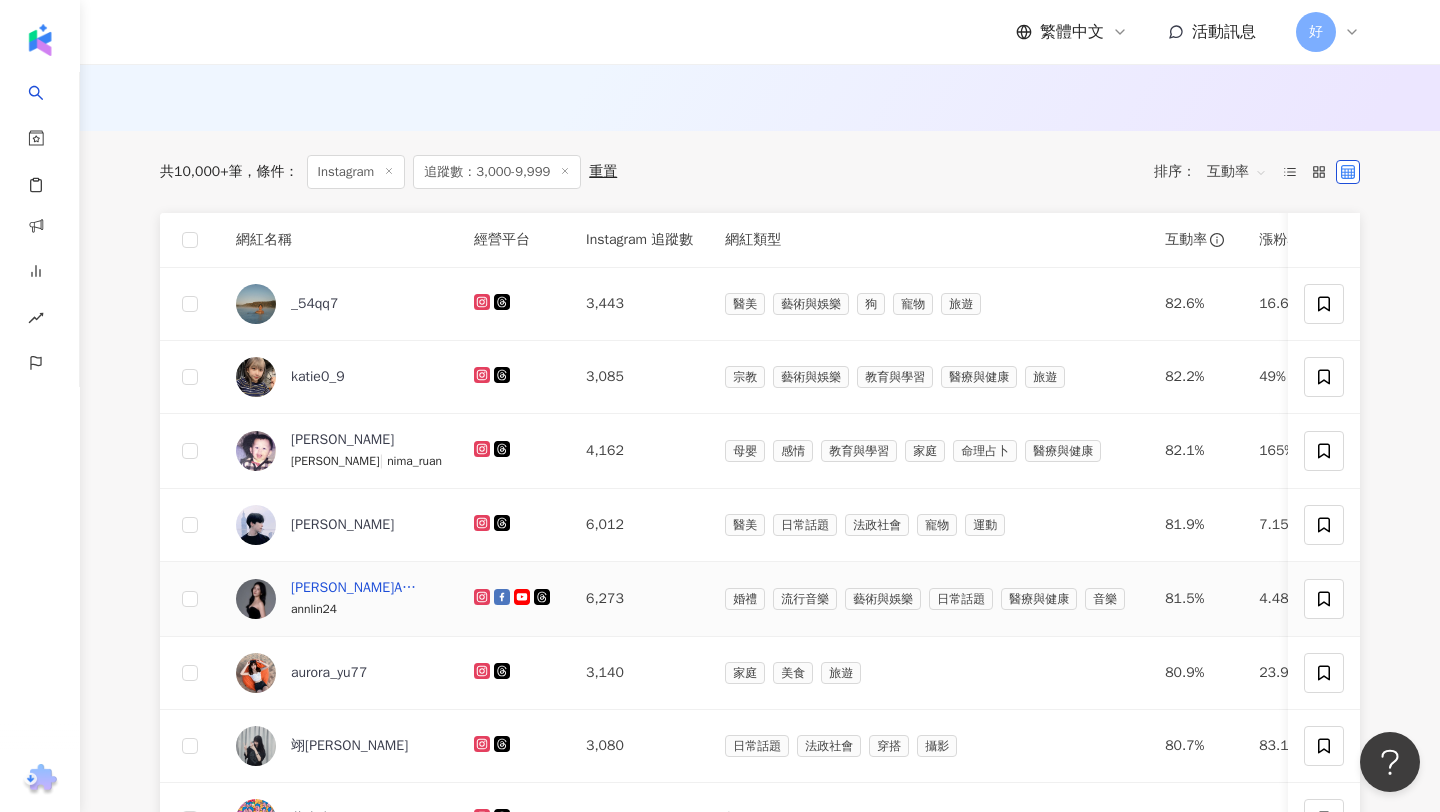 click on "林家安 Ann Lin" at bounding box center [356, 588] 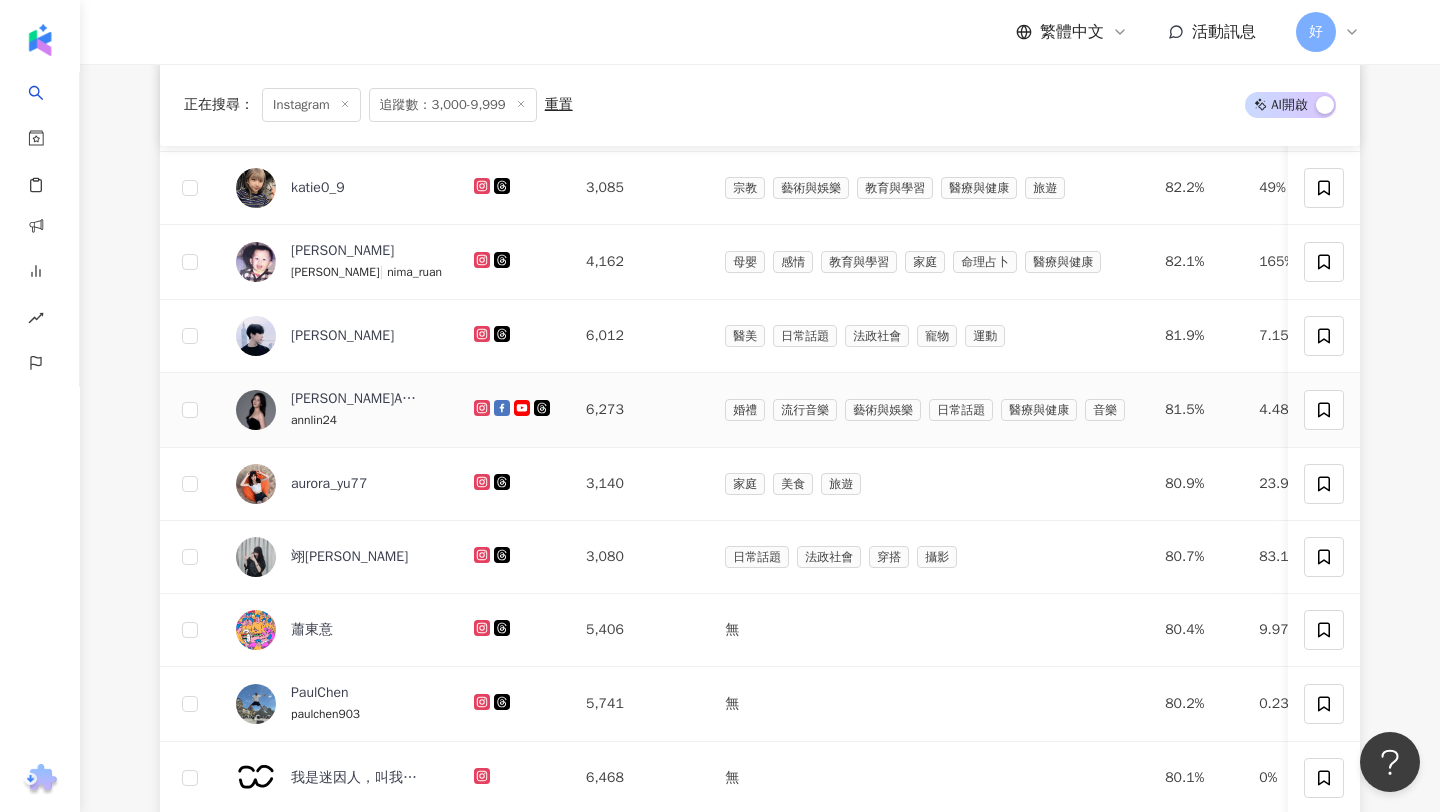 scroll, scrollTop: 1732, scrollLeft: 0, axis: vertical 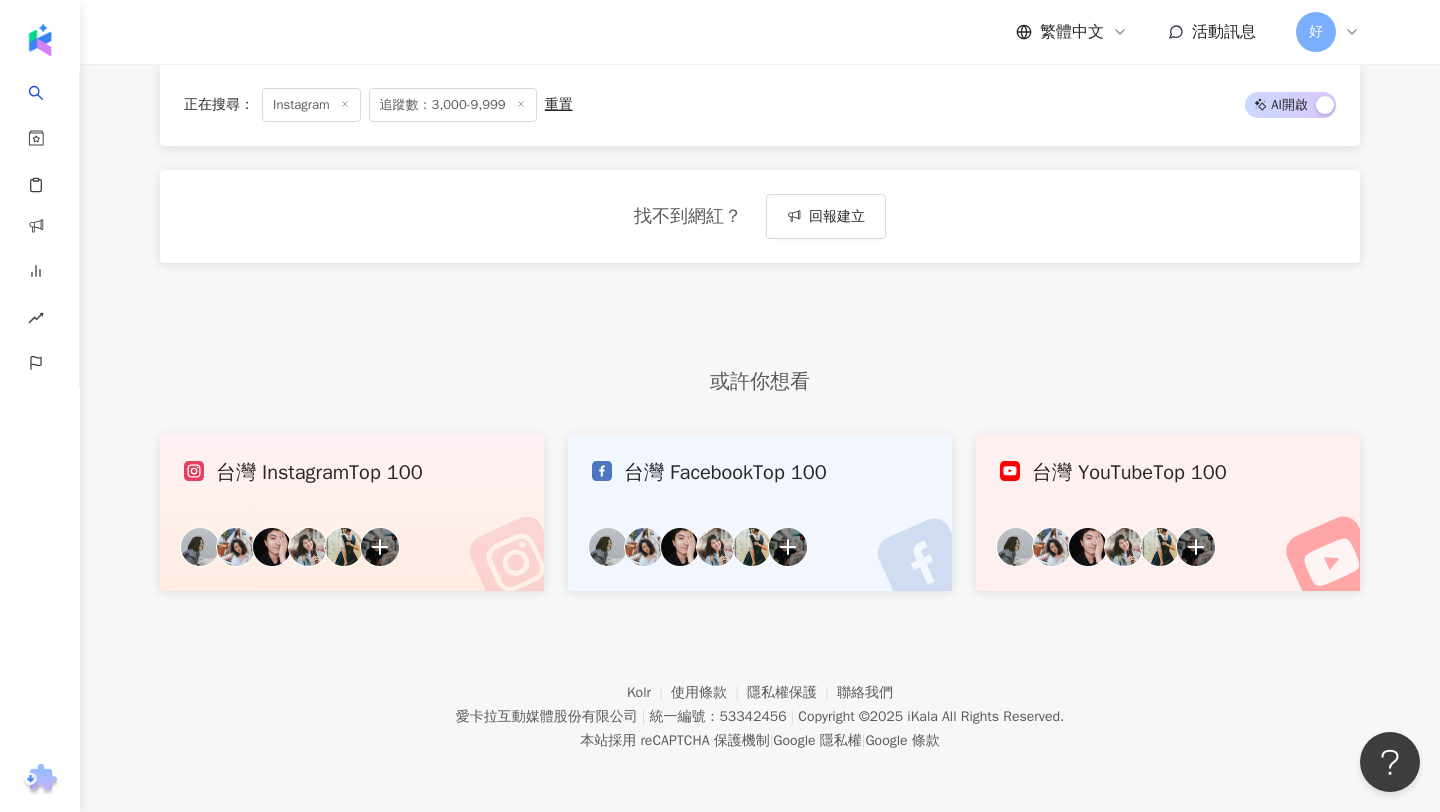 click on "網紅名稱 經營平台 Instagram 追蹤數 網紅類型 互動率 漲粉率 觀看率 操作                     _54qq7 3,443 醫美 藝術與娛樂 狗 寵物 旅遊 82.6% 16.6% 851% 找相似 katie0_9 3,085 宗教 藝術與娛樂 教育與學習 醫療與健康 旅遊 82.2% 49% 3,751% 找相似 阮俊良 Nima Ruan  |  nima_ruan 4,162 母嬰 感情 教育與學習 家庭 命理占卜 醫療與健康 82.1% 165% 3,218% 找相似 Joe Tsai 6,012 醫美 日常話題 法政社會 寵物 運動 81.9% 7.15% 3,290% 找相似 林家安 Ann Lin annlin24 6,273 婚禮 流行音樂 藝術與娛樂 日常話題 醫療與健康 音樂 81.5% 4.48% 3,082% 找相似 aurora_yu77 3,140 家庭 美食 旅遊 80.9% 23.9% 2,284% 找相似 翊瑄 3,080 日常話題 法政社會 穿搭 攝影 80.7% 83.1% 1,609% 蕭東意 5,406 無 80.4% 9.97% 3,535% 找相似 PaulChen paulchen903 5,741 無 80.2% 0.23% 3,593% 找相似 我是迷因人，叫我迷人👍你就是我的恋人❤️ 6,468 無 80.1% 0% 291% 呆萌 Diamond 貓" at bounding box center (760, -288) 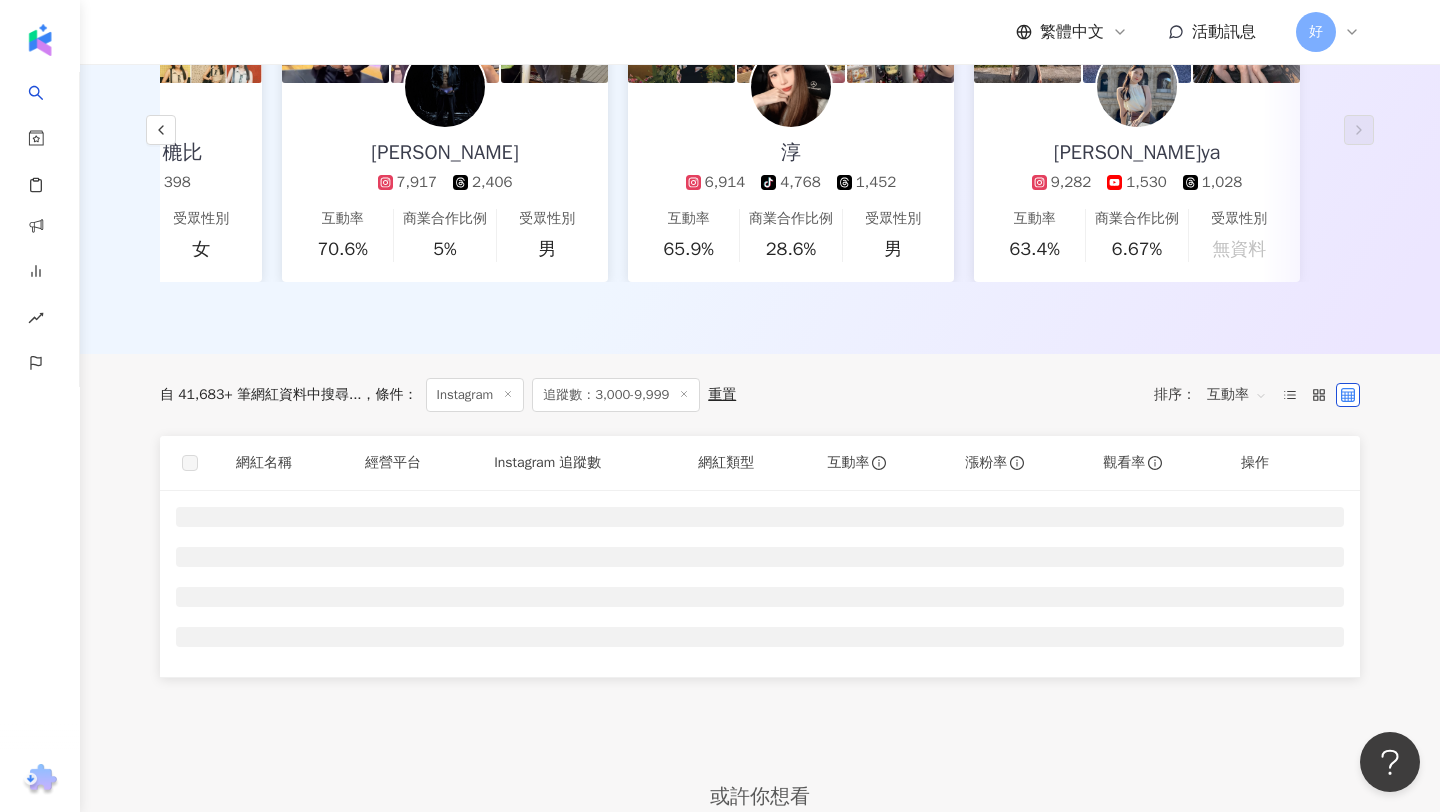 scroll, scrollTop: 636, scrollLeft: 0, axis: vertical 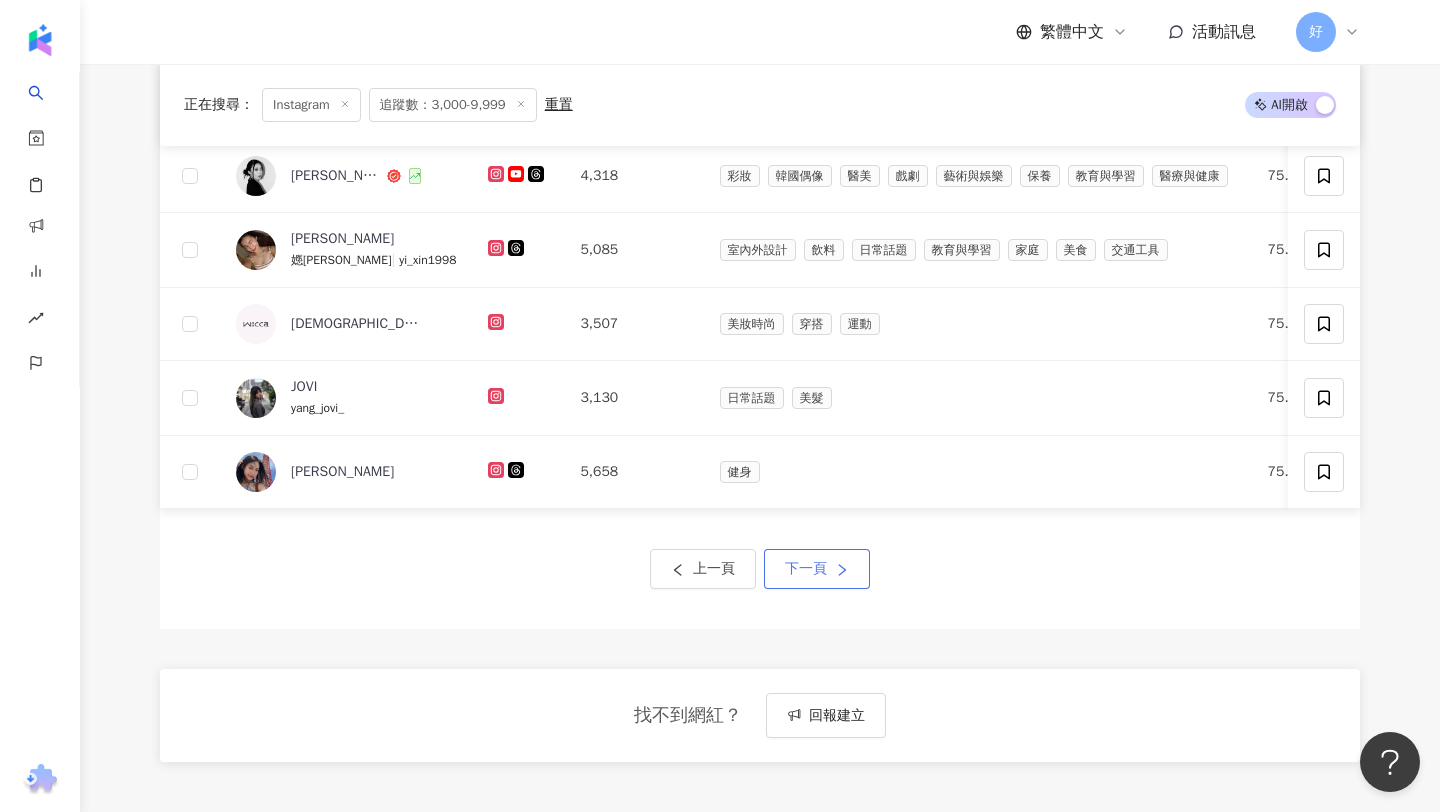 click on "下一頁" at bounding box center (817, 569) 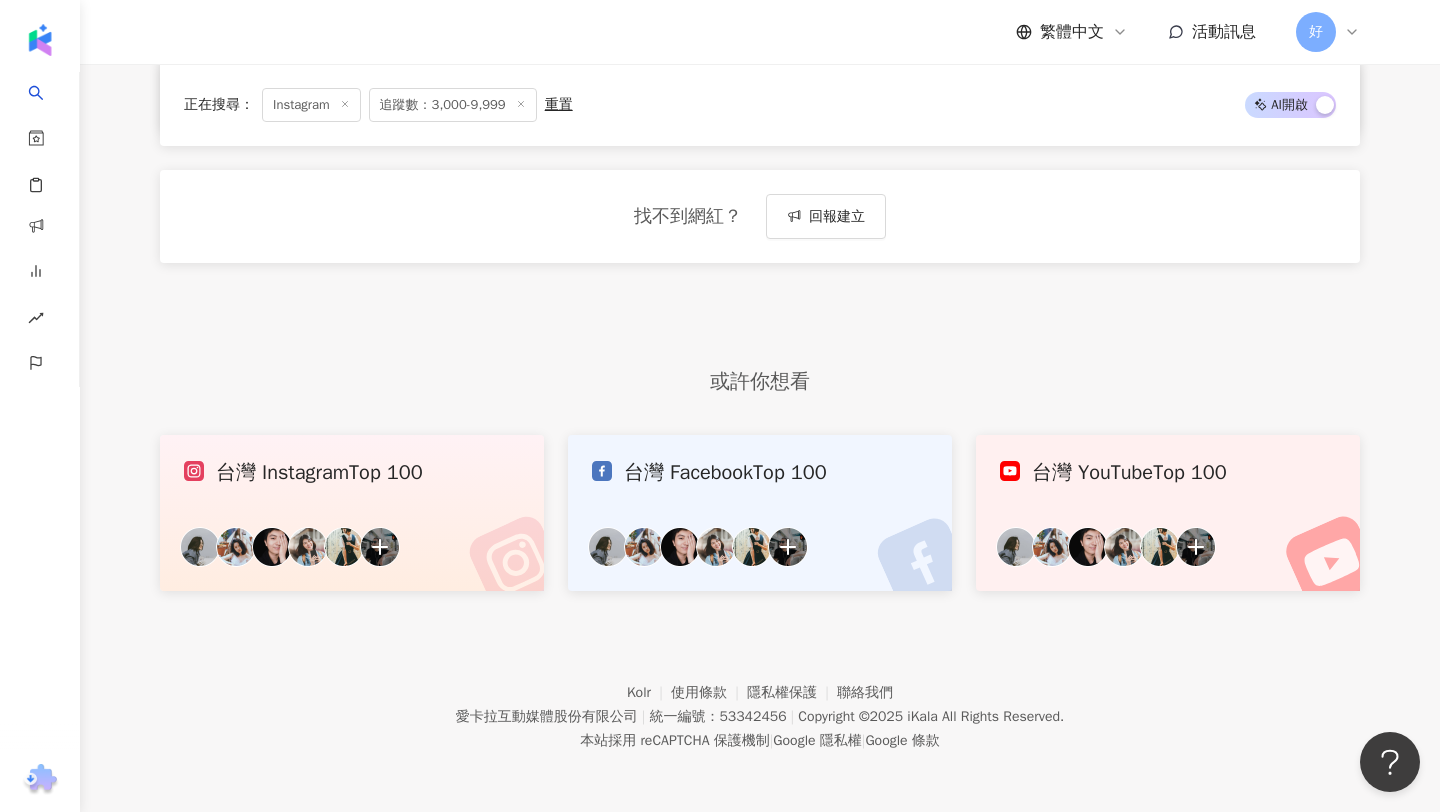 scroll, scrollTop: 782, scrollLeft: 0, axis: vertical 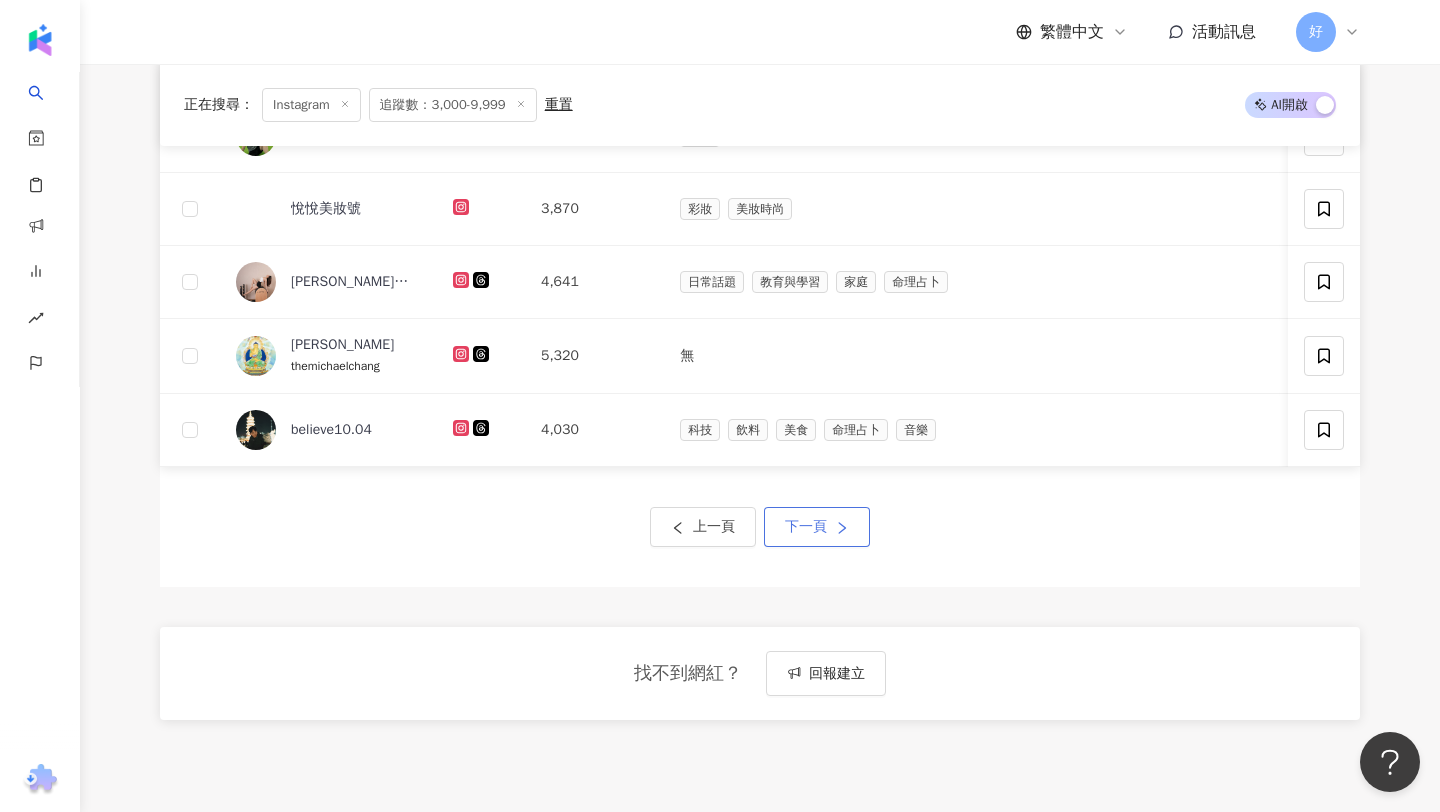 click on "下一頁" at bounding box center [817, 527] 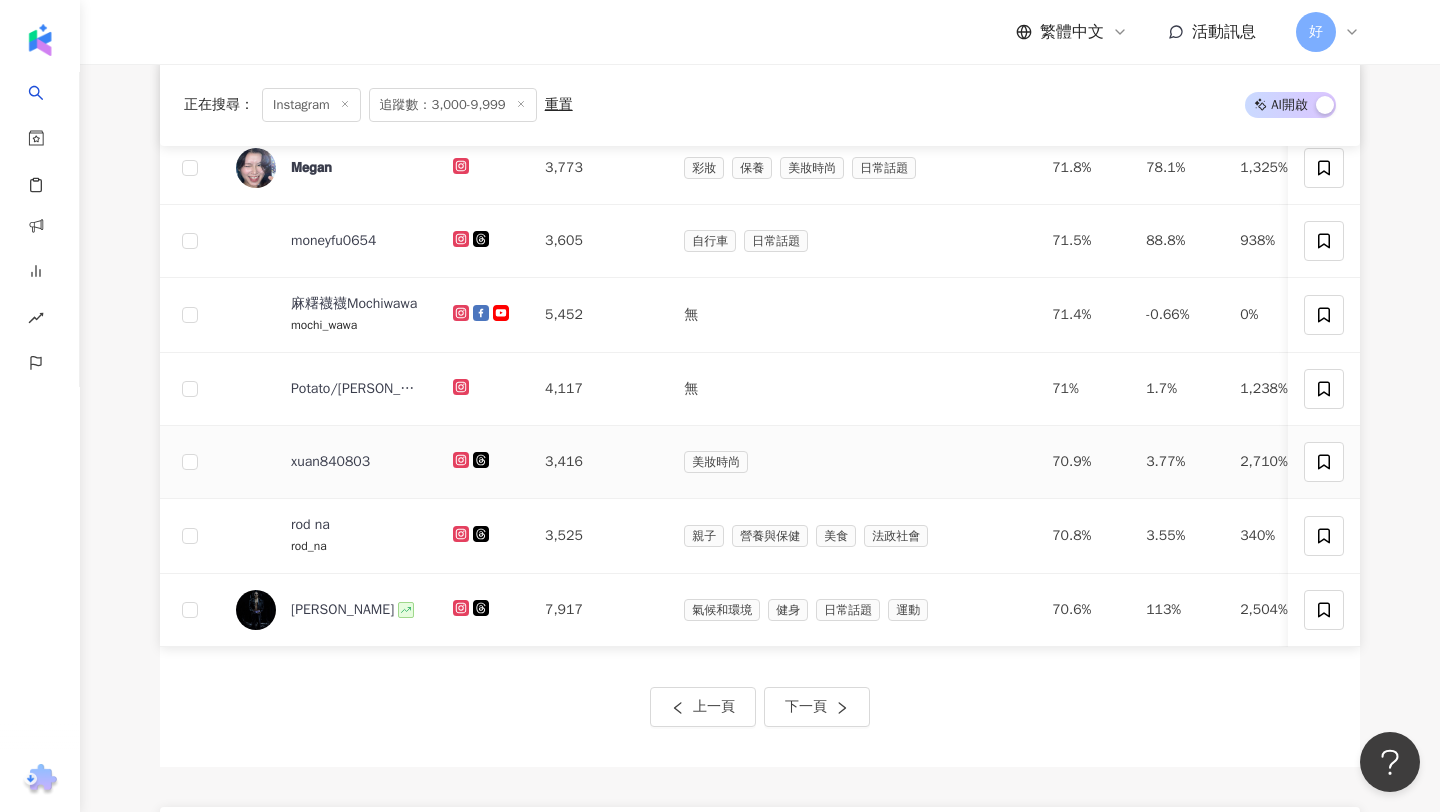 scroll, scrollTop: 801, scrollLeft: 0, axis: vertical 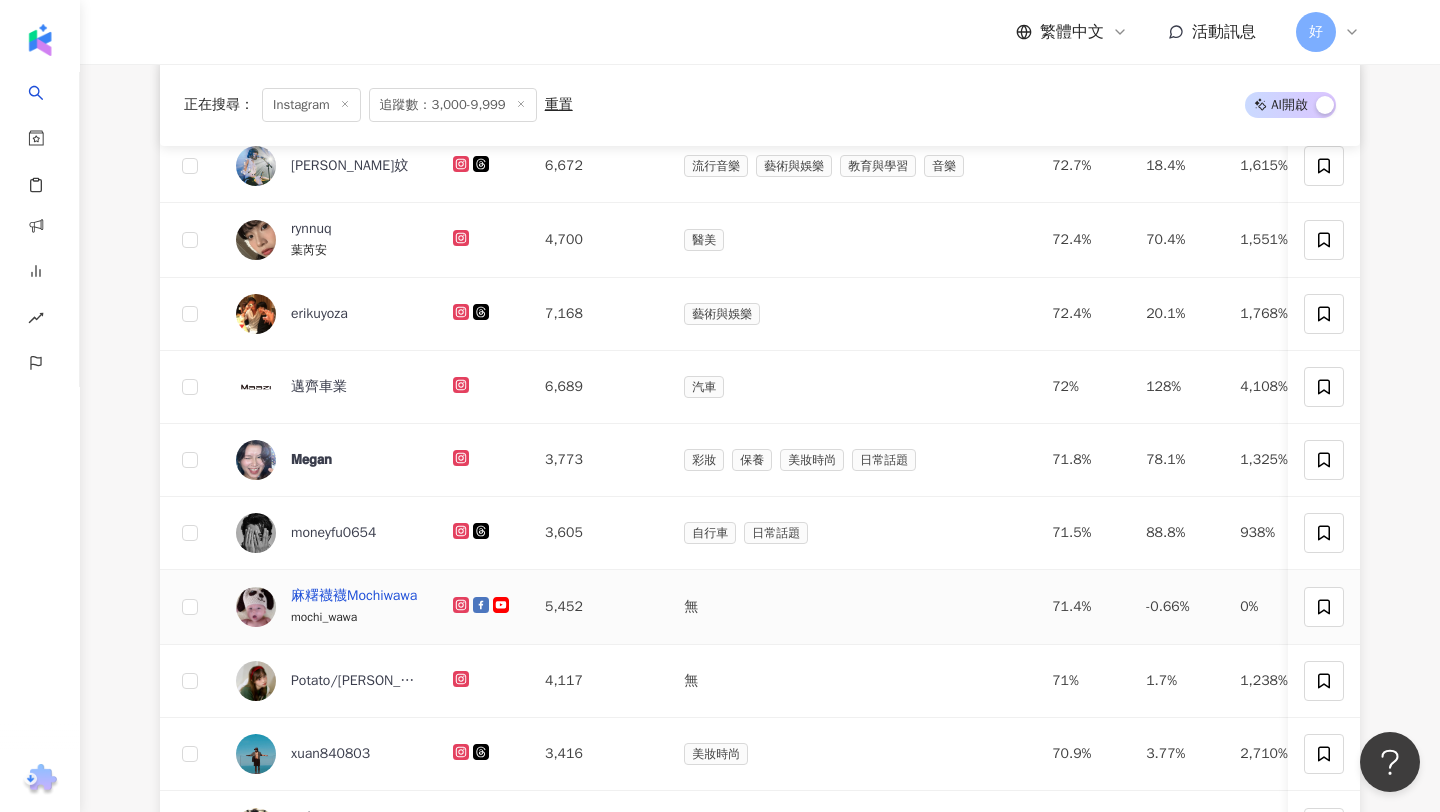 click on "麻糬襪襪Mochiwawa" at bounding box center [354, 596] 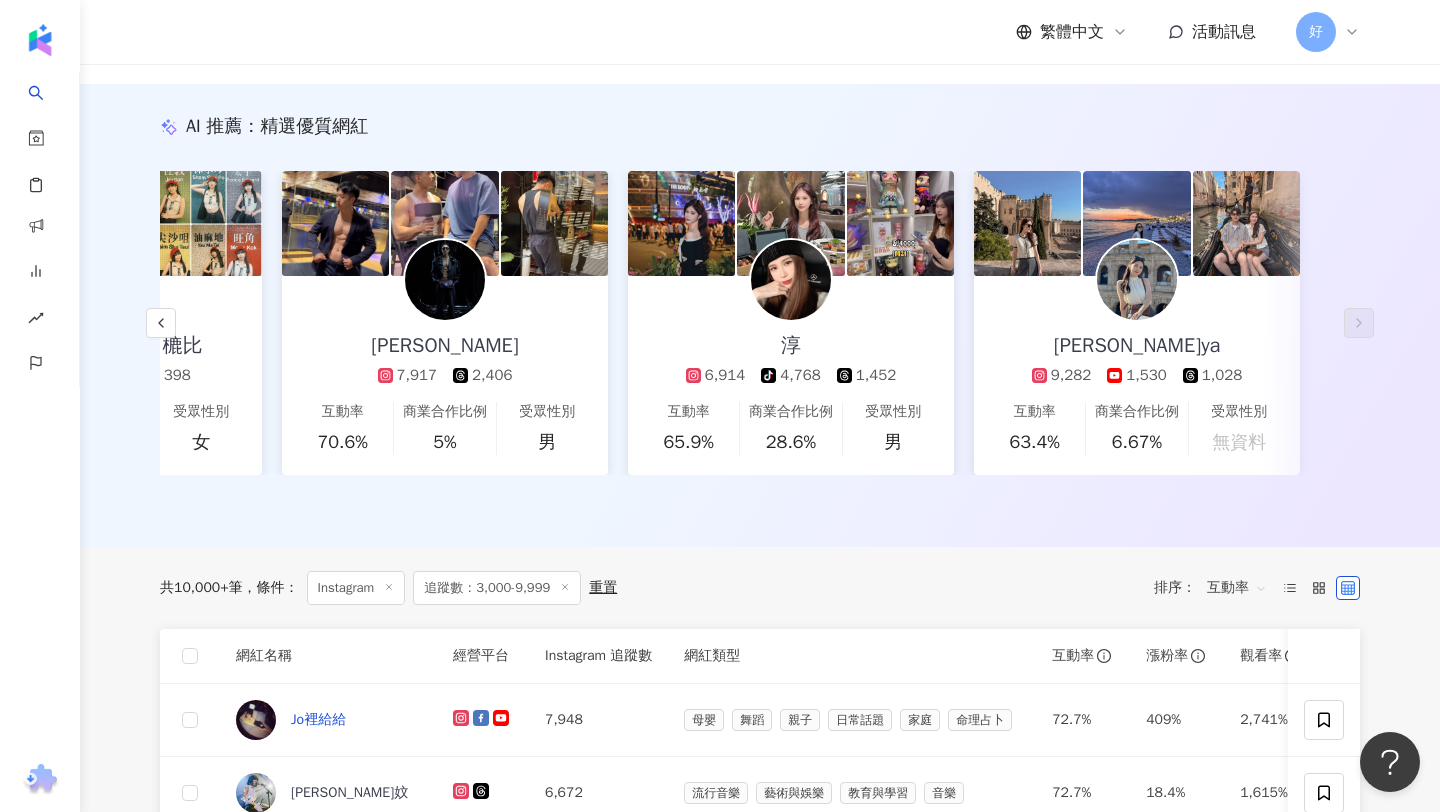 scroll, scrollTop: 315, scrollLeft: 0, axis: vertical 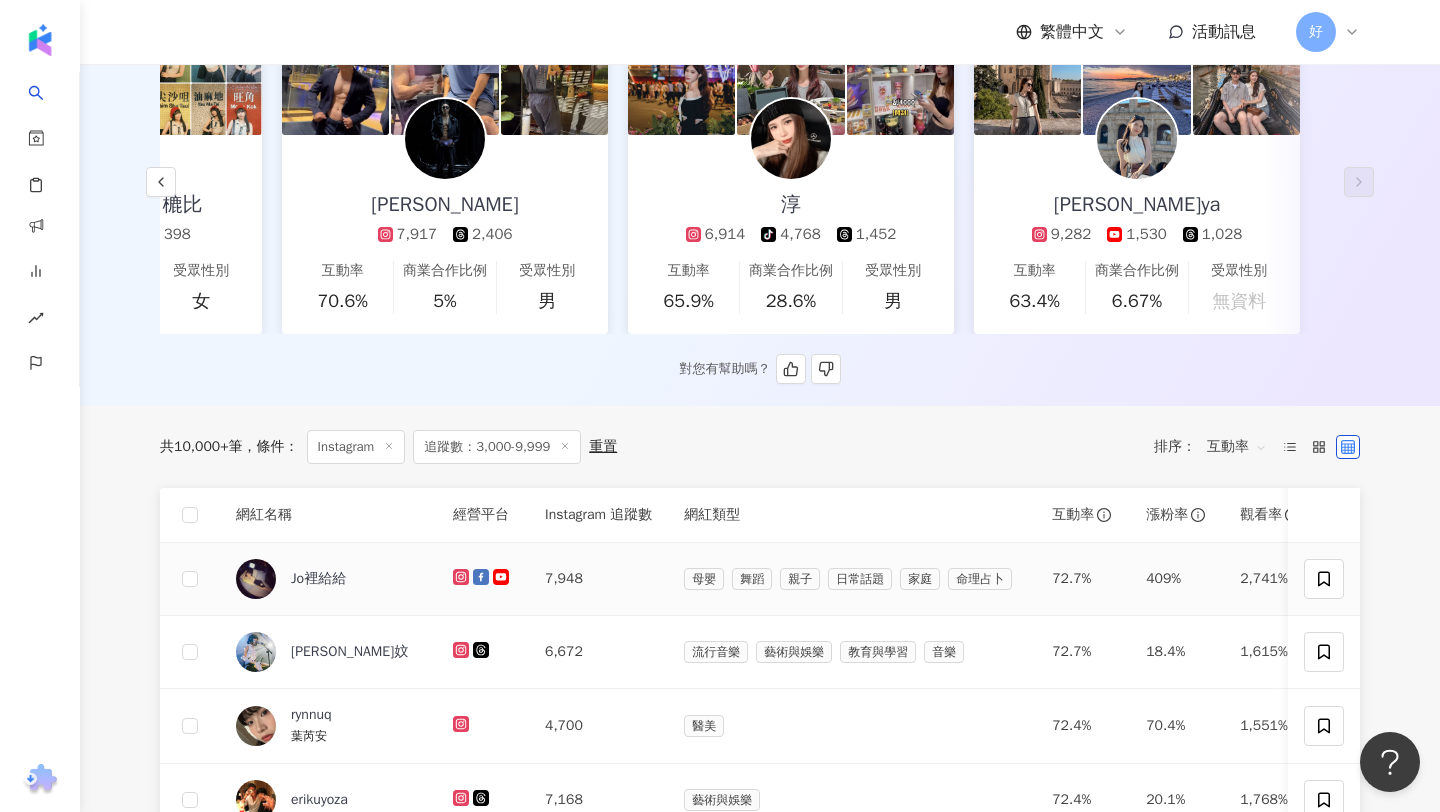 click on "Jo裡給給" at bounding box center [318, 579] 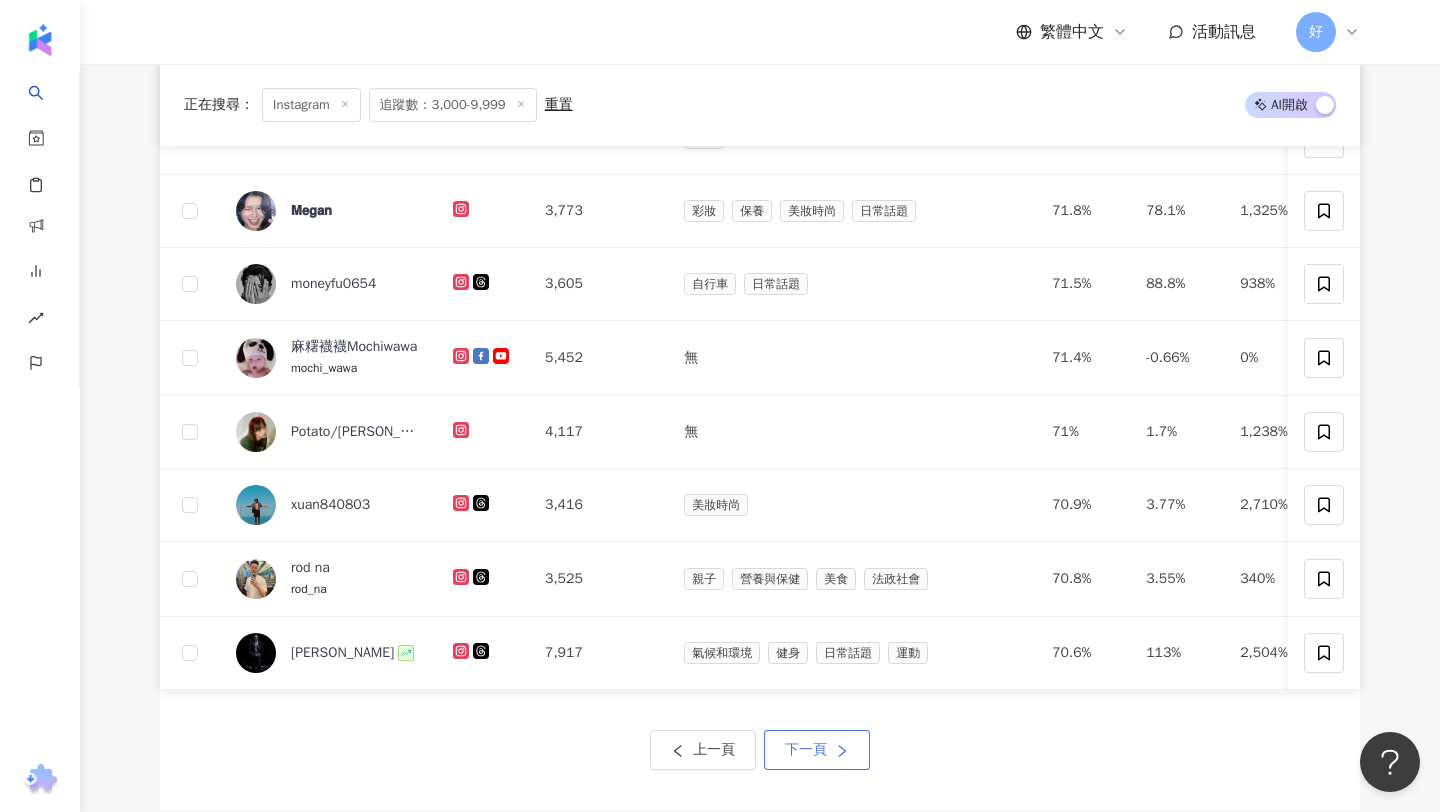 click on "下一頁" at bounding box center [817, 750] 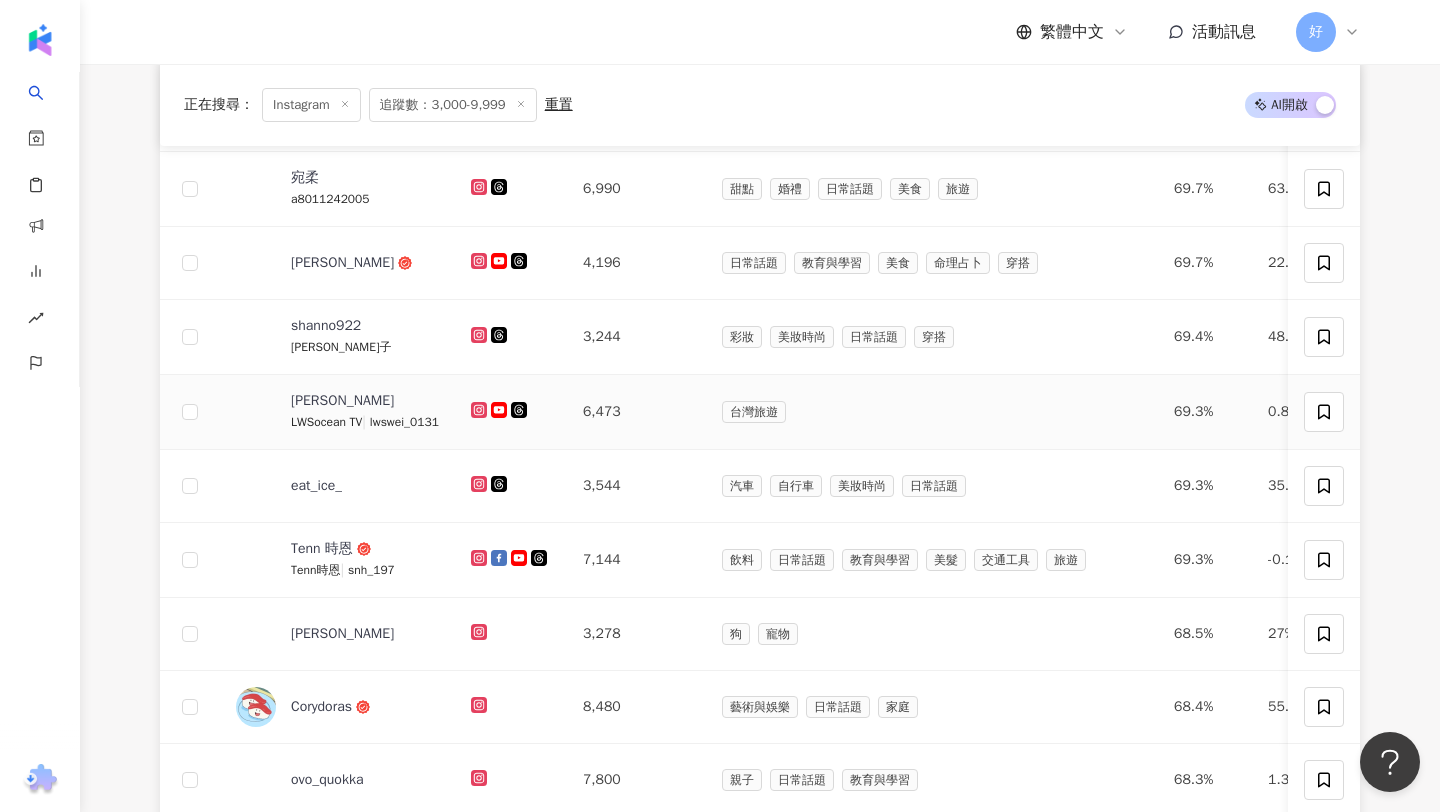 scroll, scrollTop: 858, scrollLeft: 0, axis: vertical 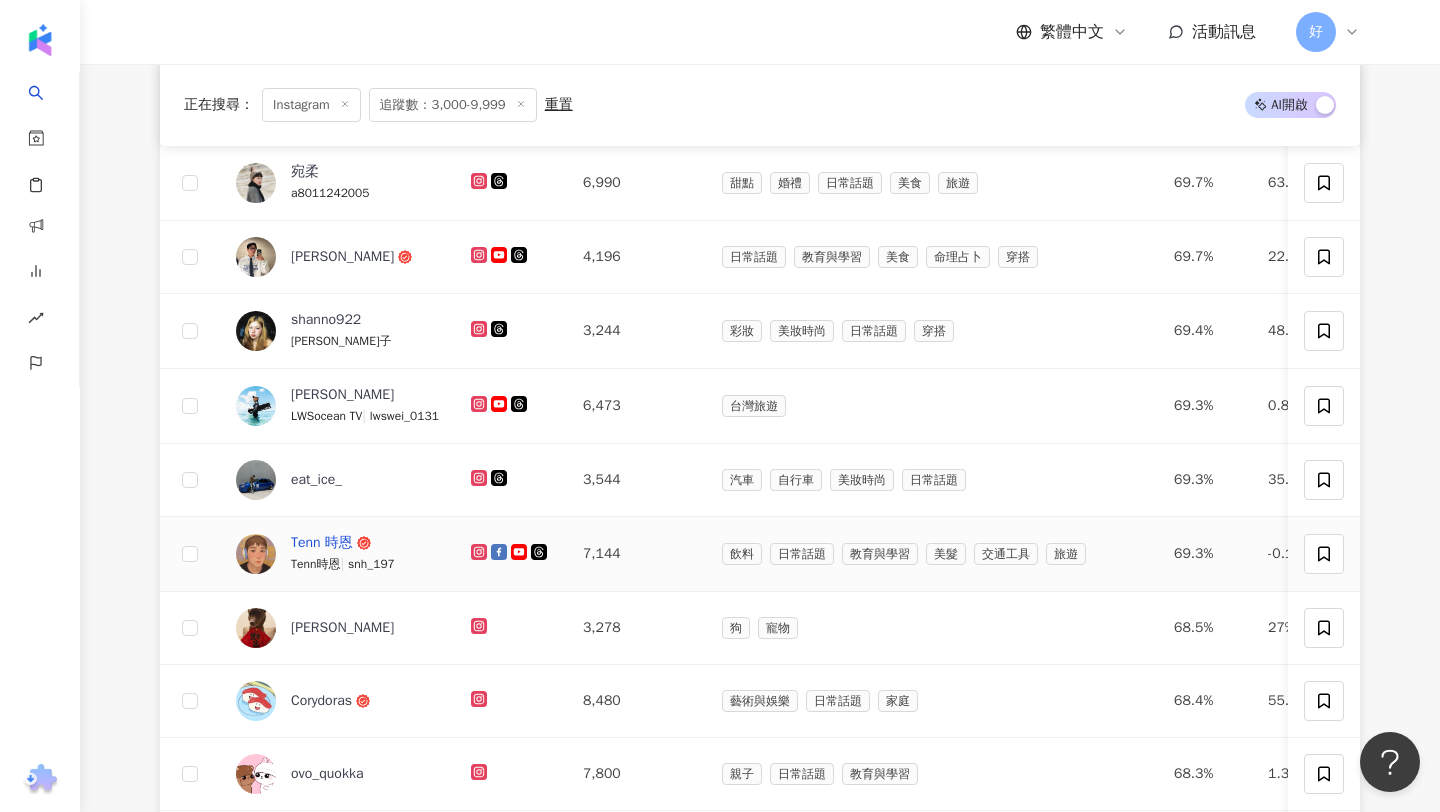 click on "Tenn 時恩" at bounding box center (322, 543) 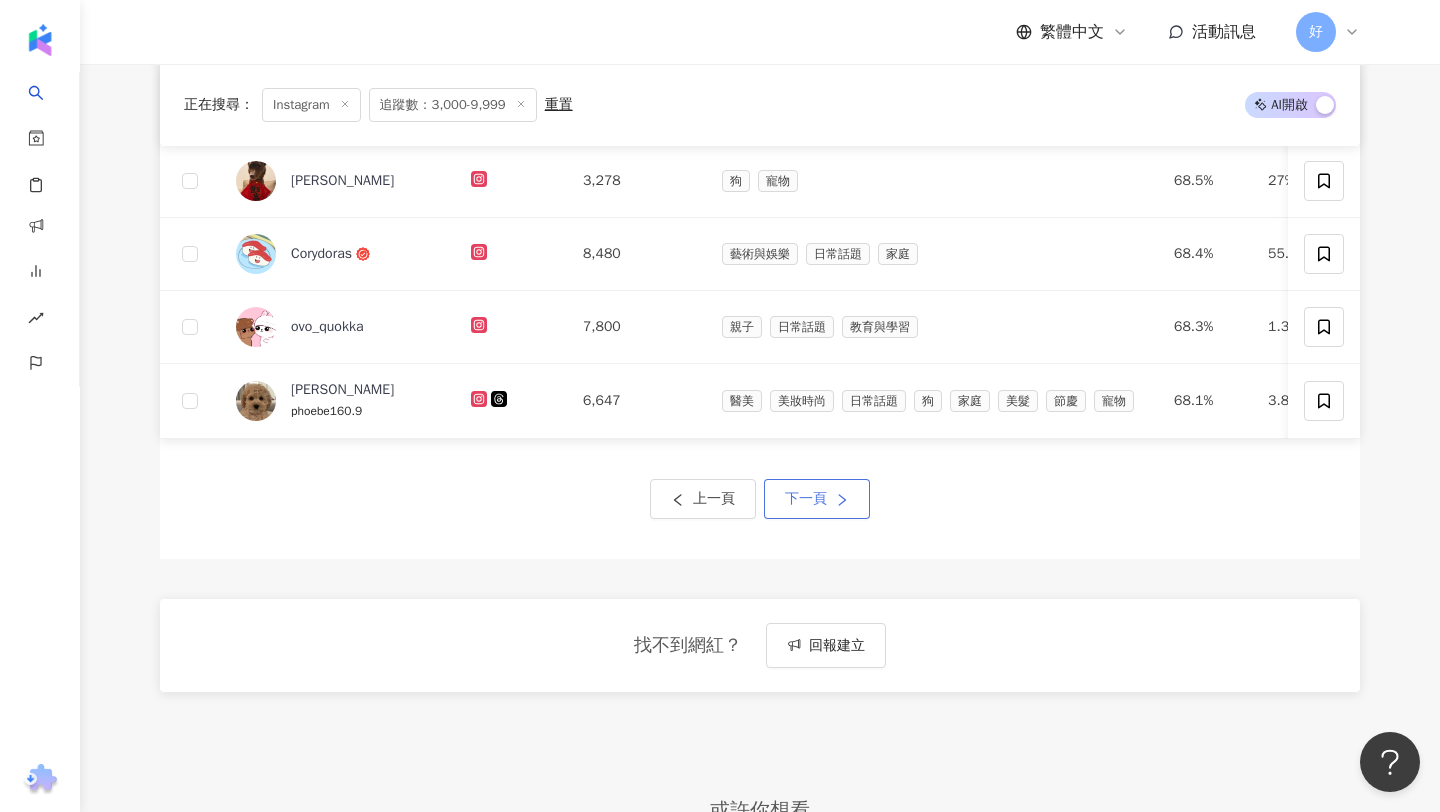 click on "下一頁" at bounding box center (806, 499) 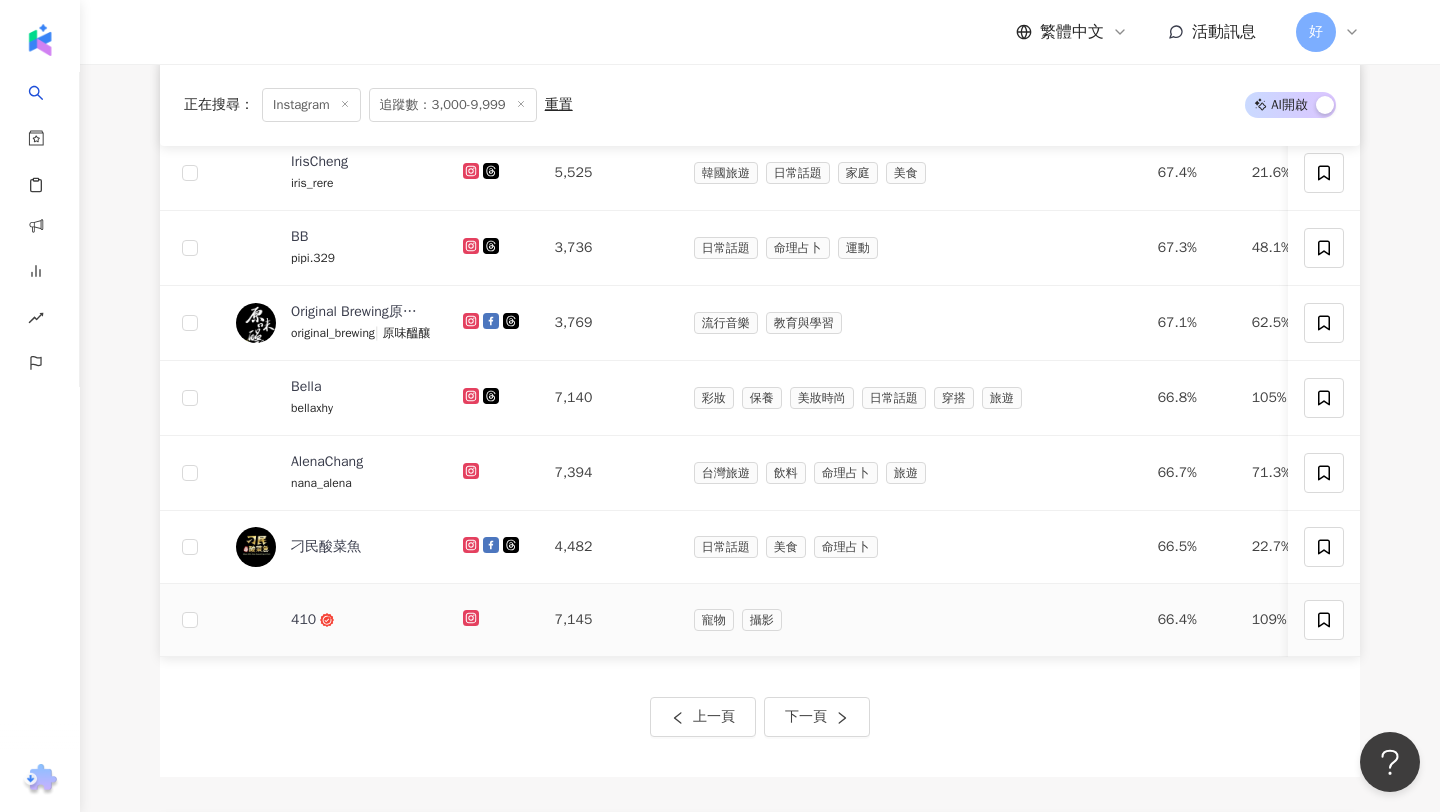 scroll, scrollTop: 1098, scrollLeft: 0, axis: vertical 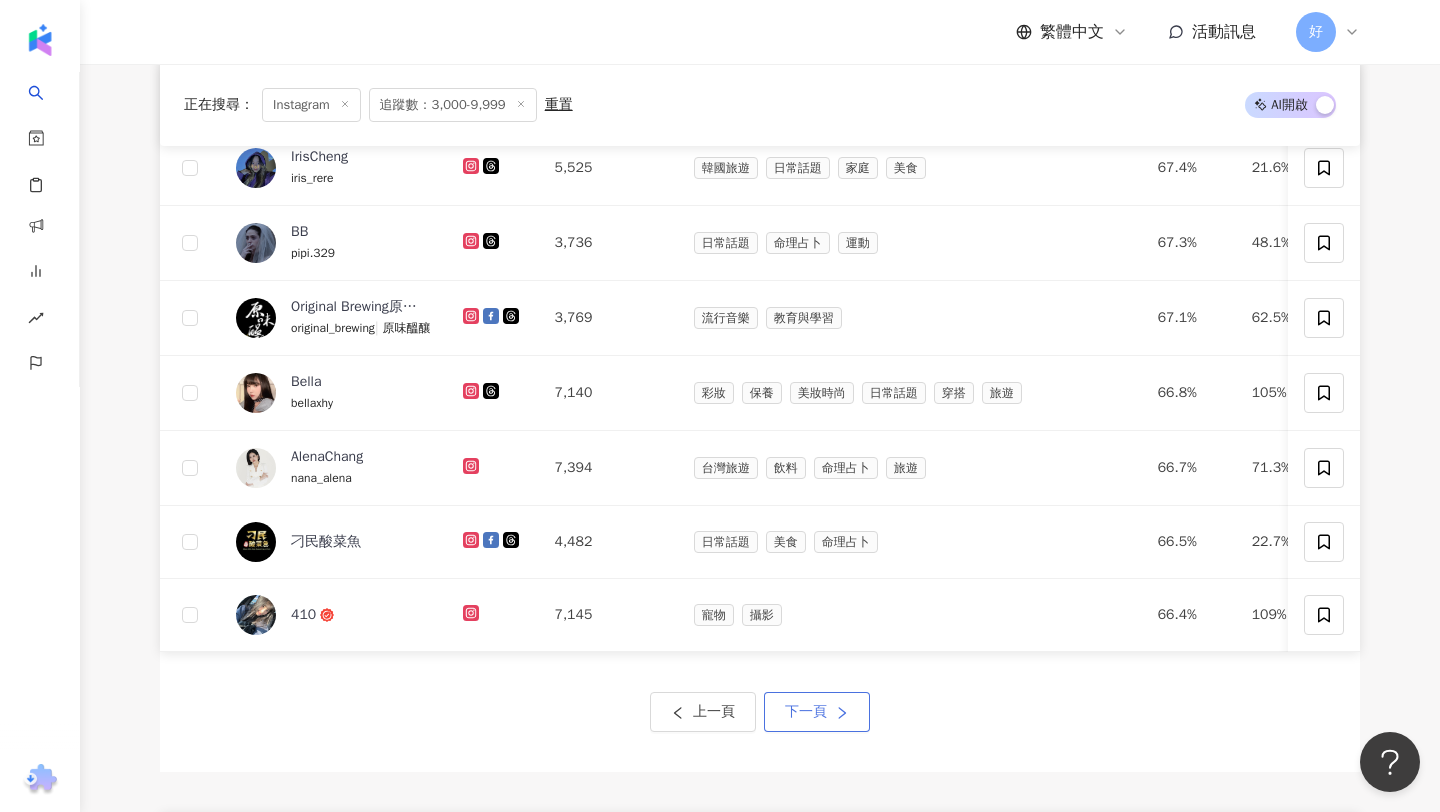click on "下一頁" at bounding box center [806, 712] 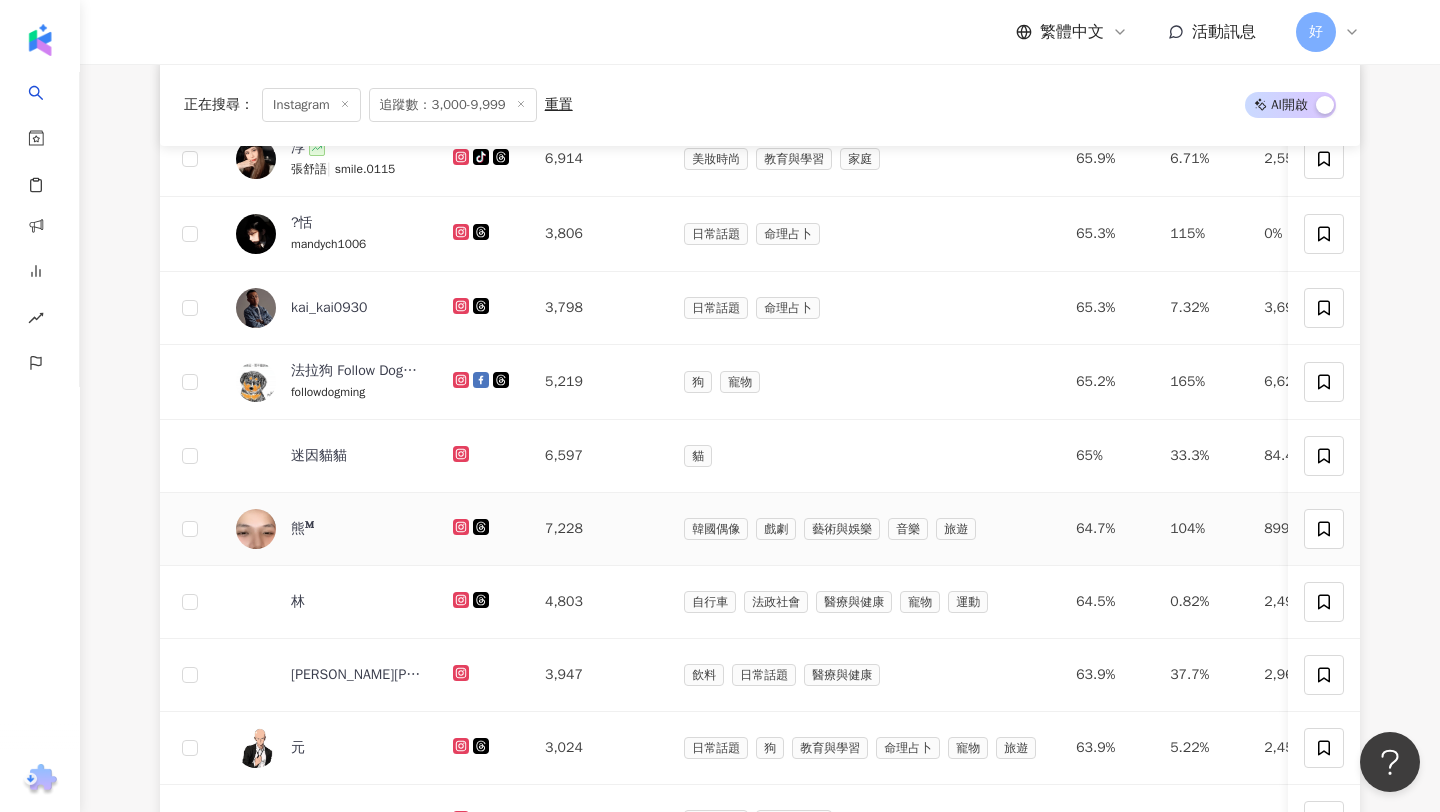 scroll, scrollTop: 862, scrollLeft: 0, axis: vertical 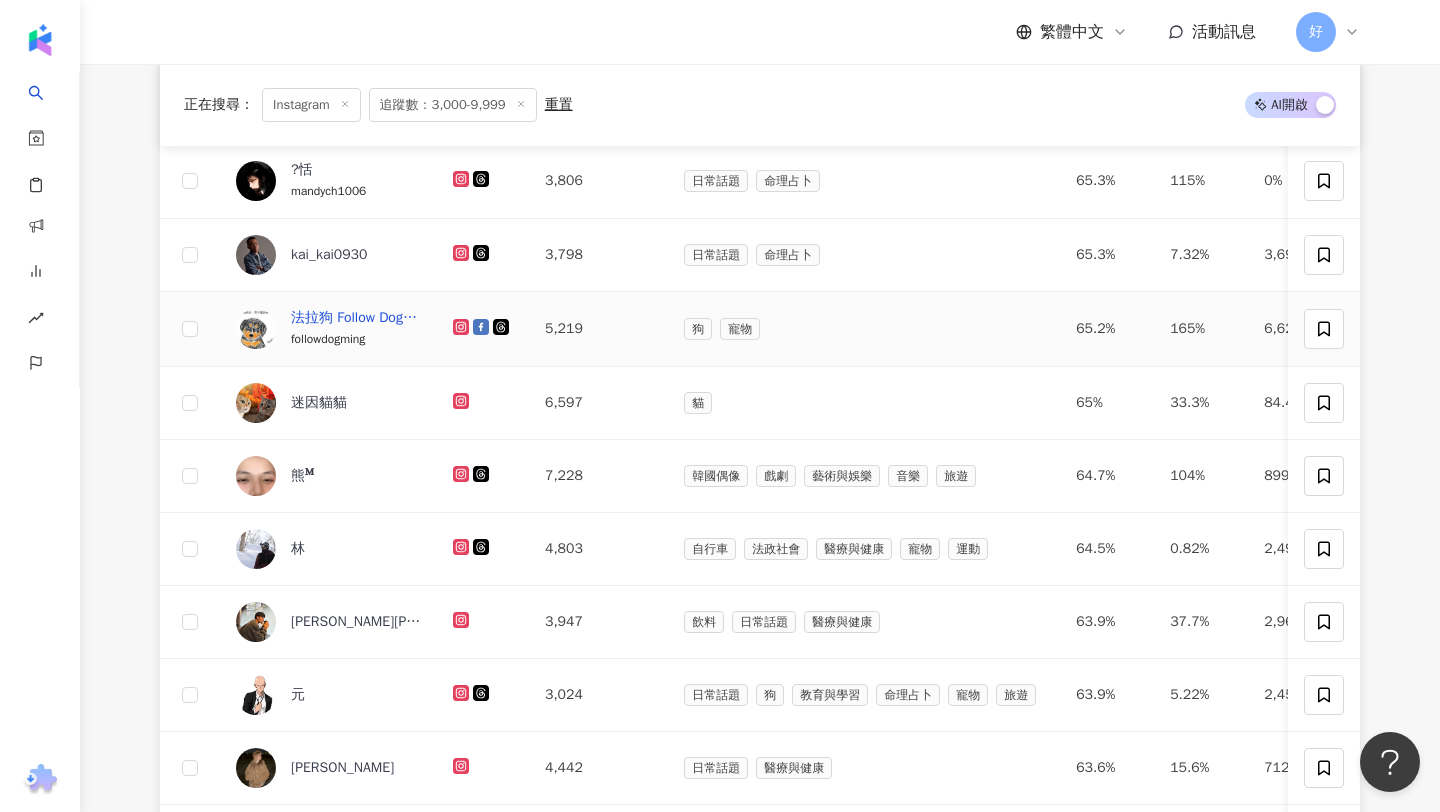 click on "法拉狗 Follow Dog－訓練師 Ming" at bounding box center (356, 318) 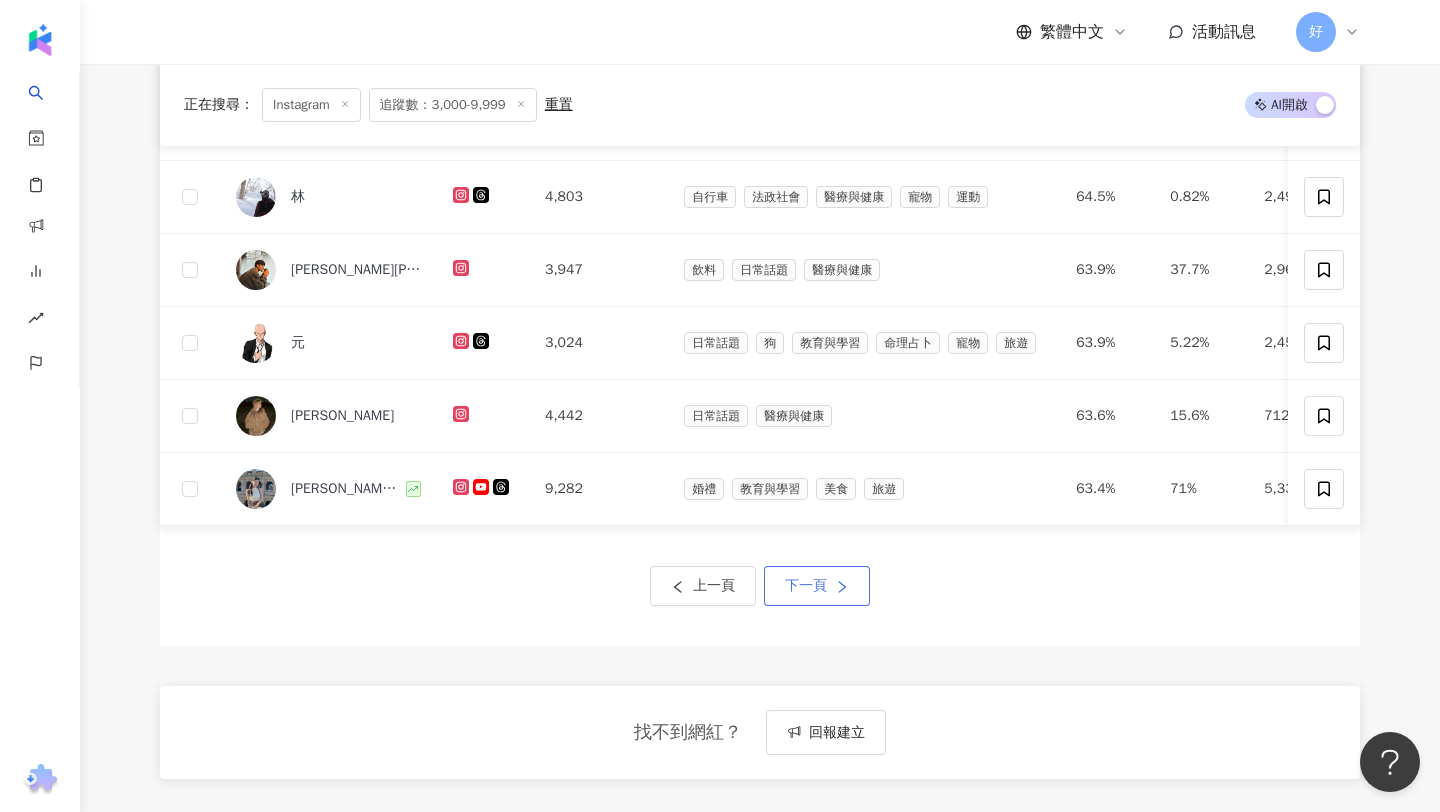 click on "下一頁" at bounding box center [817, 586] 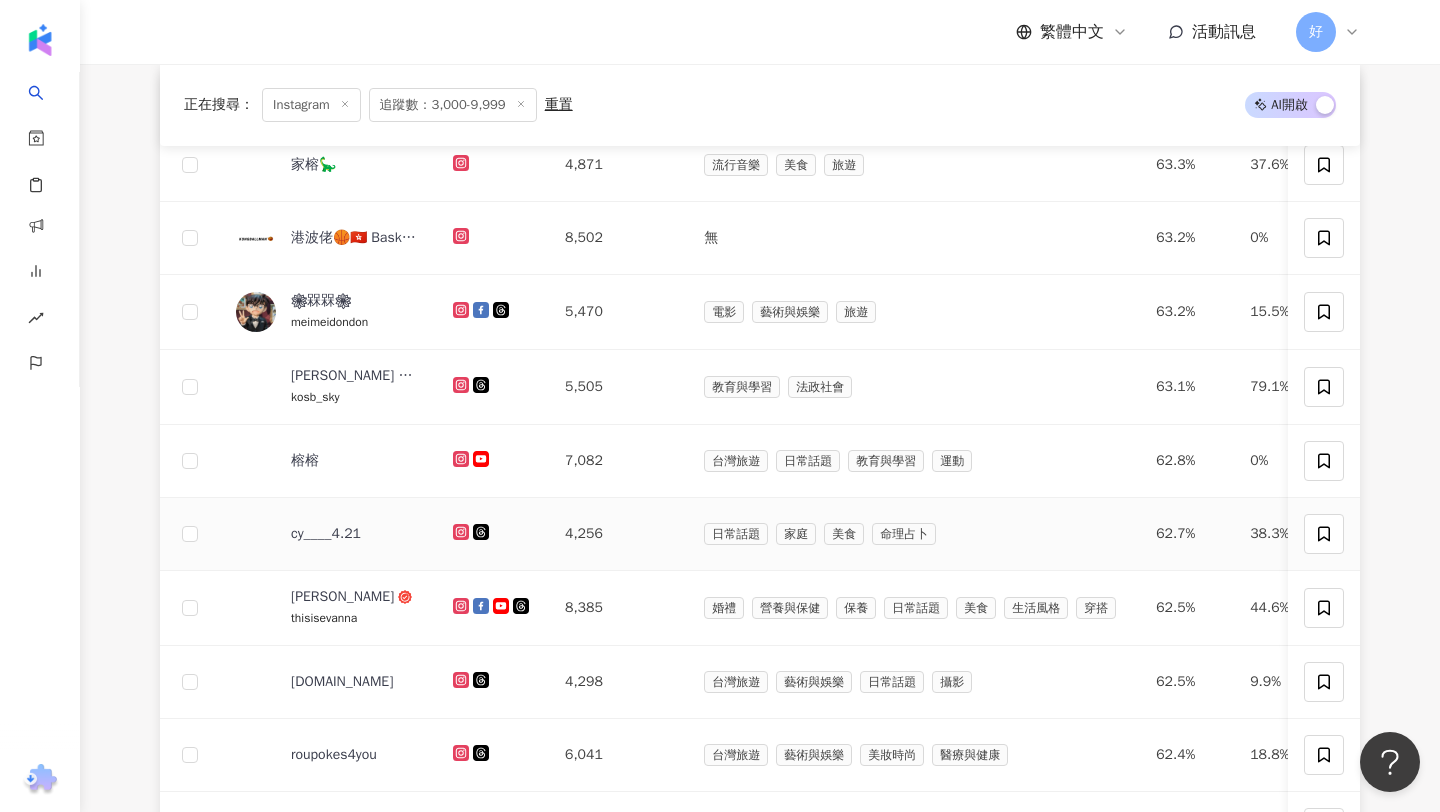 scroll, scrollTop: 779, scrollLeft: 0, axis: vertical 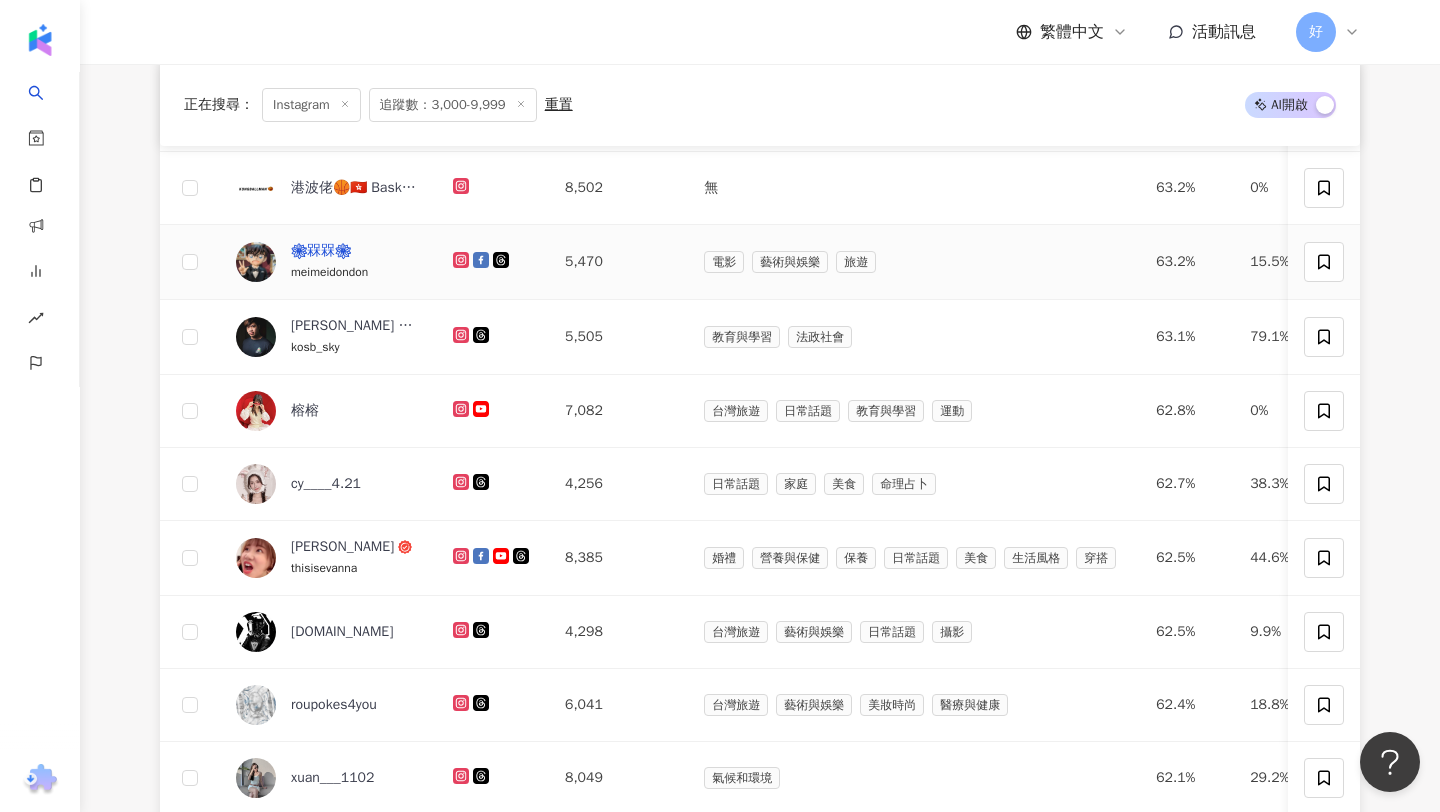 click on "❀槑槑❀" at bounding box center (321, 251) 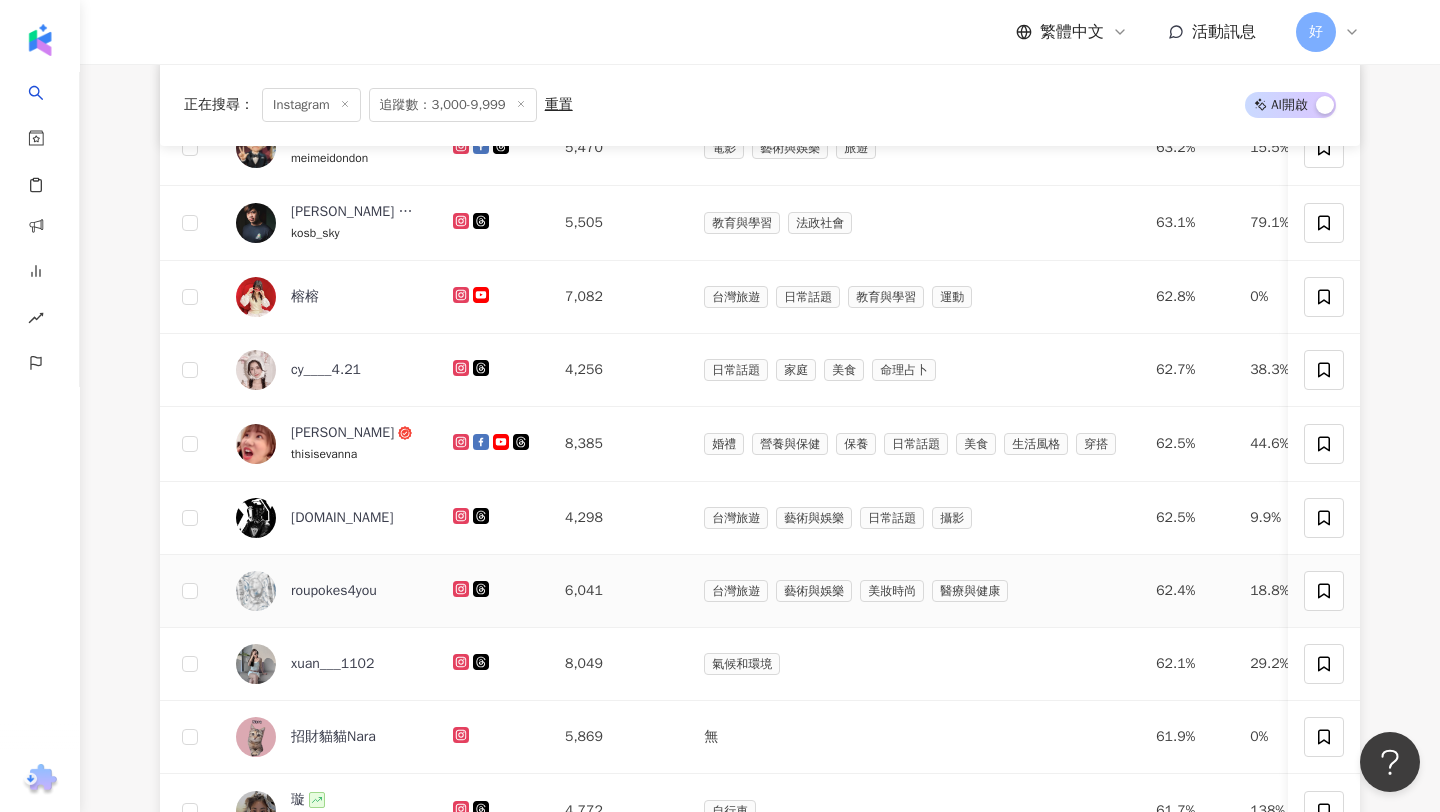scroll, scrollTop: 965, scrollLeft: 0, axis: vertical 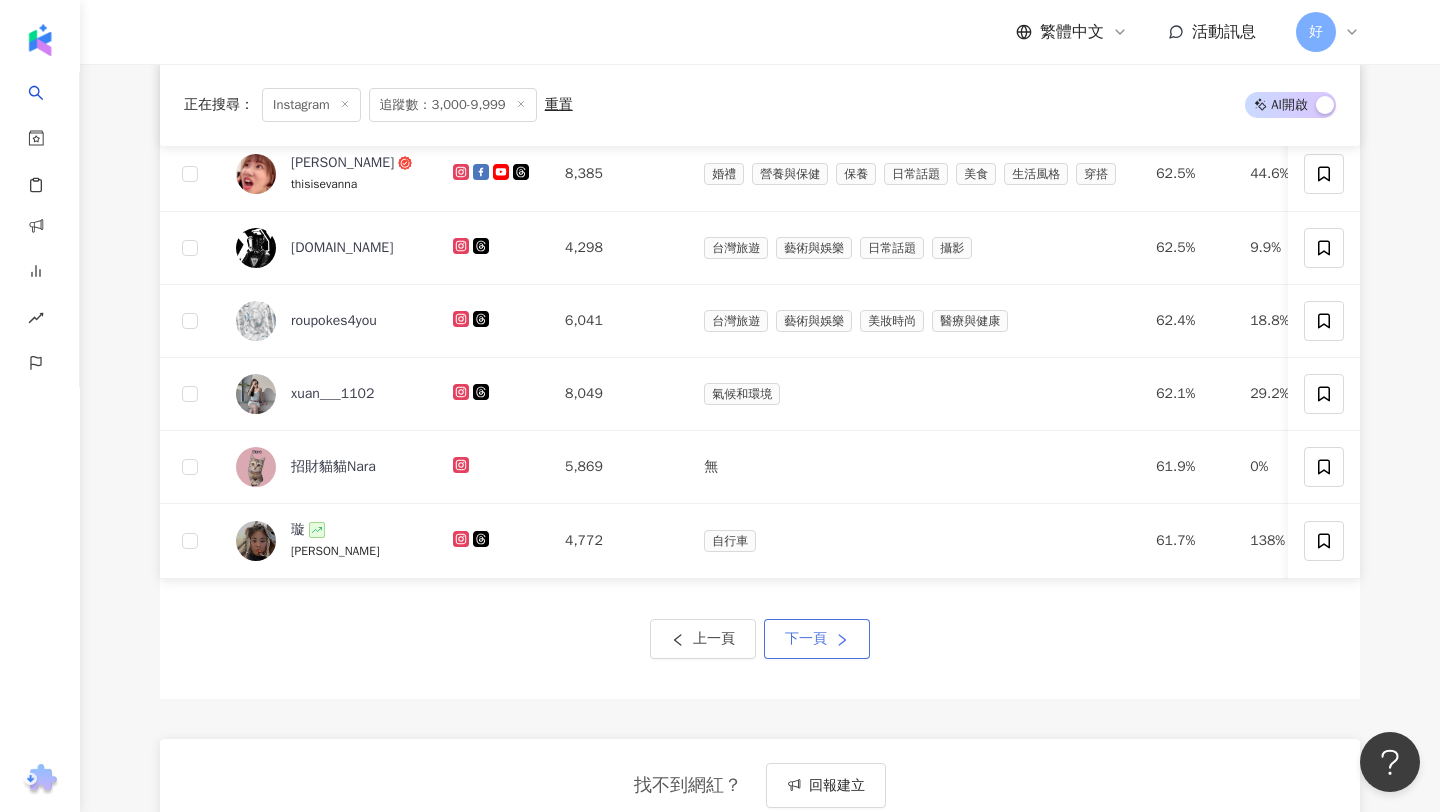 click on "下一頁" at bounding box center (817, 639) 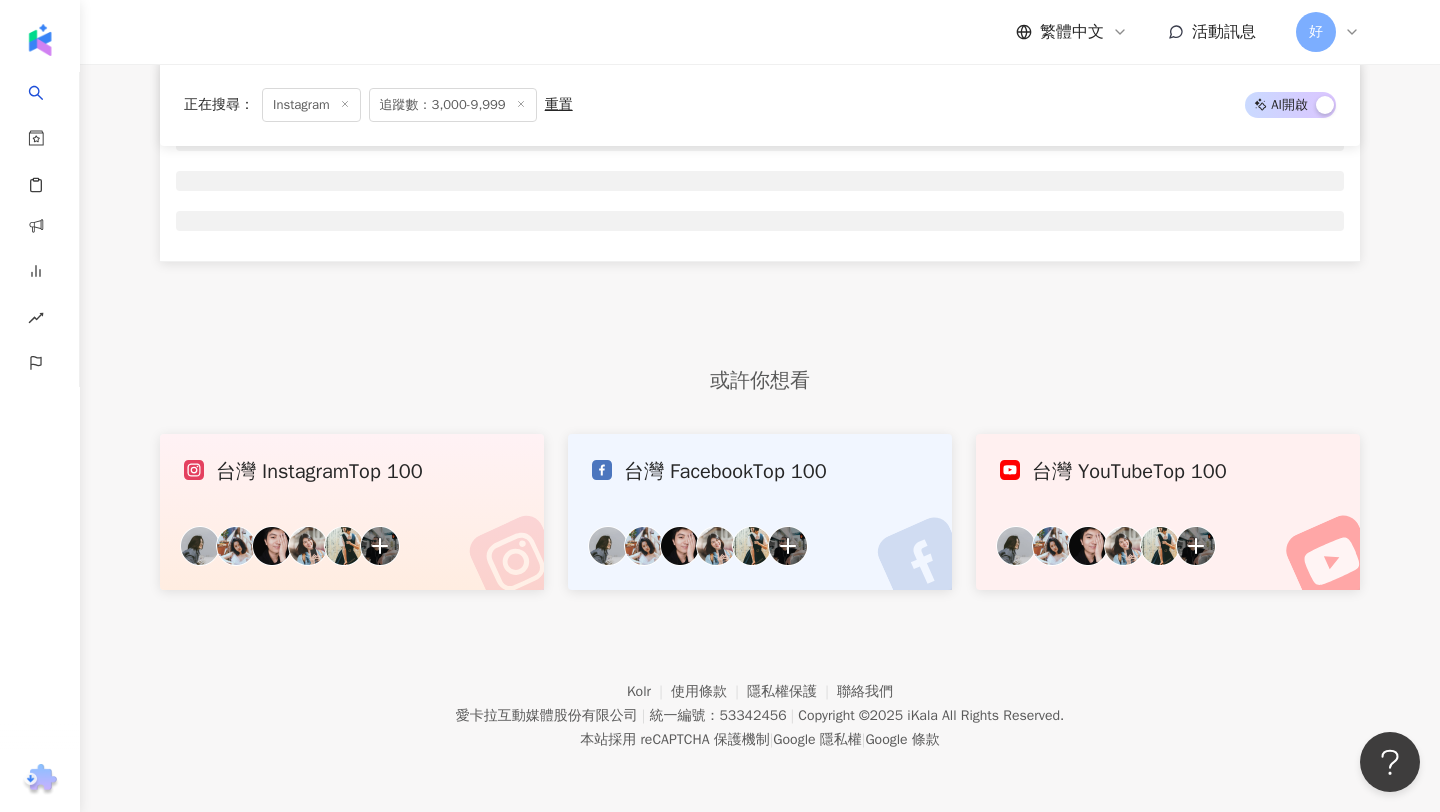 scroll, scrollTop: 782, scrollLeft: 0, axis: vertical 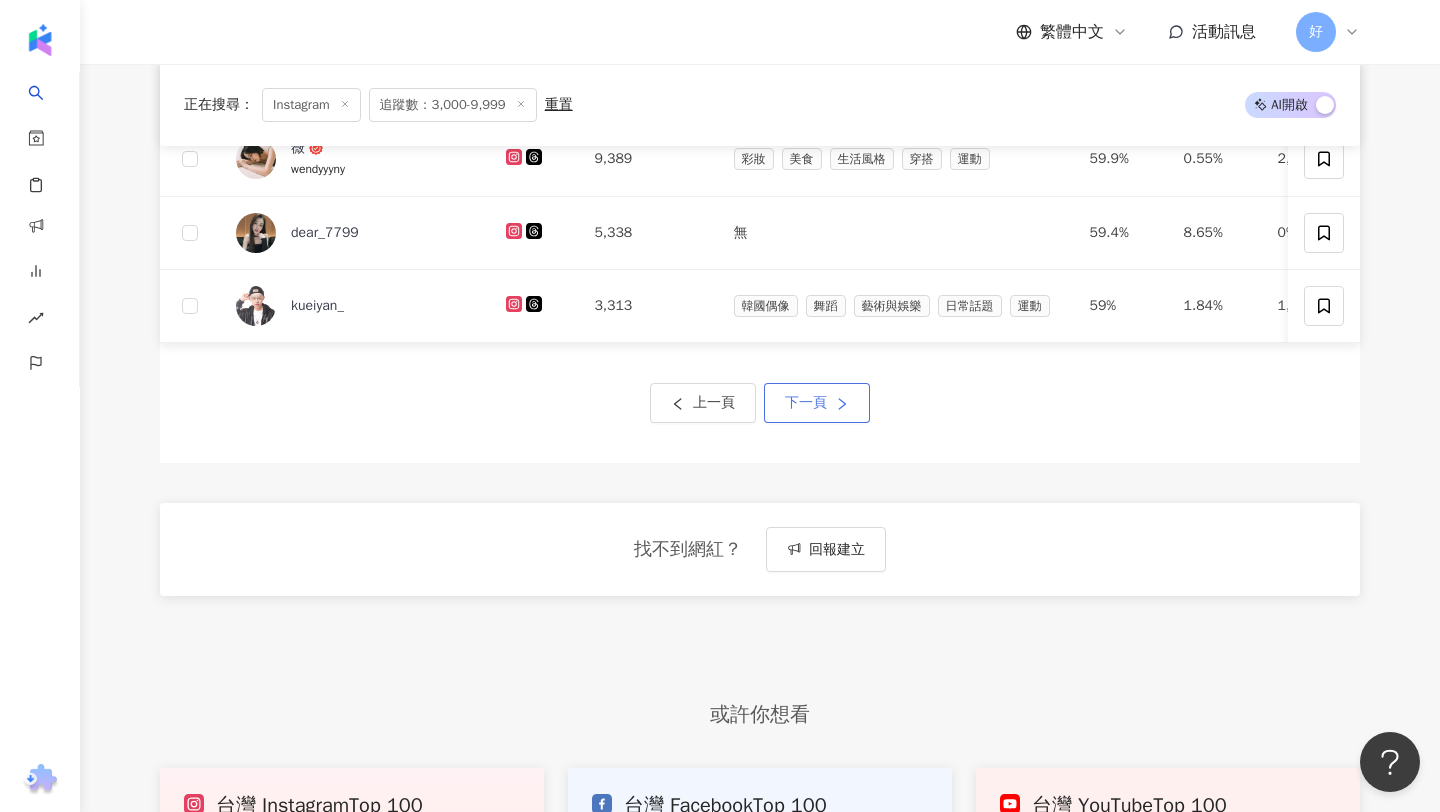 click on "下一頁" at bounding box center (817, 403) 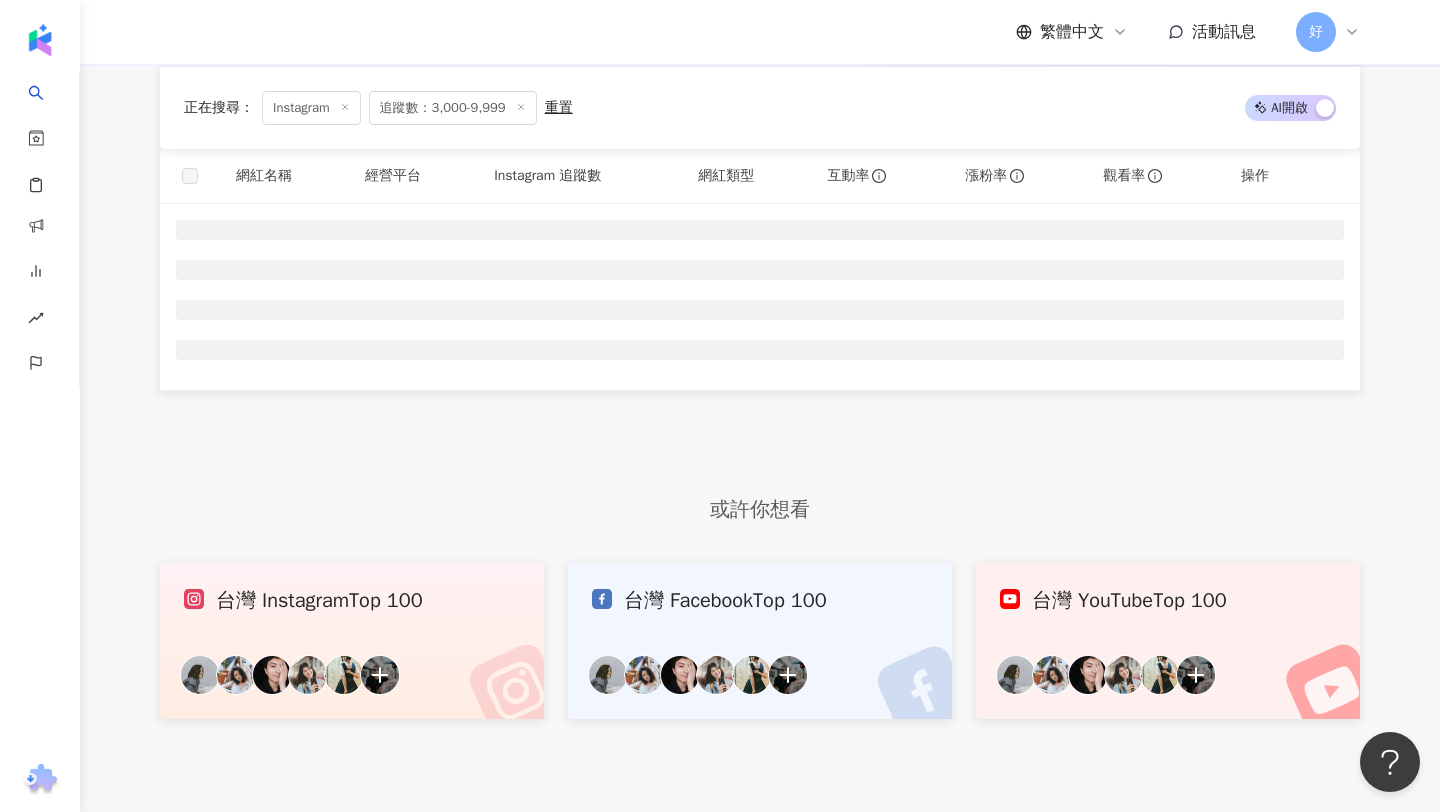 scroll, scrollTop: 401, scrollLeft: 0, axis: vertical 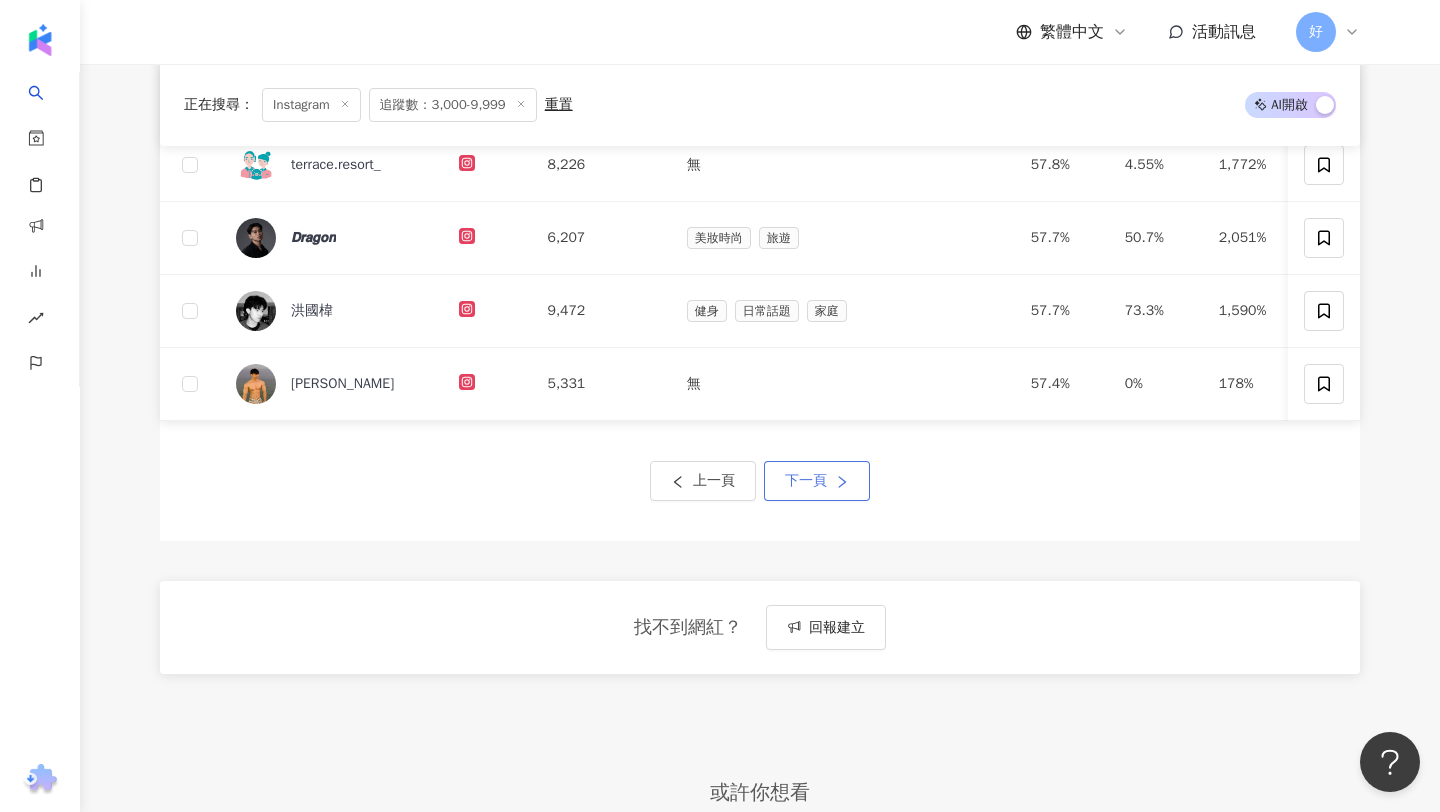 click on "下一頁" at bounding box center [806, 481] 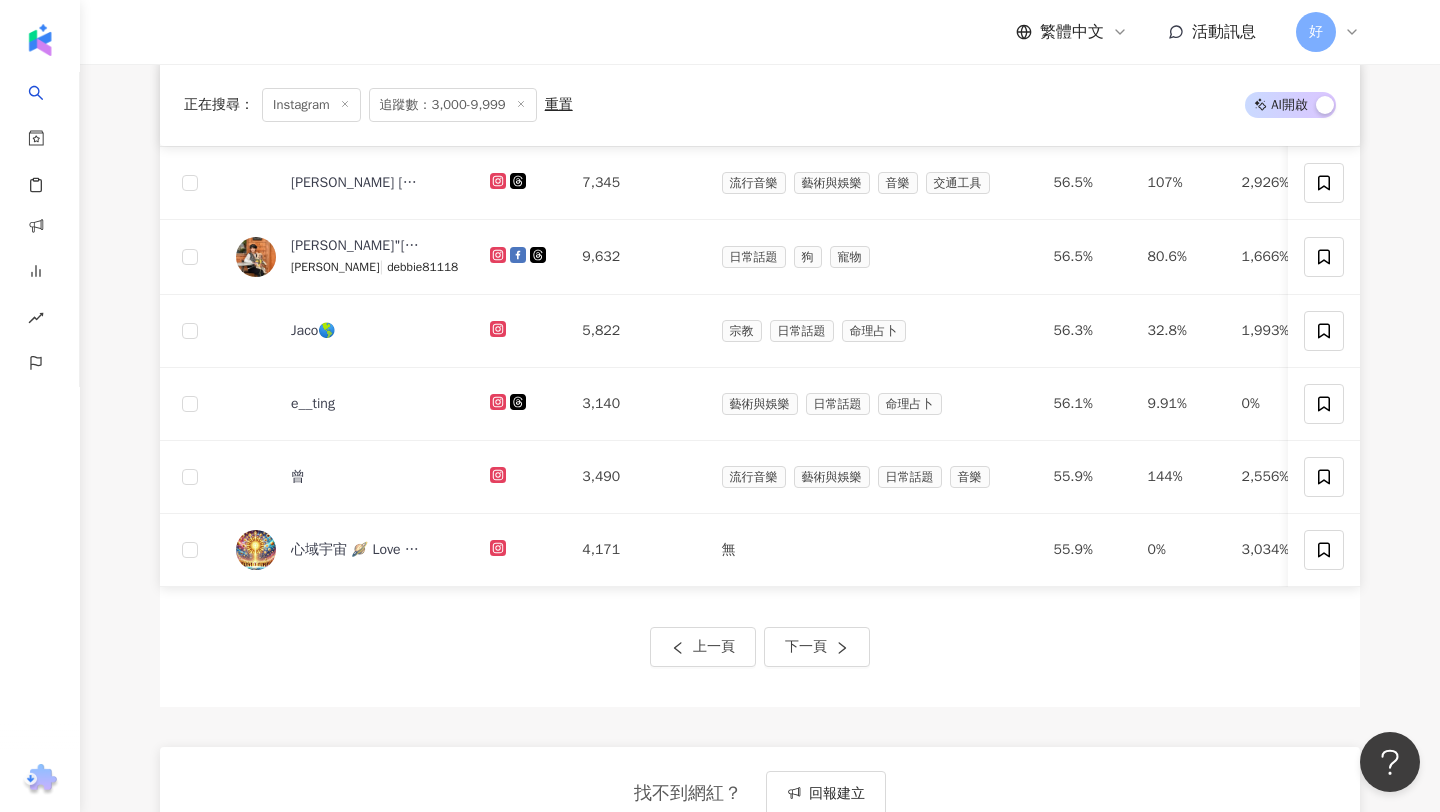 scroll, scrollTop: 921, scrollLeft: 0, axis: vertical 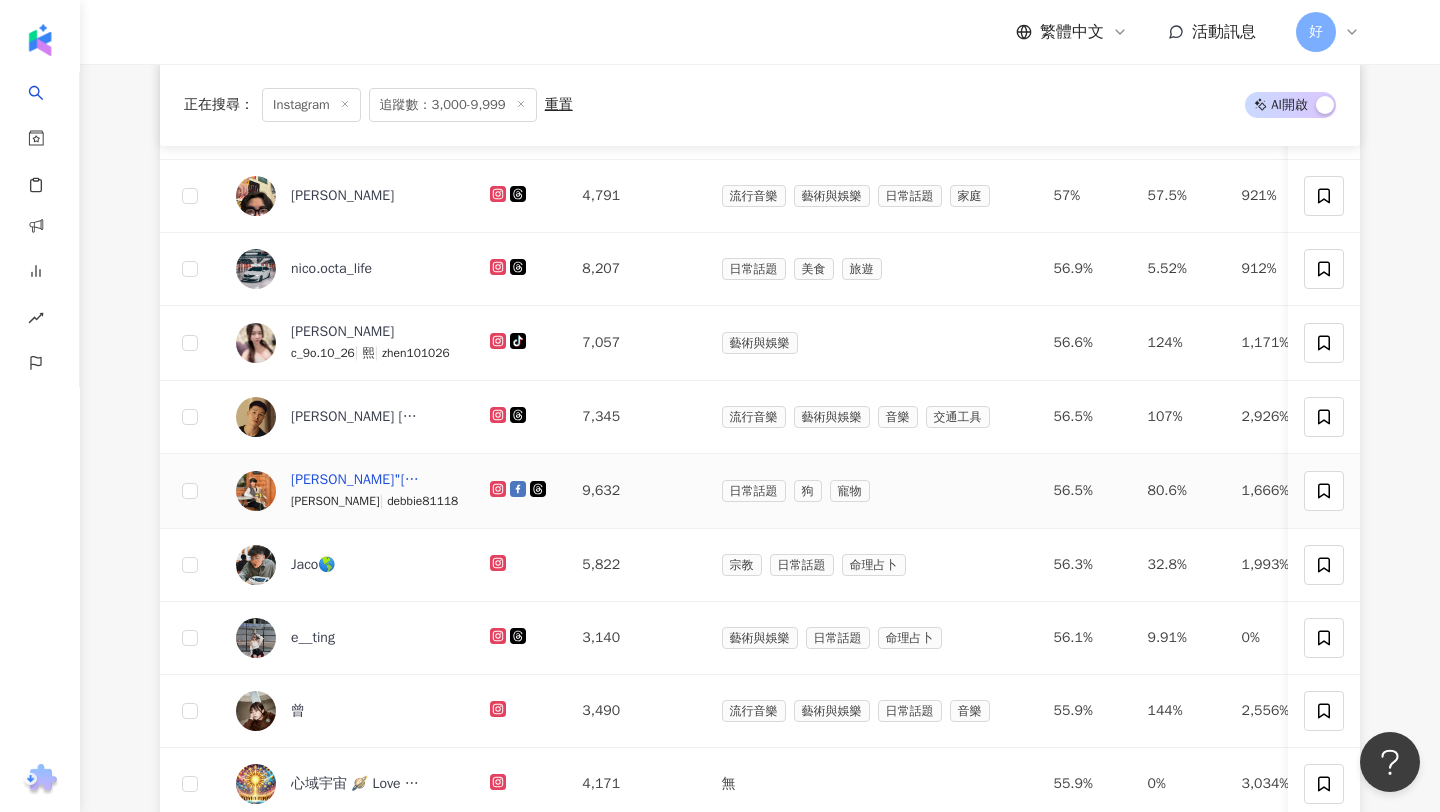 click on "Debbie"戴比" at bounding box center (356, 480) 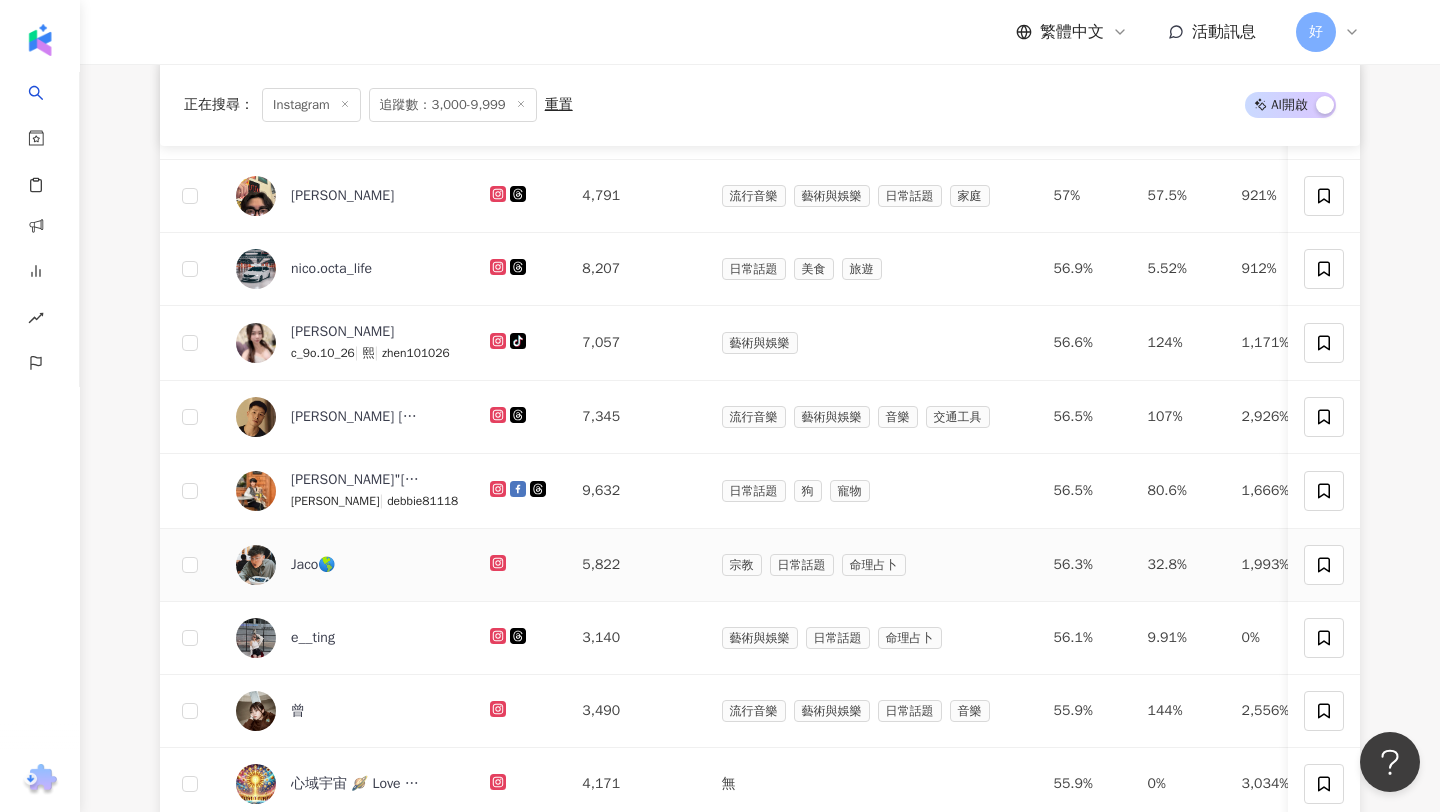 scroll, scrollTop: 1538, scrollLeft: 0, axis: vertical 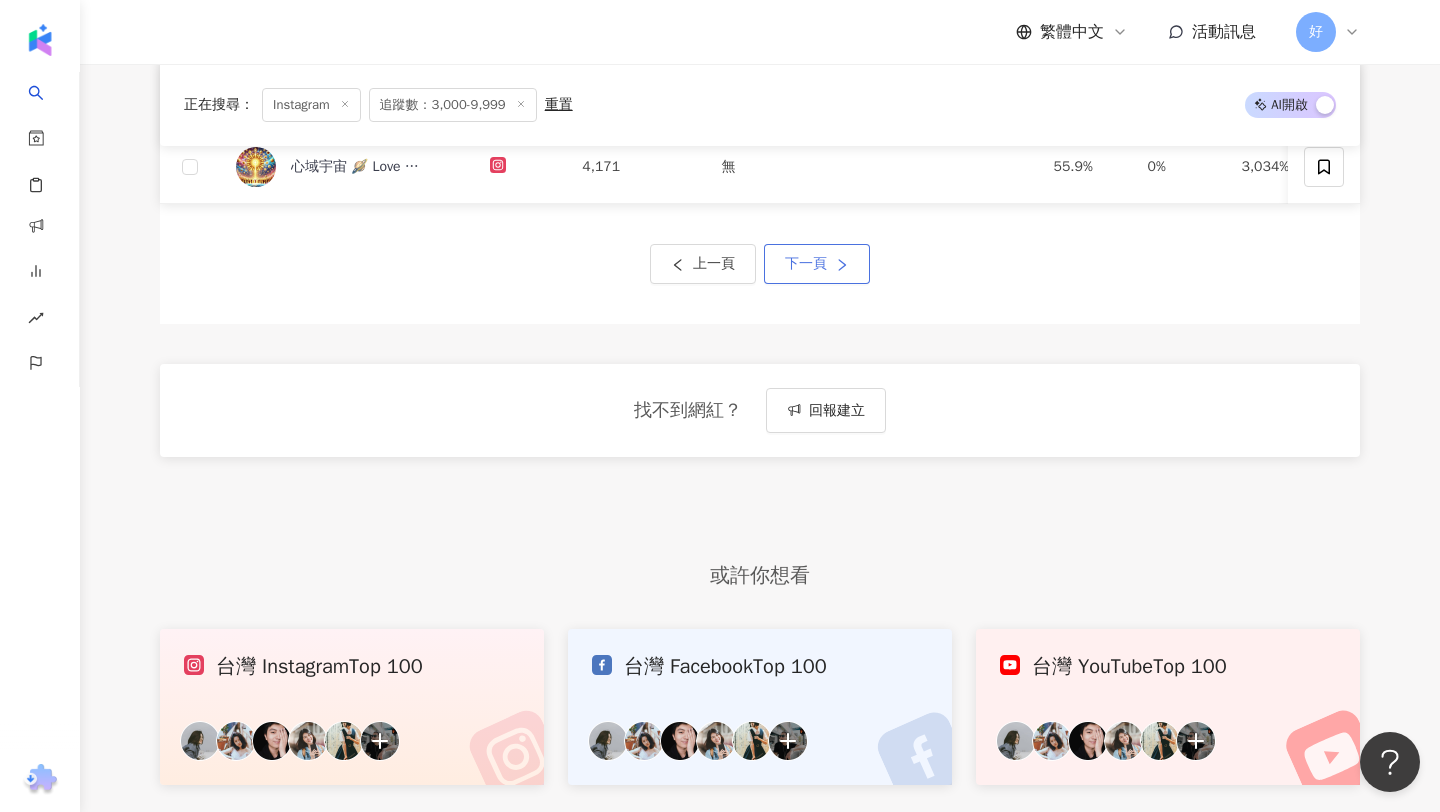 click on "下一頁" at bounding box center (806, 264) 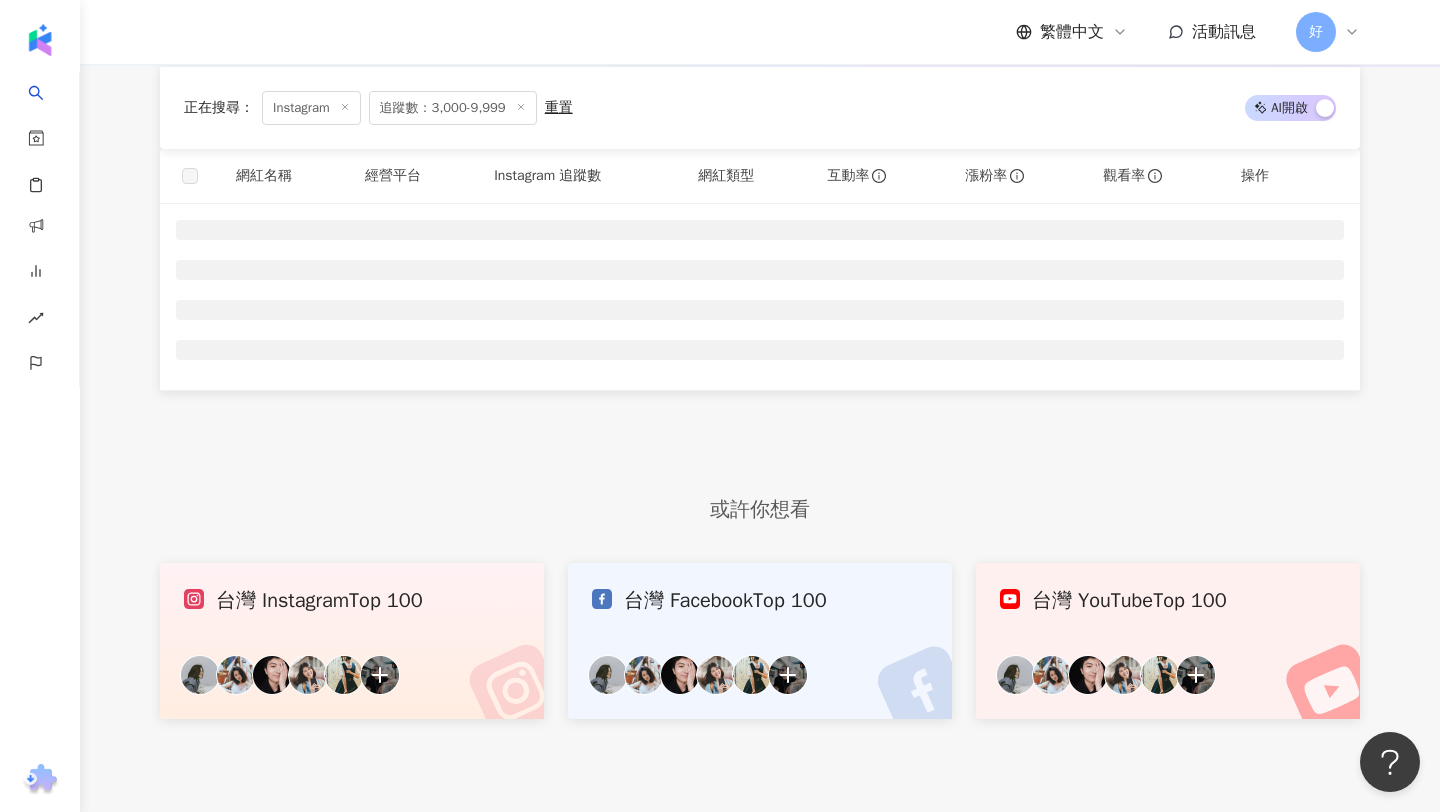 scroll, scrollTop: 365, scrollLeft: 0, axis: vertical 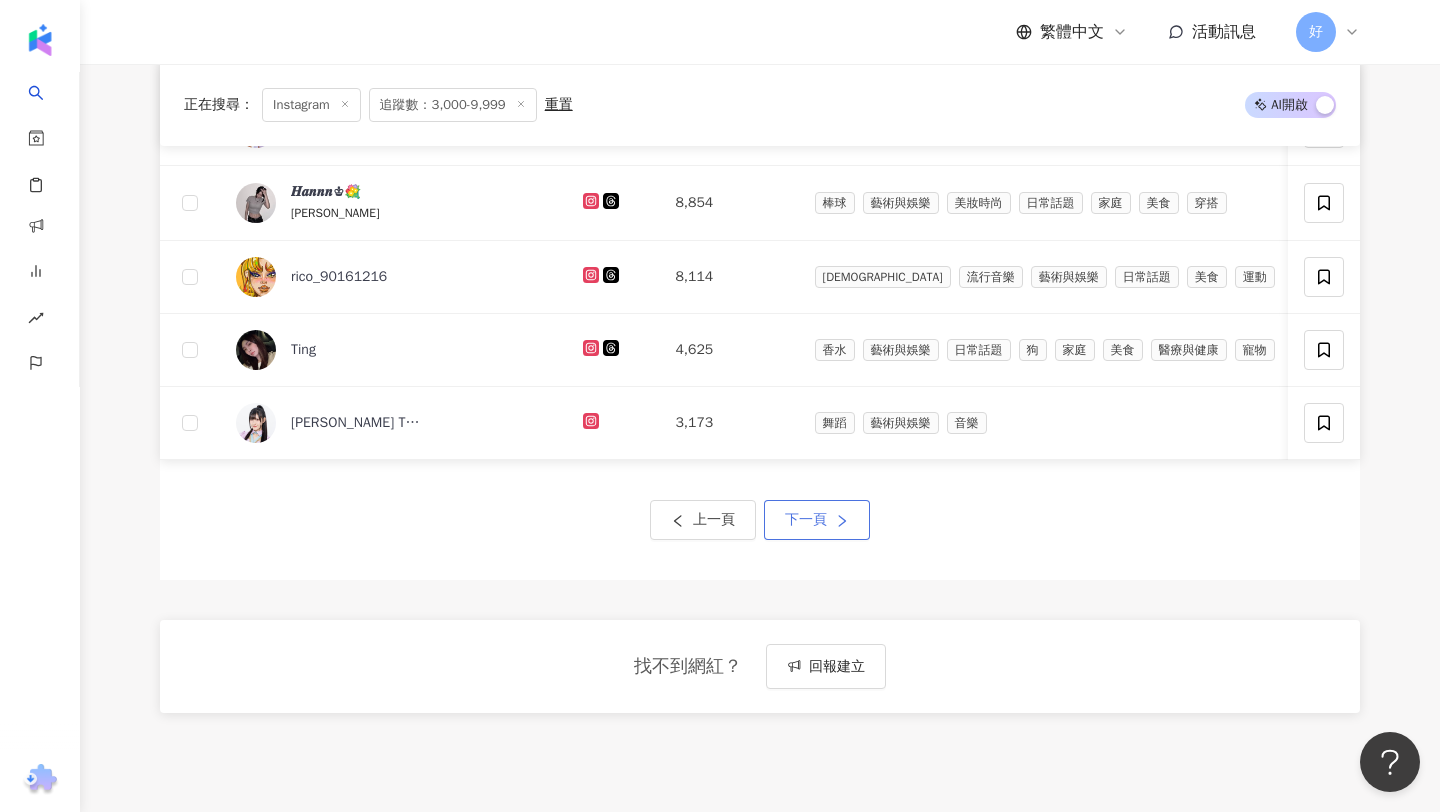 click on "下一頁" at bounding box center [817, 520] 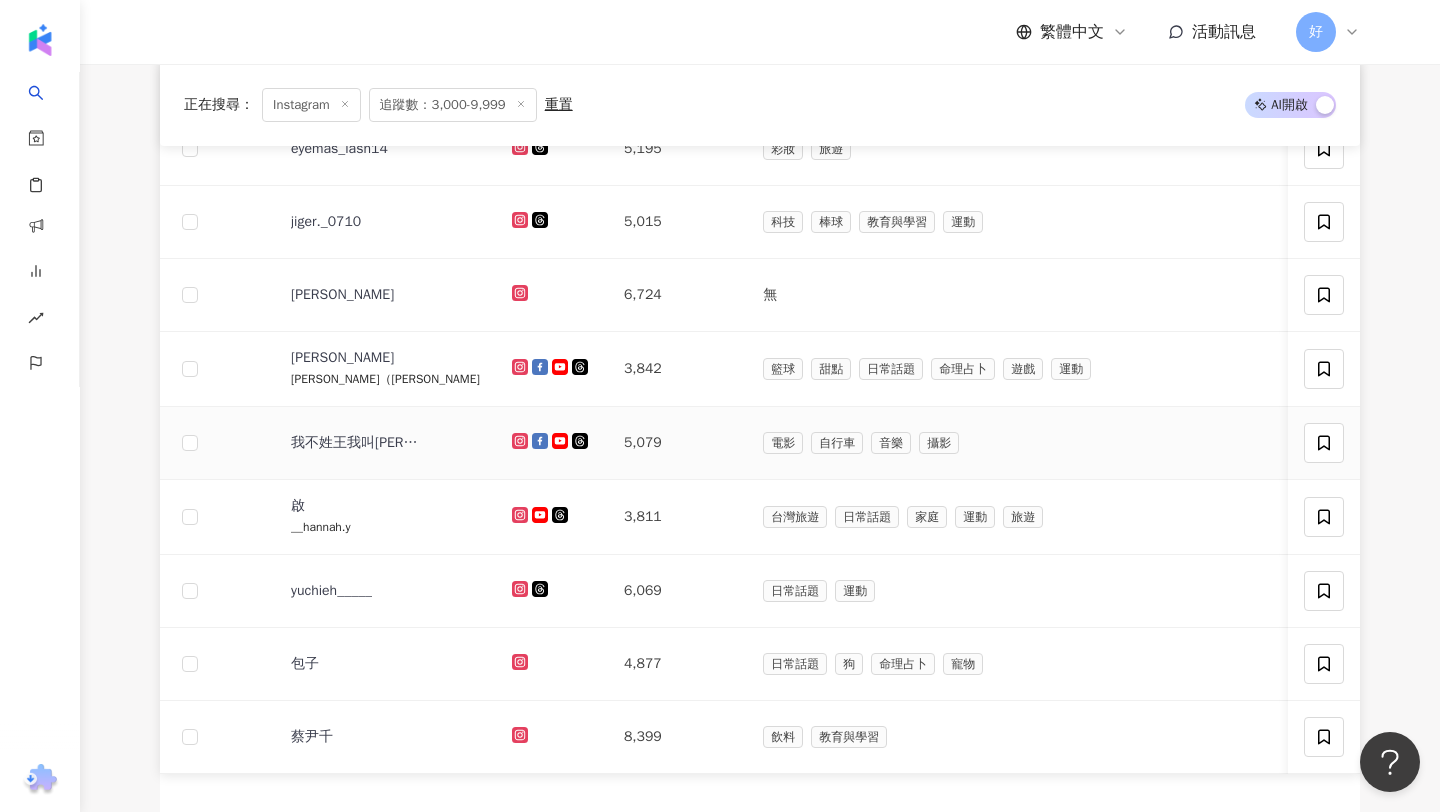 scroll, scrollTop: 853, scrollLeft: 0, axis: vertical 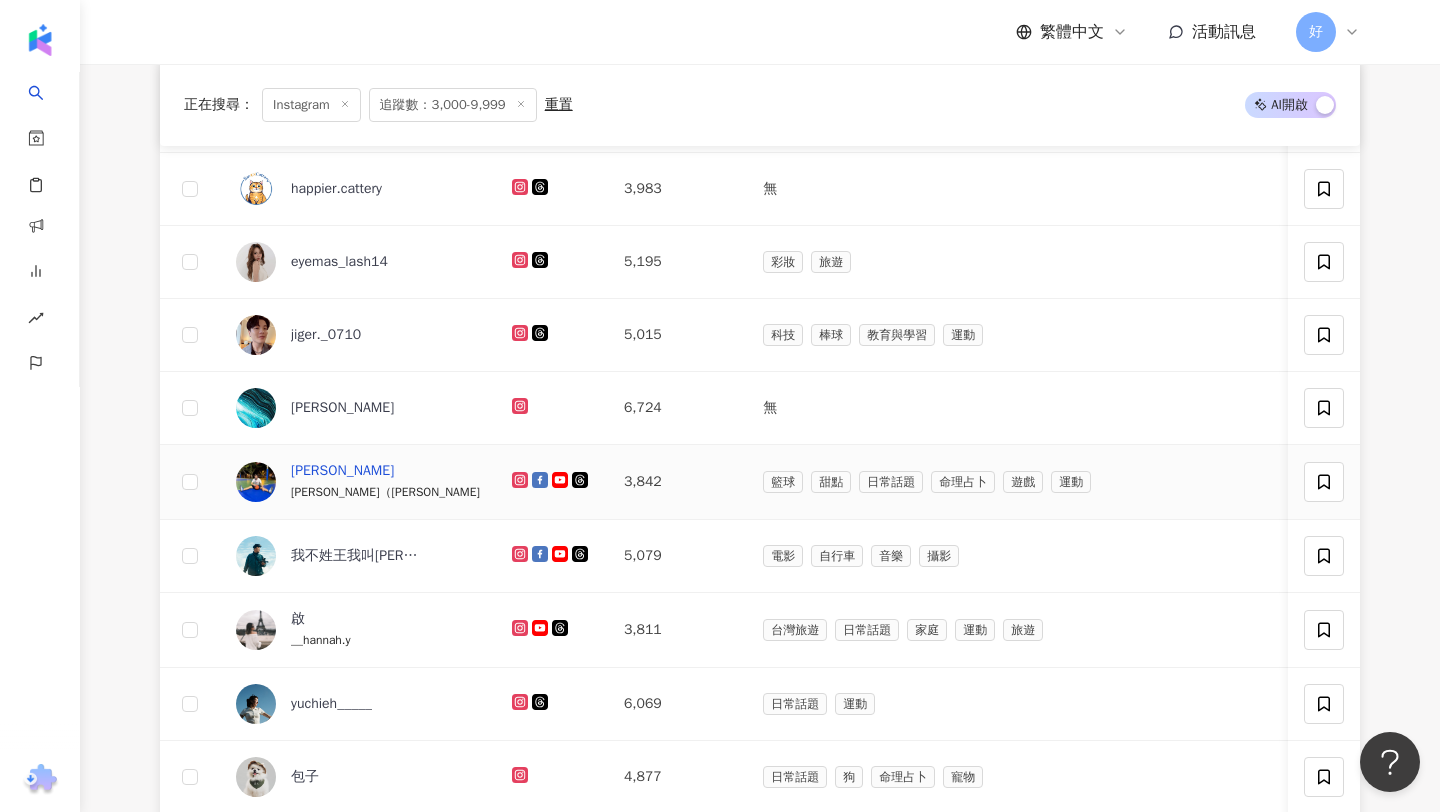 click on "賴宇恩" at bounding box center (342, 471) 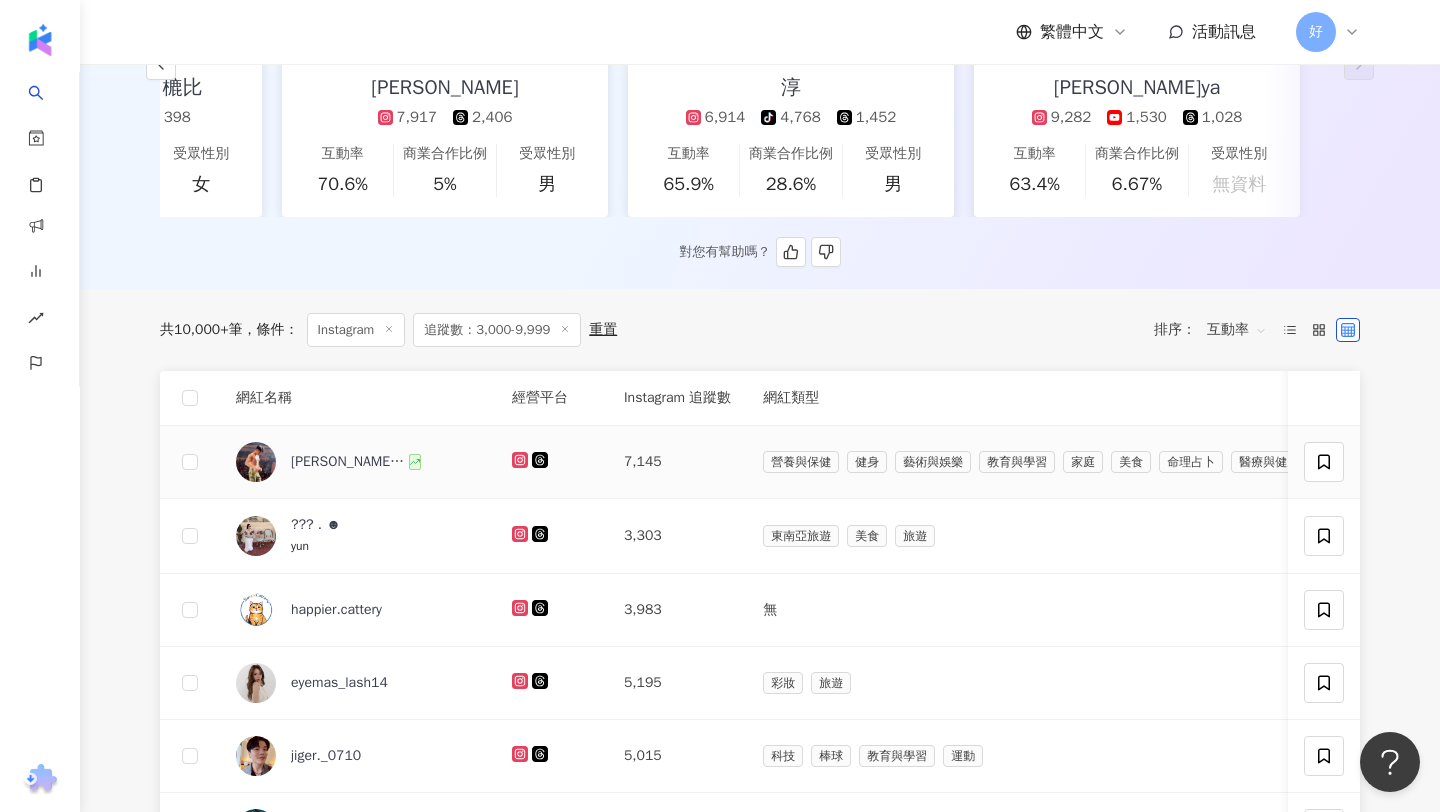 scroll, scrollTop: 399, scrollLeft: 0, axis: vertical 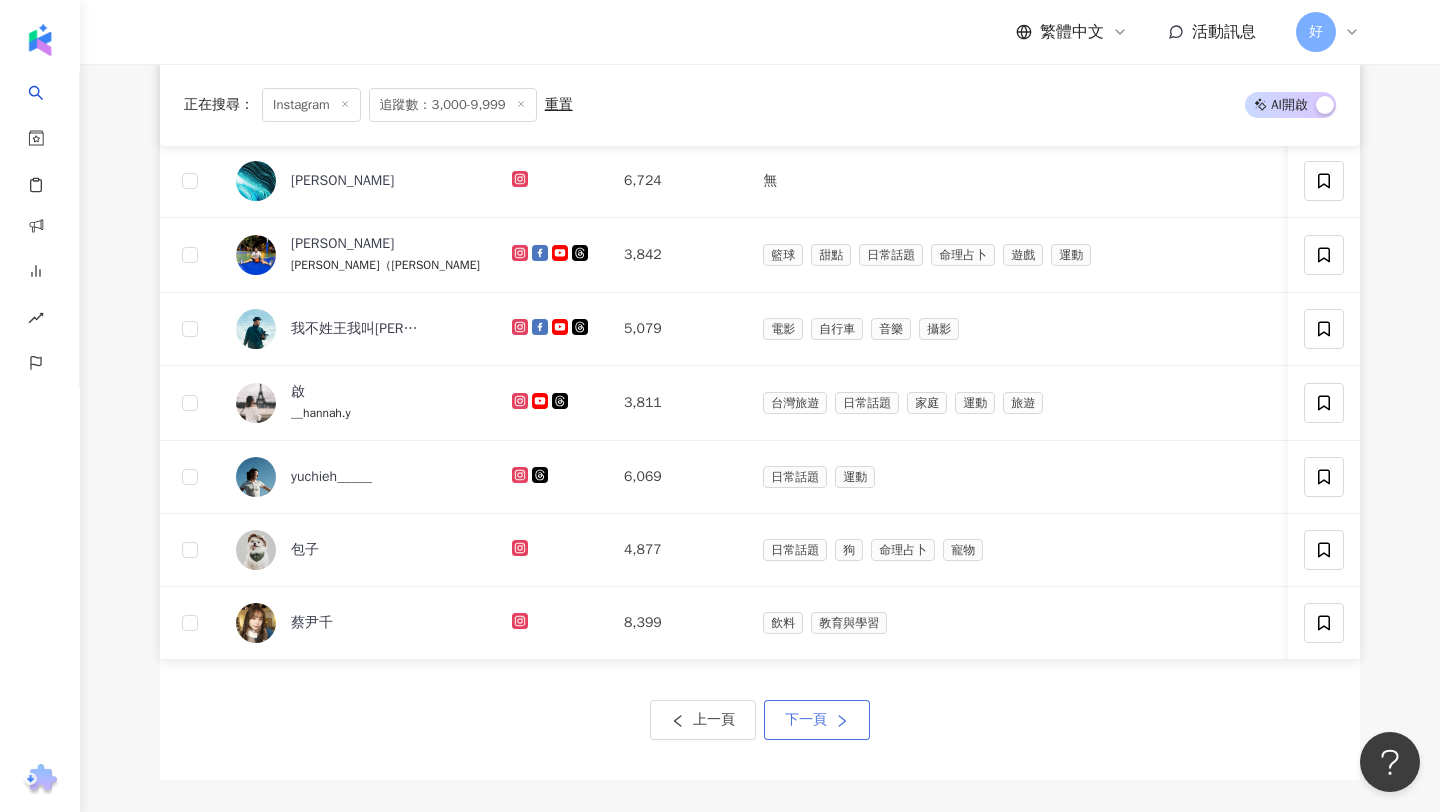 click on "下一頁" at bounding box center (806, 720) 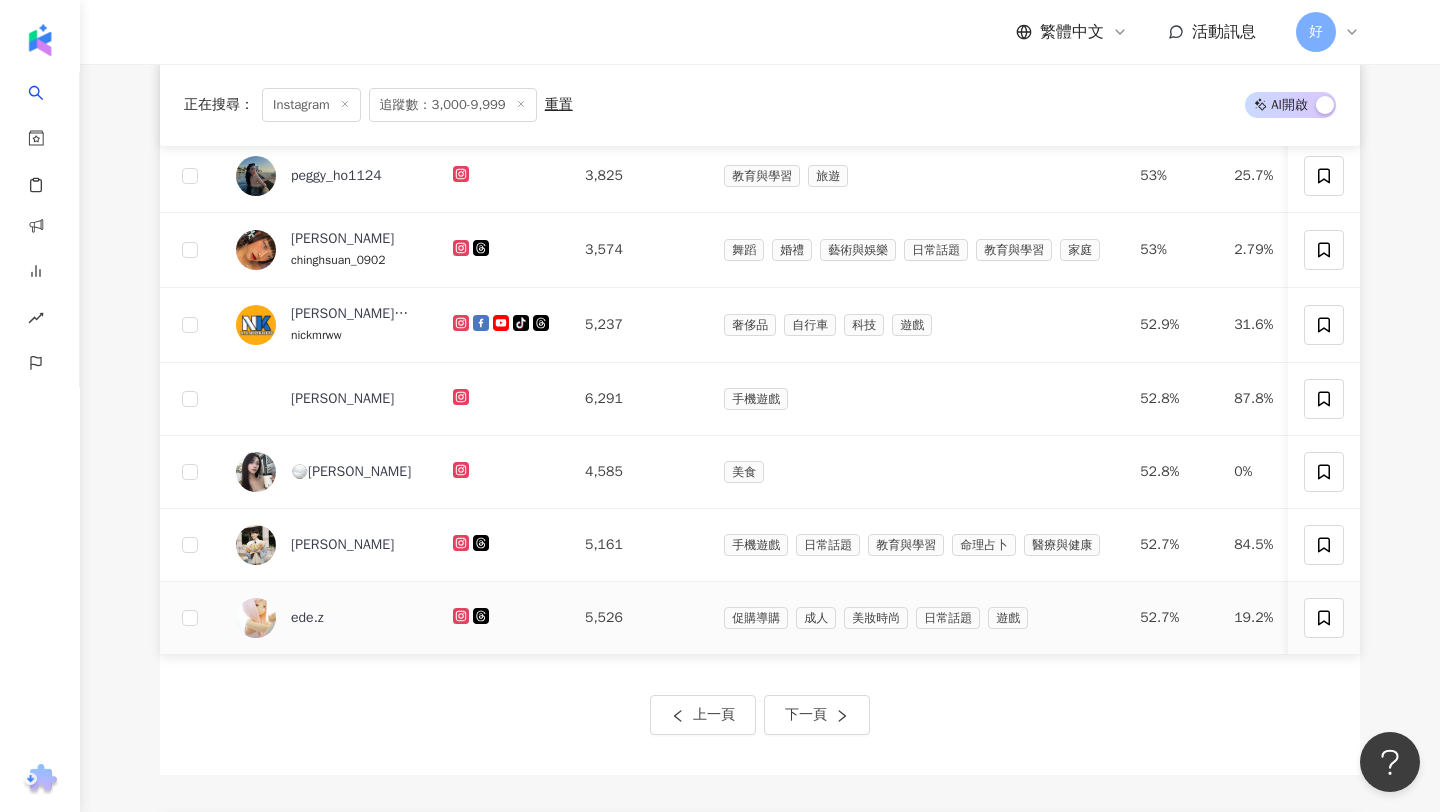 scroll, scrollTop: 1231, scrollLeft: 0, axis: vertical 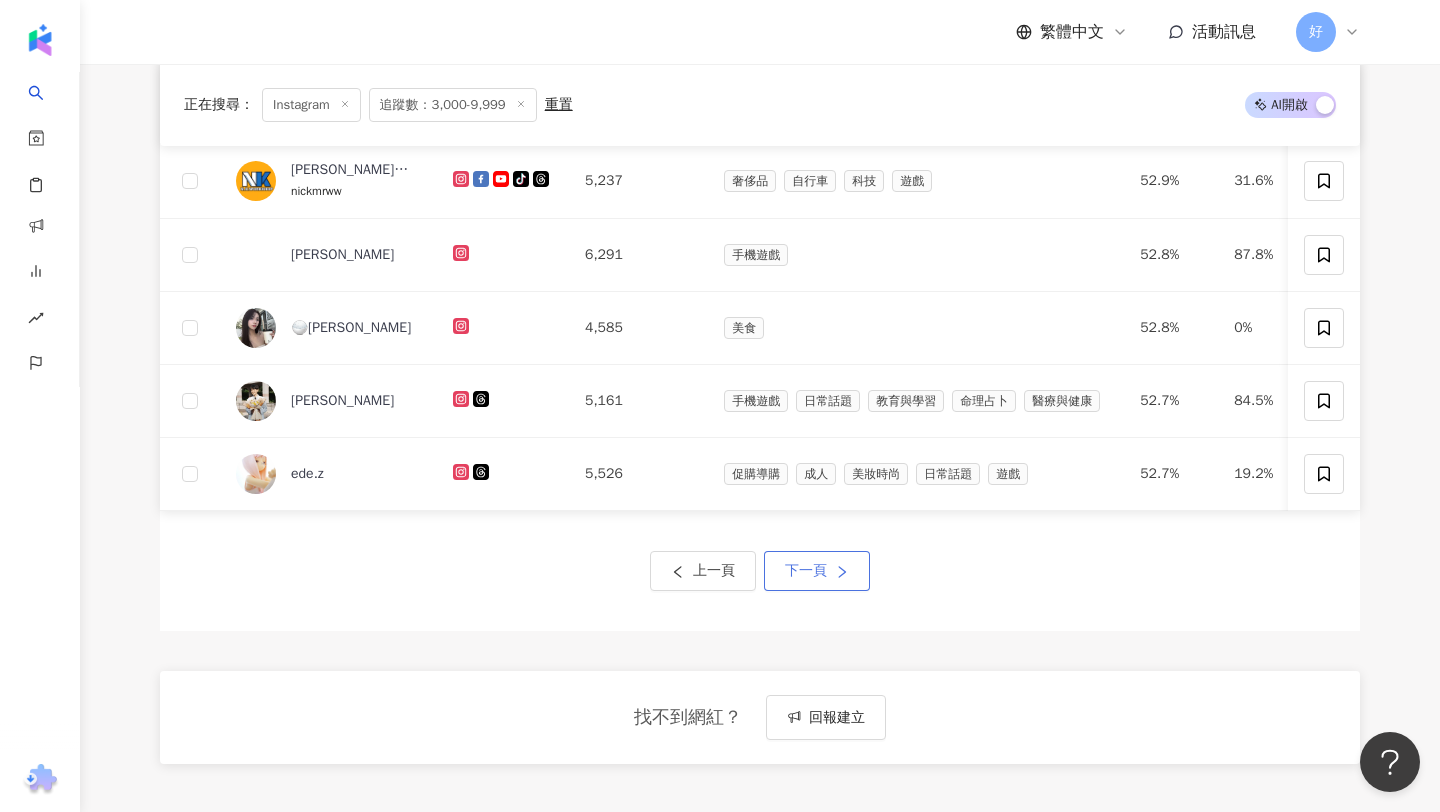 click 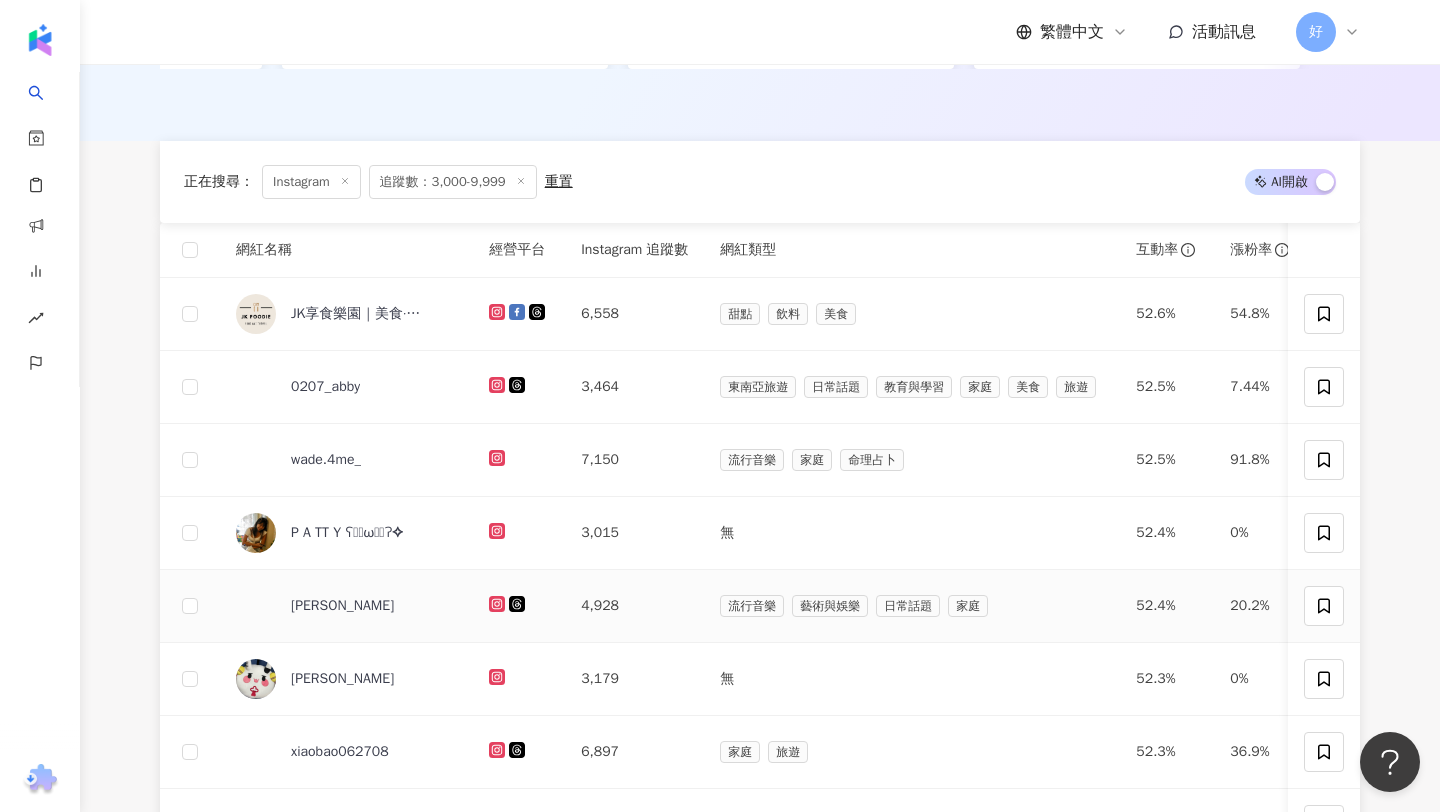 scroll, scrollTop: 483, scrollLeft: 0, axis: vertical 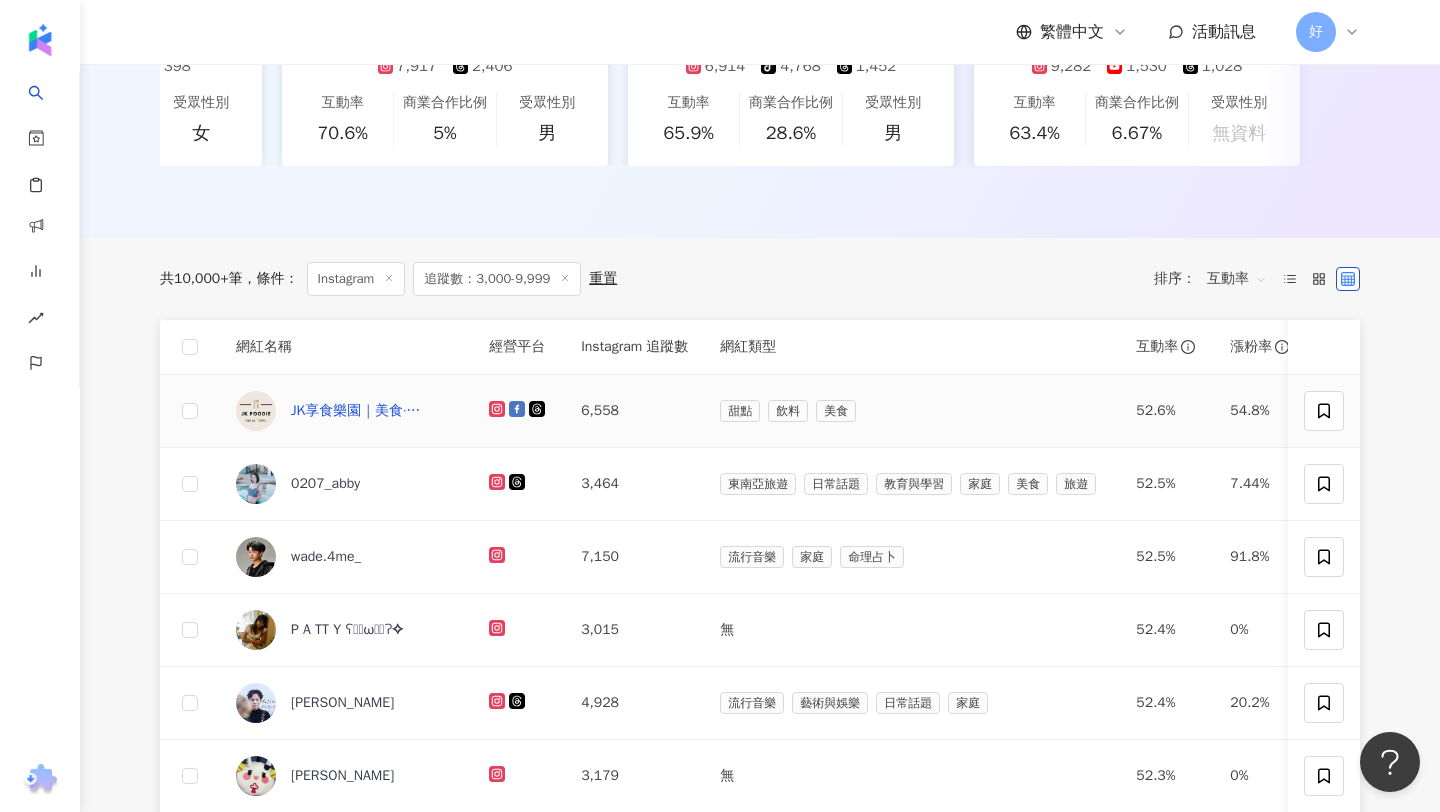 click on "JK享食樂園｜美食·旅遊｜" at bounding box center [356, 411] 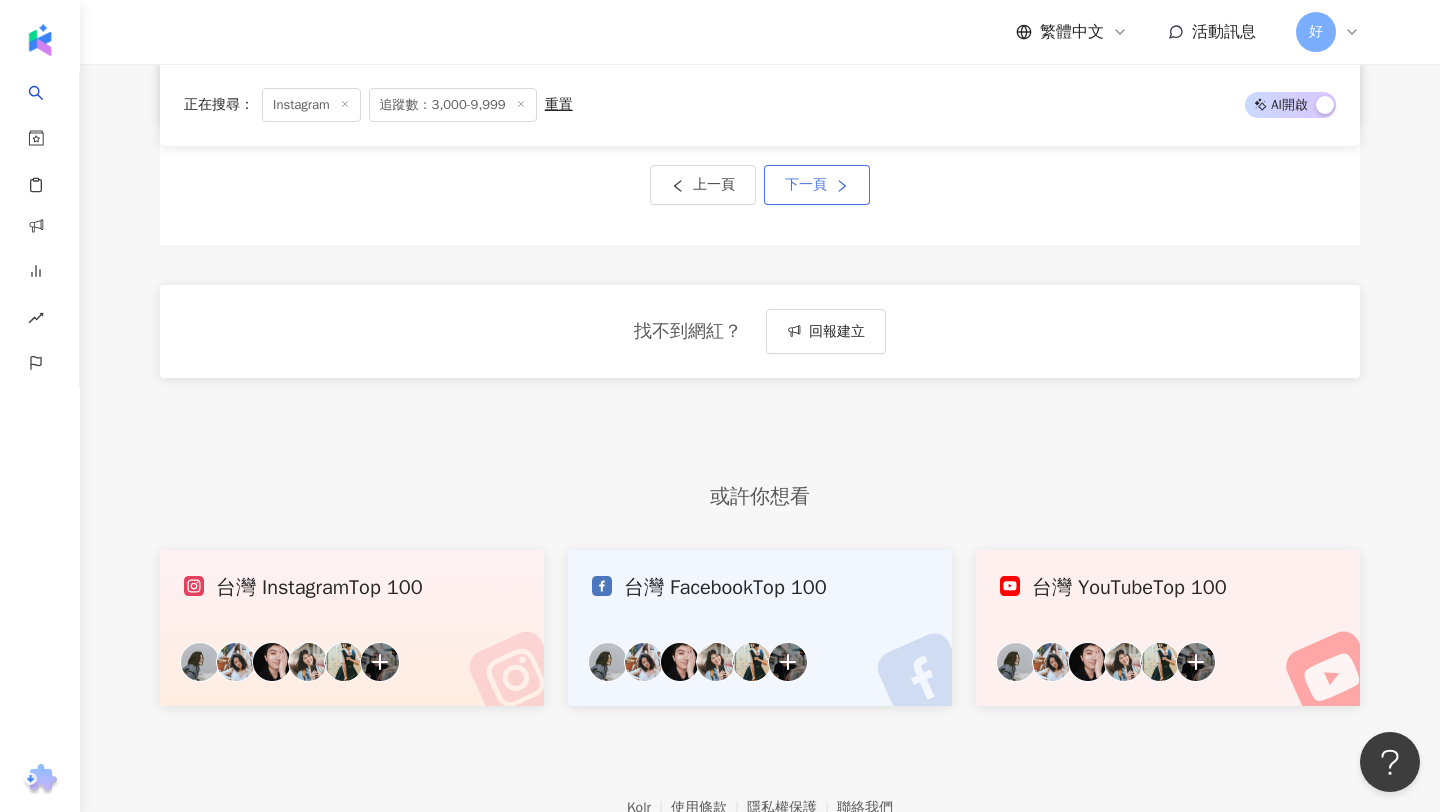 click on "下一頁" at bounding box center [806, 185] 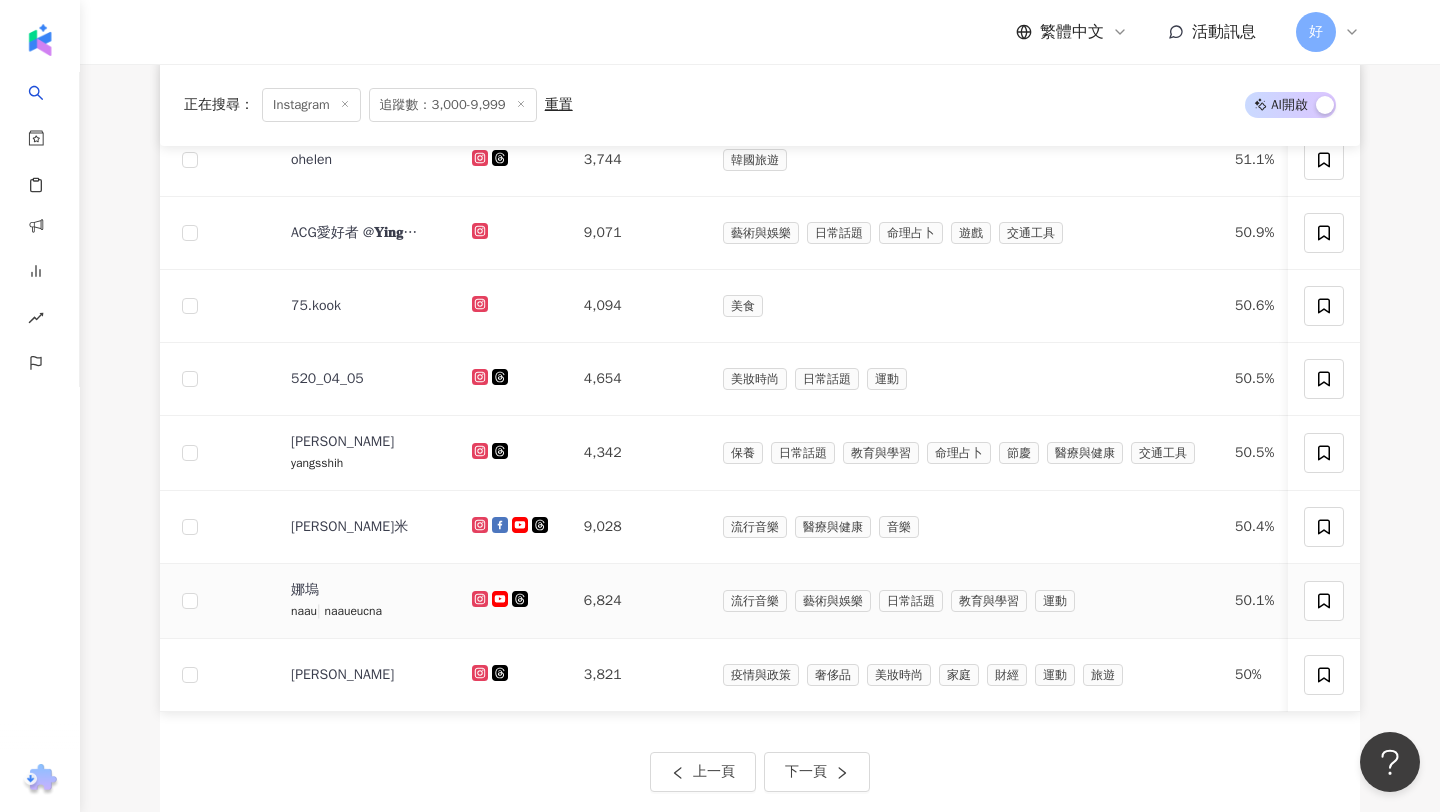 scroll, scrollTop: 1059, scrollLeft: 0, axis: vertical 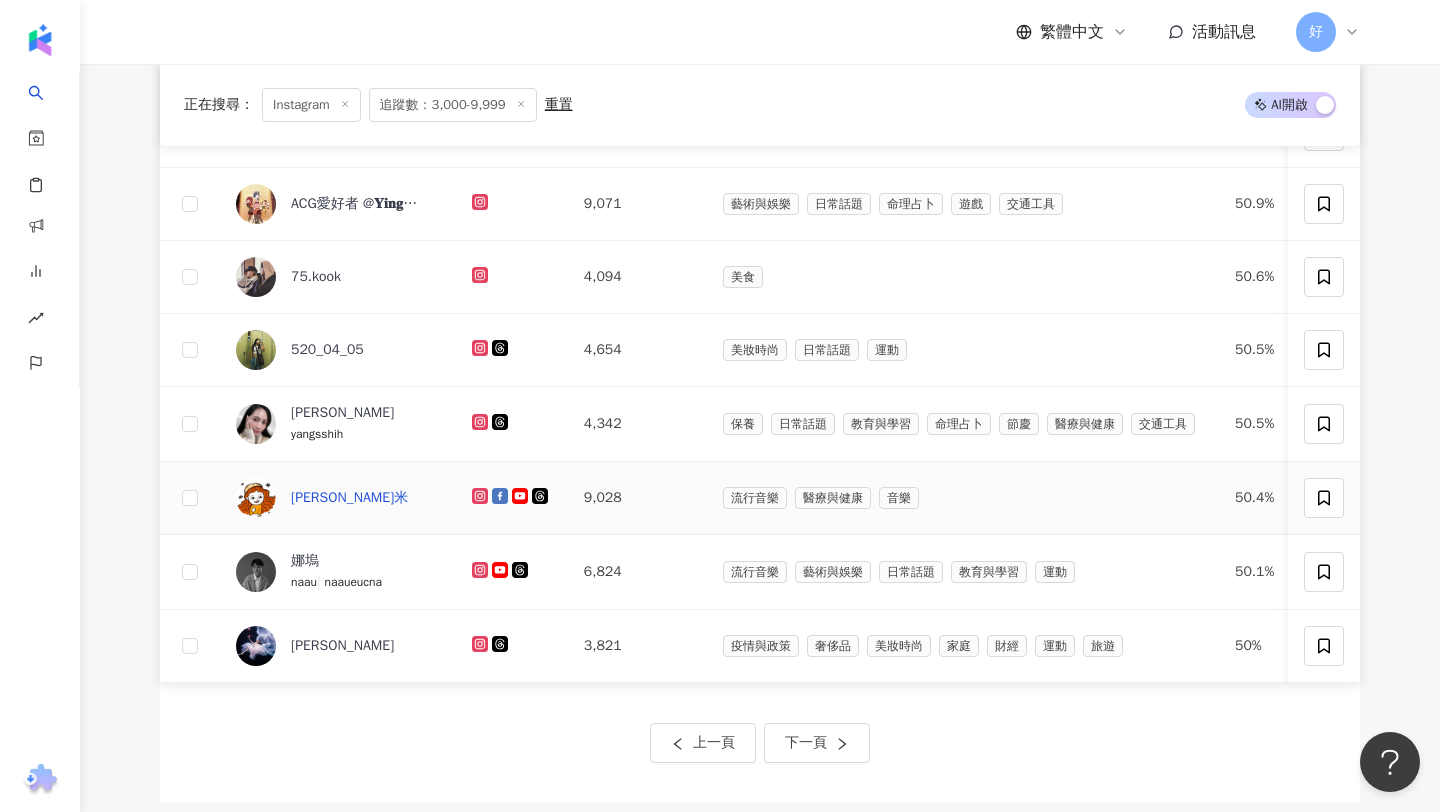 click on "Mimi 米米" at bounding box center (349, 498) 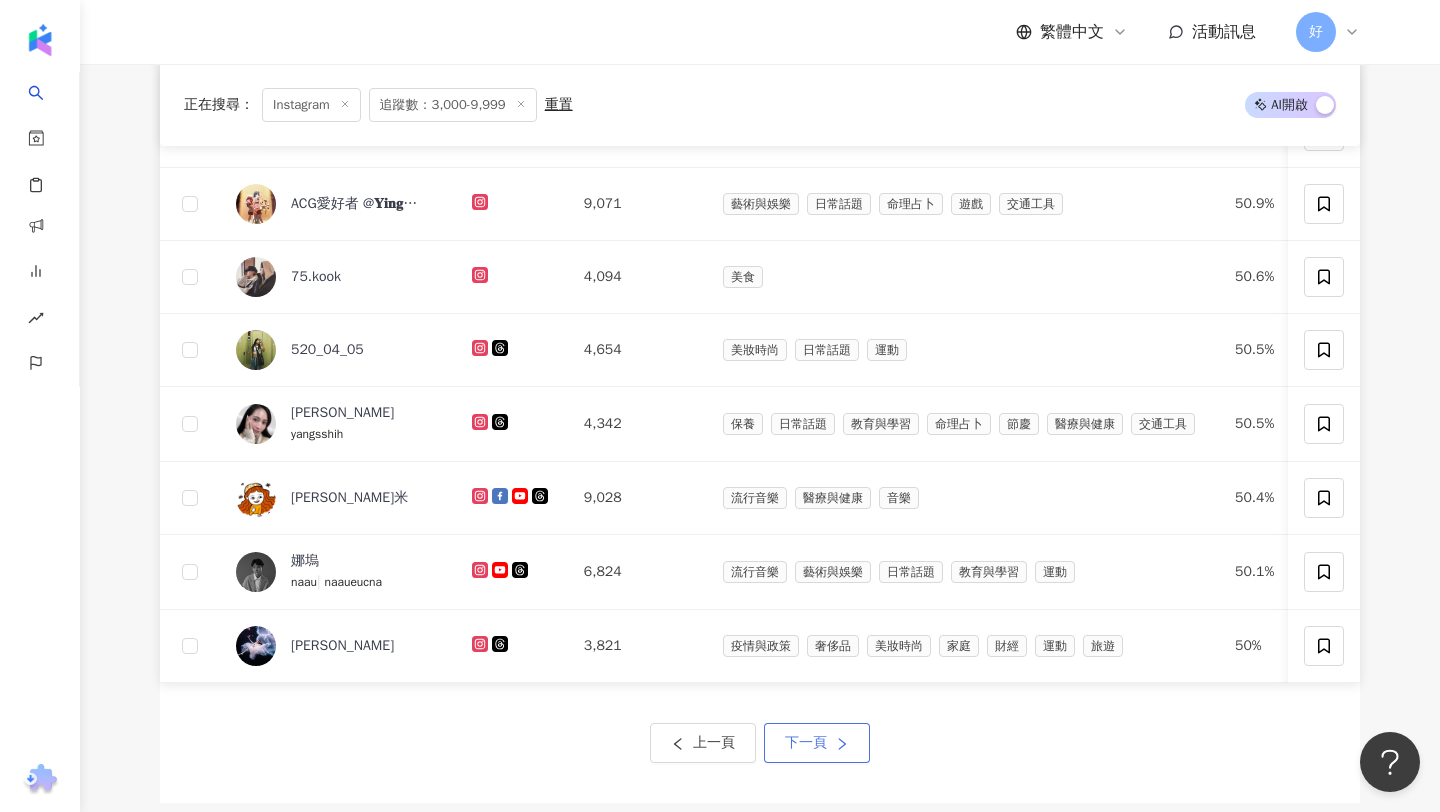 click on "下一頁" at bounding box center (806, 743) 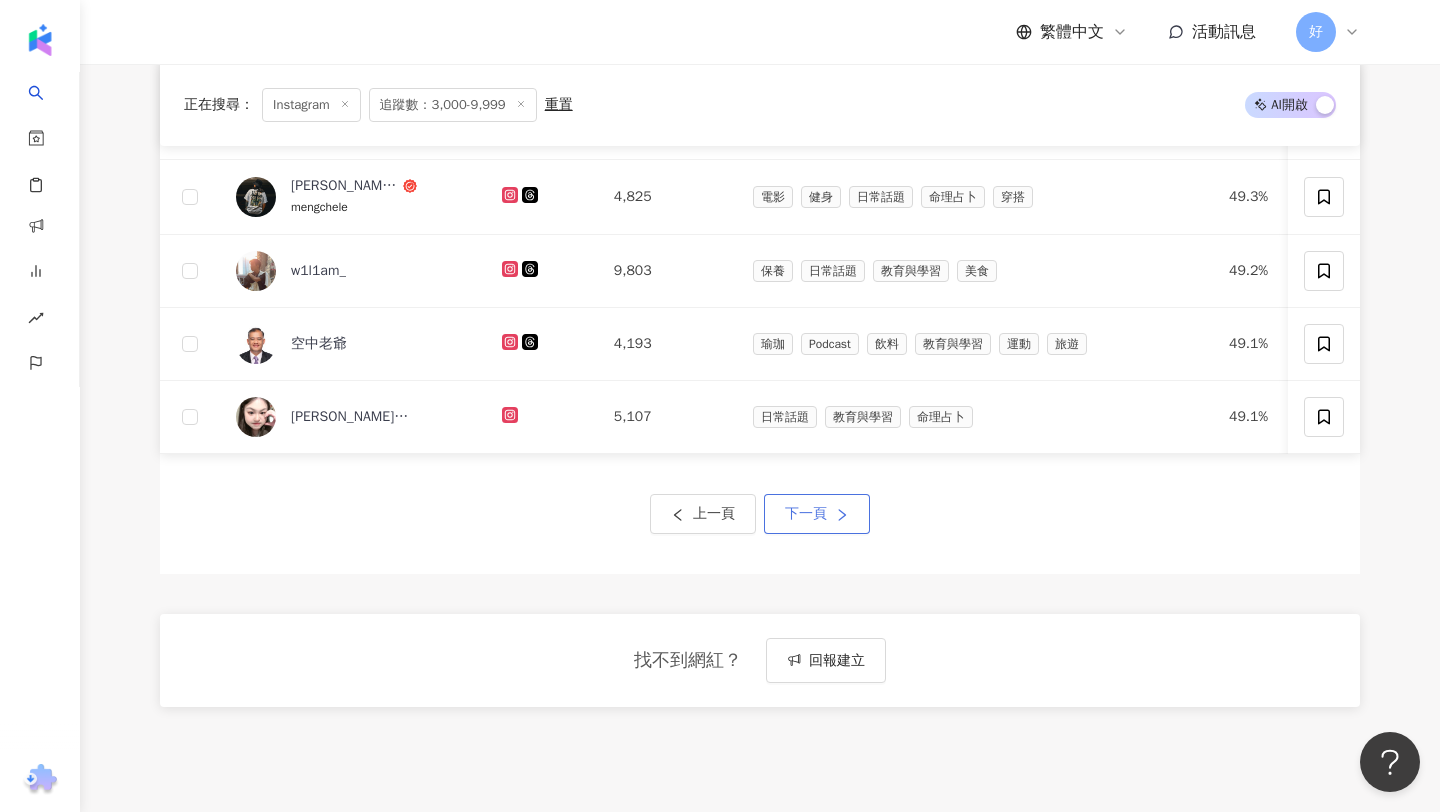 click on "下一頁" at bounding box center (817, 514) 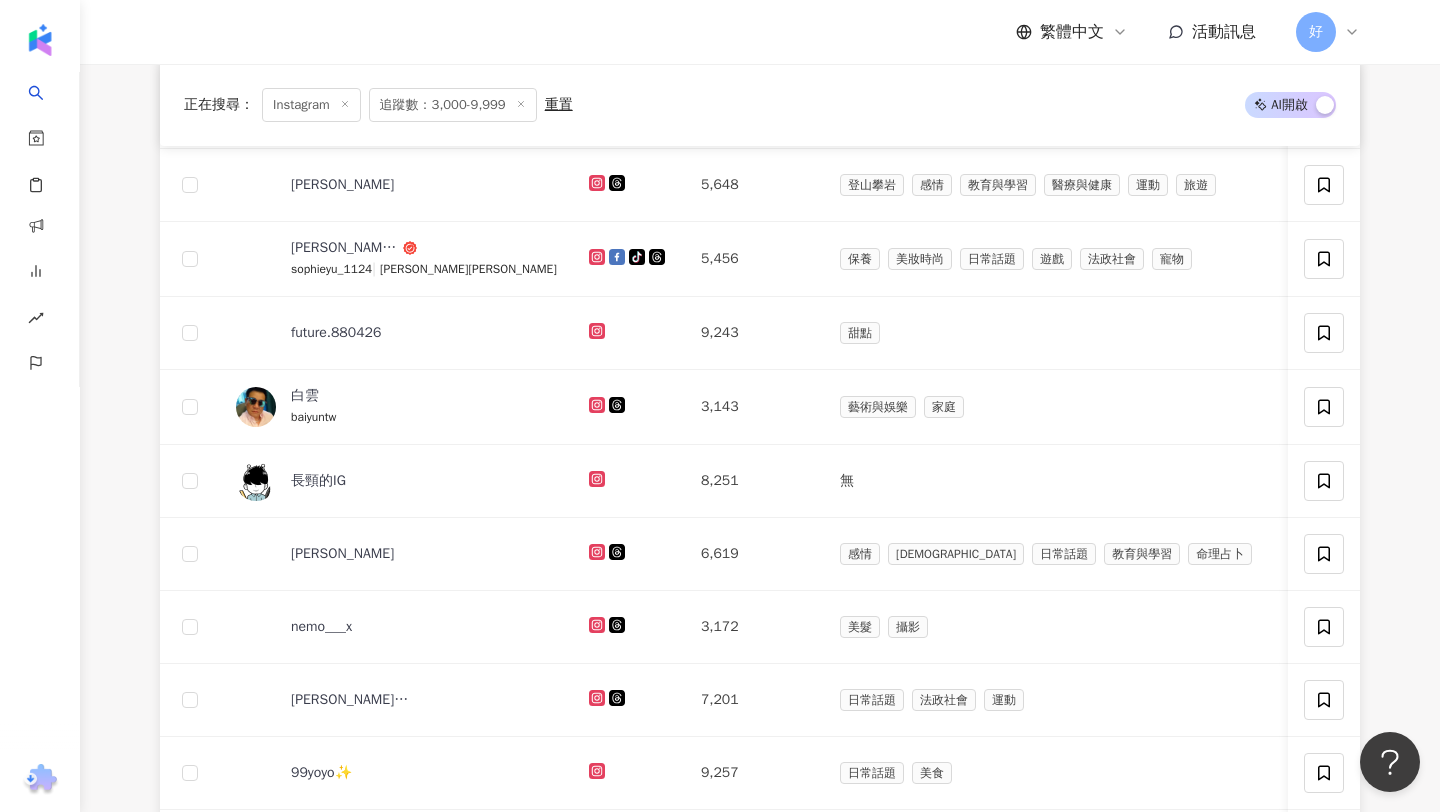 scroll, scrollTop: 1288, scrollLeft: 0, axis: vertical 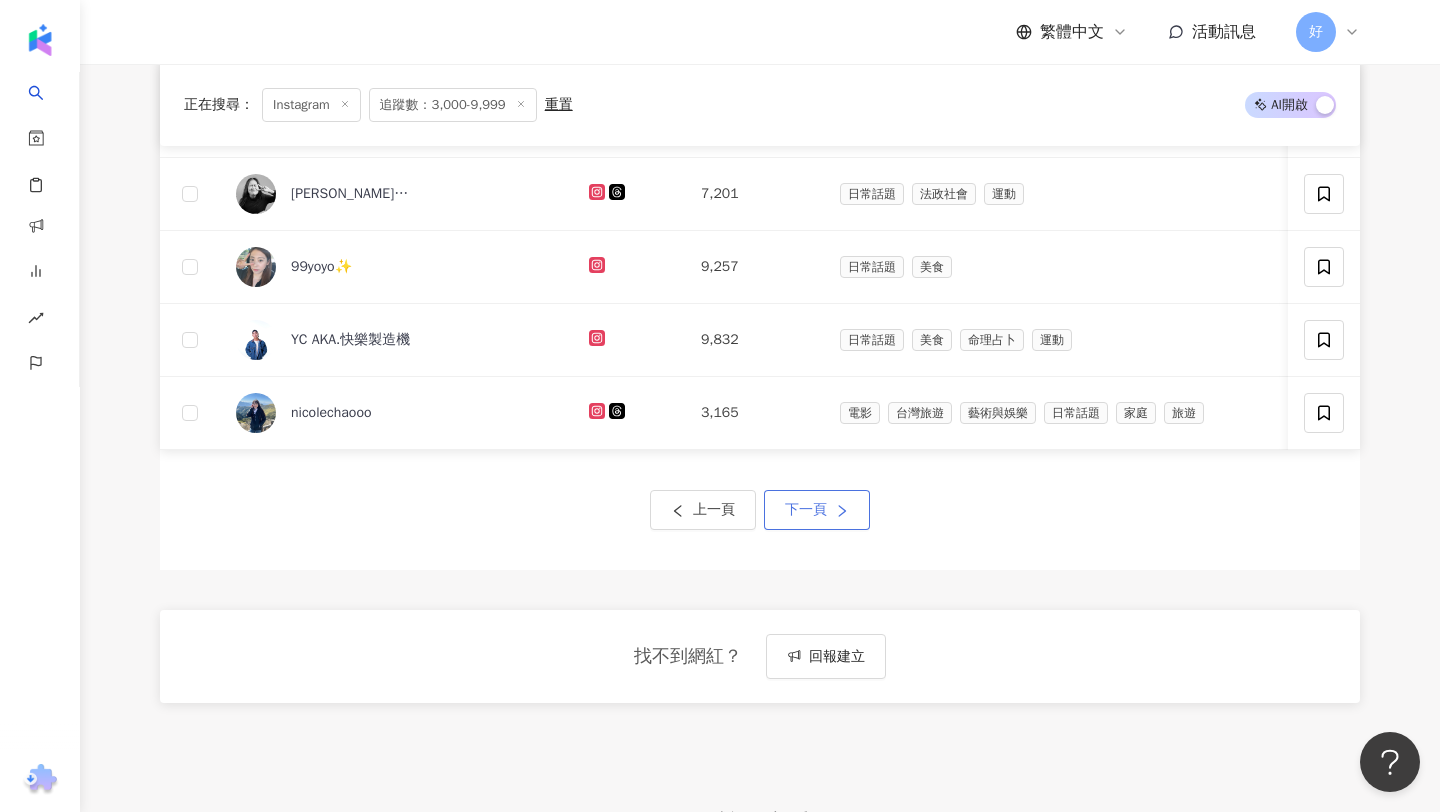 click on "下一頁" at bounding box center [817, 510] 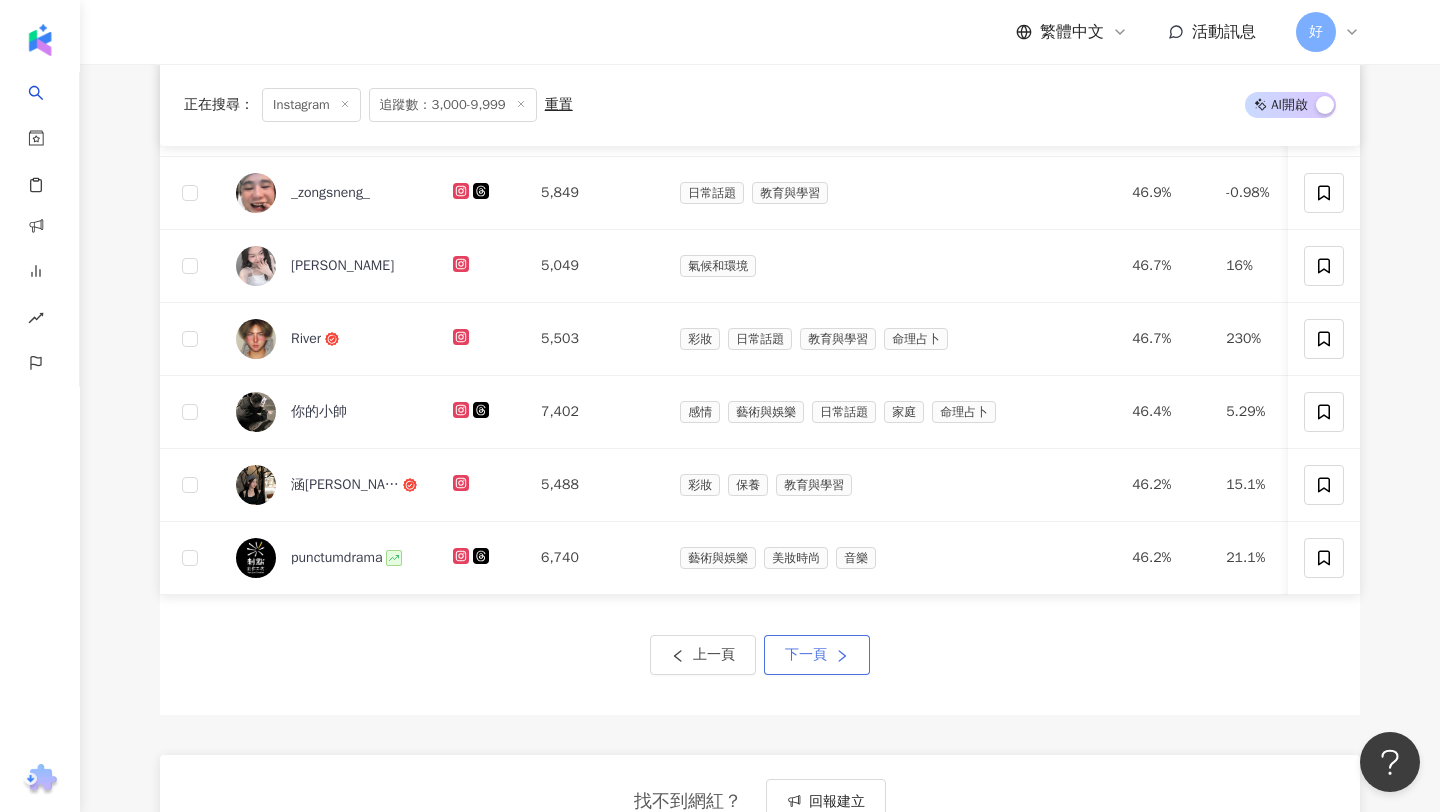 click on "下一頁" at bounding box center (817, 655) 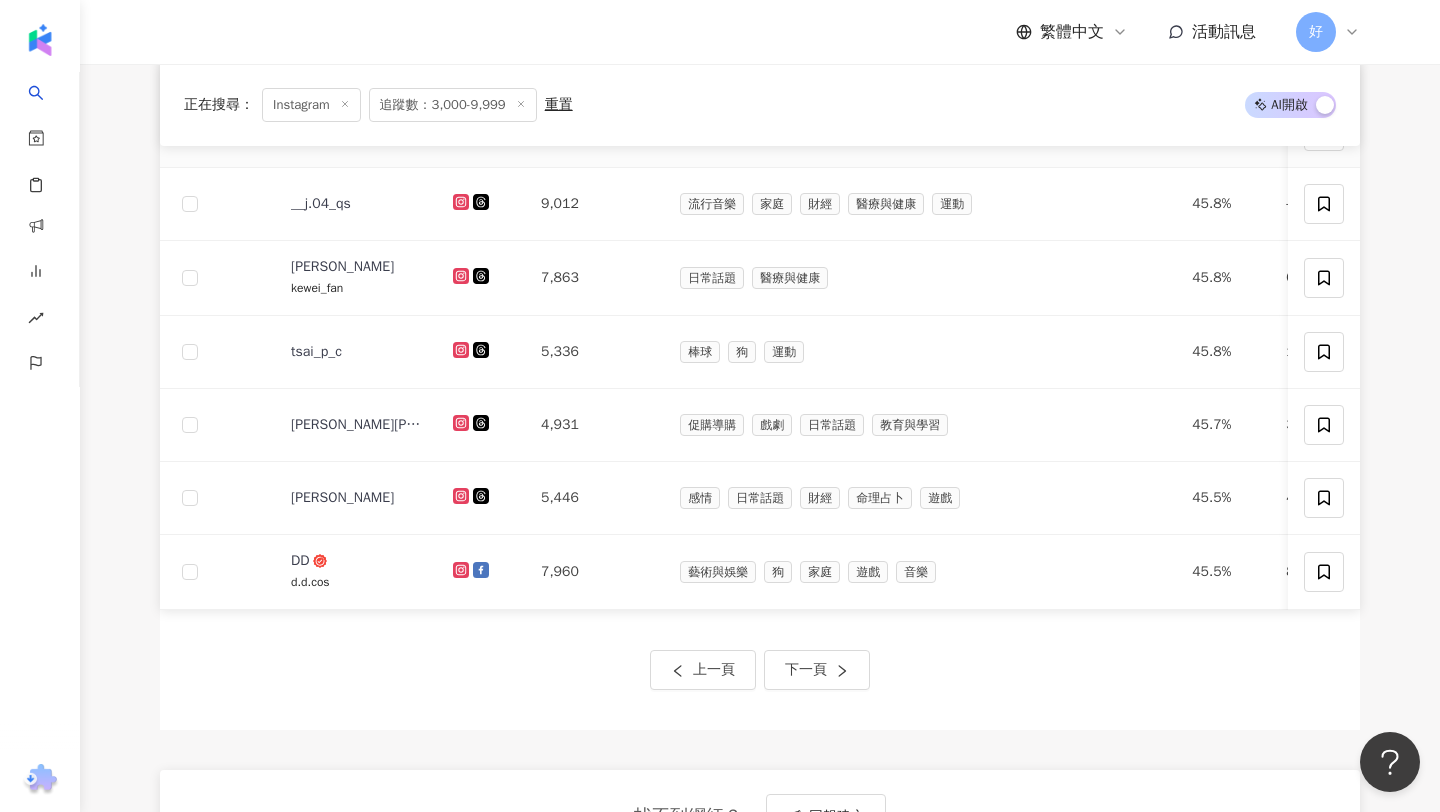 scroll, scrollTop: 1330, scrollLeft: 0, axis: vertical 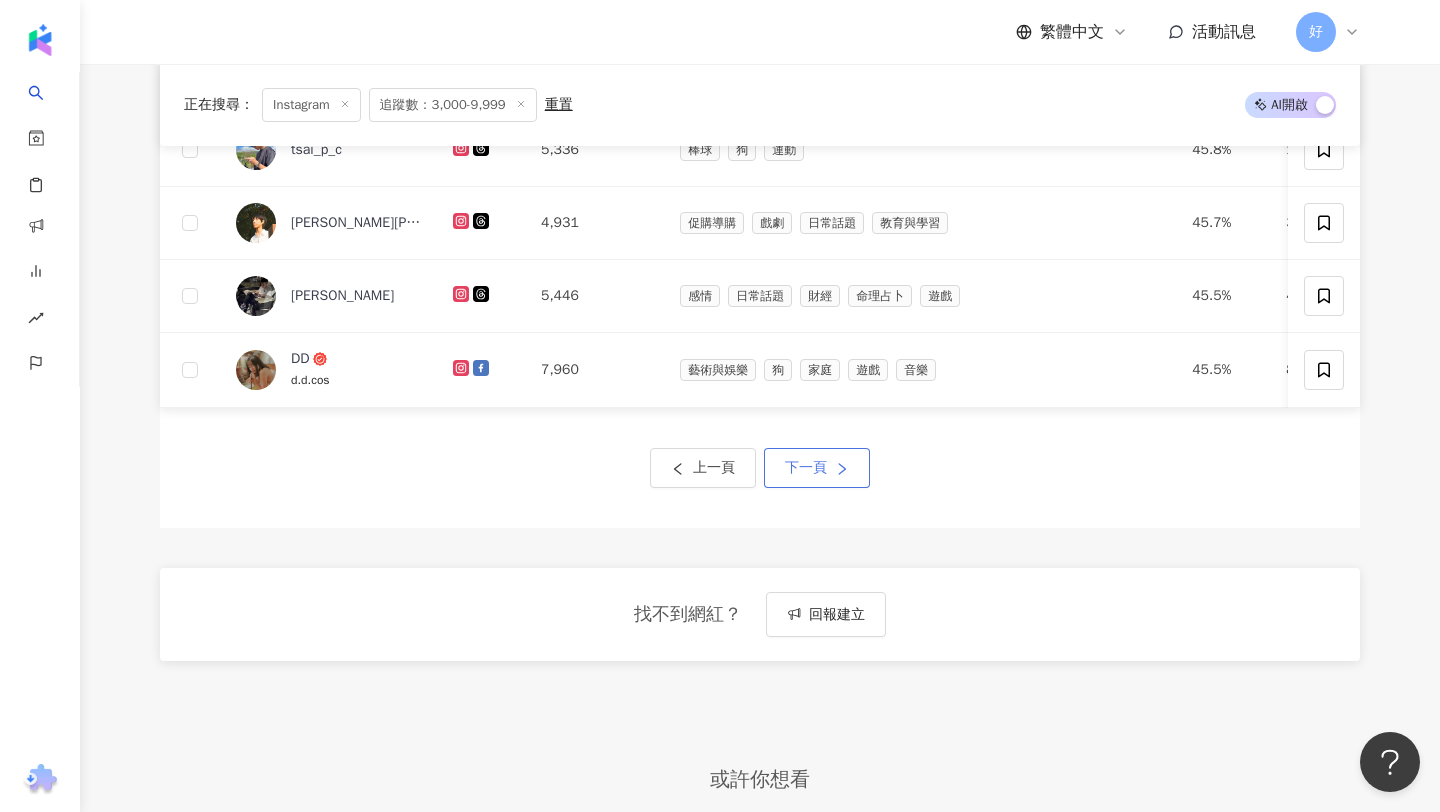 click on "下一頁" at bounding box center [817, 468] 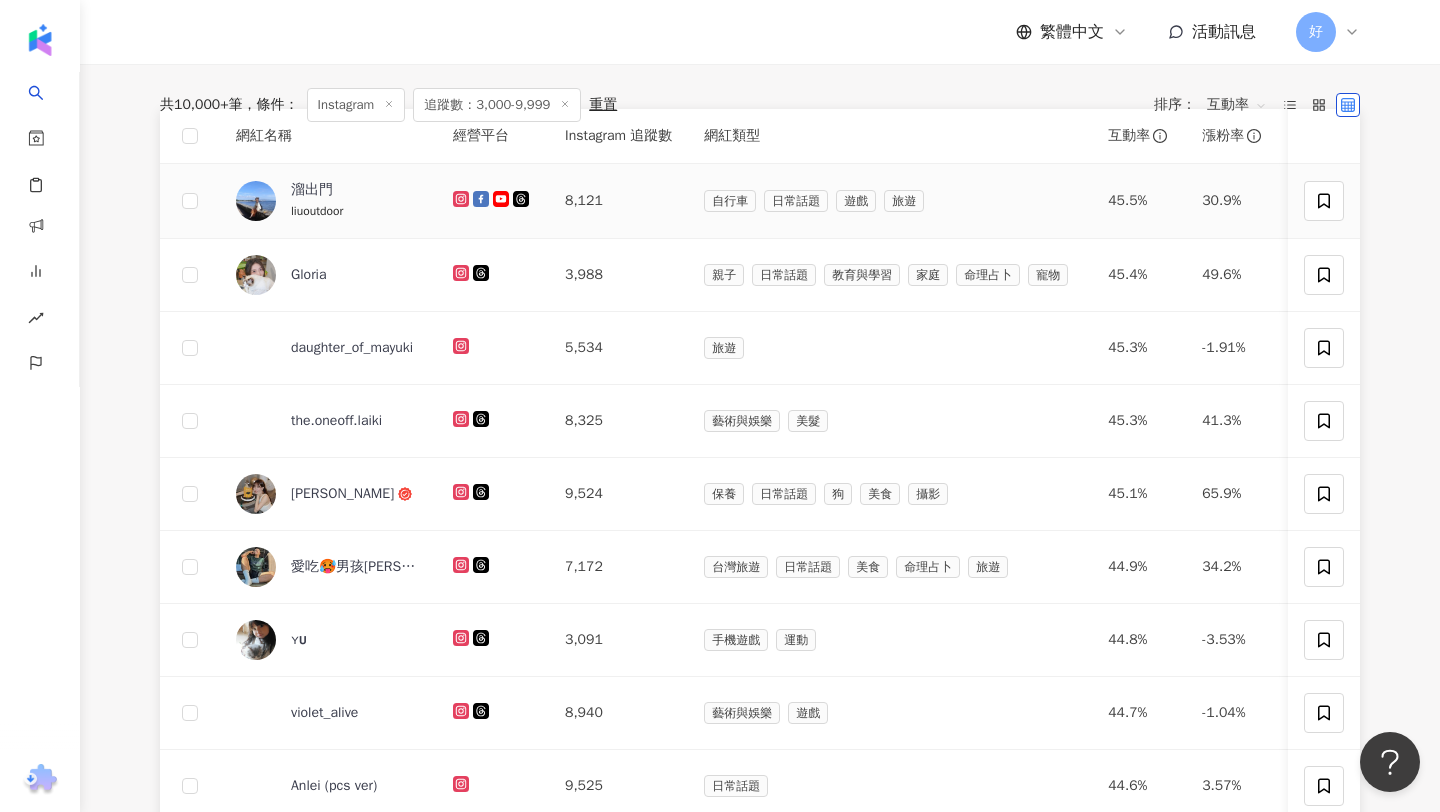 scroll, scrollTop: 480, scrollLeft: 0, axis: vertical 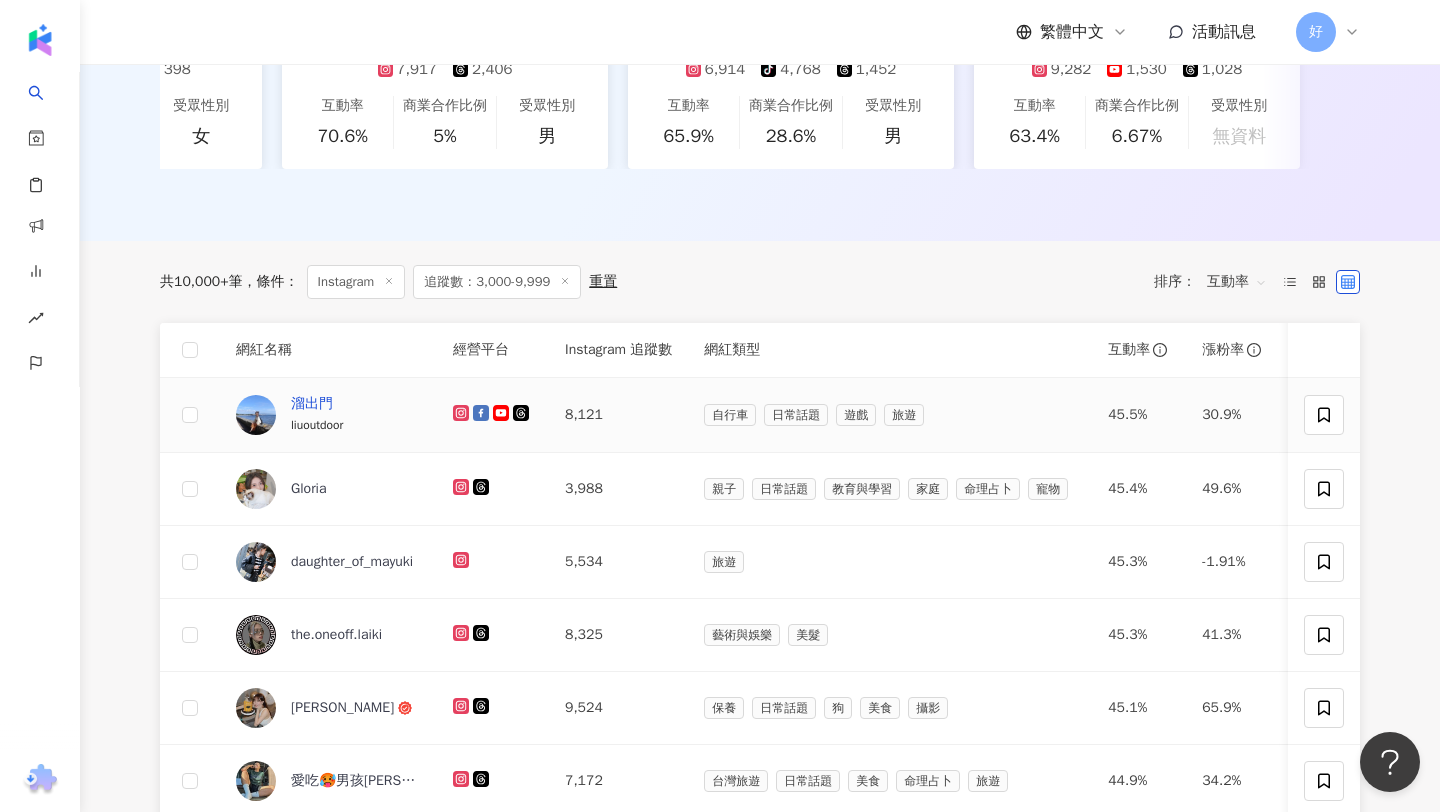 click on "溜出門" at bounding box center (312, 404) 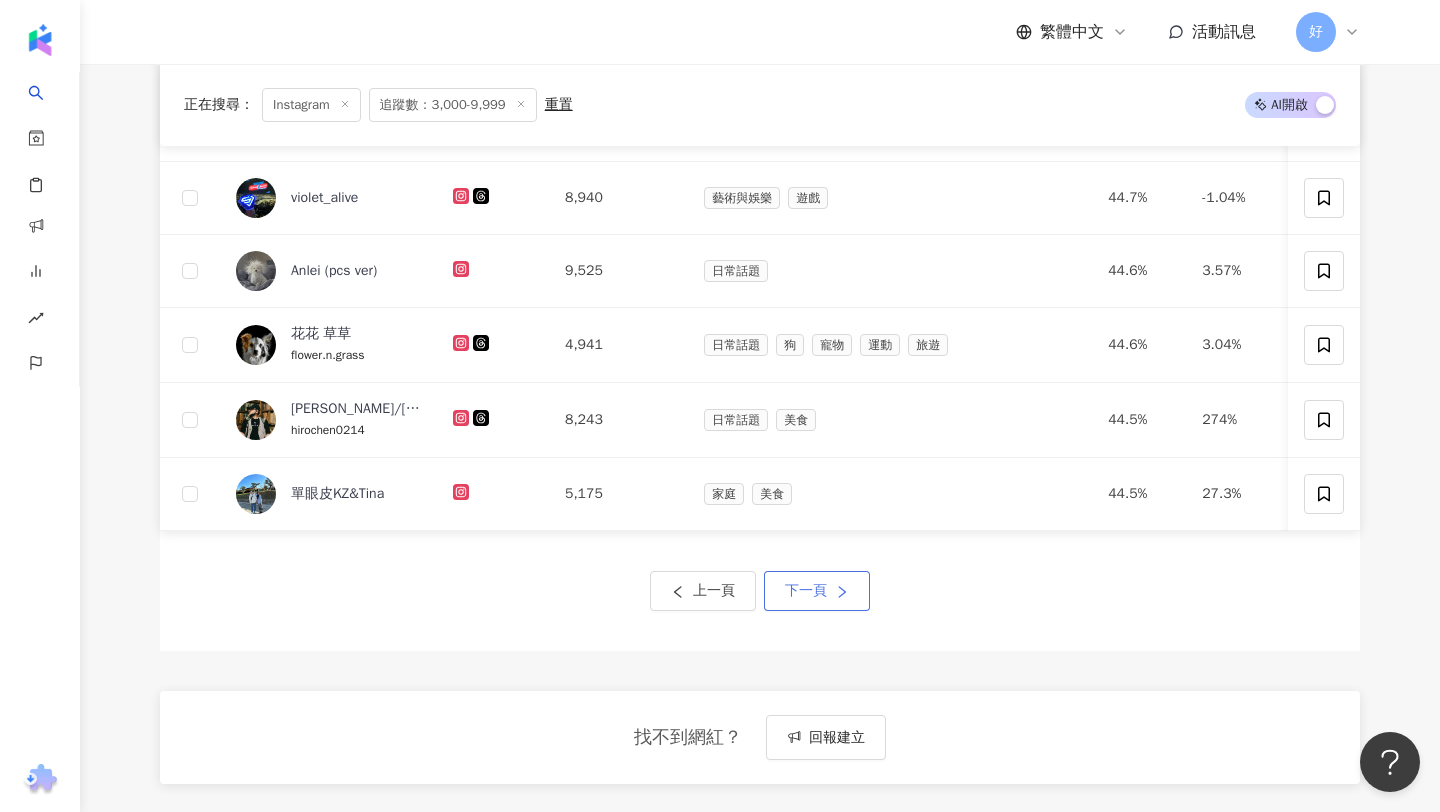 click on "下一頁" at bounding box center (817, 591) 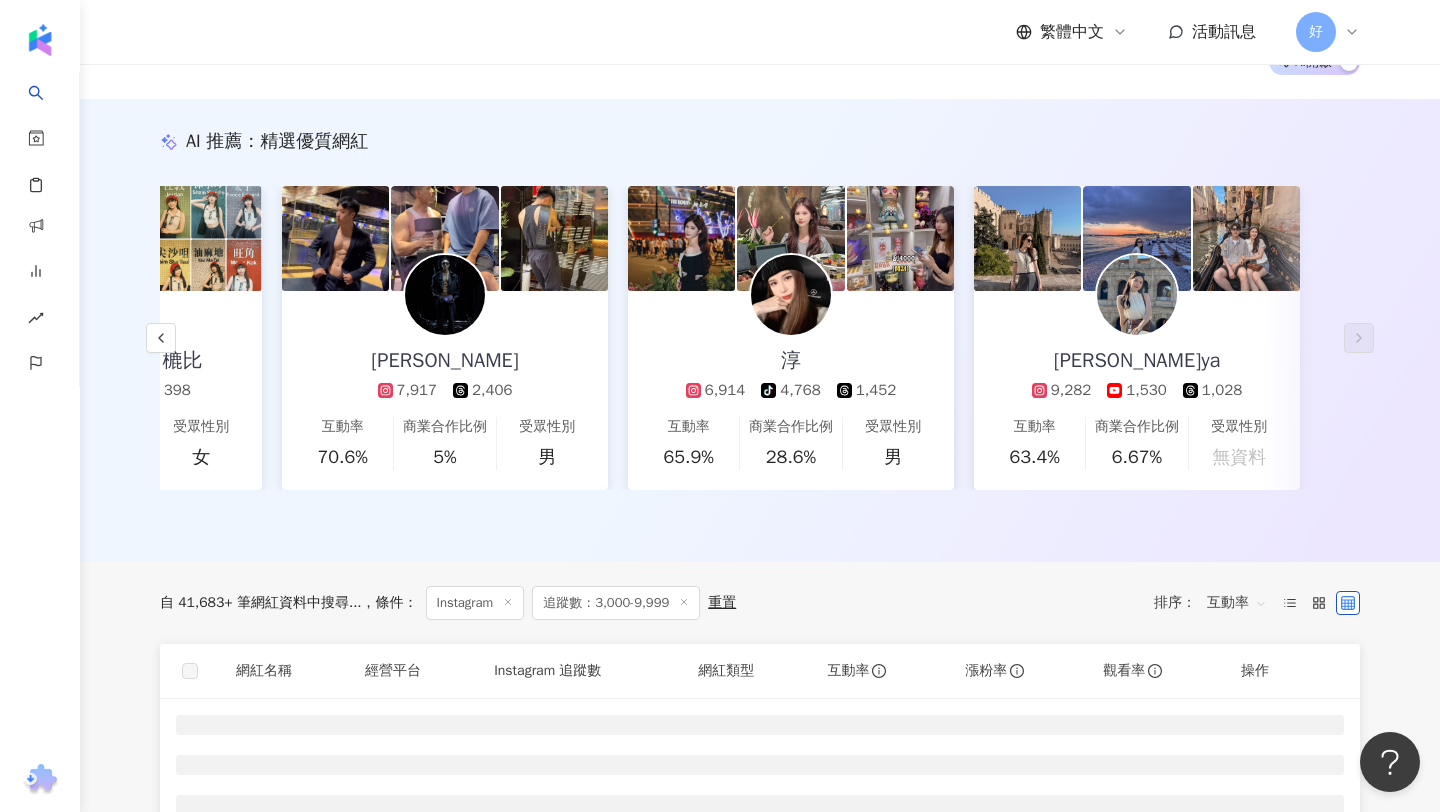 scroll, scrollTop: 595, scrollLeft: 0, axis: vertical 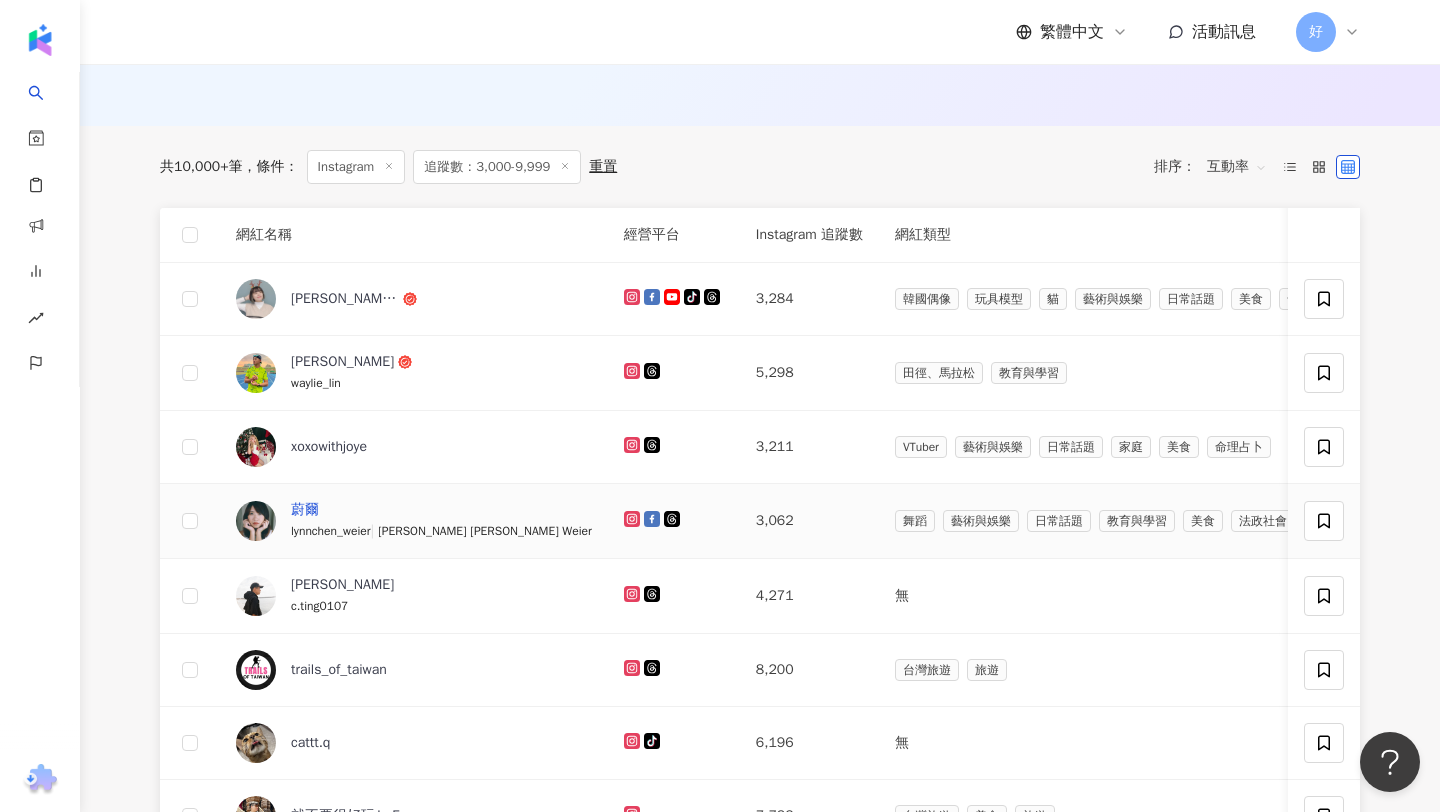 click on "蔚爾" at bounding box center [305, 510] 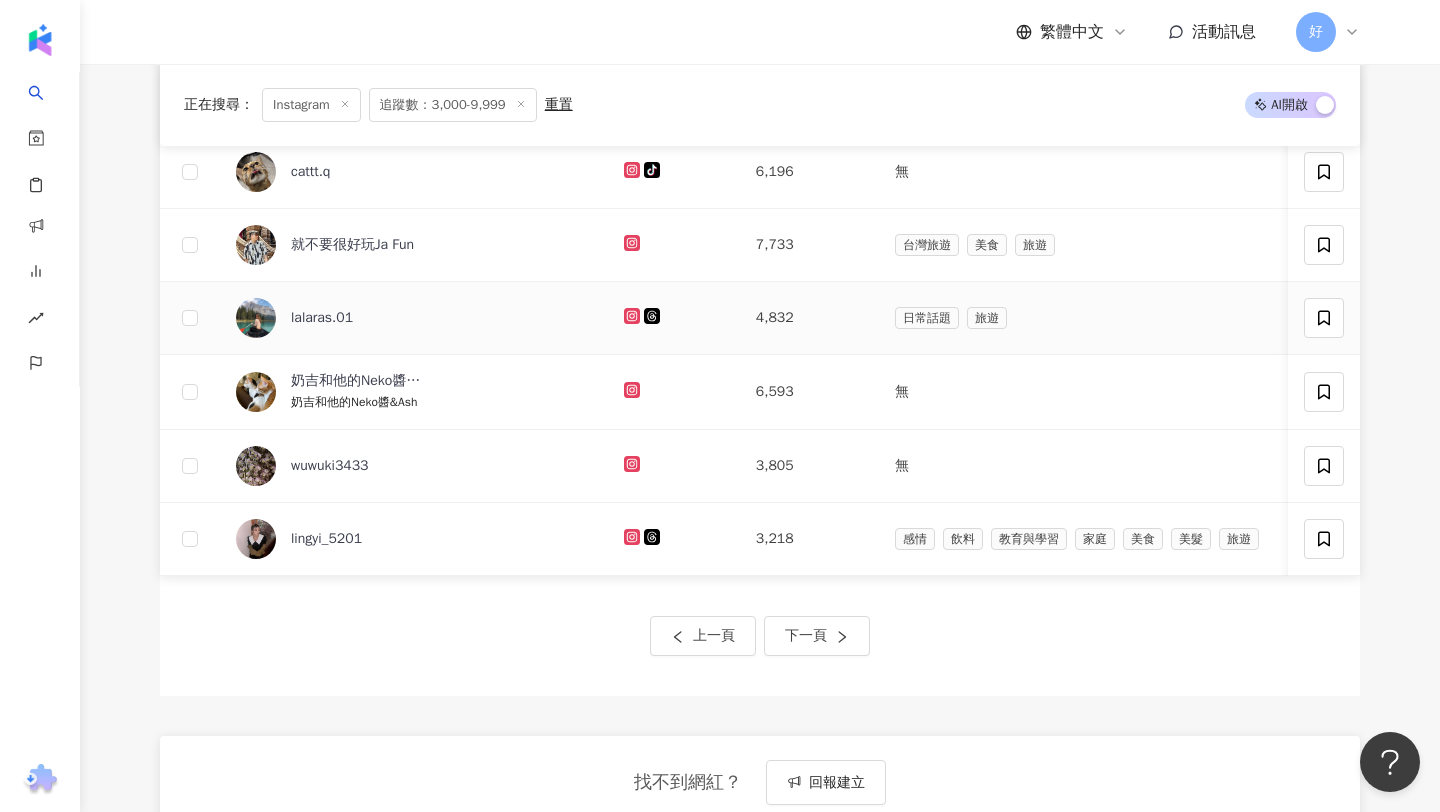 scroll, scrollTop: 1423, scrollLeft: 0, axis: vertical 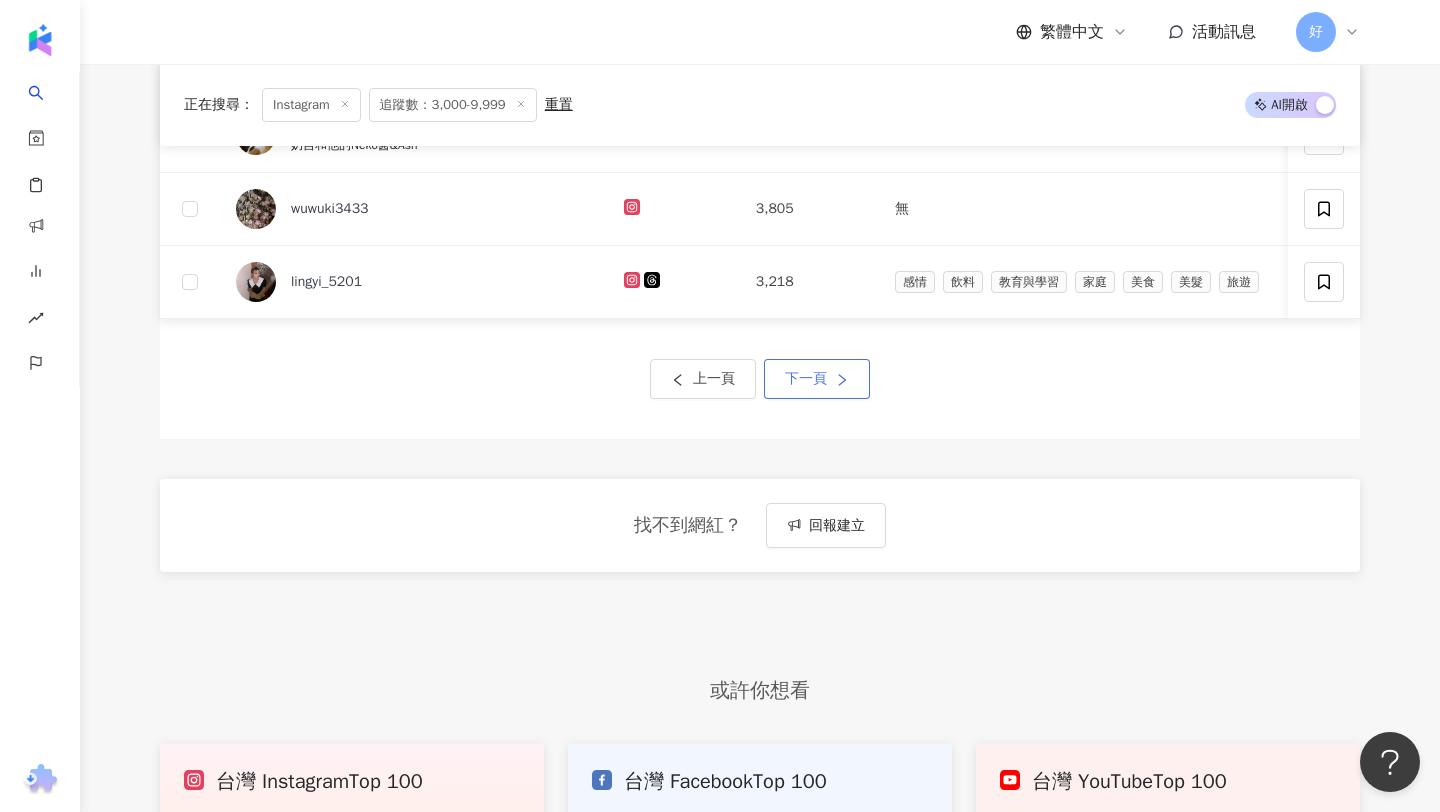 click on "下一頁" at bounding box center [806, 379] 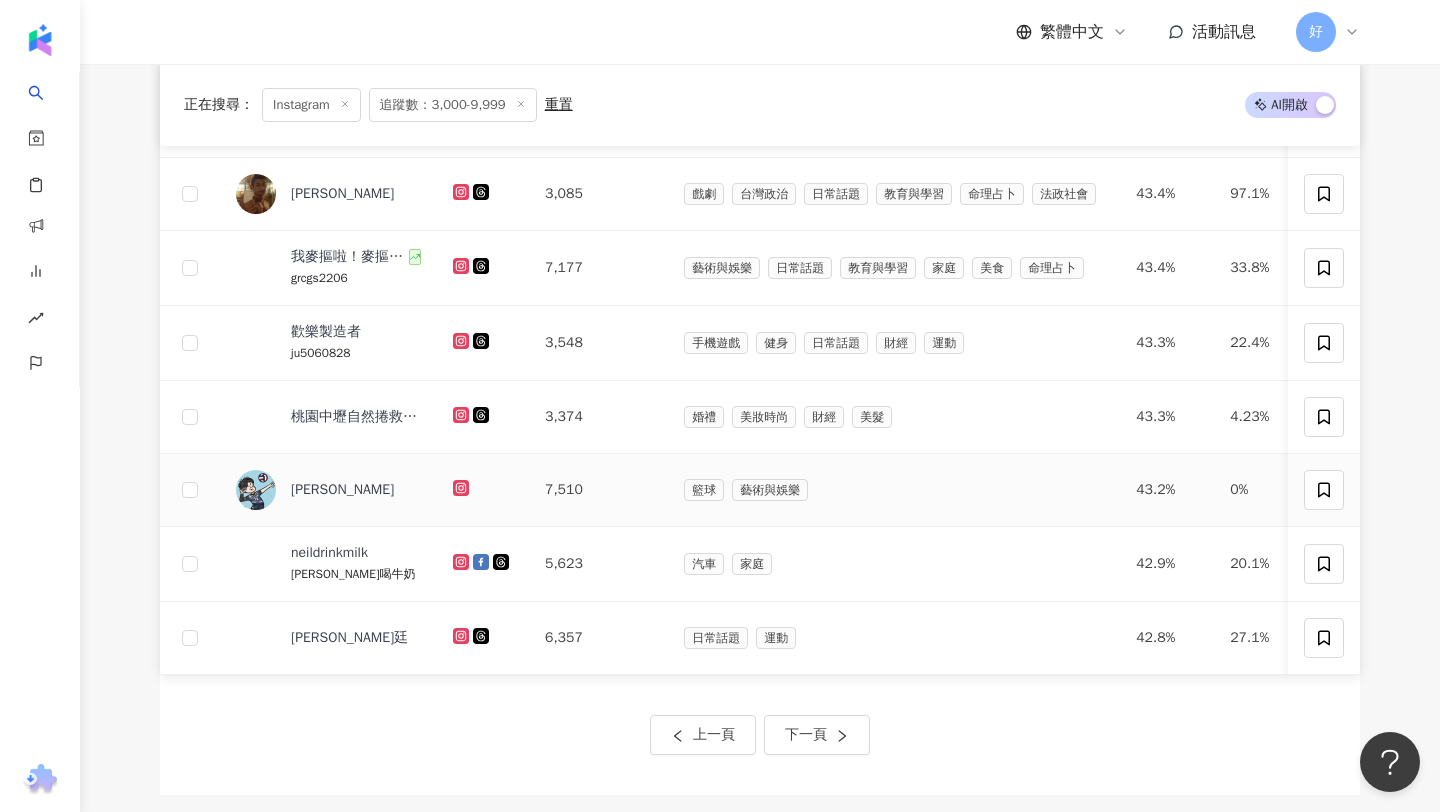 scroll, scrollTop: 1162, scrollLeft: 0, axis: vertical 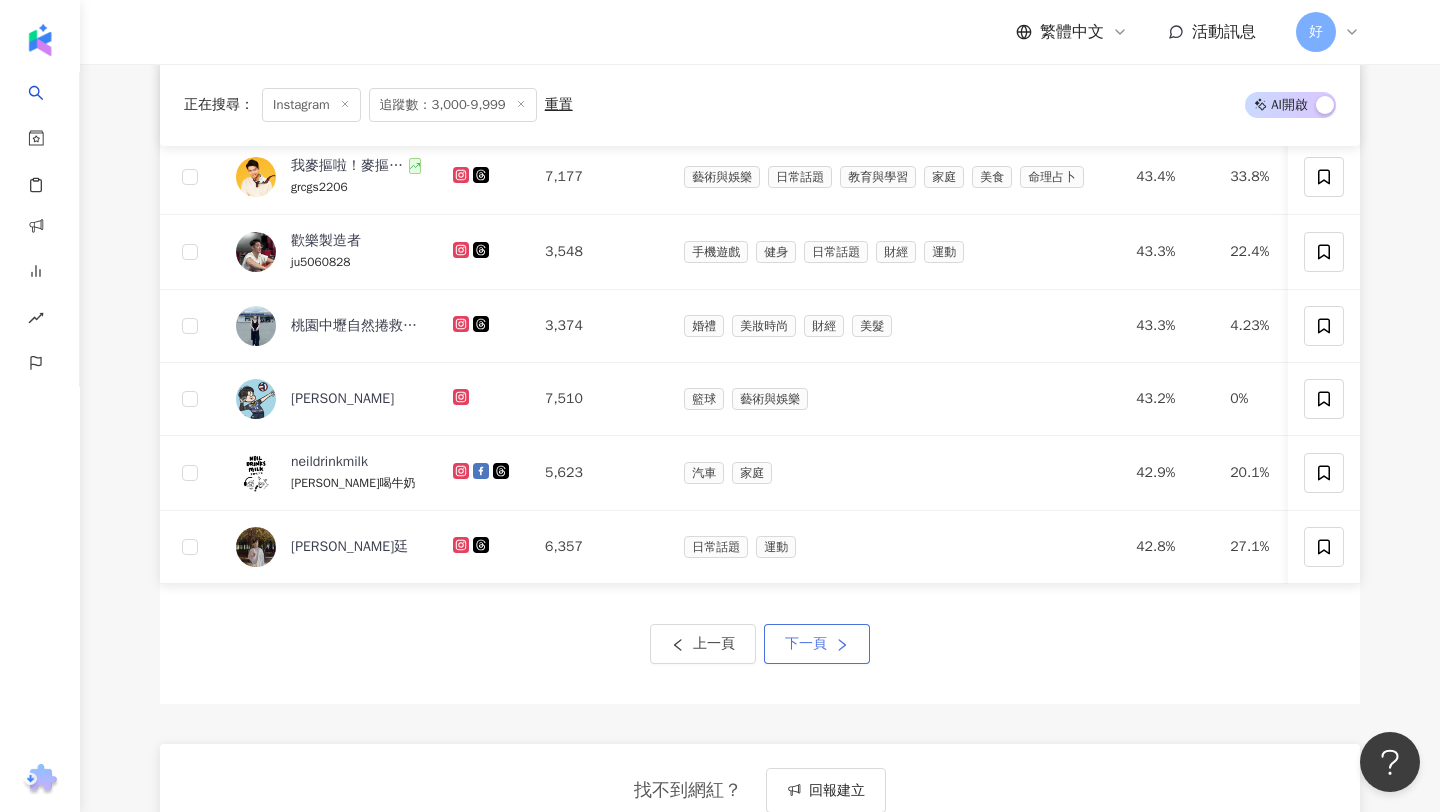 click on "下一頁" at bounding box center (806, 644) 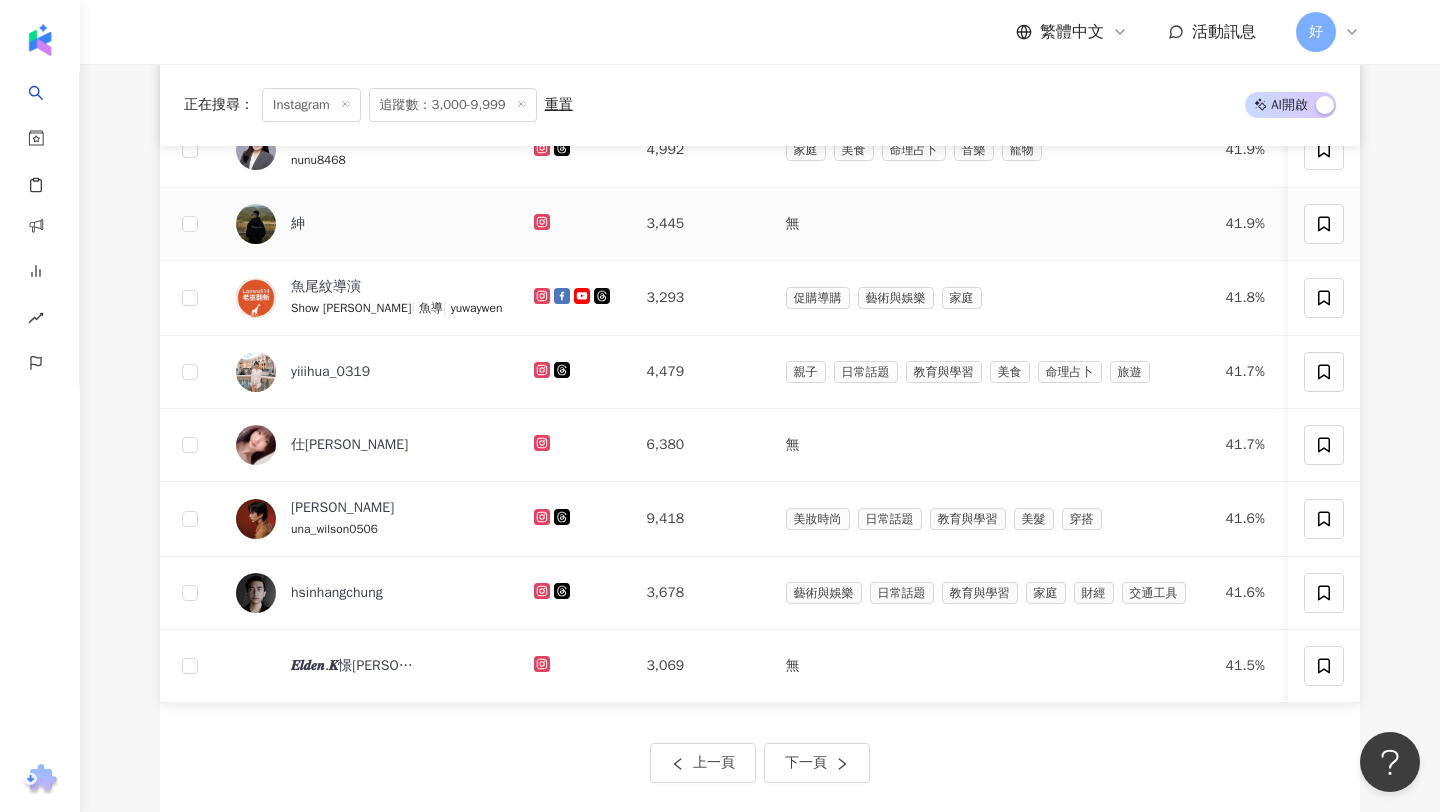 scroll, scrollTop: 1215, scrollLeft: 0, axis: vertical 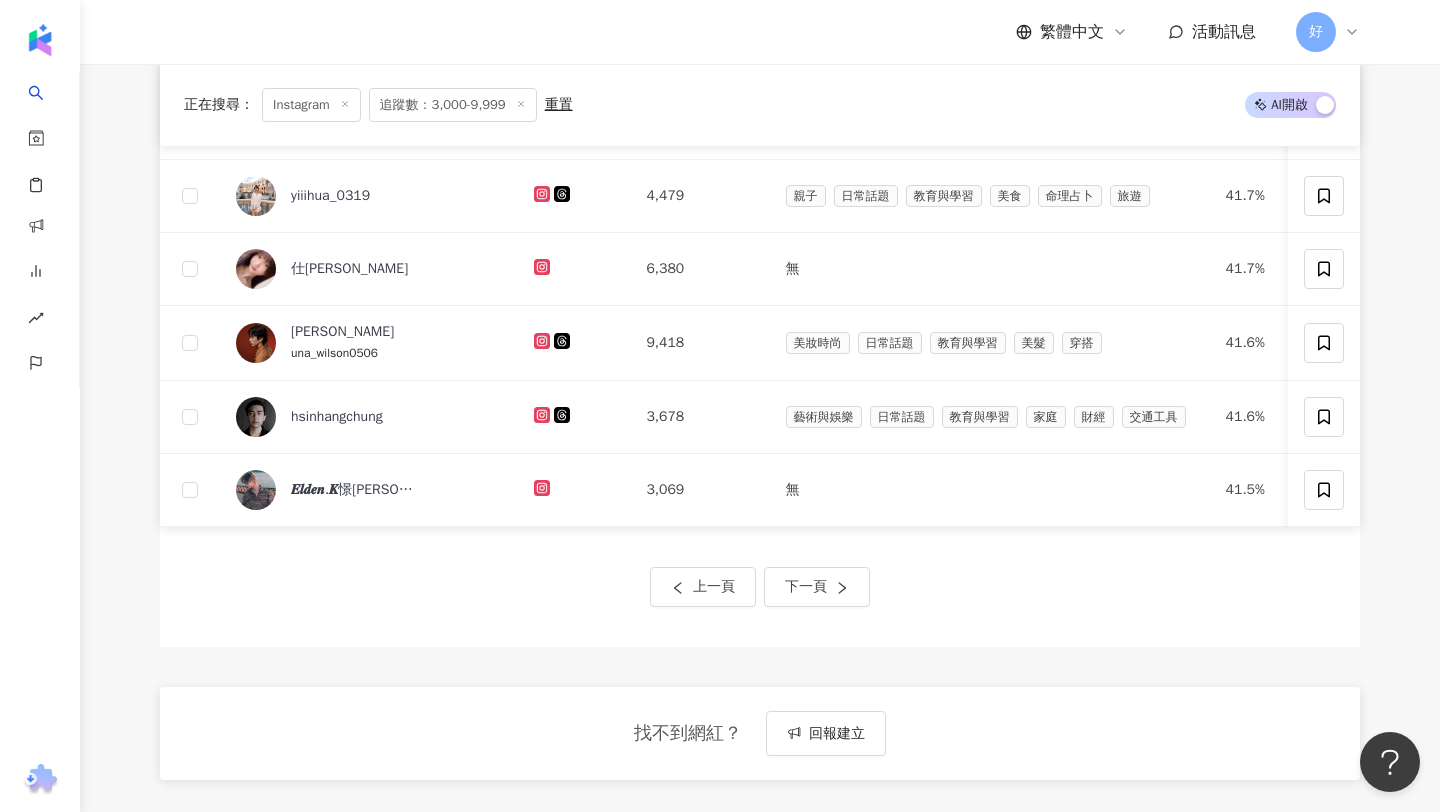click on "下一頁" at bounding box center (806, 587) 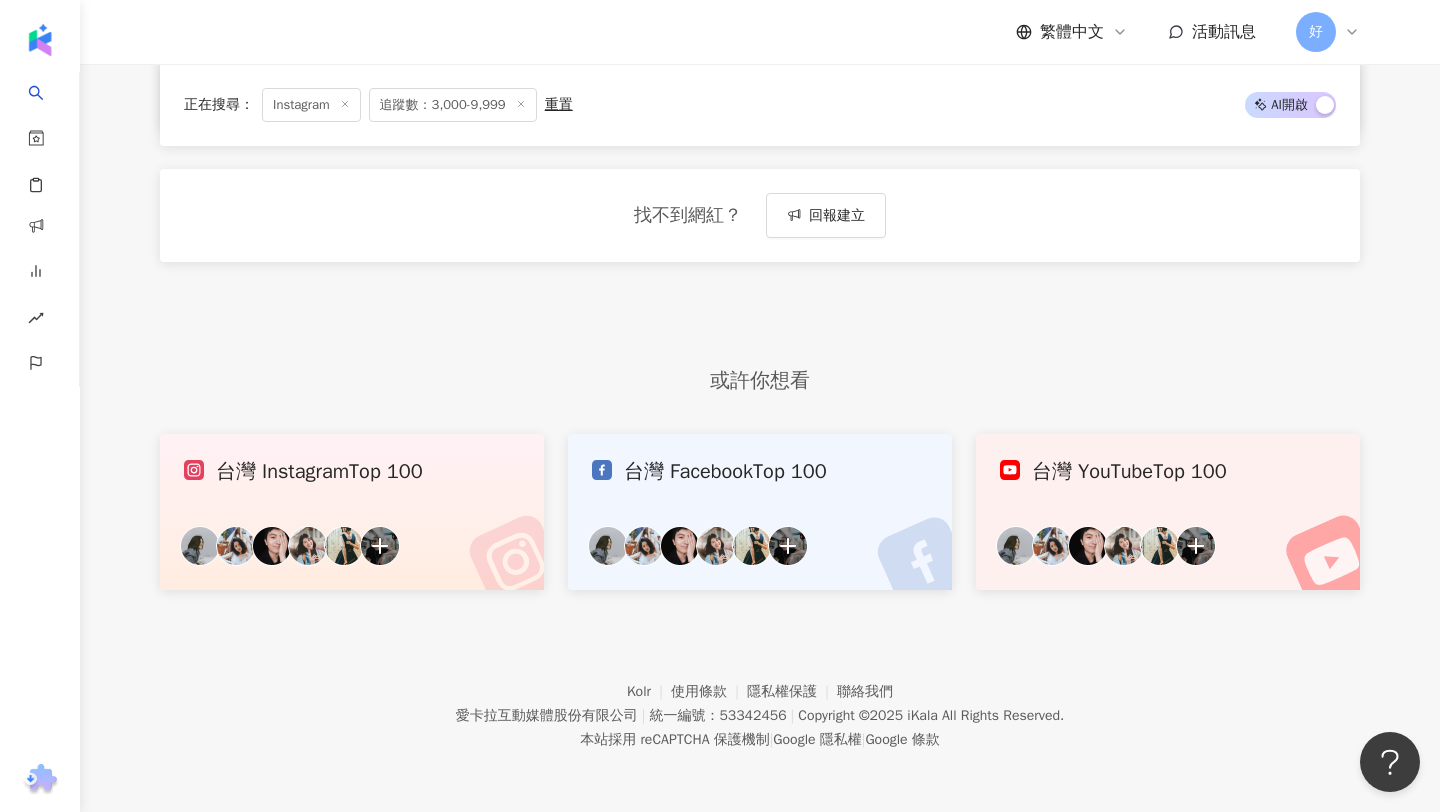 scroll, scrollTop: 915, scrollLeft: 0, axis: vertical 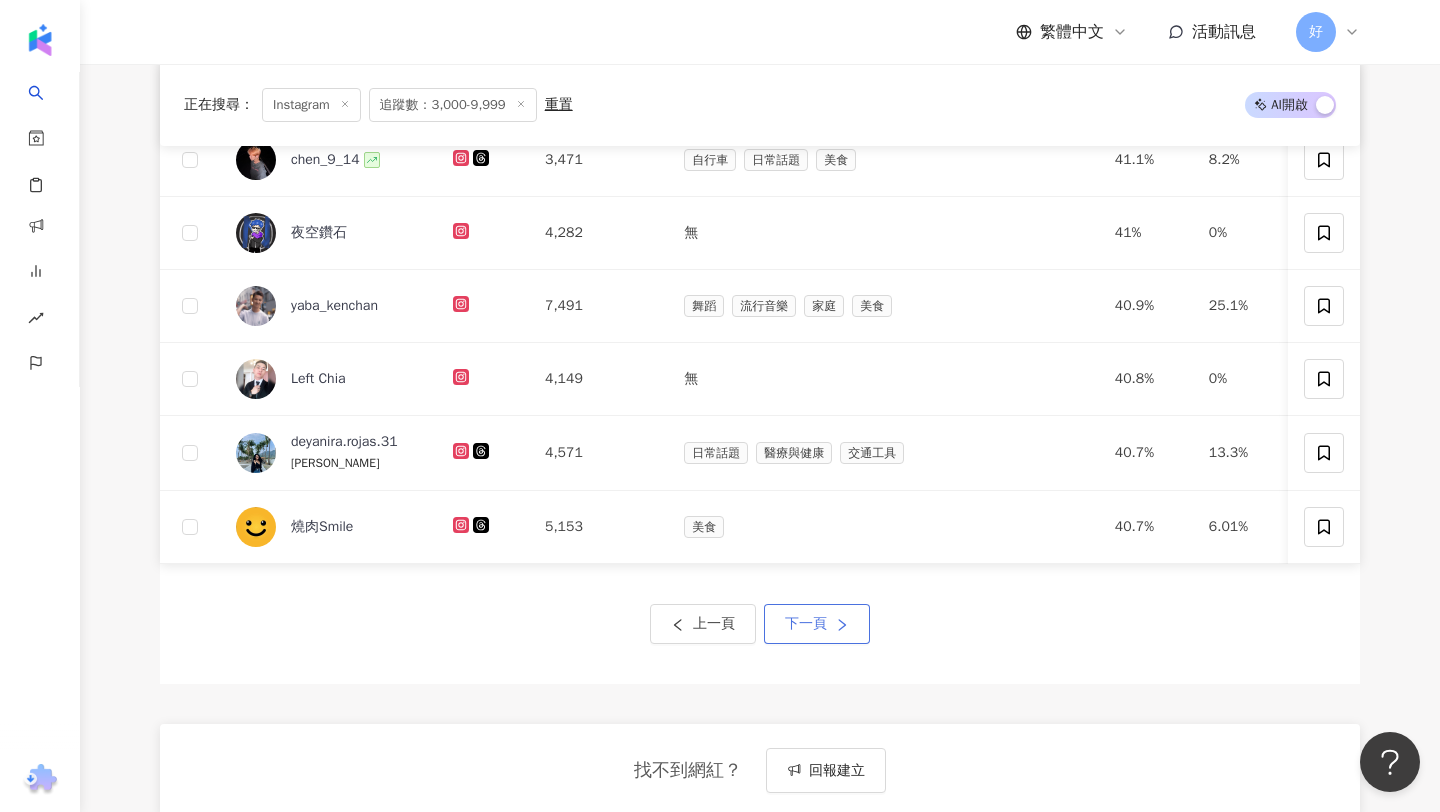 click on "下一頁" at bounding box center (806, 624) 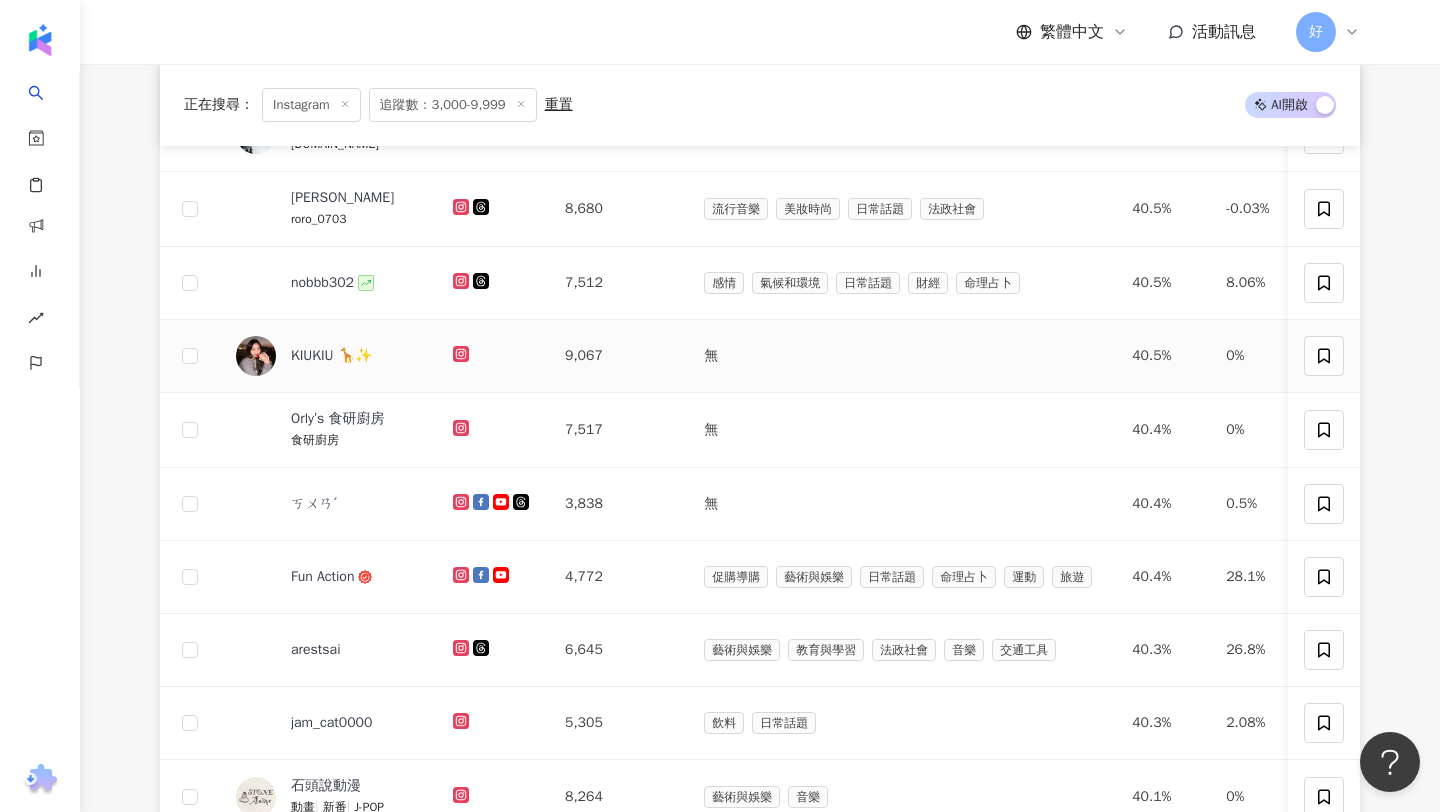 scroll, scrollTop: 899, scrollLeft: 0, axis: vertical 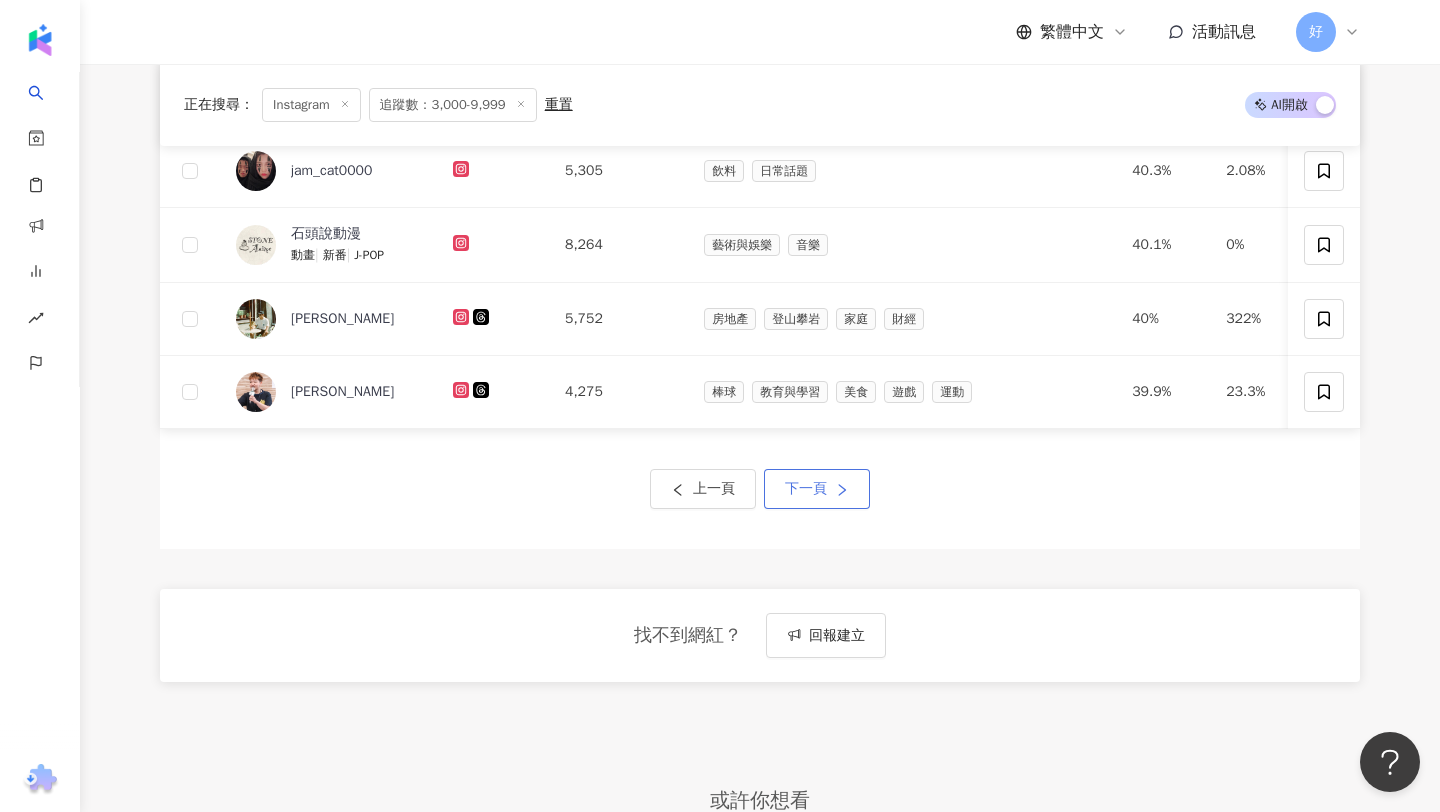 click on "下一頁" at bounding box center [817, 489] 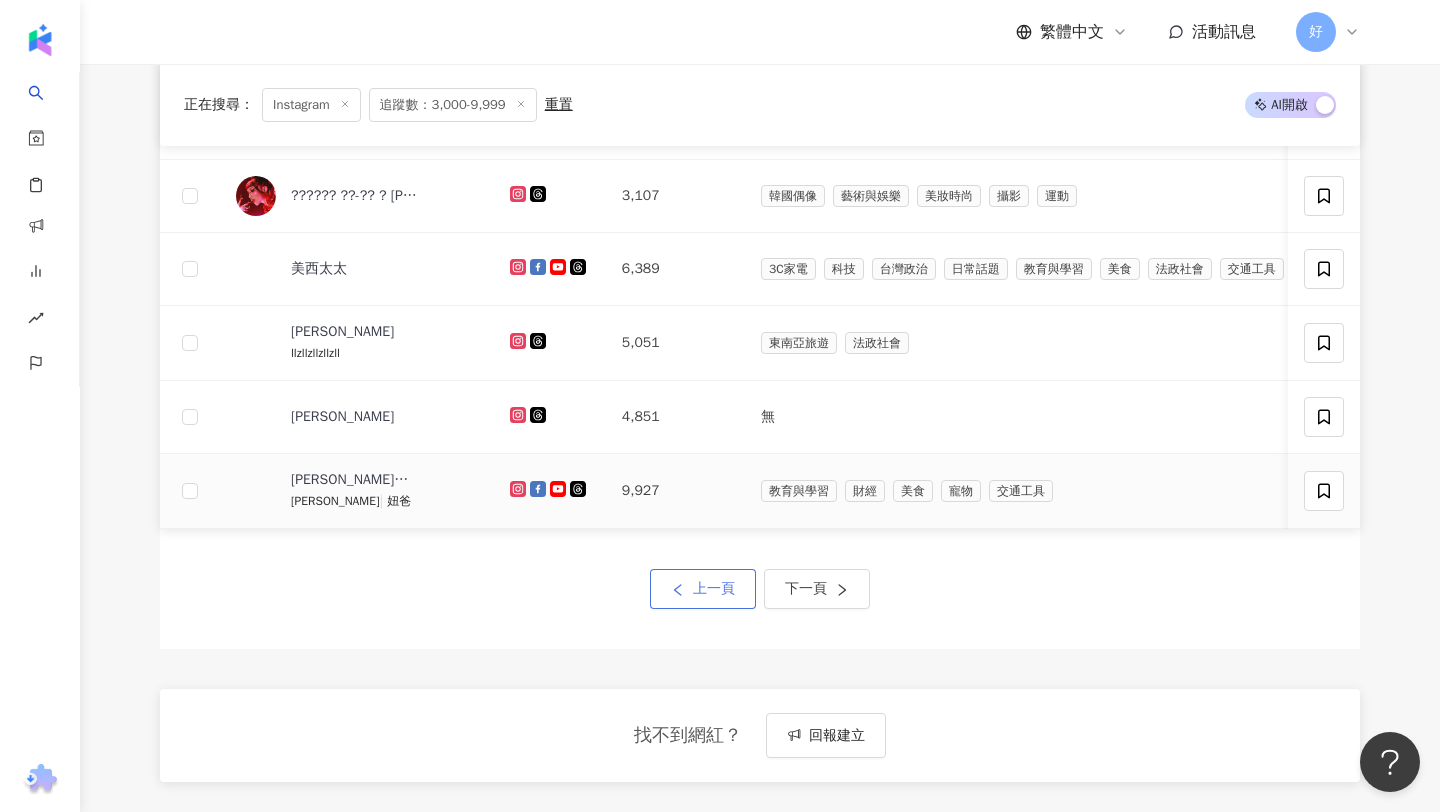 scroll, scrollTop: 1083, scrollLeft: 0, axis: vertical 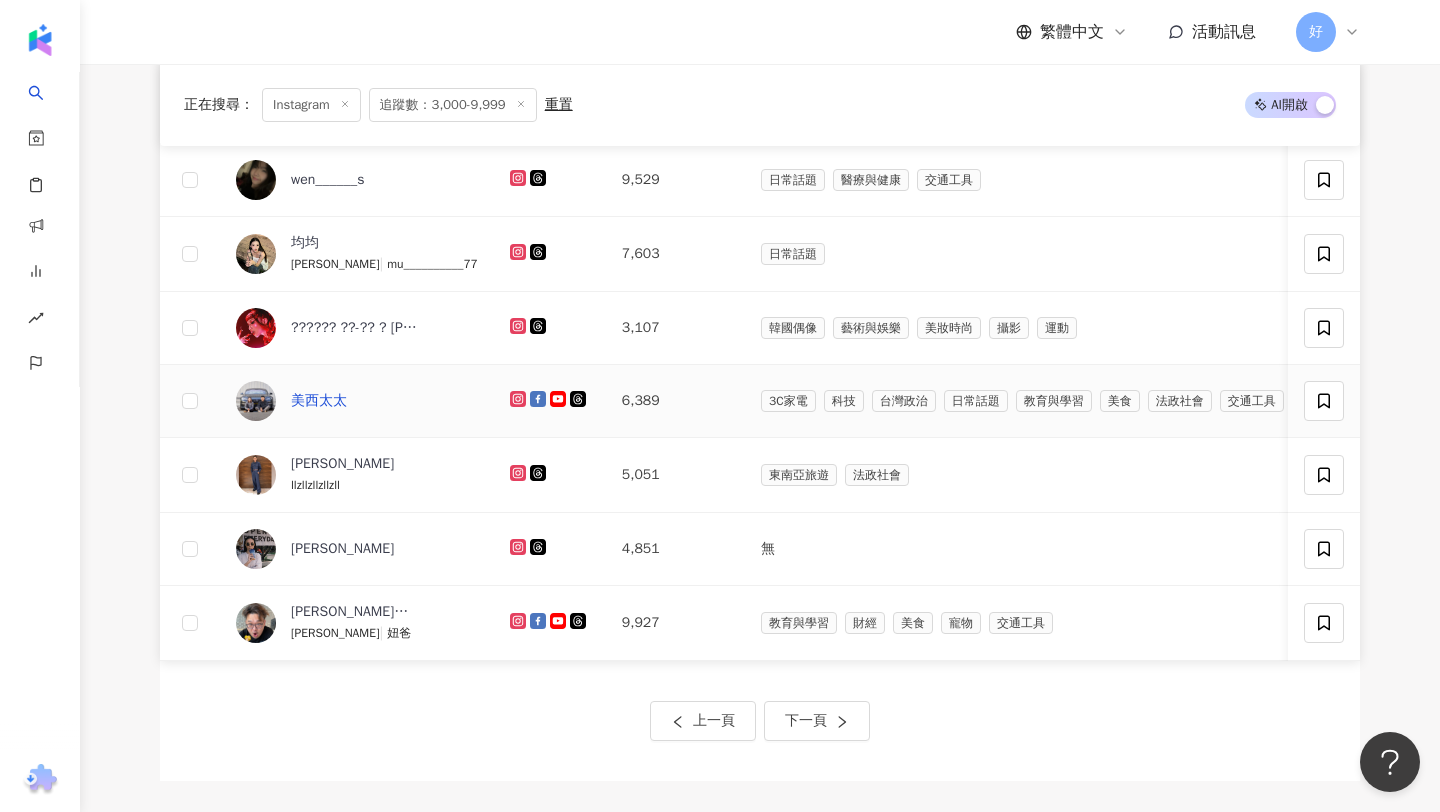 click on "美西太太" at bounding box center [319, 401] 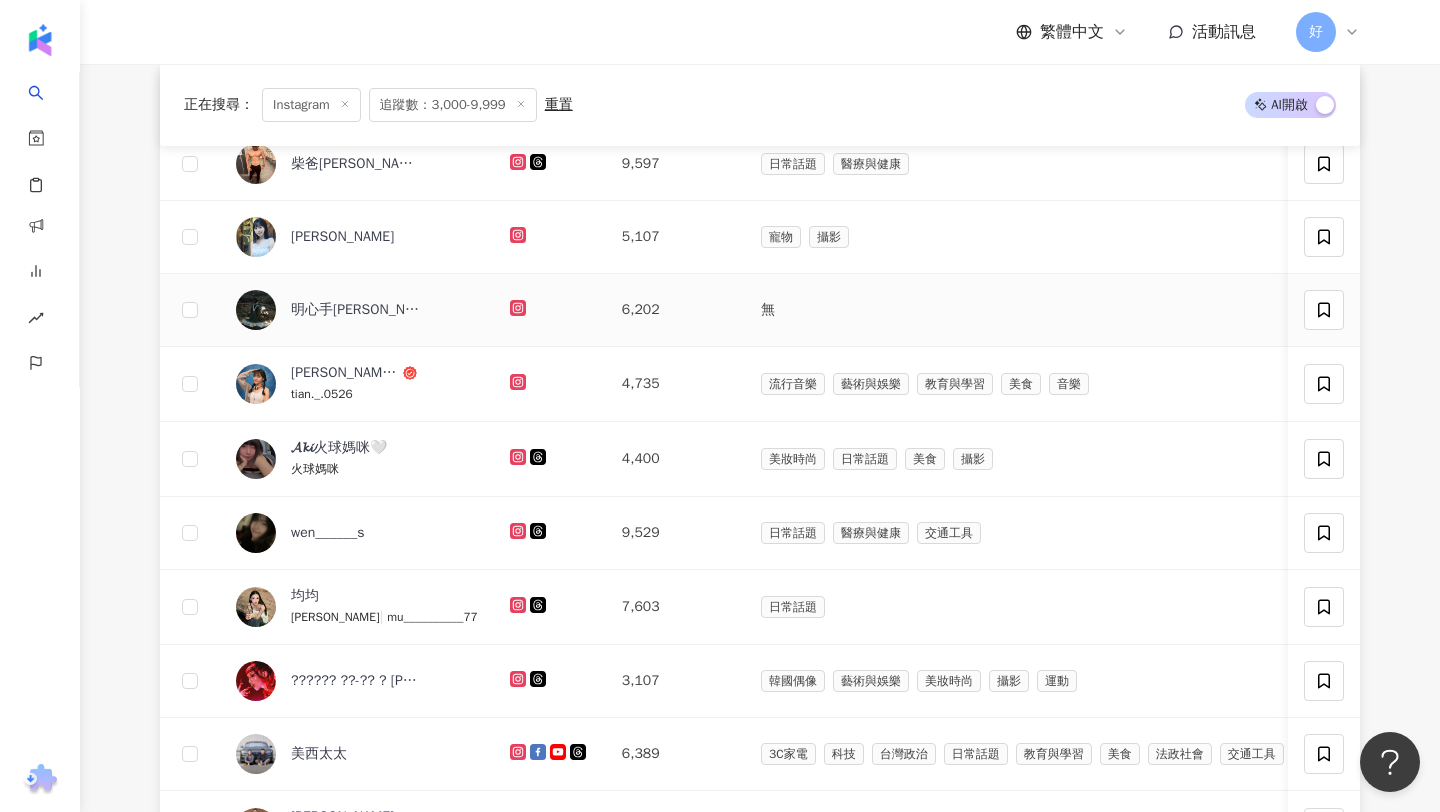 scroll, scrollTop: 1064, scrollLeft: 0, axis: vertical 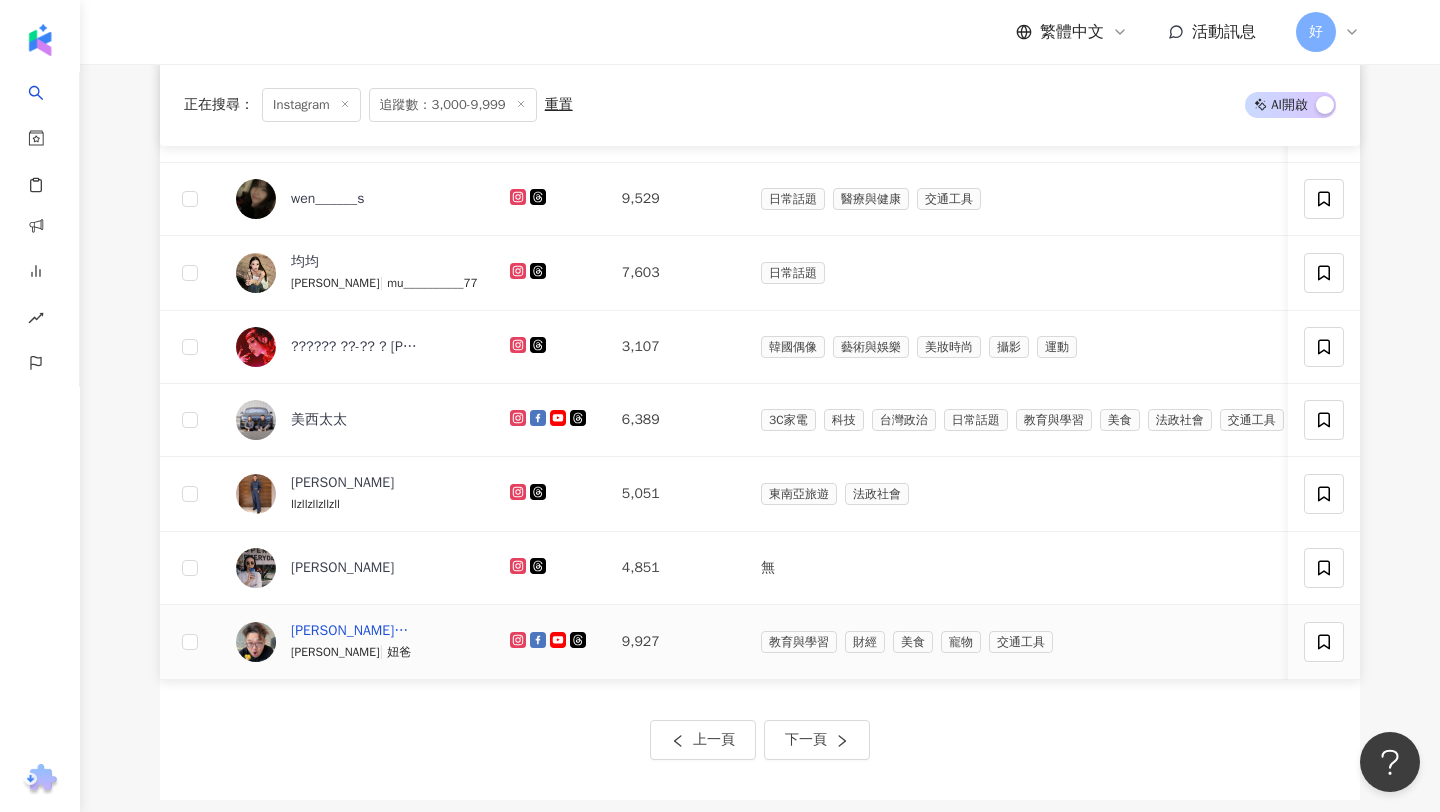 click on "AARON BEARD鬍子亞倫" at bounding box center [356, 631] 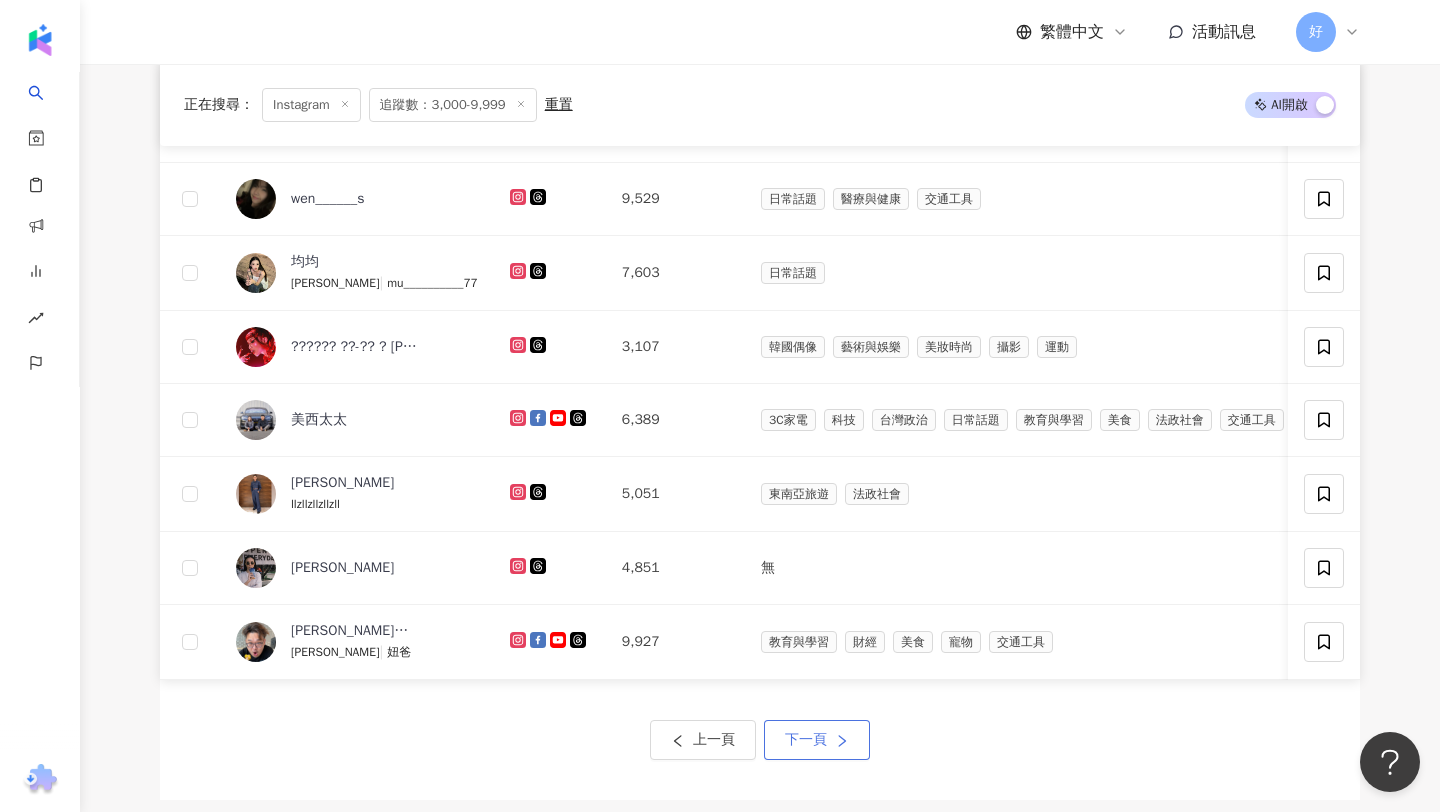 click on "下一頁" at bounding box center (806, 740) 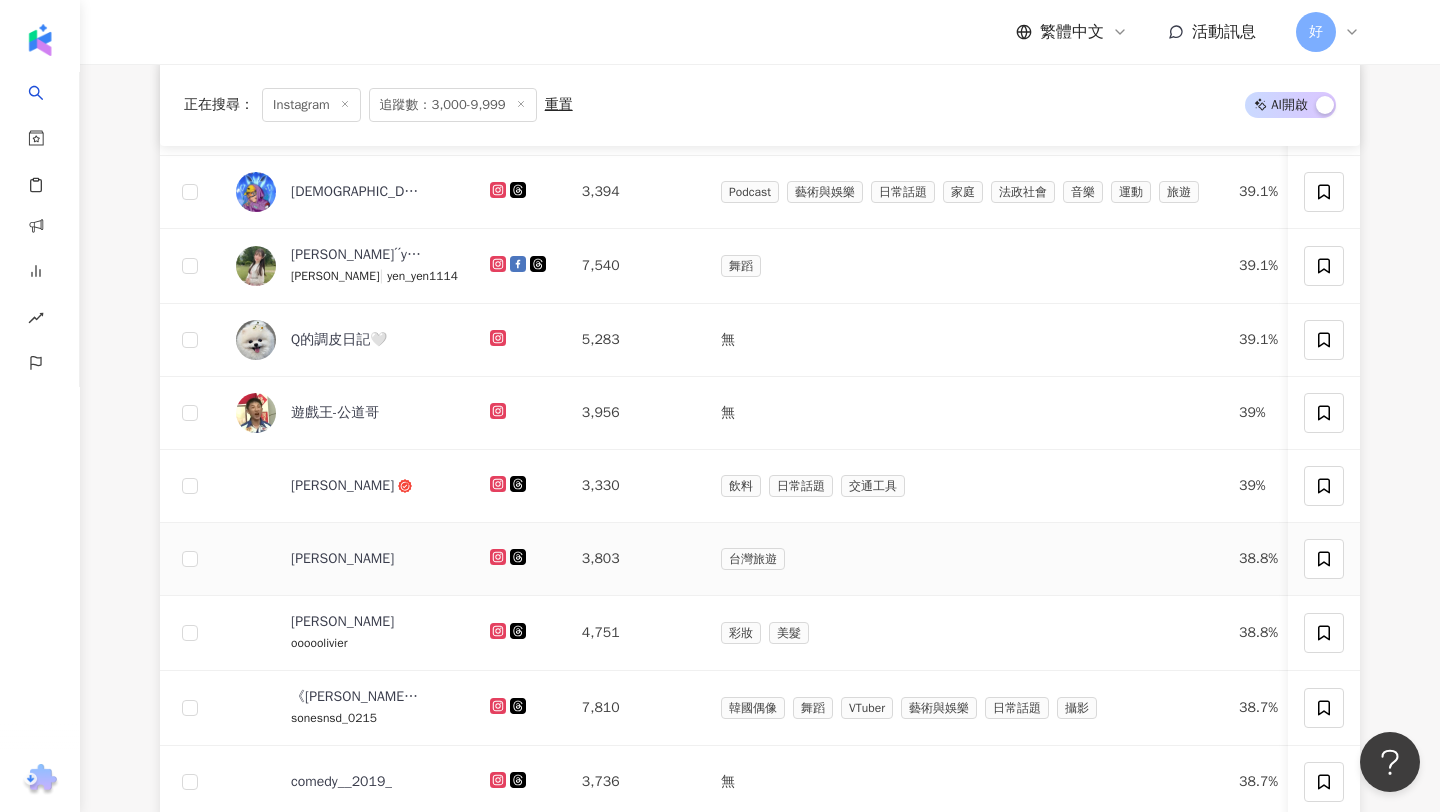 scroll, scrollTop: 690, scrollLeft: 0, axis: vertical 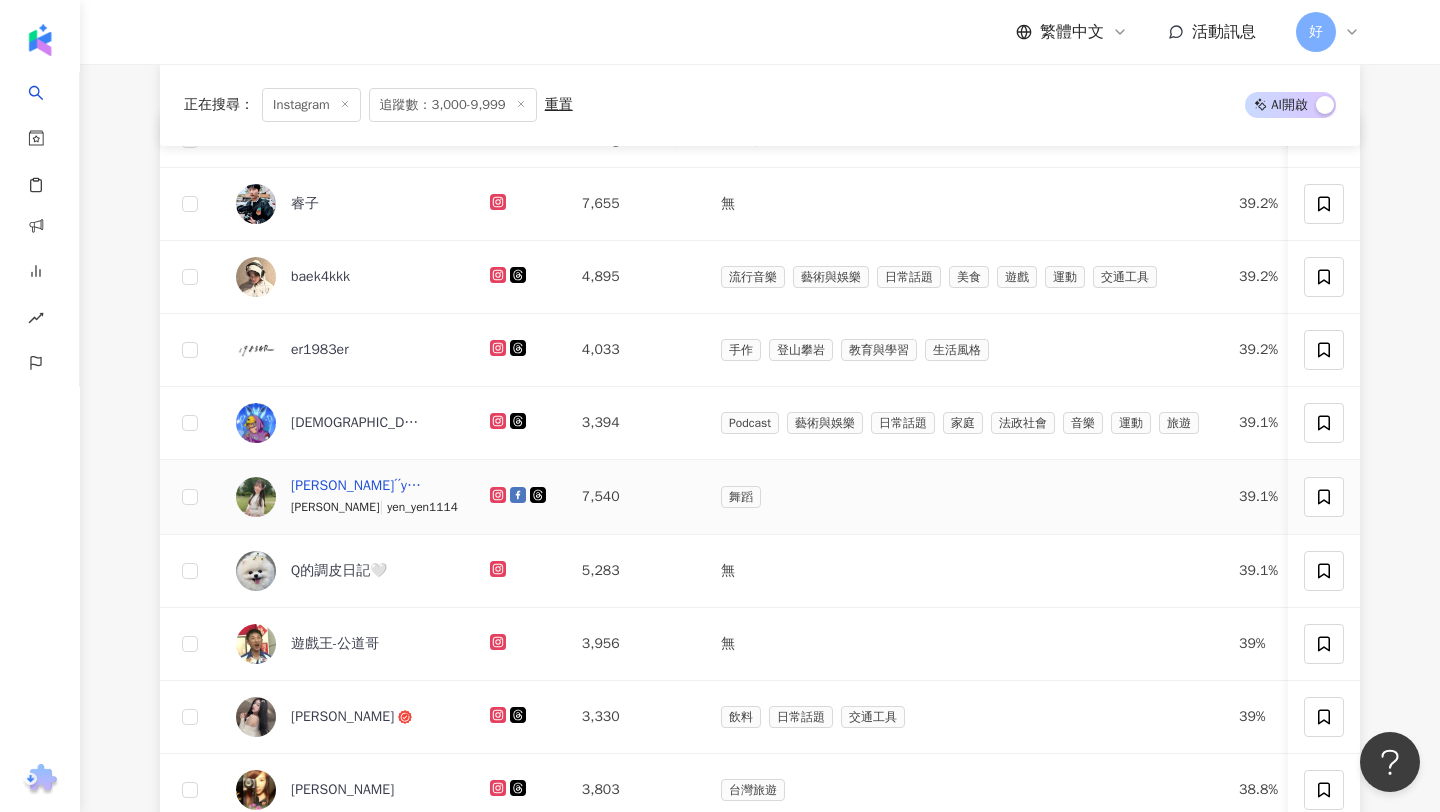 click on "Yun′′yun 雲雲" at bounding box center [356, 486] 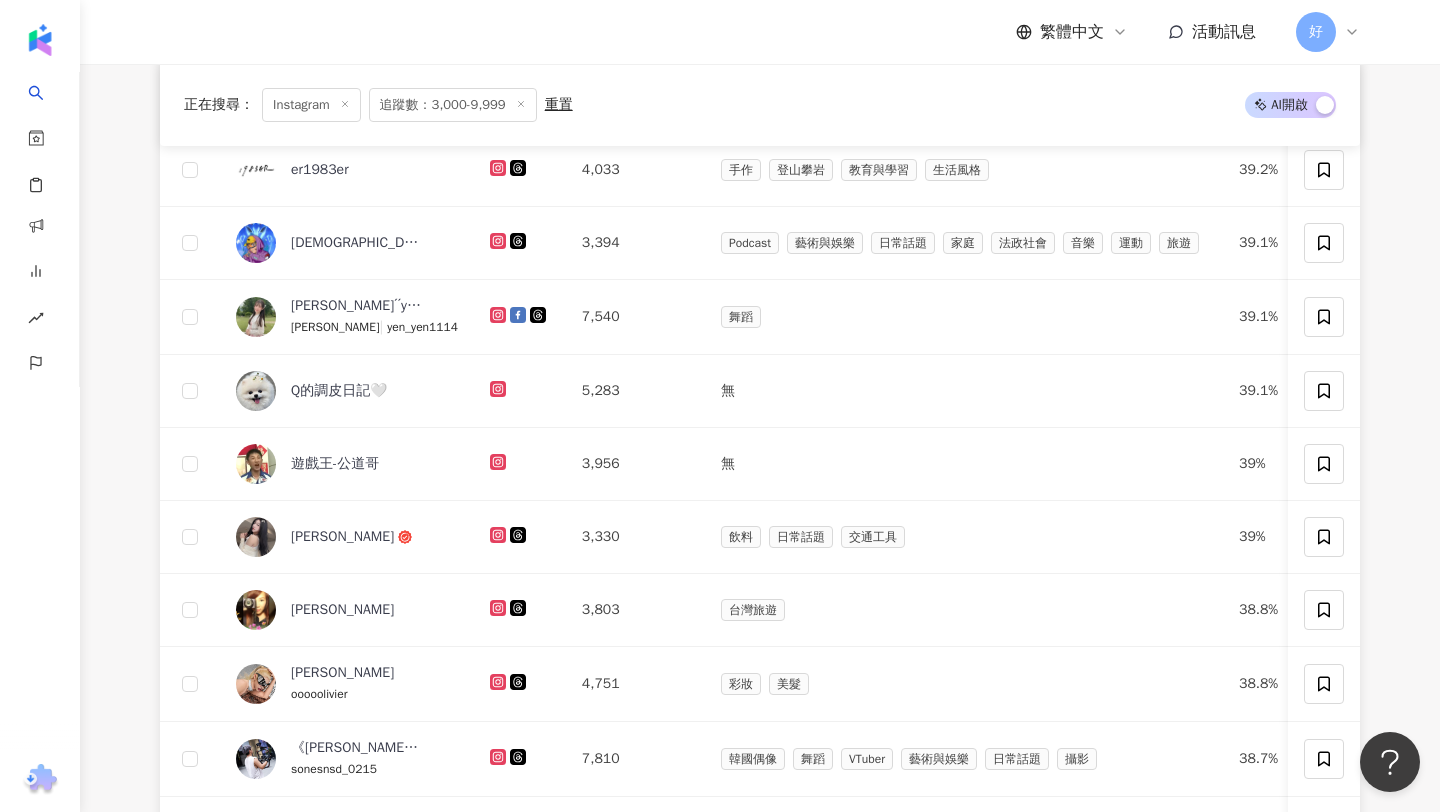 scroll, scrollTop: 1288, scrollLeft: 0, axis: vertical 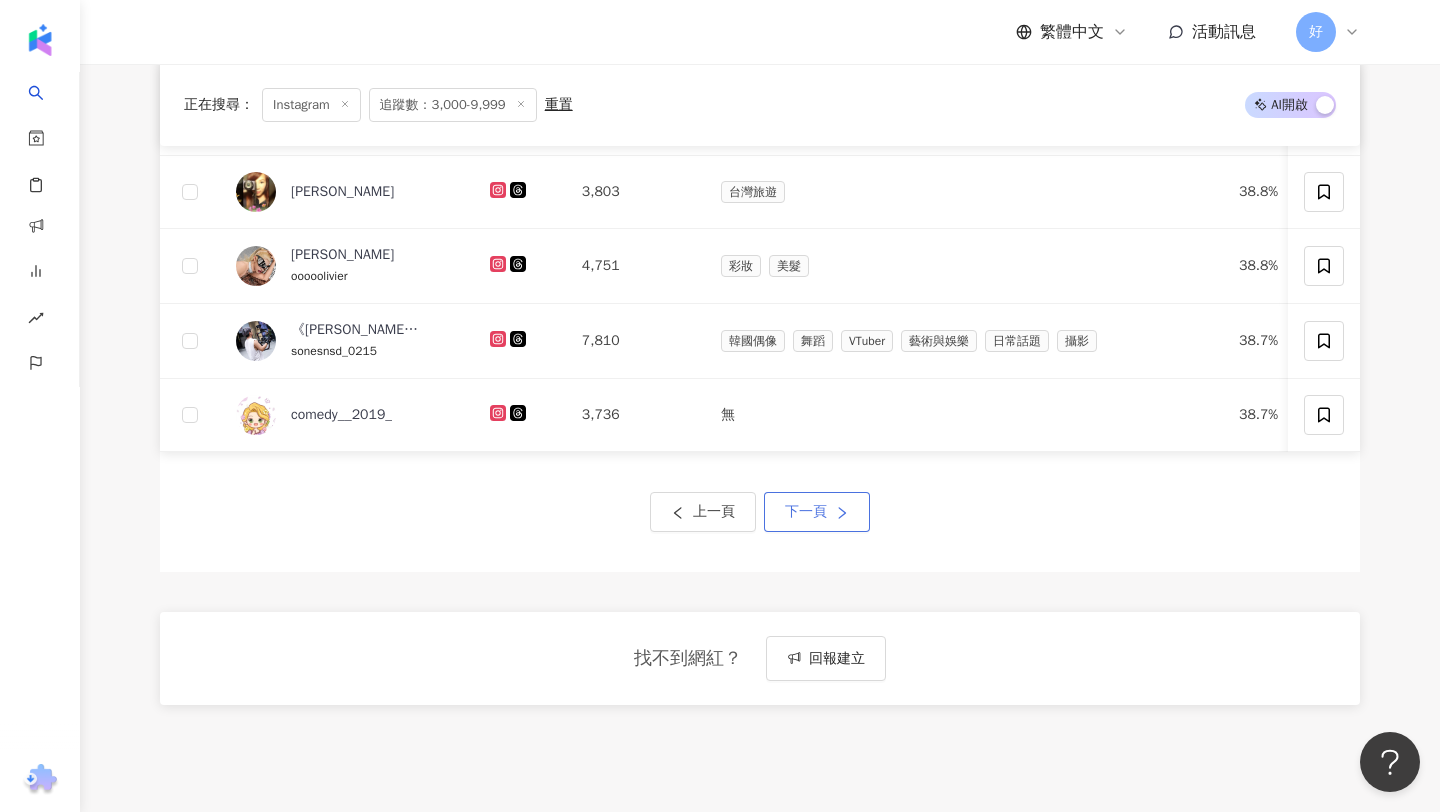 click on "下一頁" at bounding box center (806, 512) 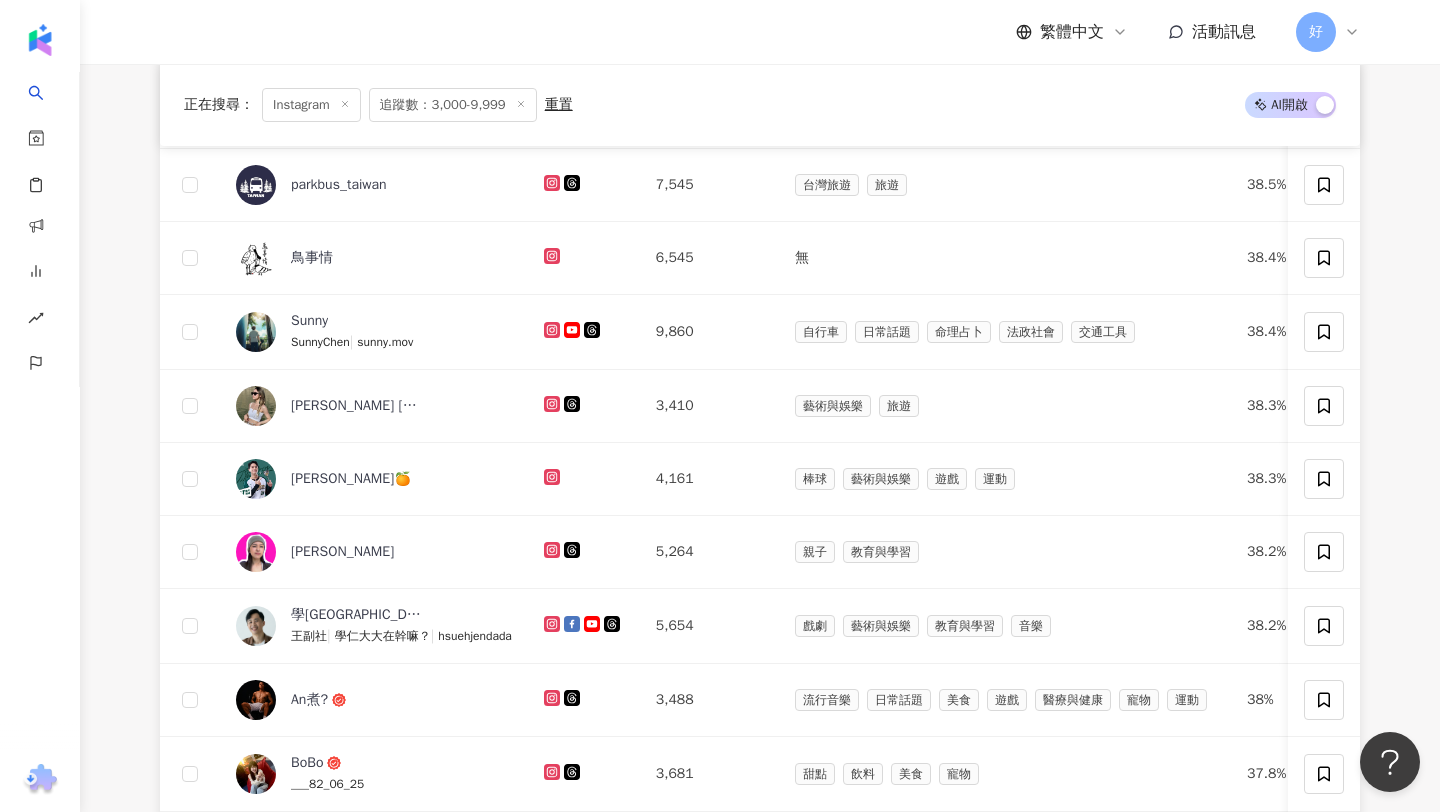 scroll, scrollTop: 1288, scrollLeft: 0, axis: vertical 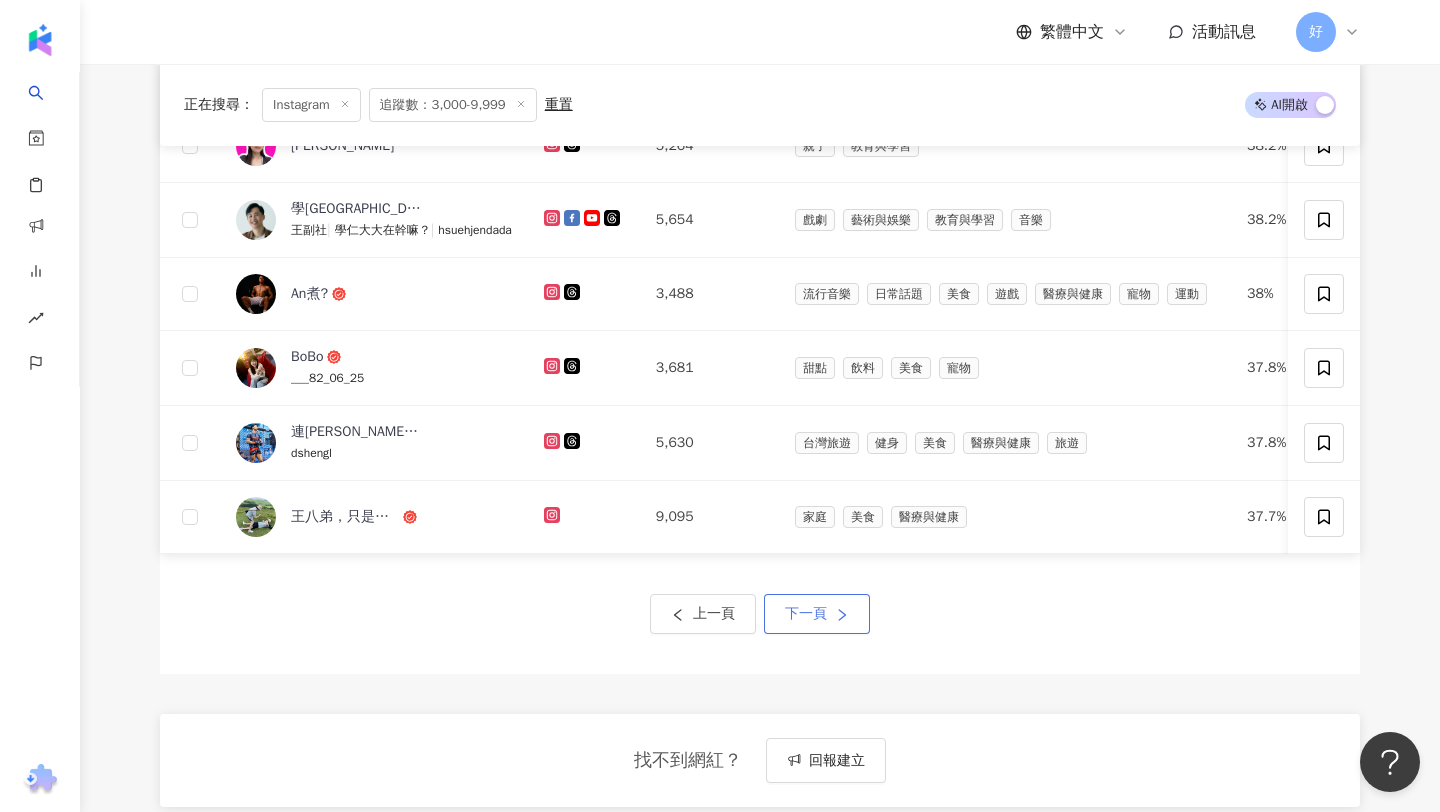 click on "下一頁" at bounding box center (806, 614) 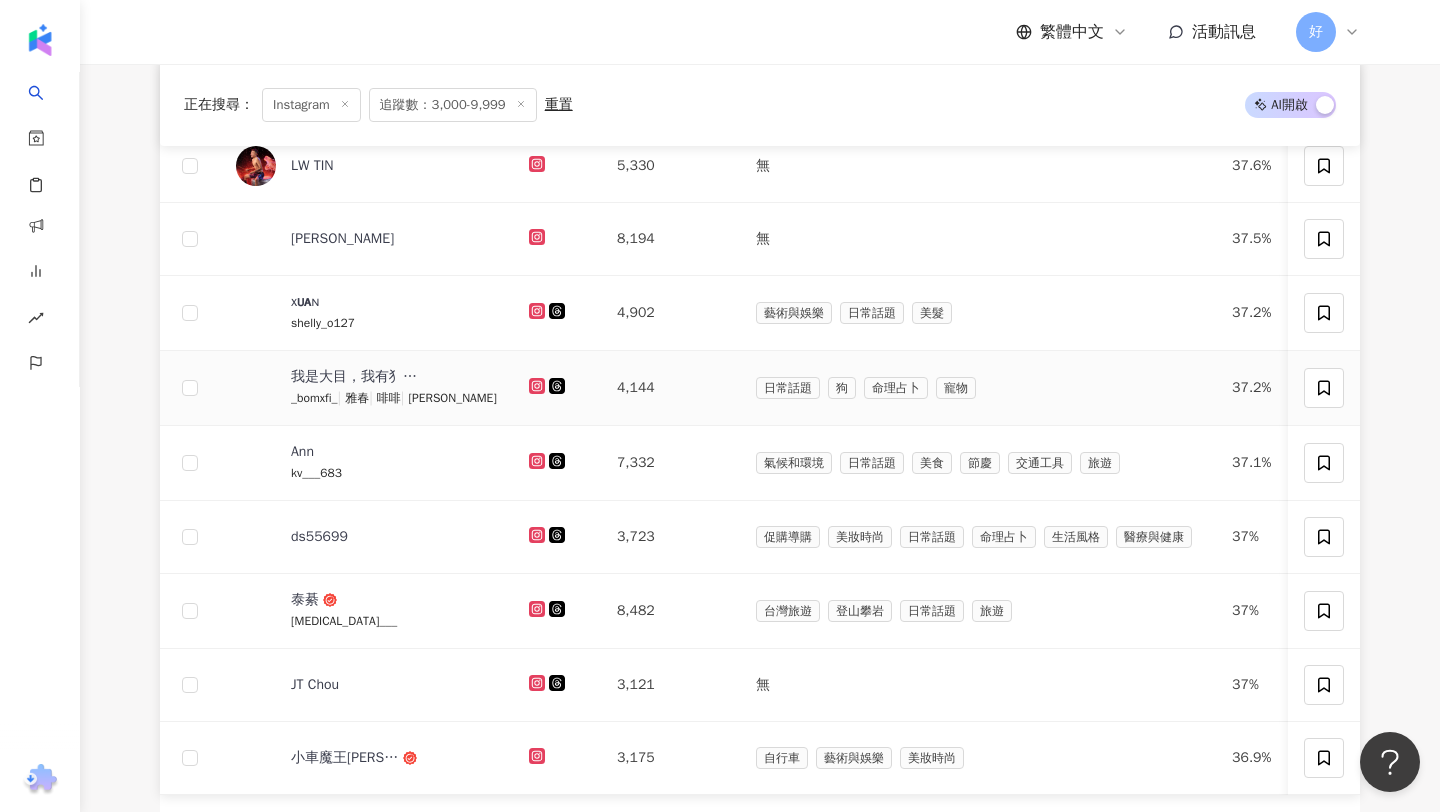 scroll, scrollTop: 1557, scrollLeft: 0, axis: vertical 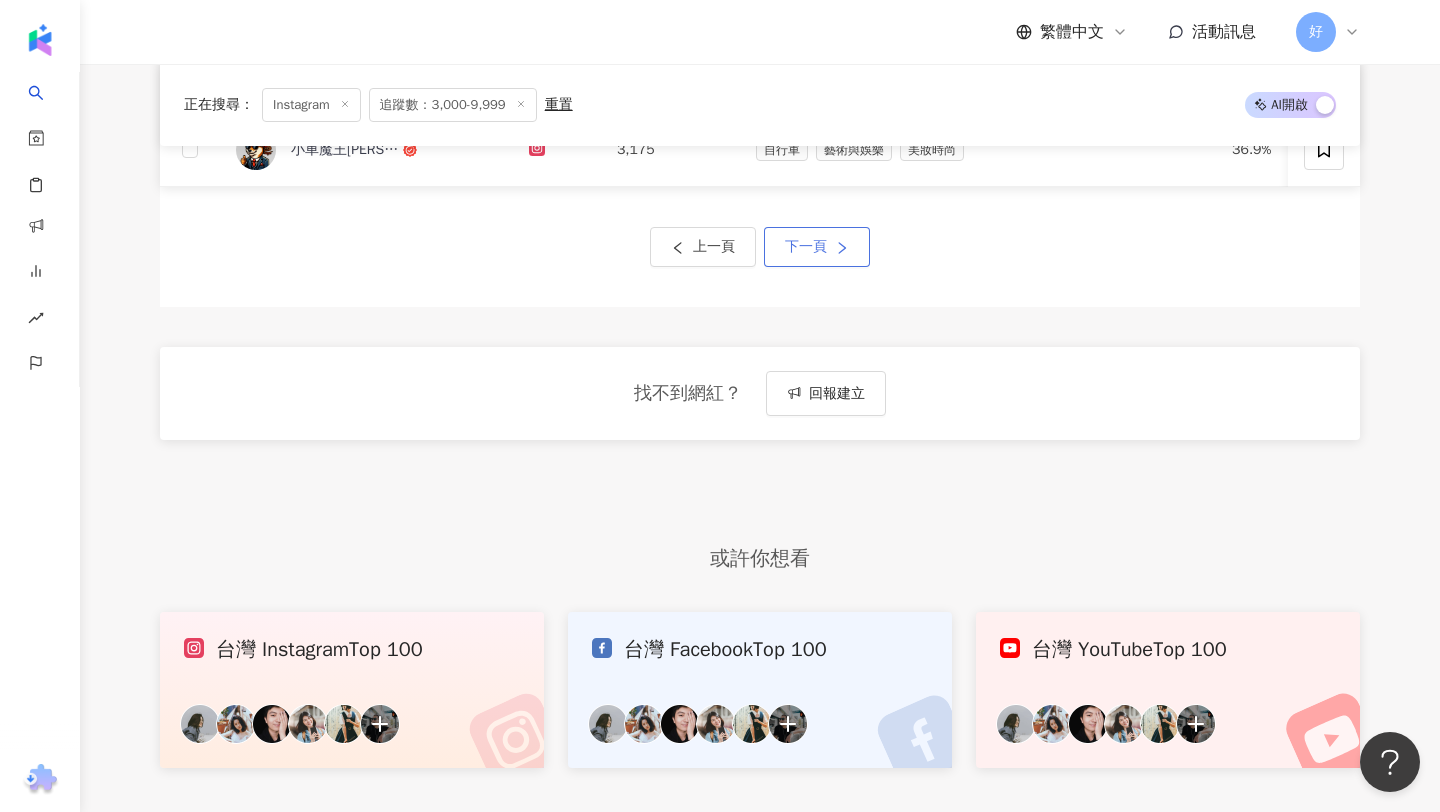 click on "下一頁" at bounding box center (806, 247) 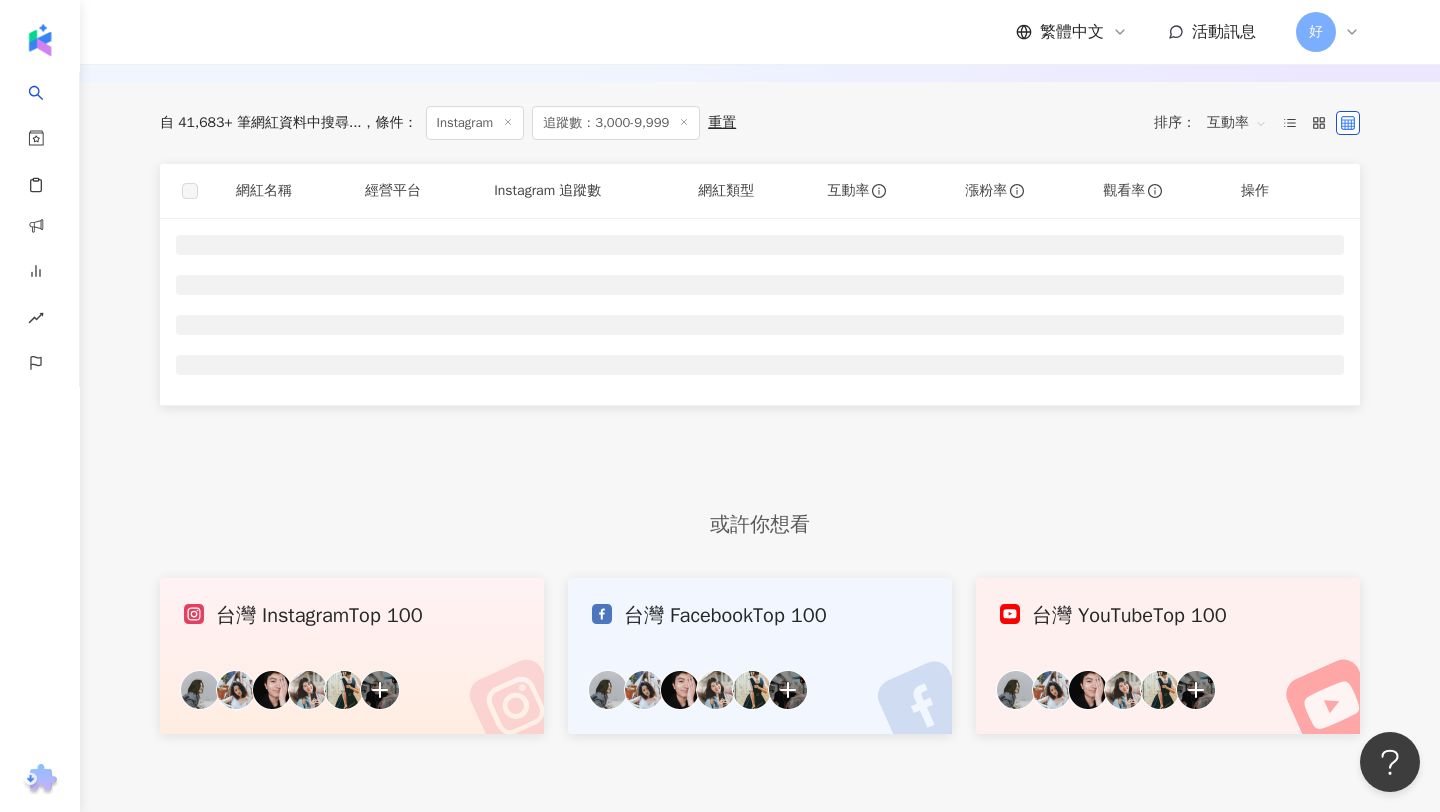 scroll, scrollTop: 426, scrollLeft: 0, axis: vertical 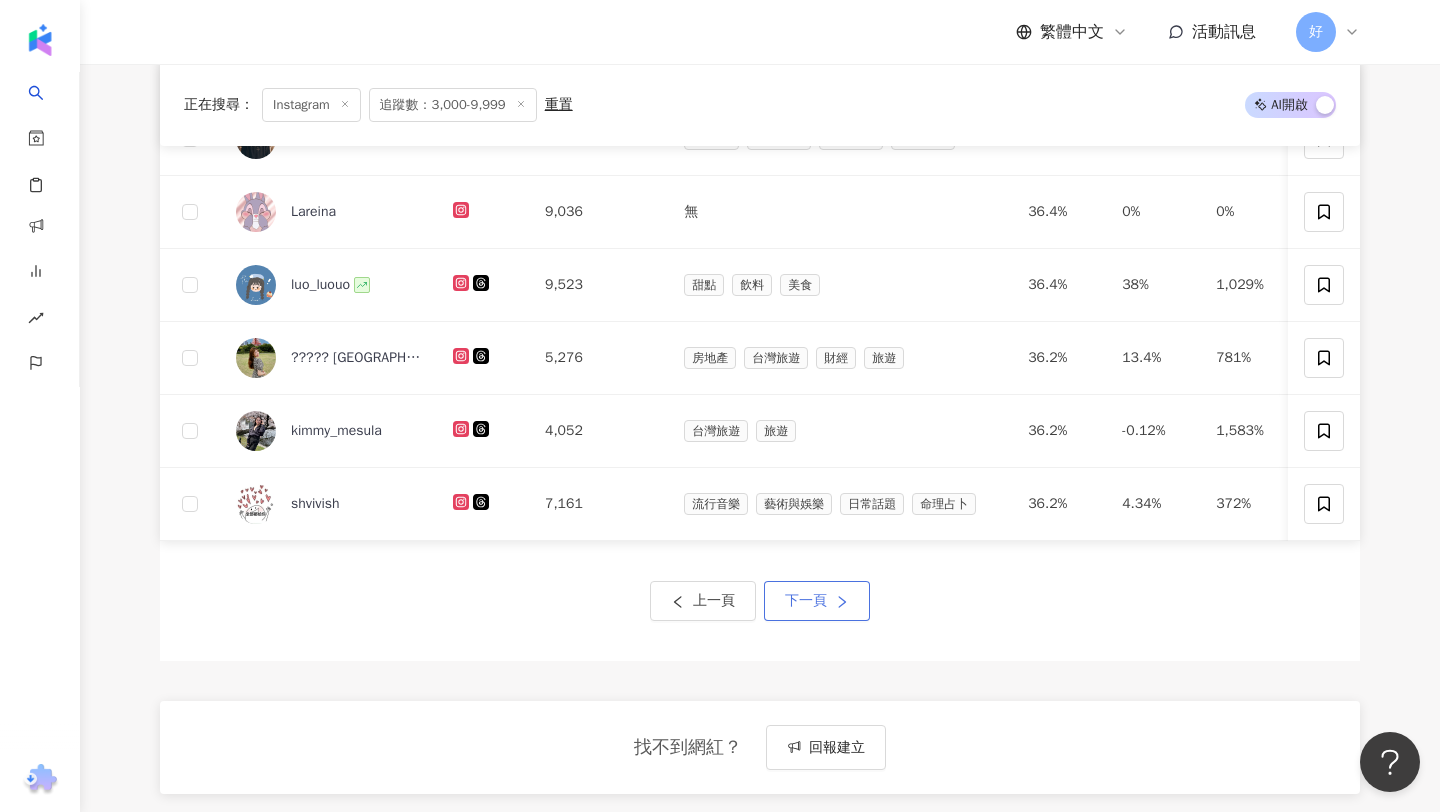 click on "下一頁" at bounding box center [817, 601] 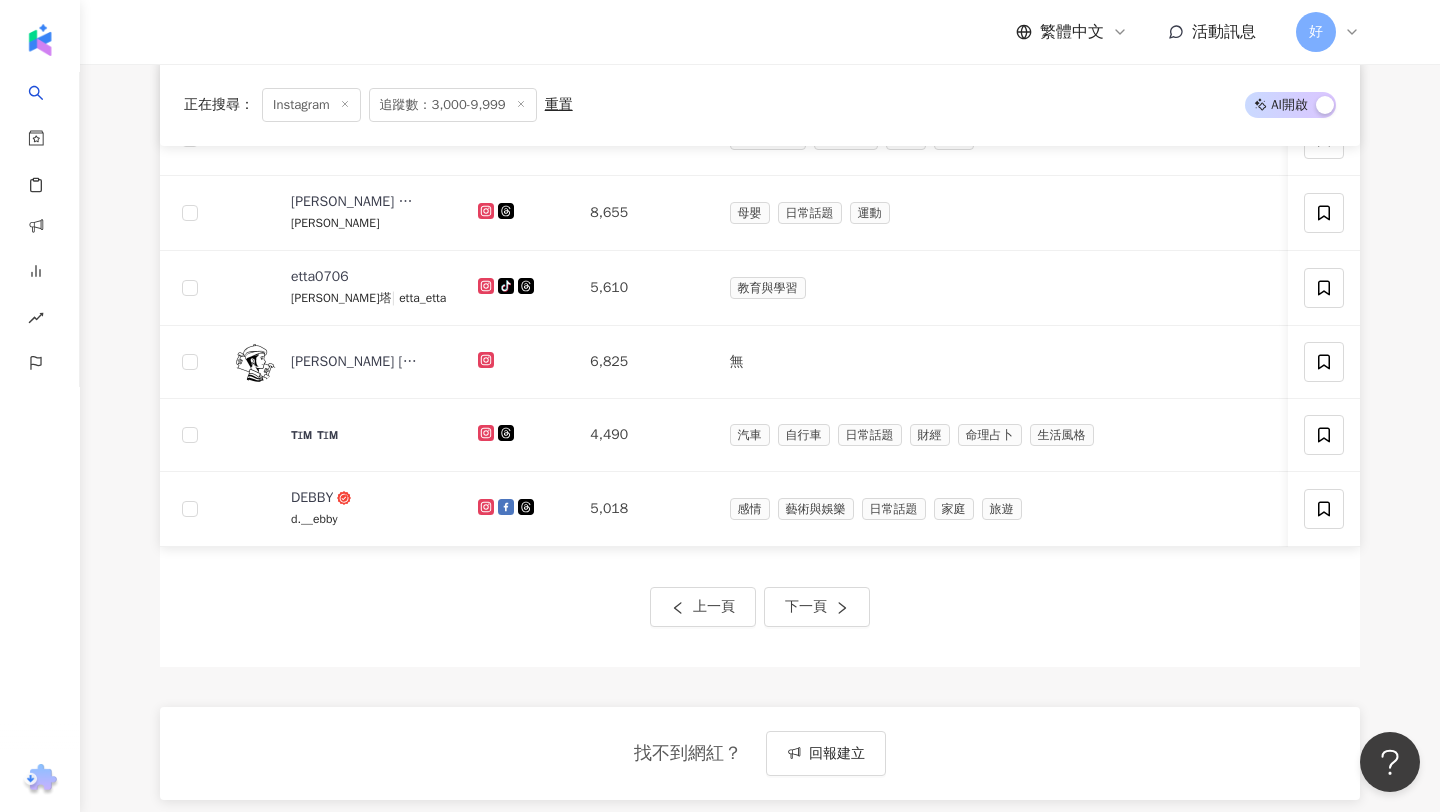 scroll, scrollTop: 1257, scrollLeft: 0, axis: vertical 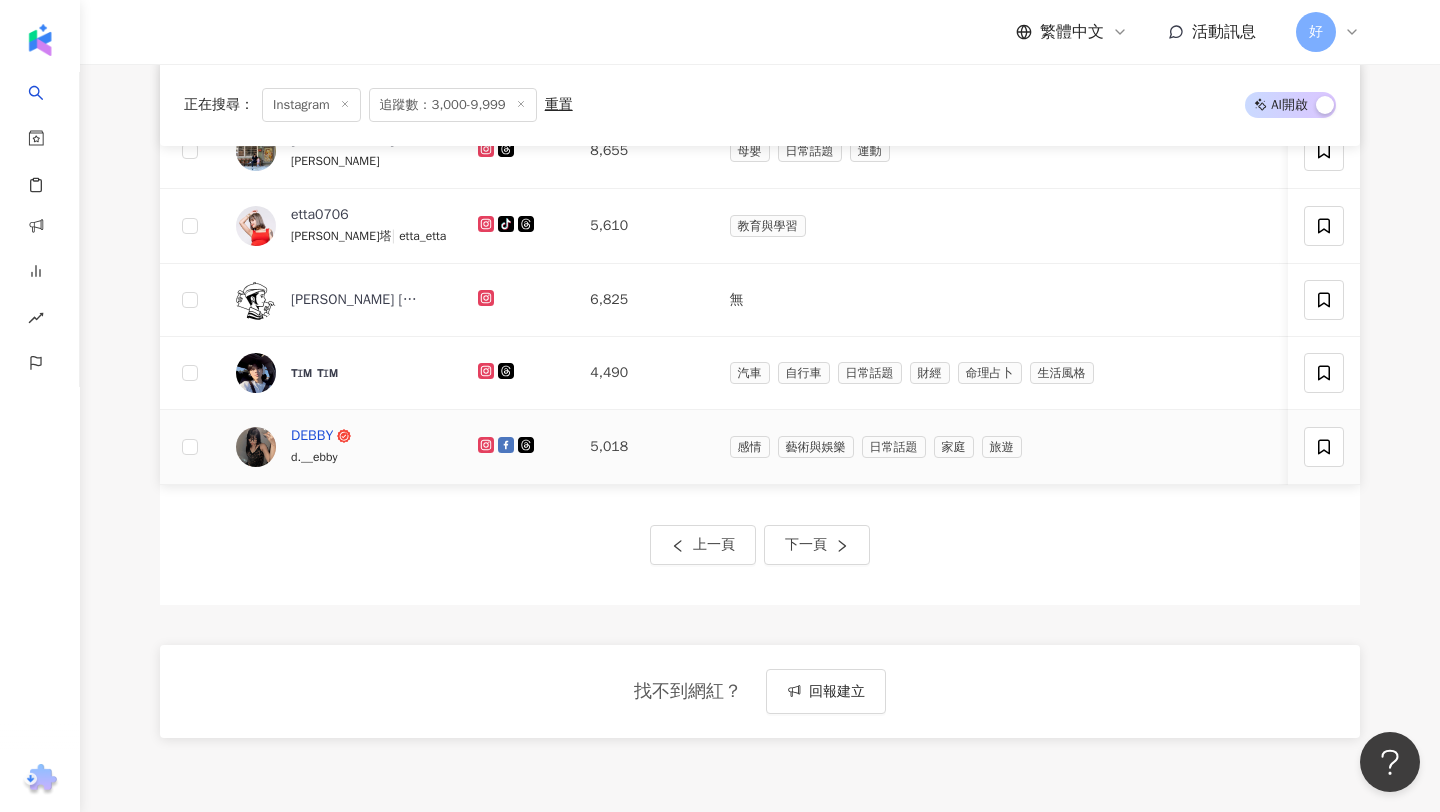 click on "DEBBY" at bounding box center (312, 436) 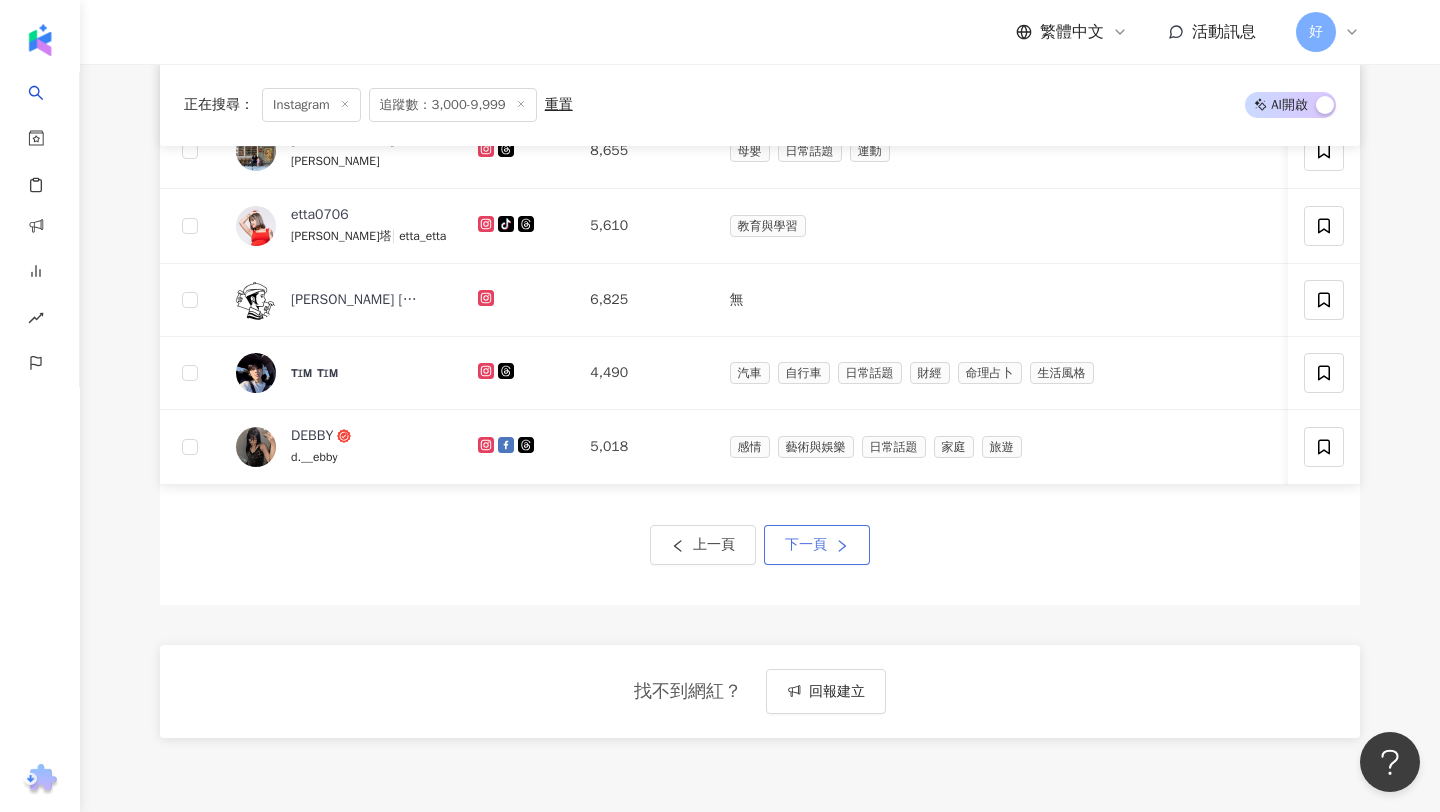 click on "下一頁" at bounding box center (817, 545) 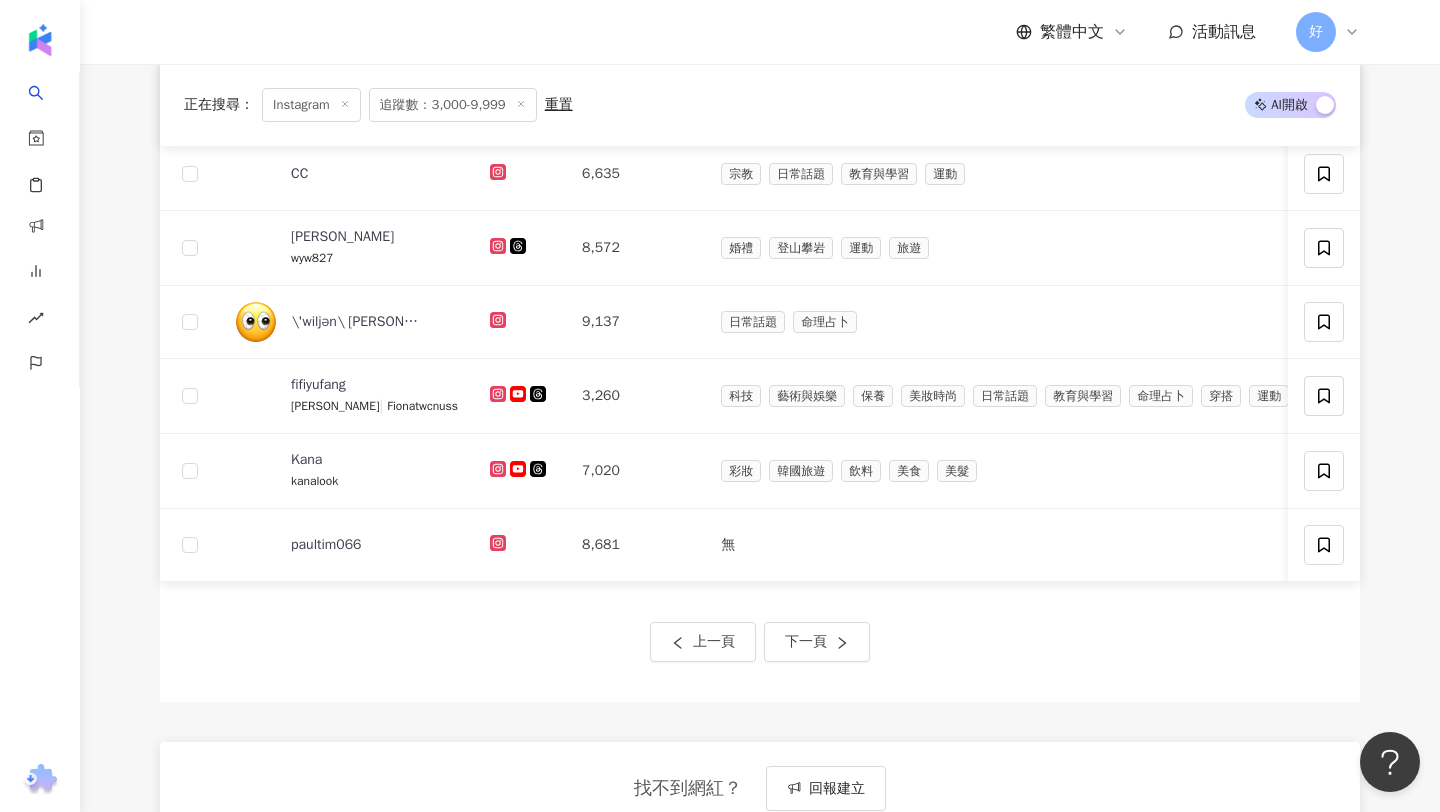 scroll, scrollTop: 1449, scrollLeft: 0, axis: vertical 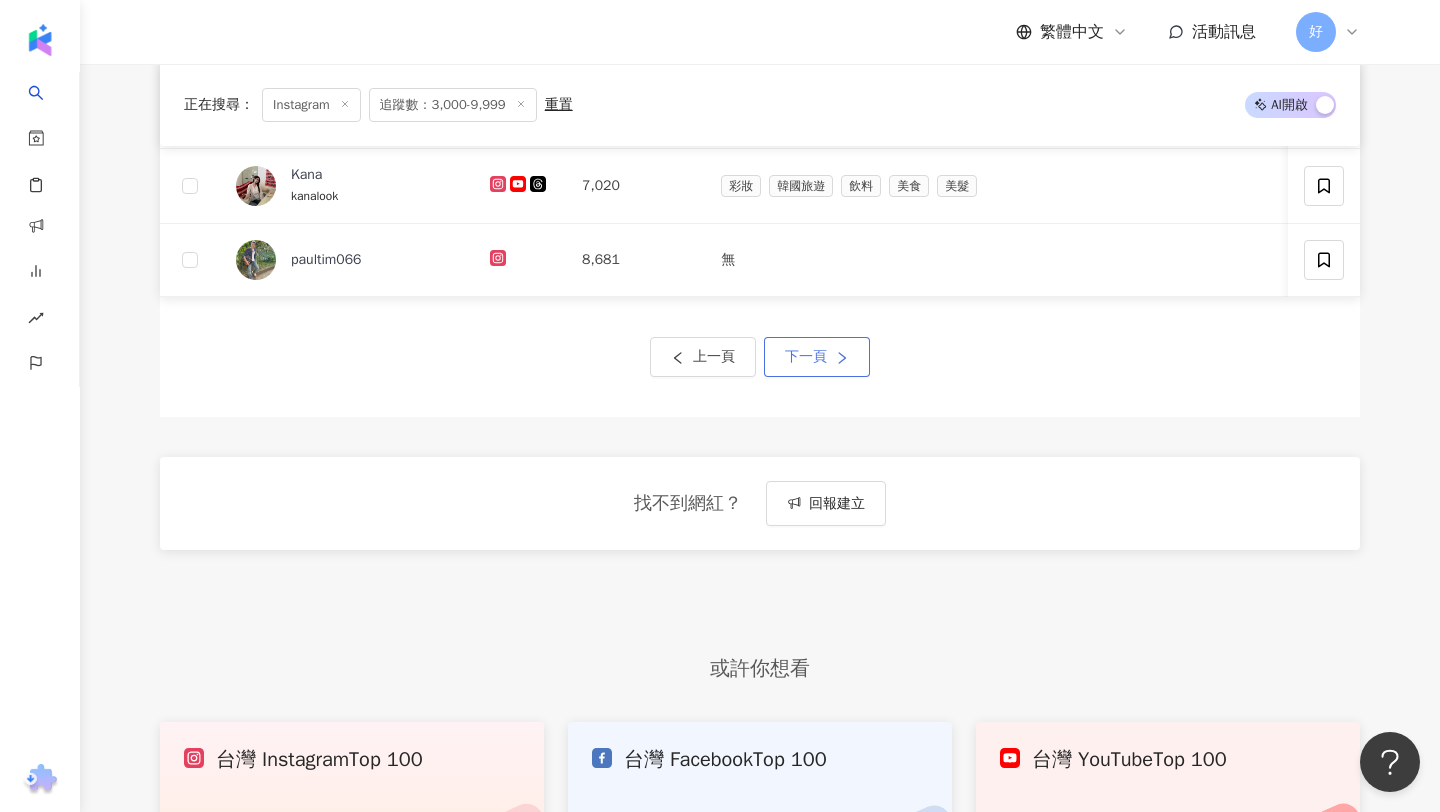 click on "下一頁" at bounding box center [806, 357] 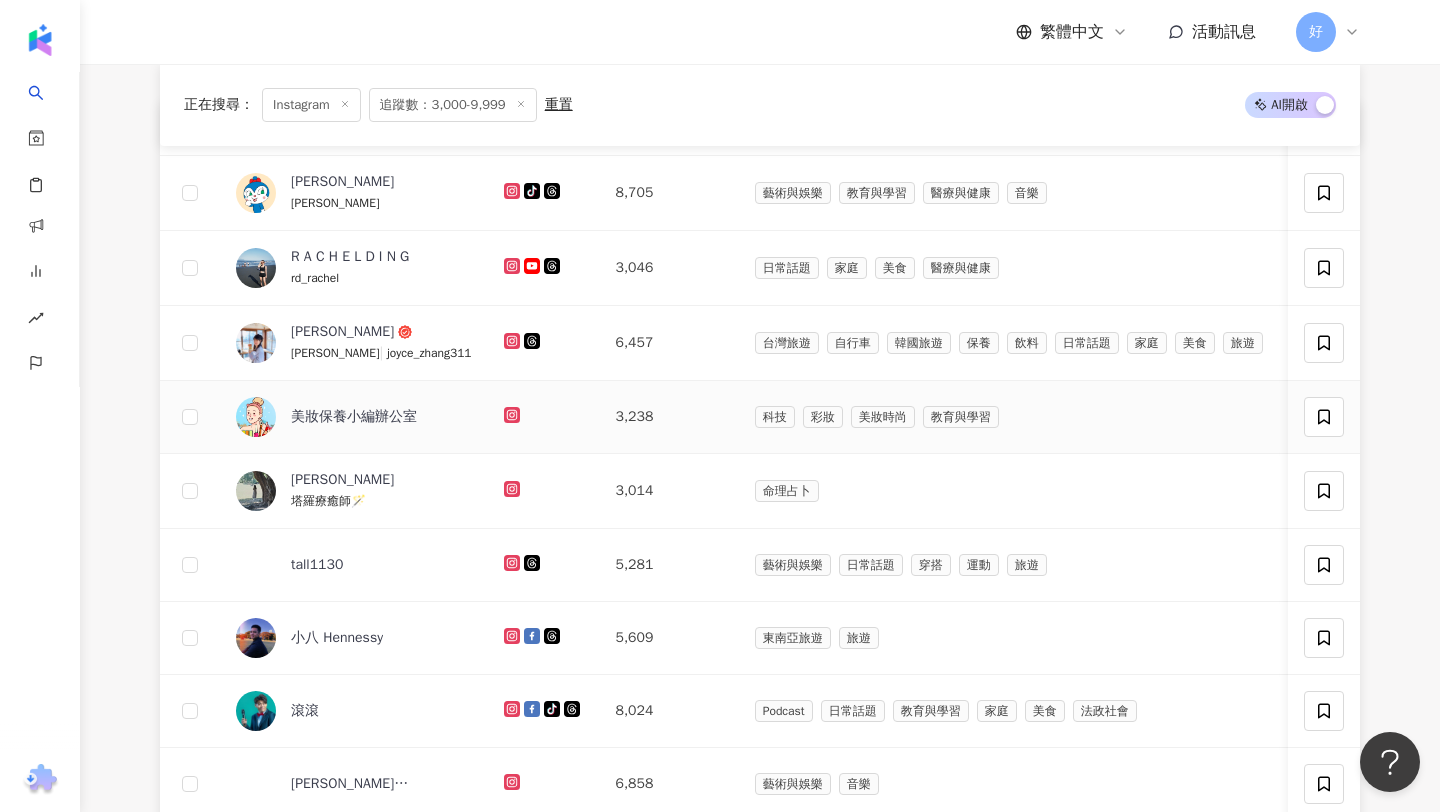 scroll, scrollTop: 1130, scrollLeft: 0, axis: vertical 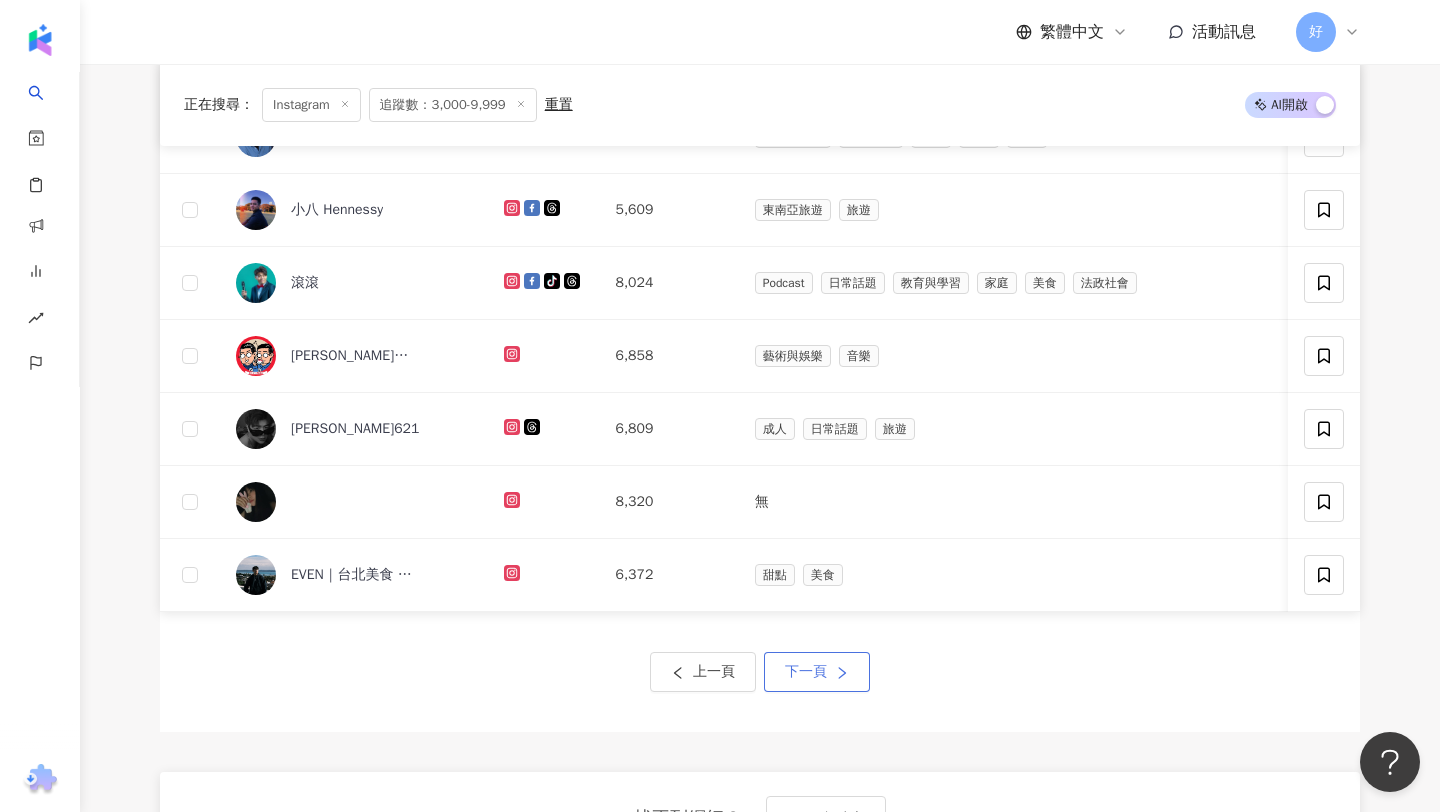 click on "下一頁" at bounding box center [806, 672] 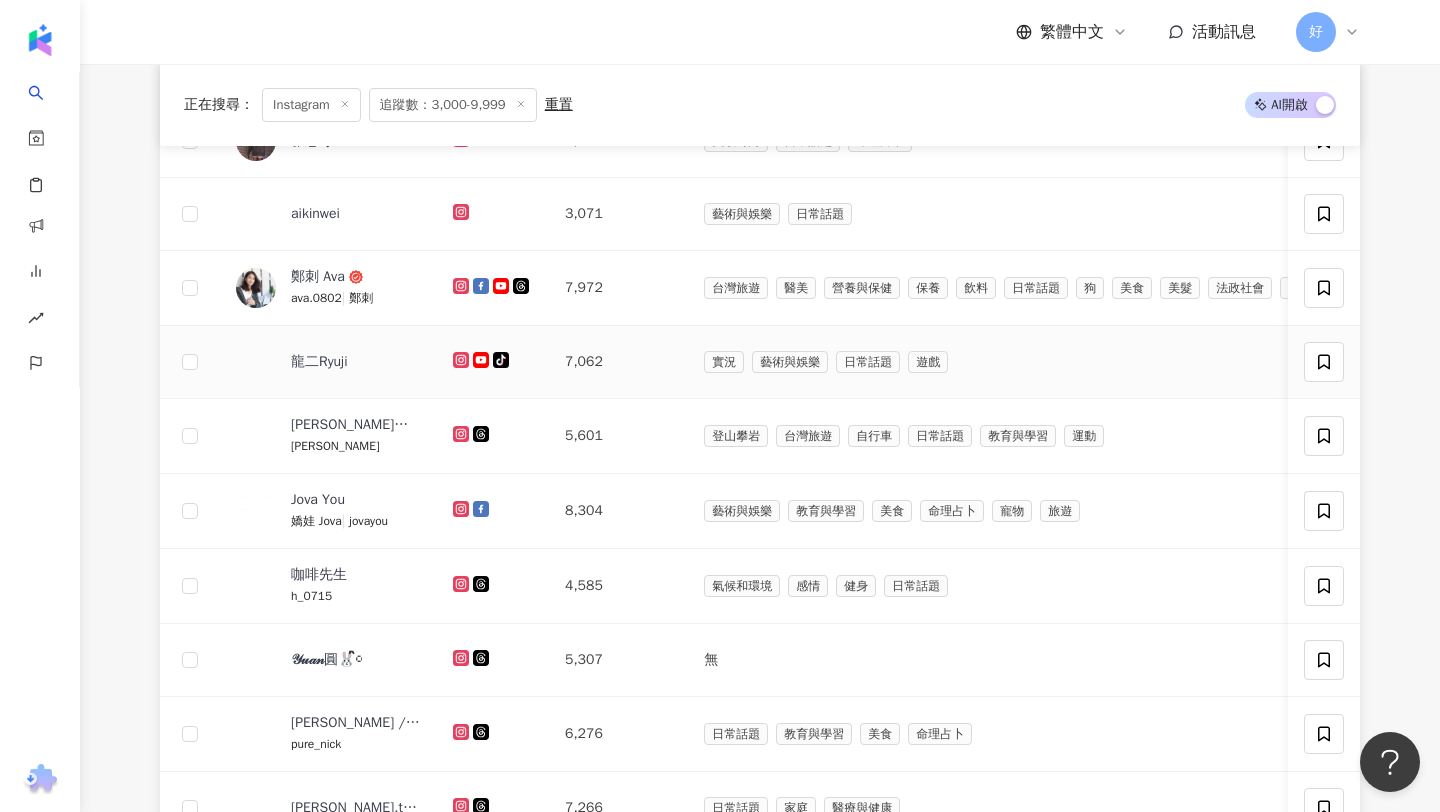 scroll, scrollTop: 808, scrollLeft: 0, axis: vertical 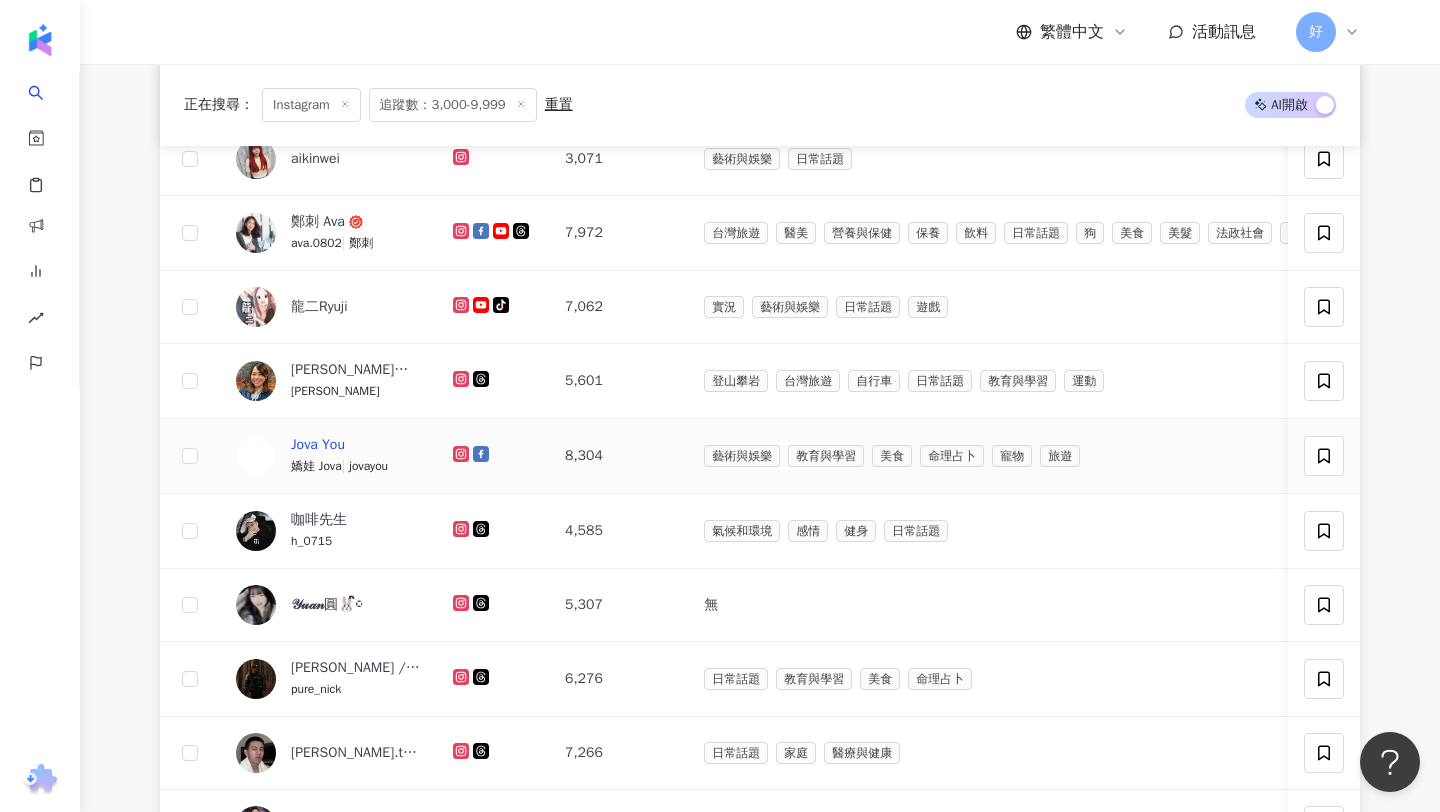 click on "Jova You" at bounding box center (318, 445) 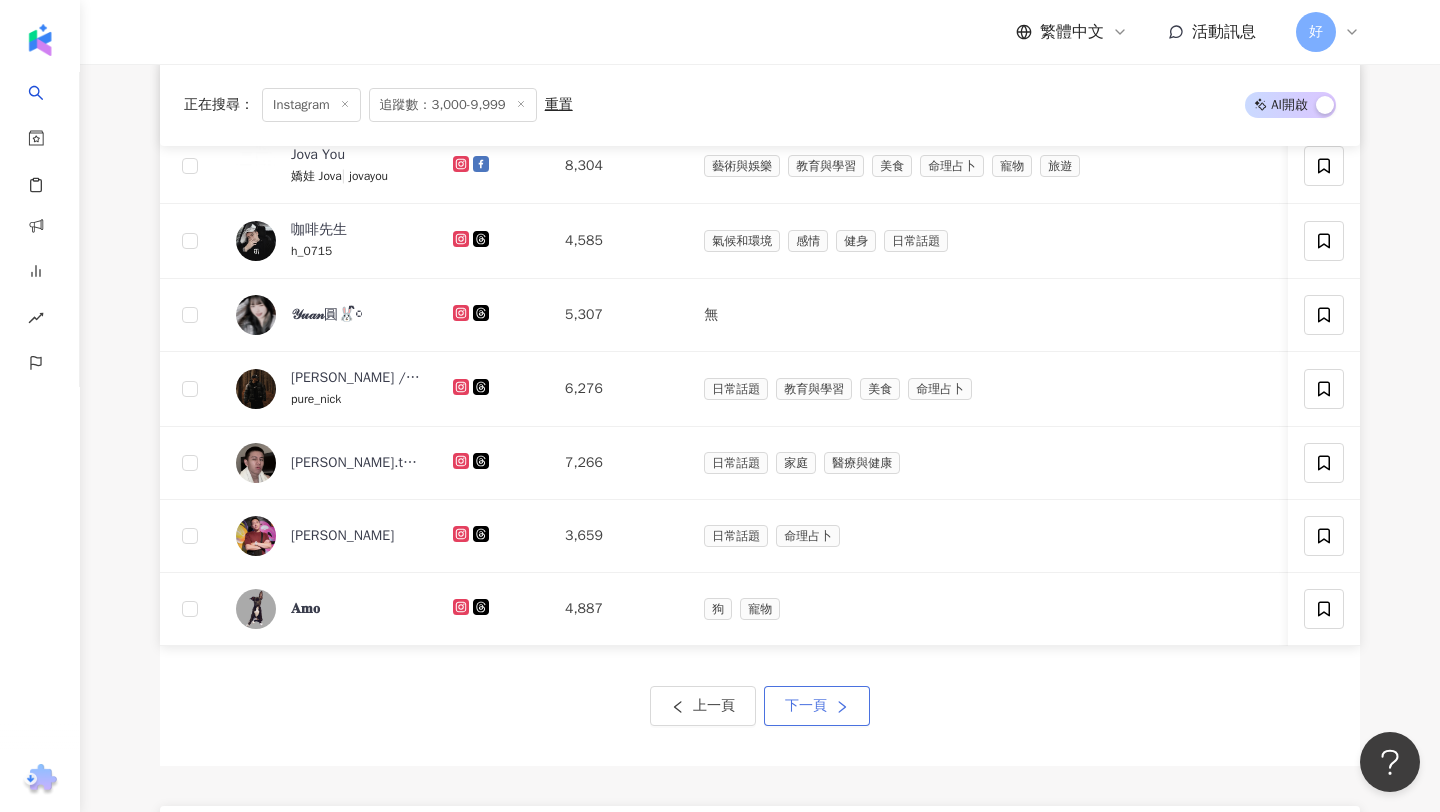 click on "下一頁" at bounding box center (806, 706) 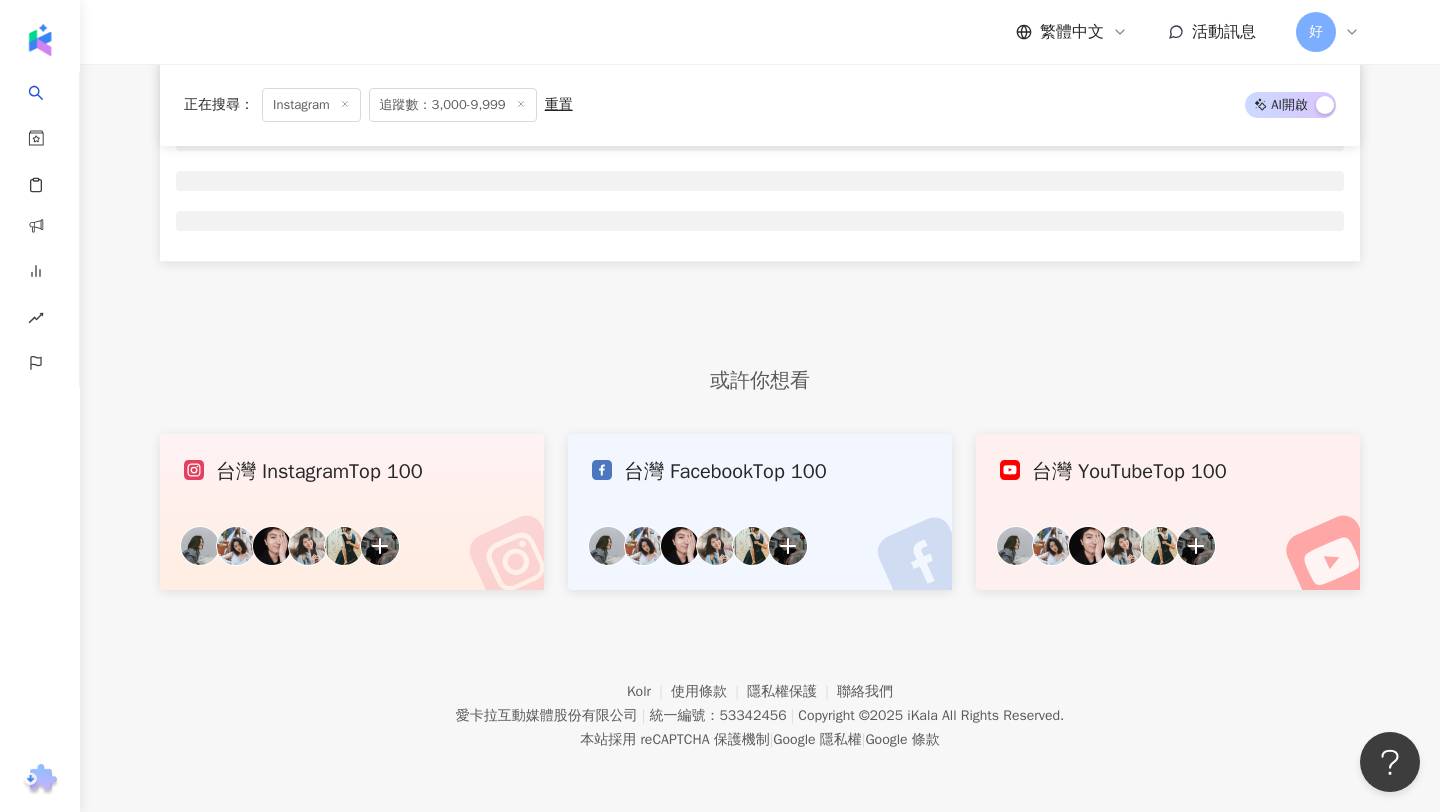 scroll, scrollTop: 782, scrollLeft: 0, axis: vertical 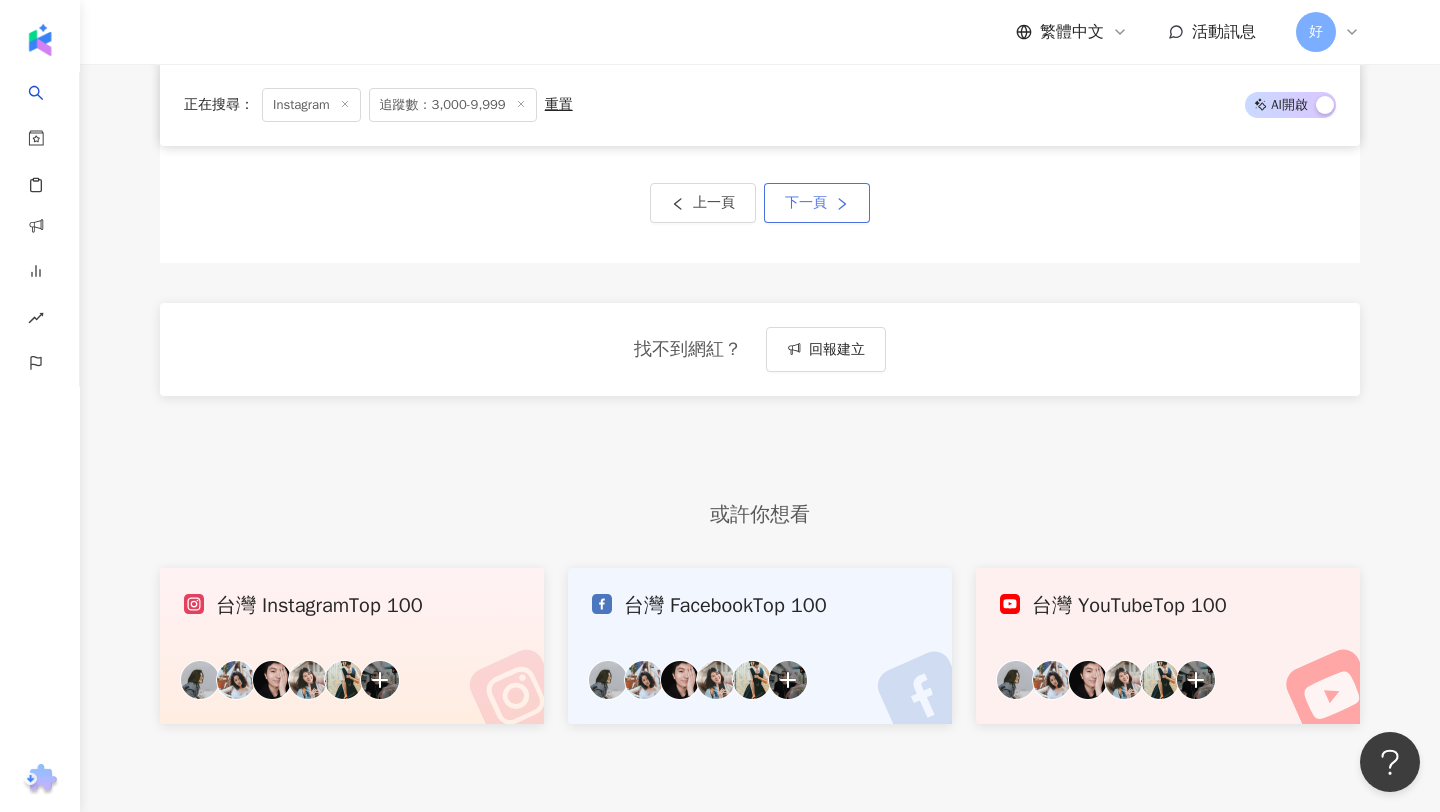 click on "下一頁" at bounding box center (806, 203) 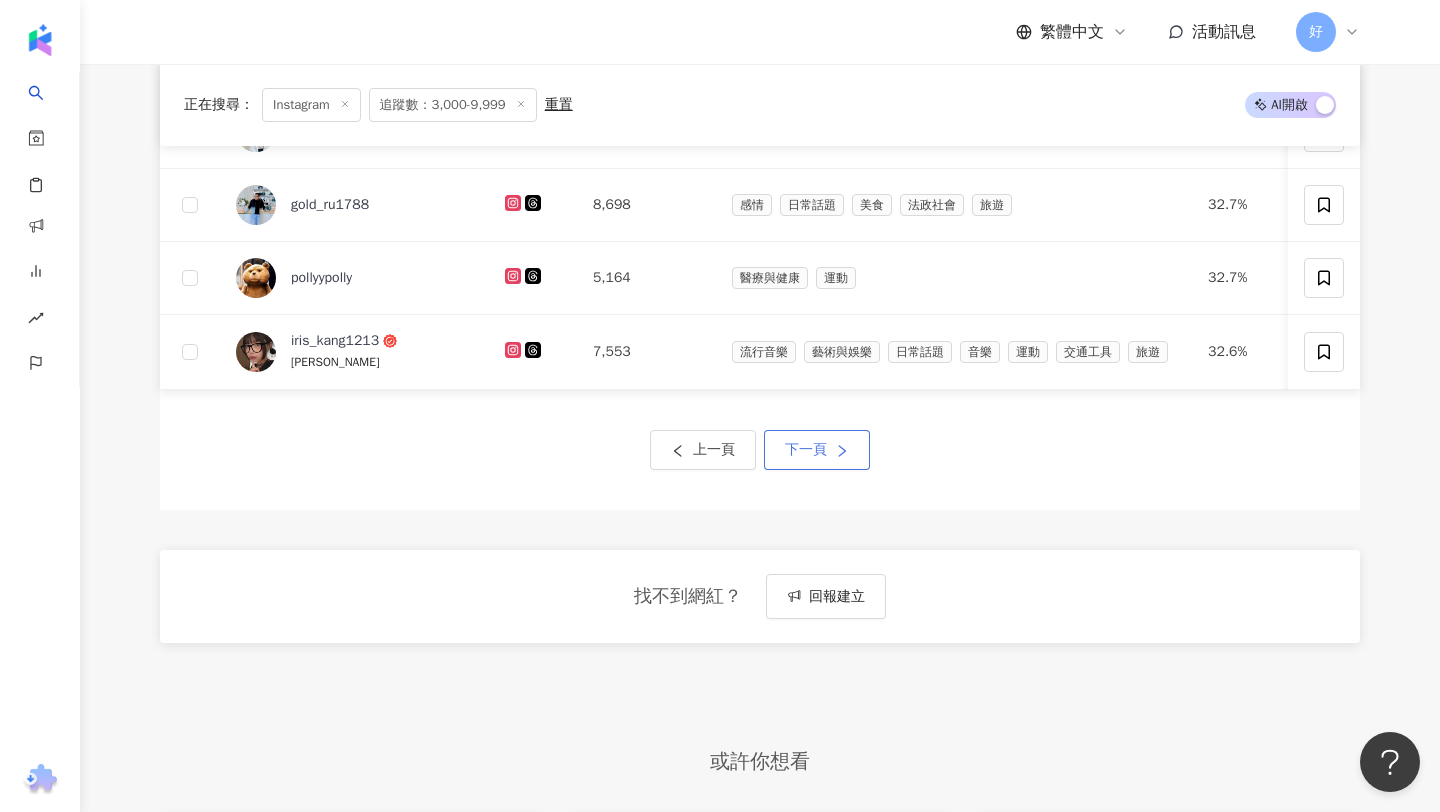click on "下一頁" at bounding box center [806, 450] 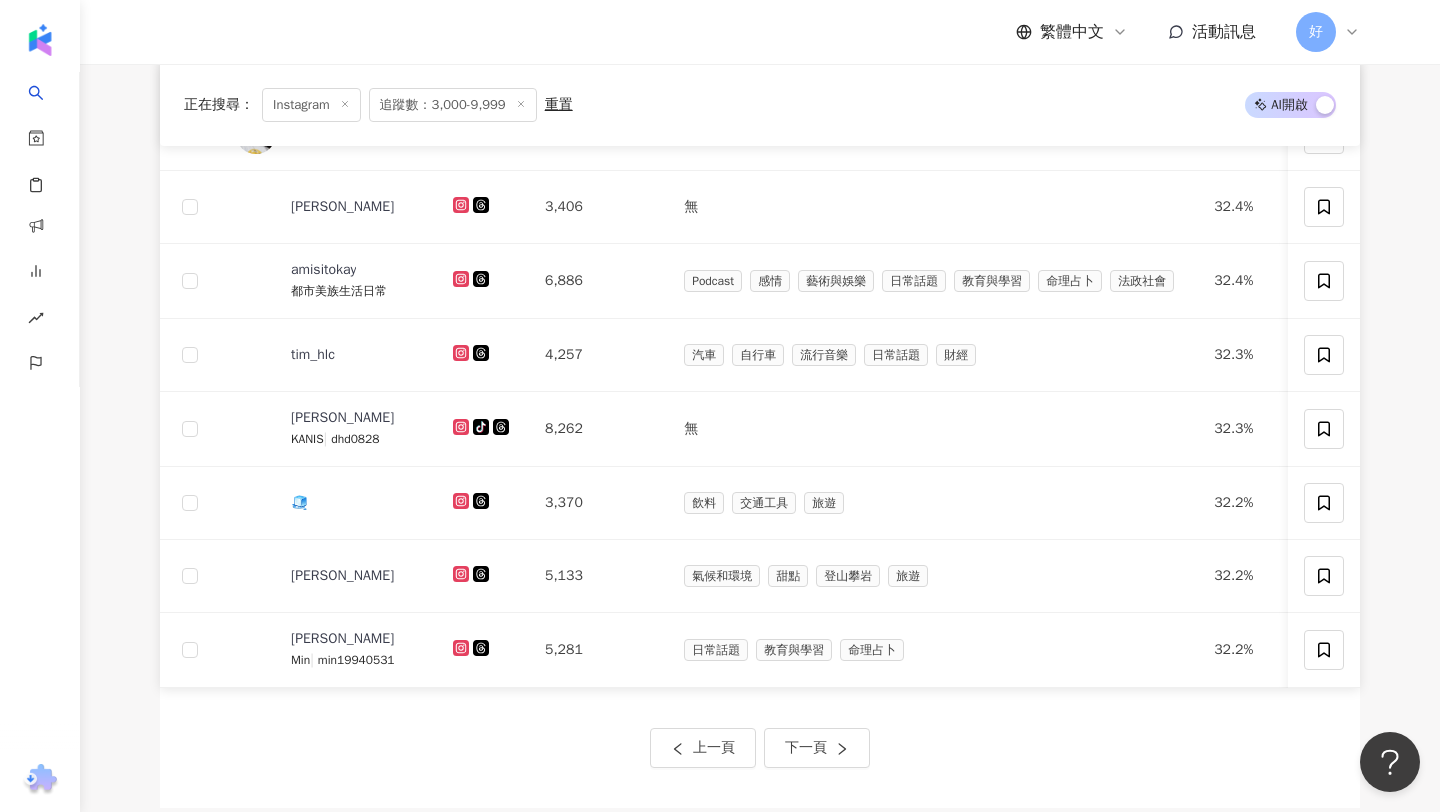 scroll, scrollTop: 1255, scrollLeft: 0, axis: vertical 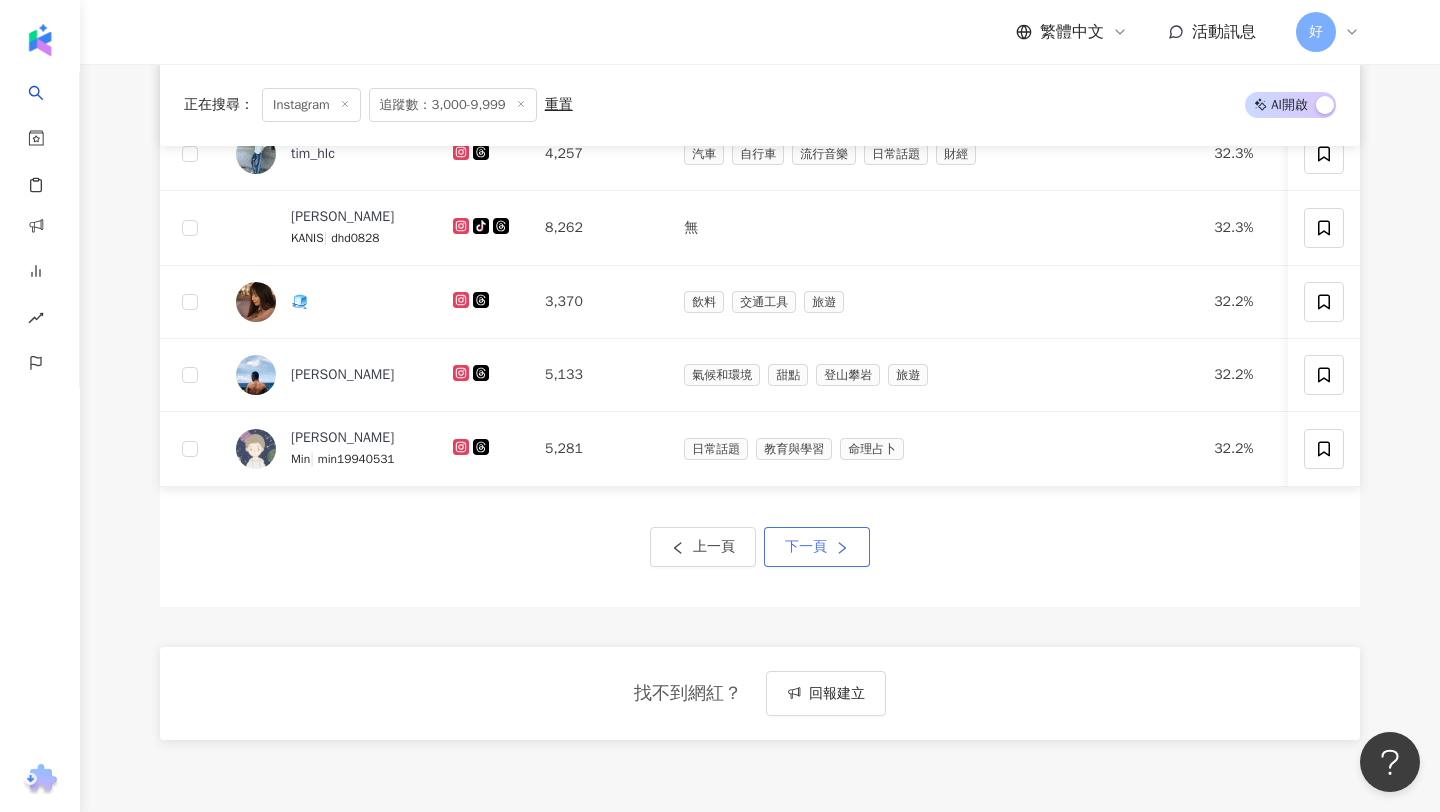 click on "下一頁" at bounding box center [817, 547] 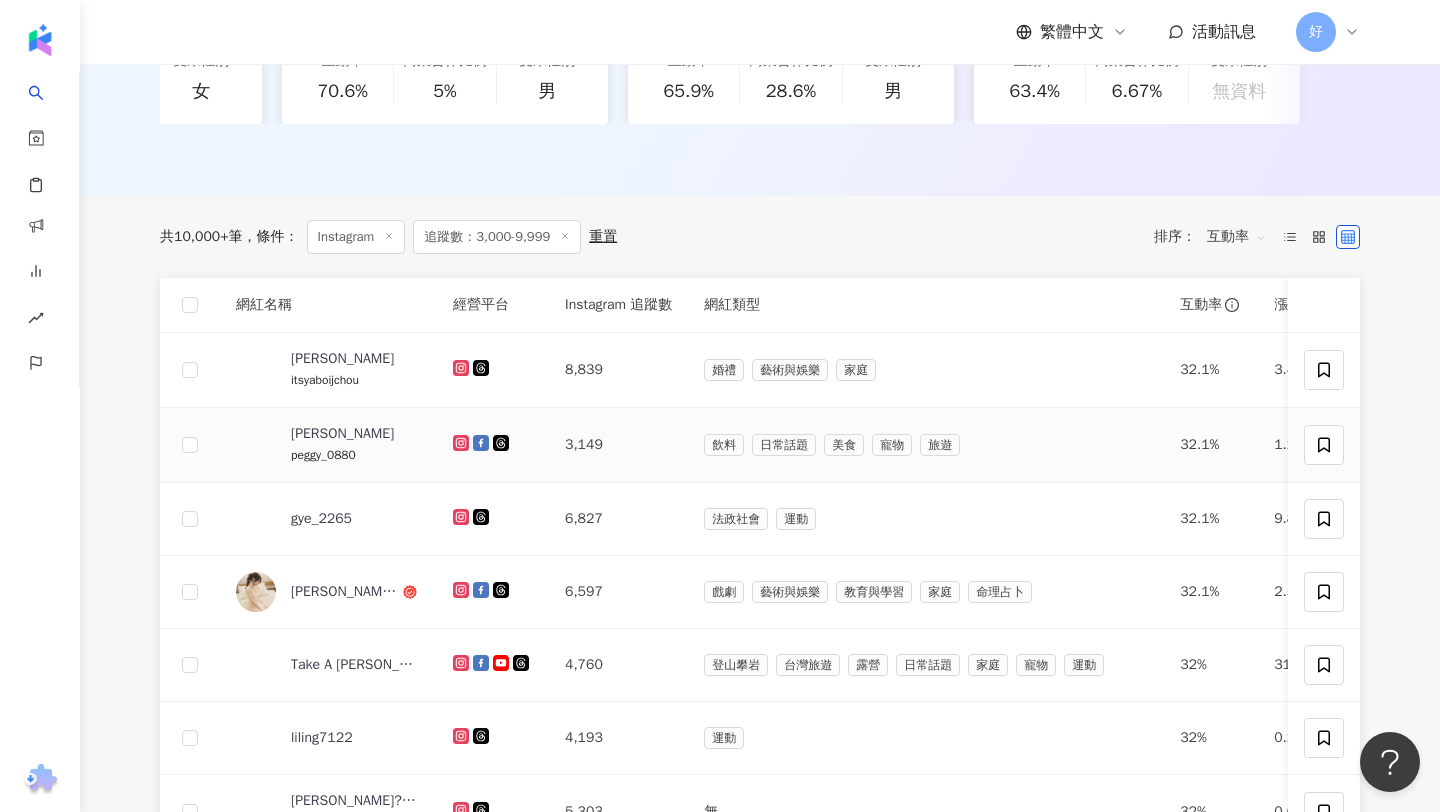scroll, scrollTop: 530, scrollLeft: 0, axis: vertical 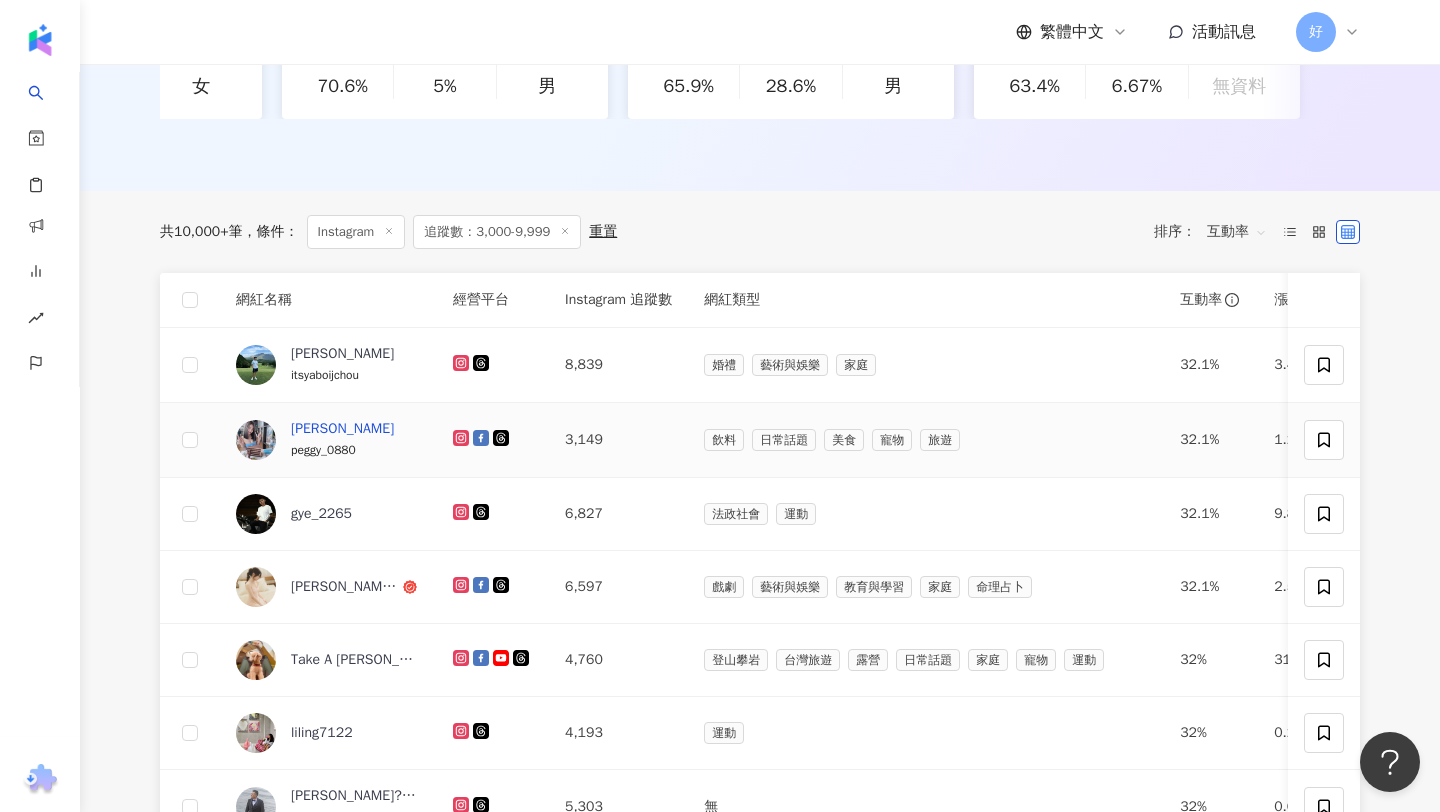 click on "鄧宇芩" at bounding box center (342, 429) 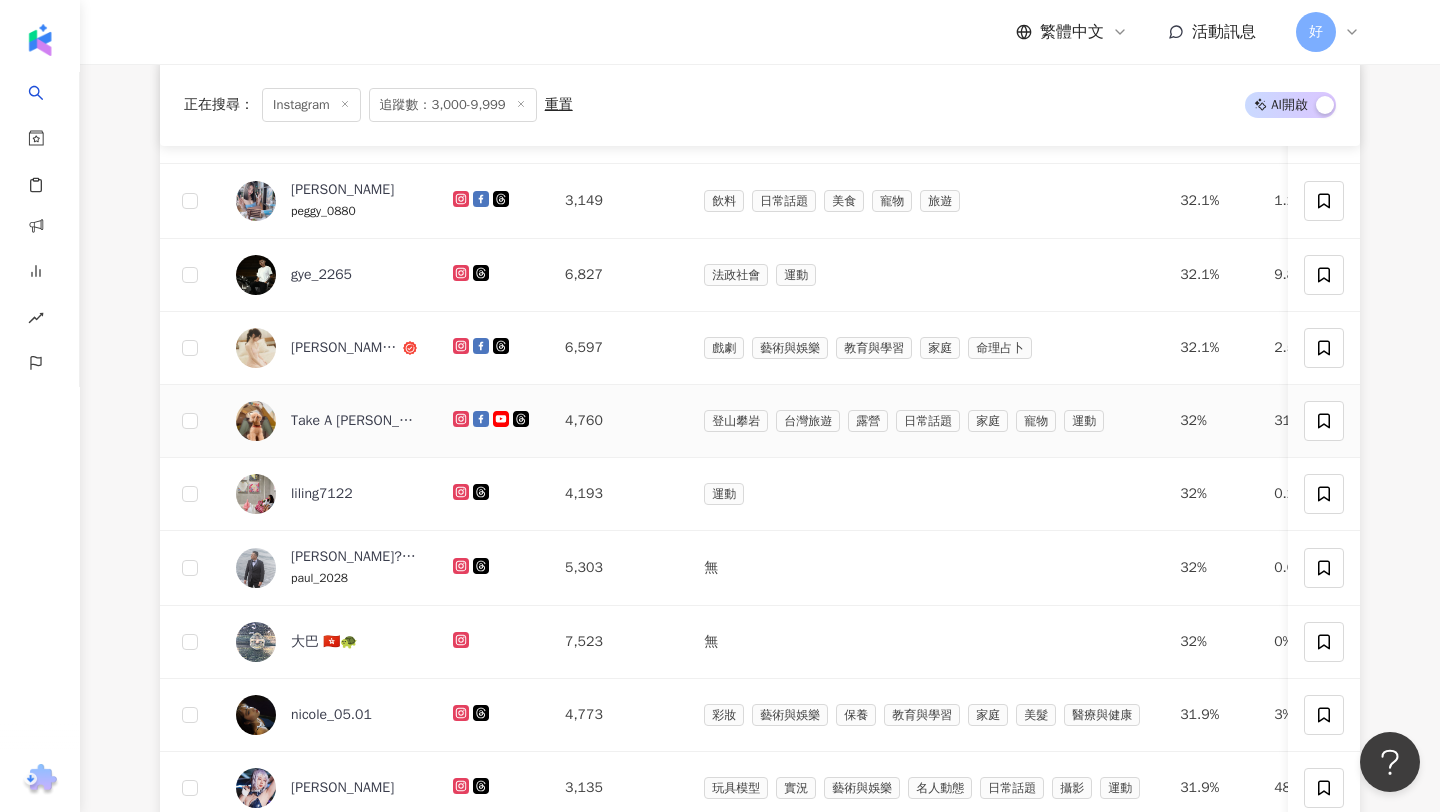 scroll, scrollTop: 885, scrollLeft: 0, axis: vertical 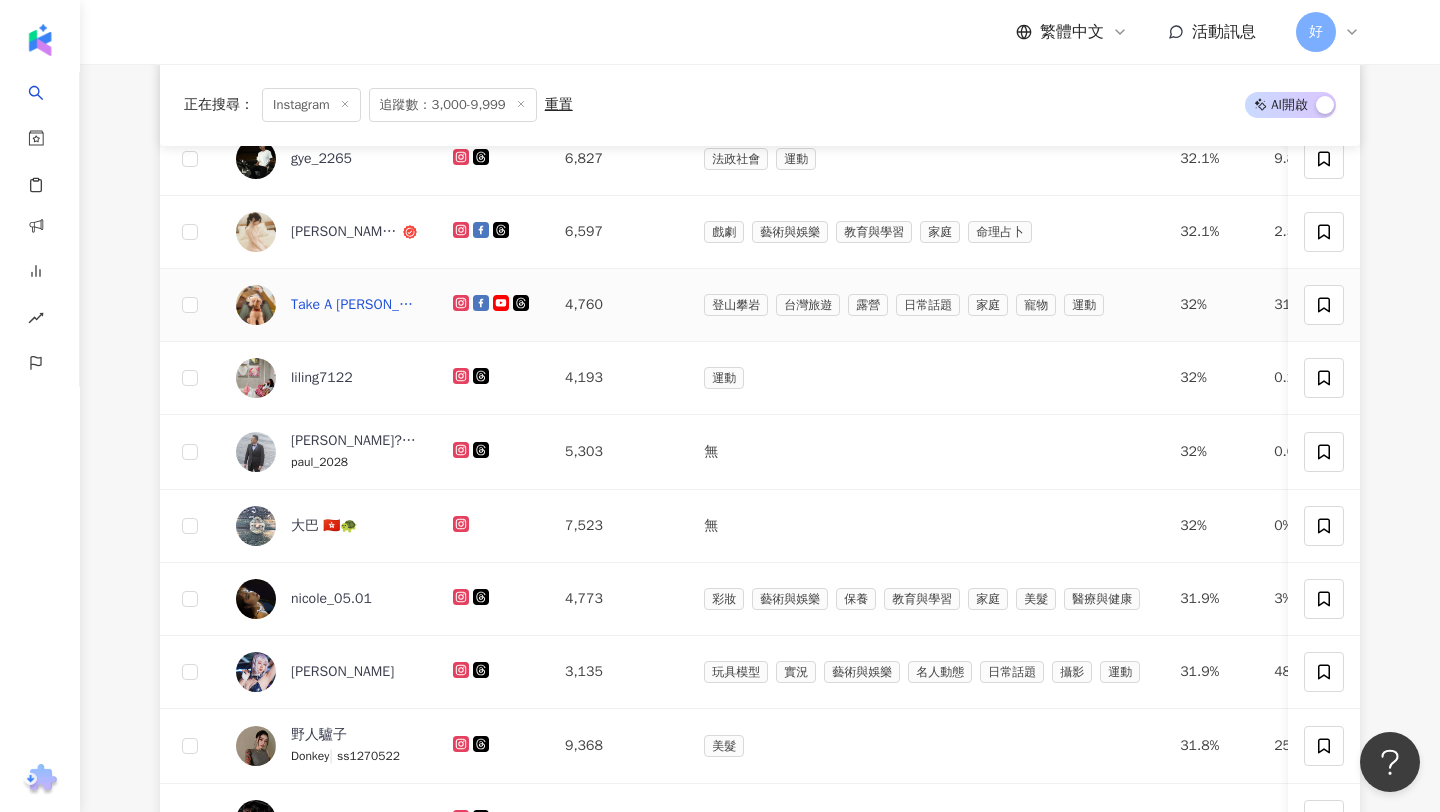click on "Take A 露" at bounding box center (356, 305) 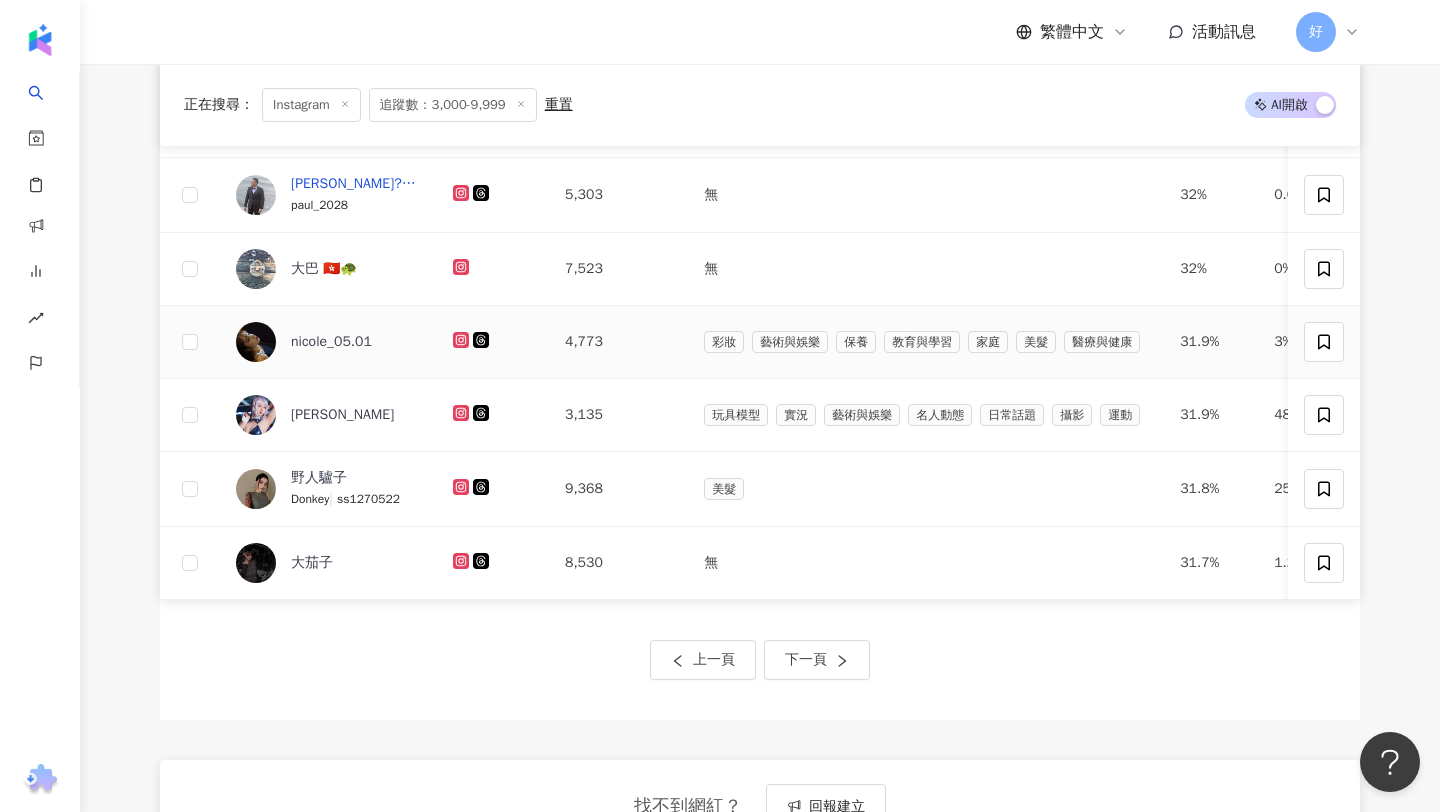scroll, scrollTop: 1153, scrollLeft: 0, axis: vertical 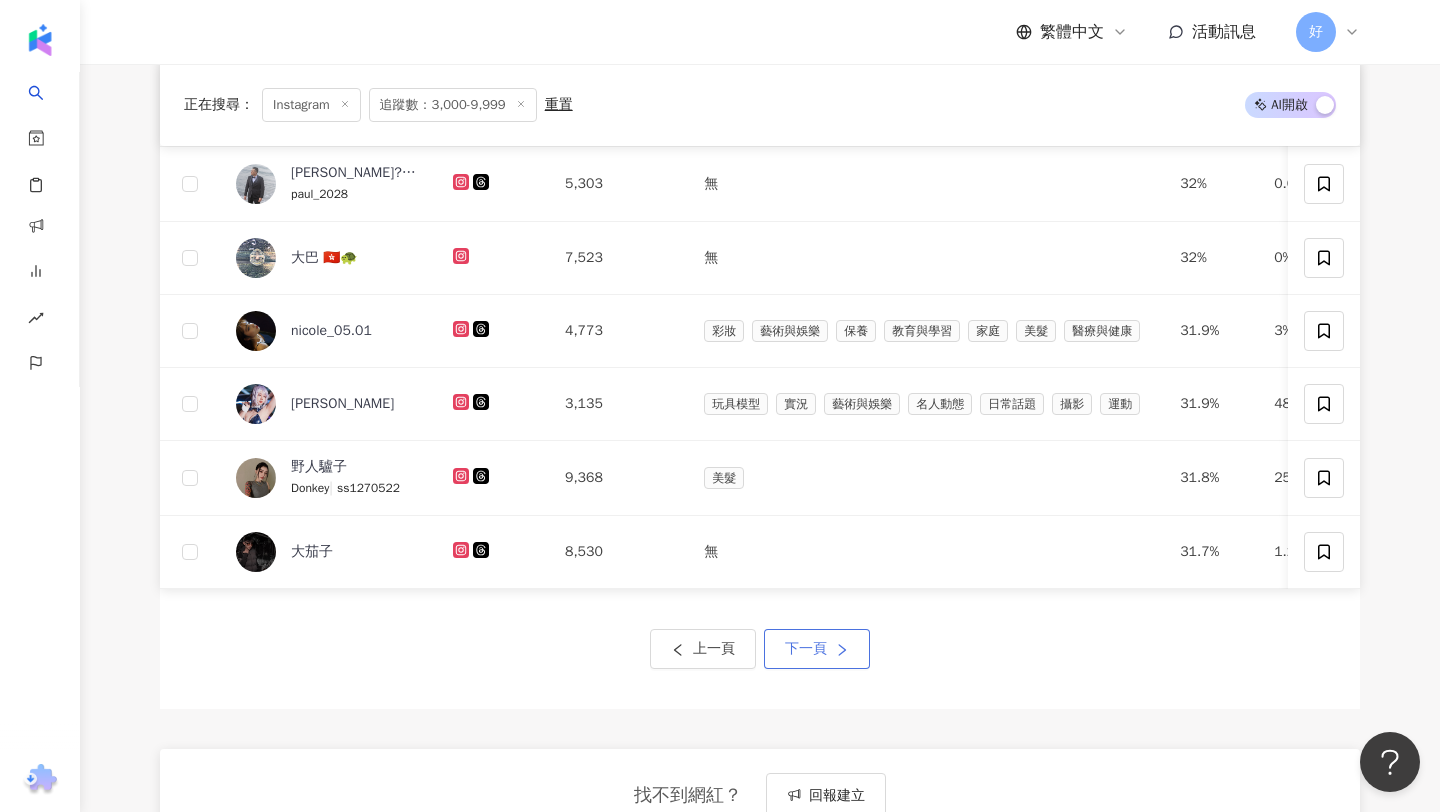 click on "下一頁" at bounding box center [817, 649] 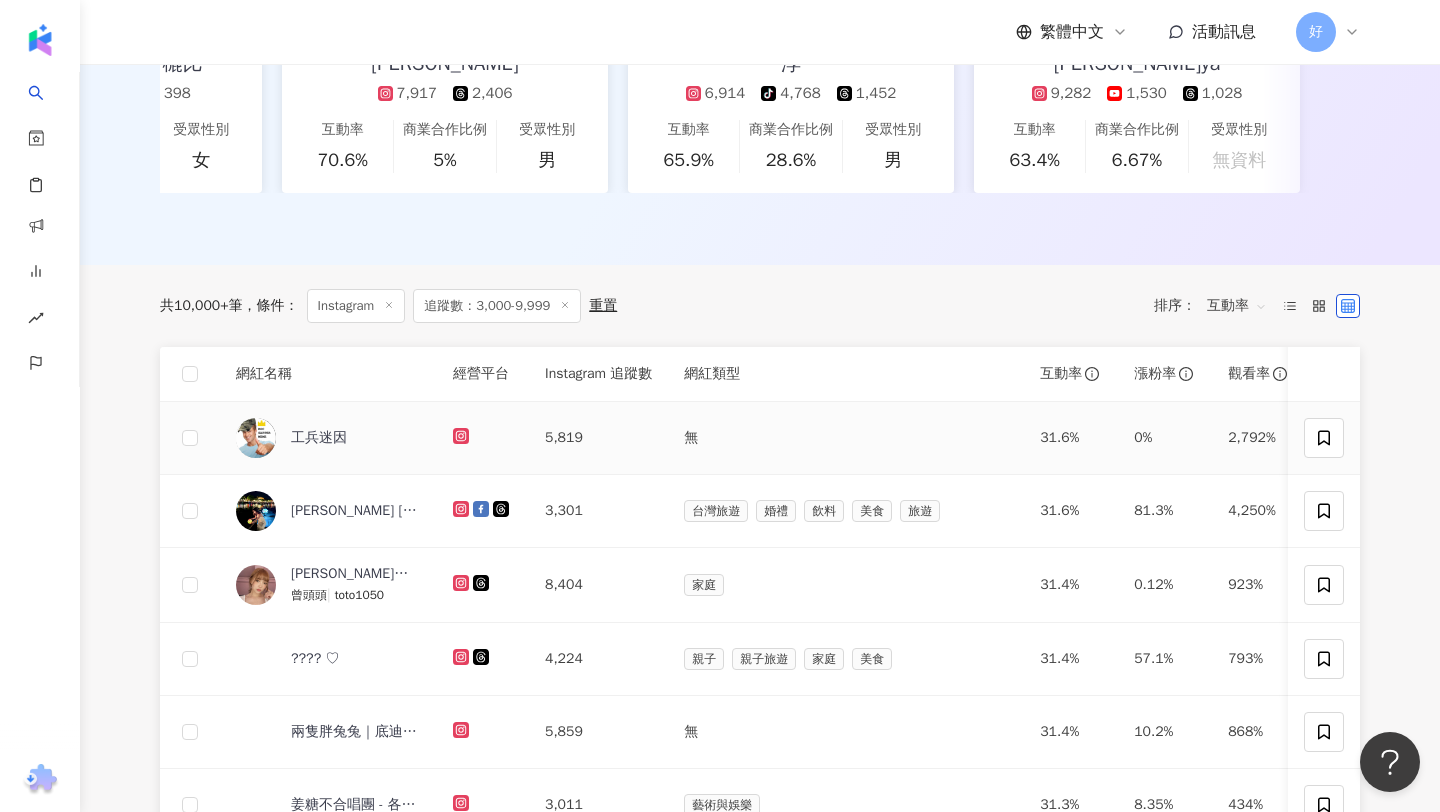 scroll, scrollTop: 556, scrollLeft: 0, axis: vertical 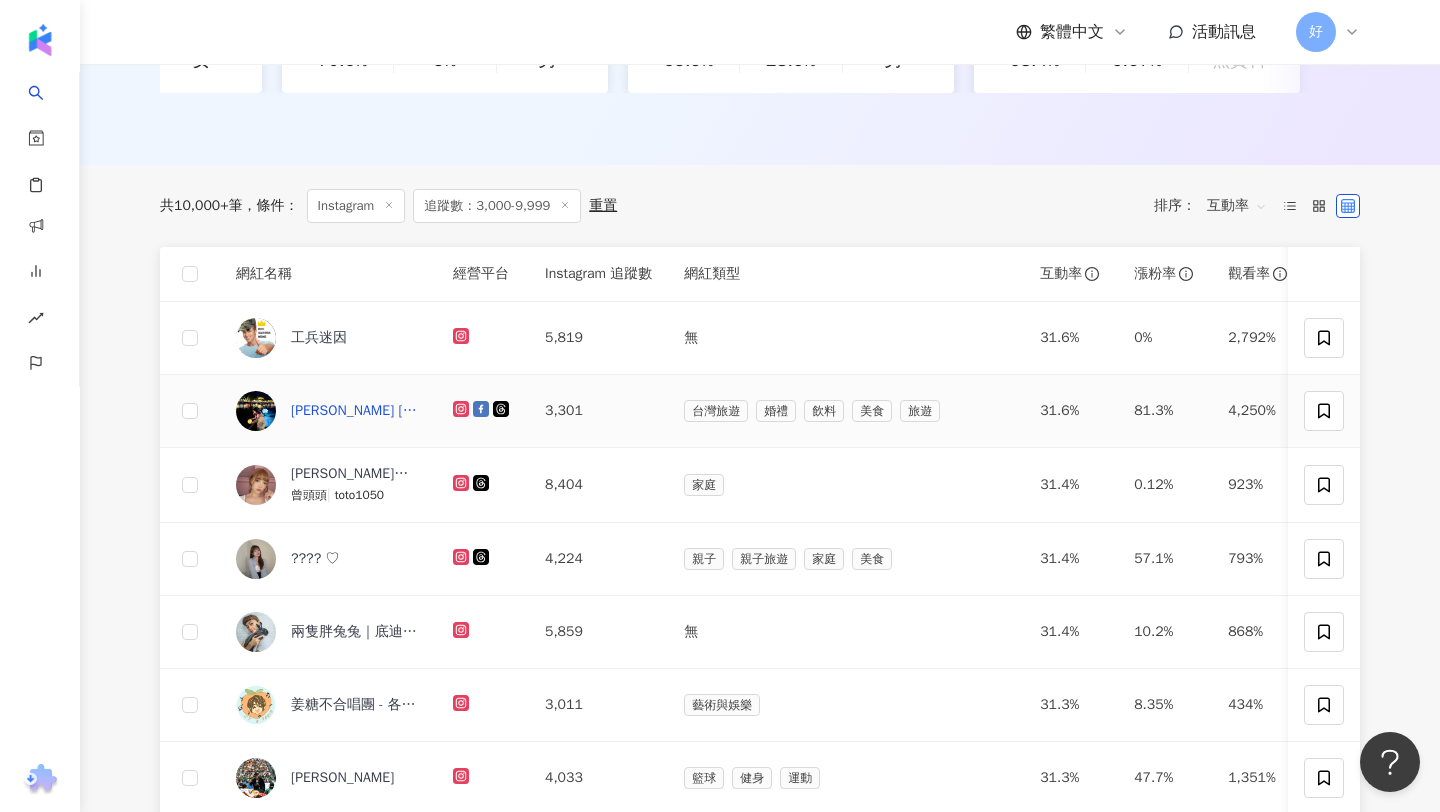 click on "Sharon 宇欣✨" at bounding box center [356, 411] 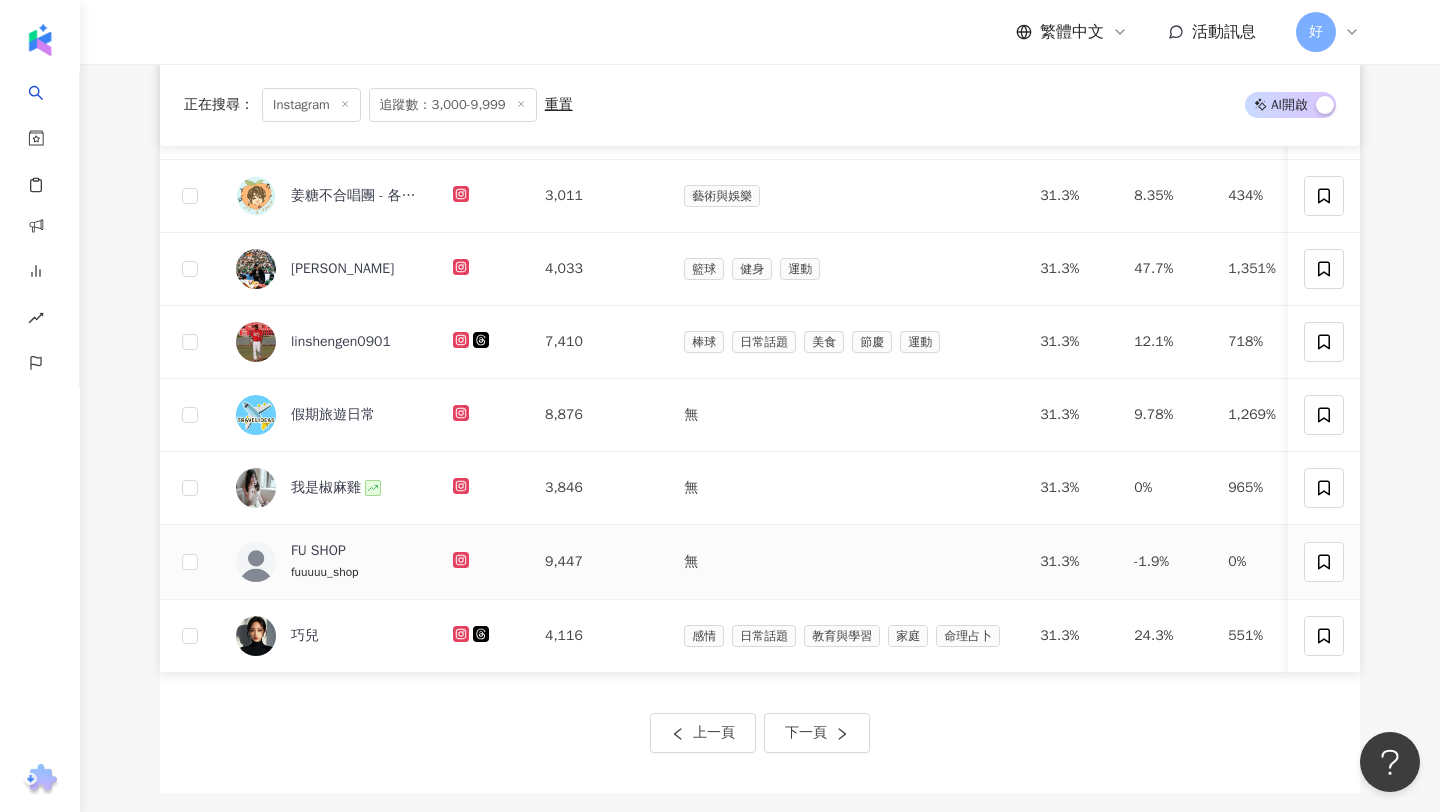 scroll, scrollTop: 1348, scrollLeft: 0, axis: vertical 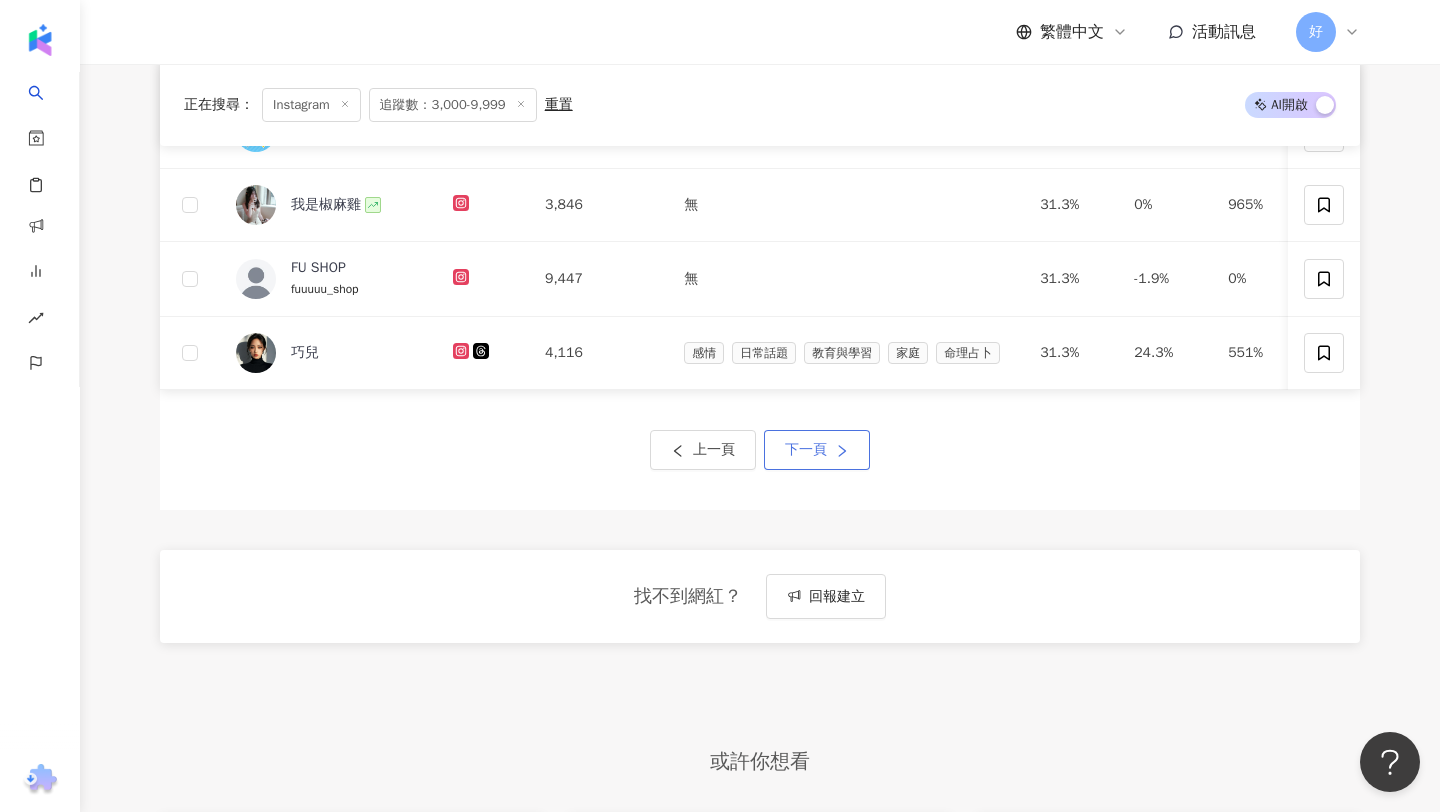 click 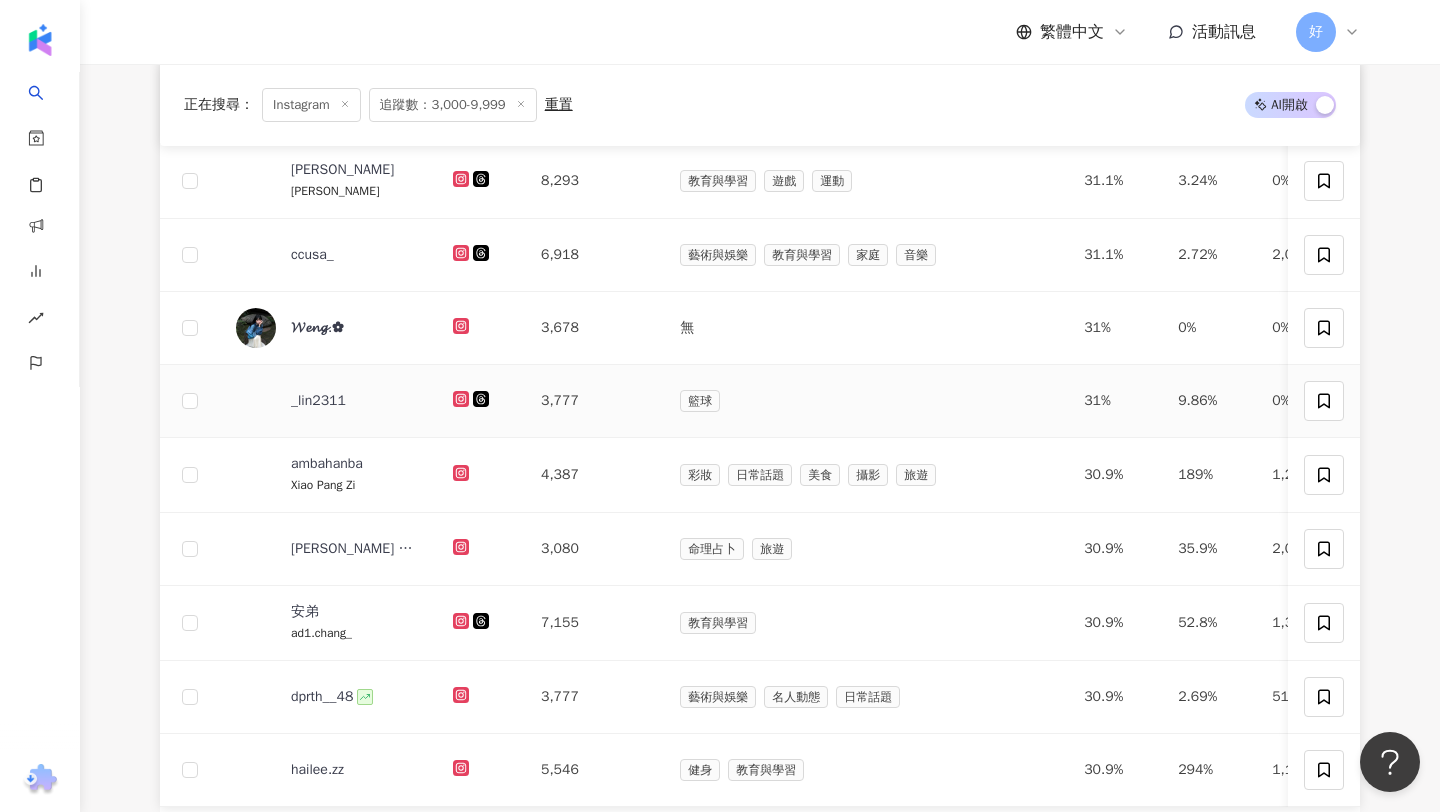 scroll, scrollTop: 1398, scrollLeft: 0, axis: vertical 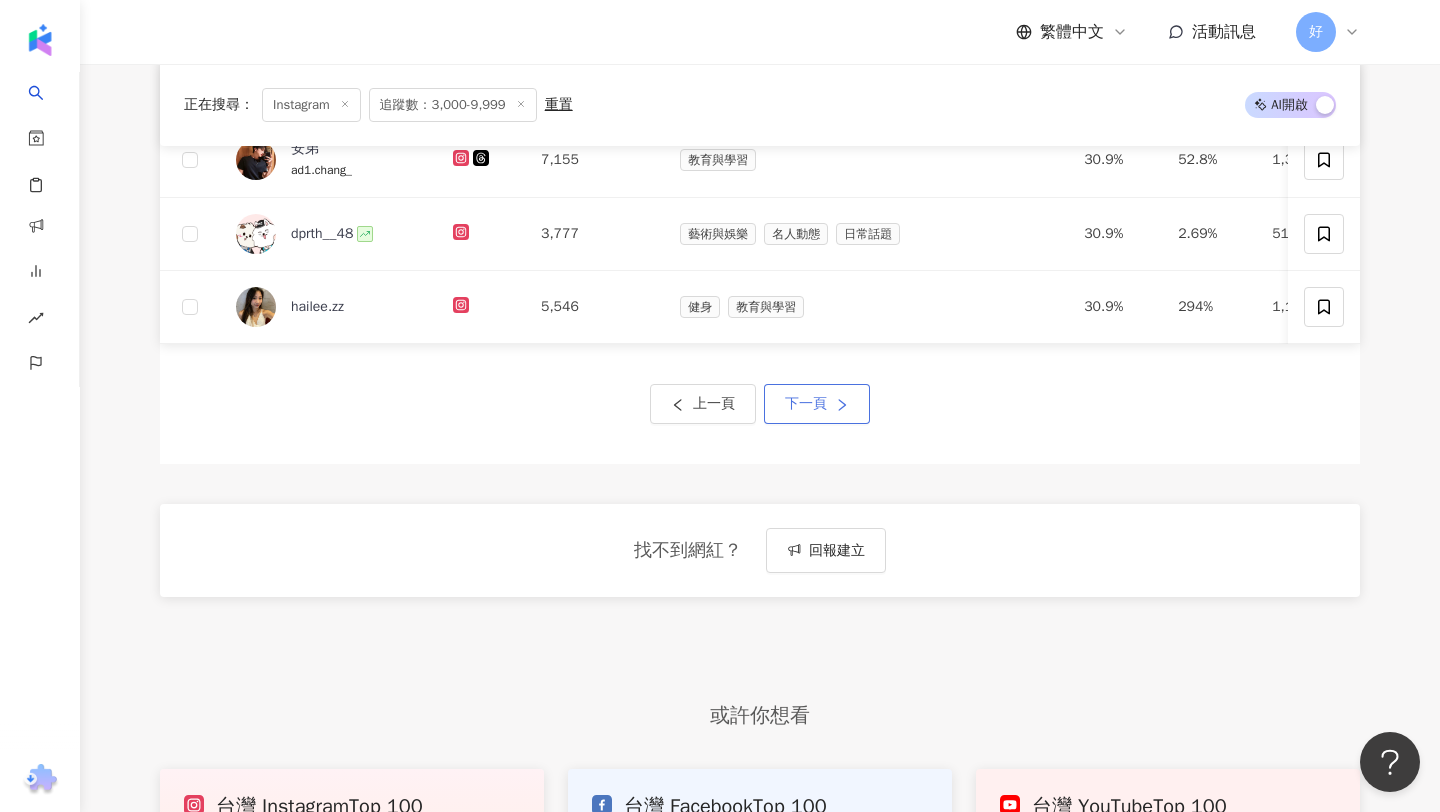 click on "下一頁" at bounding box center [806, 404] 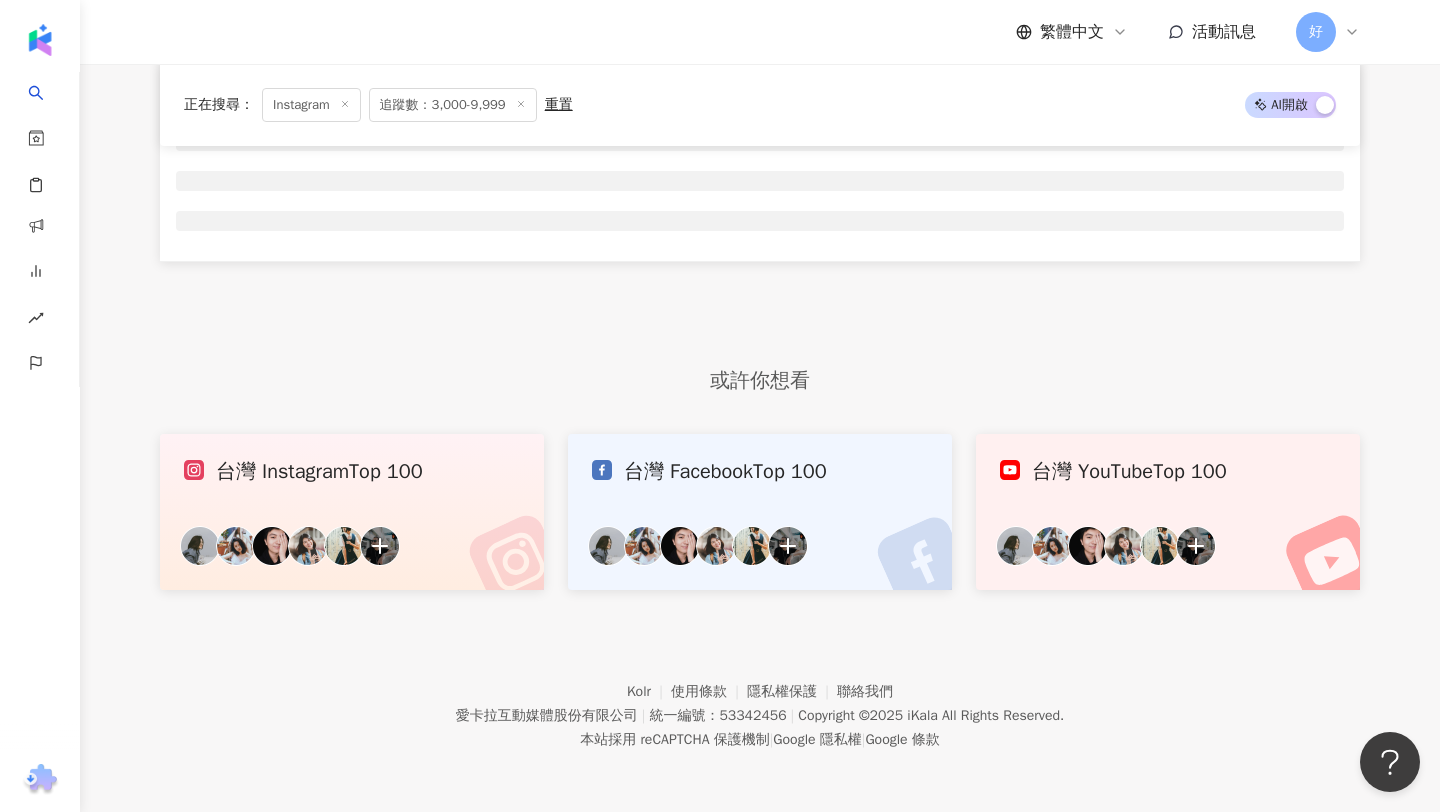 scroll, scrollTop: 782, scrollLeft: 0, axis: vertical 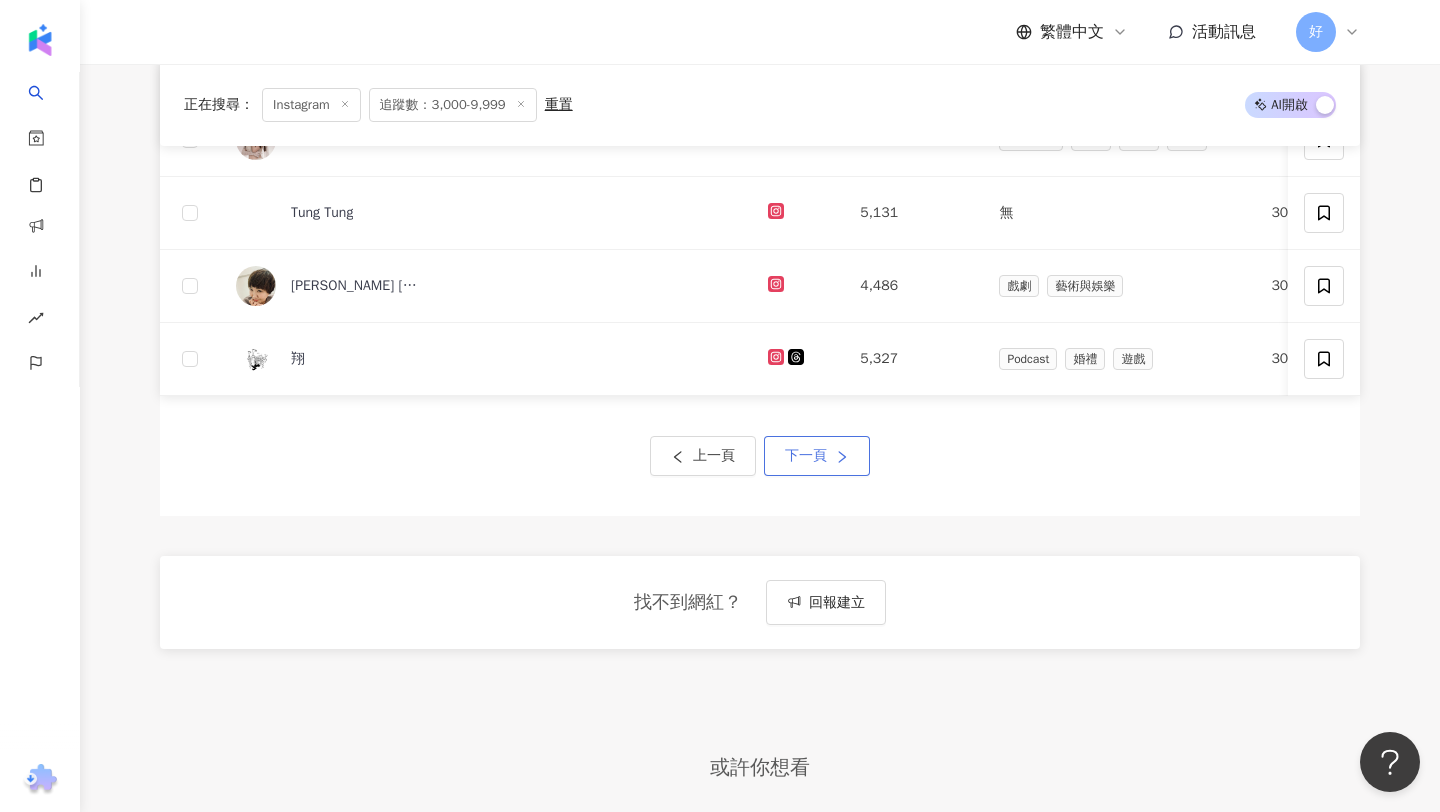 click on "下一頁" at bounding box center [806, 456] 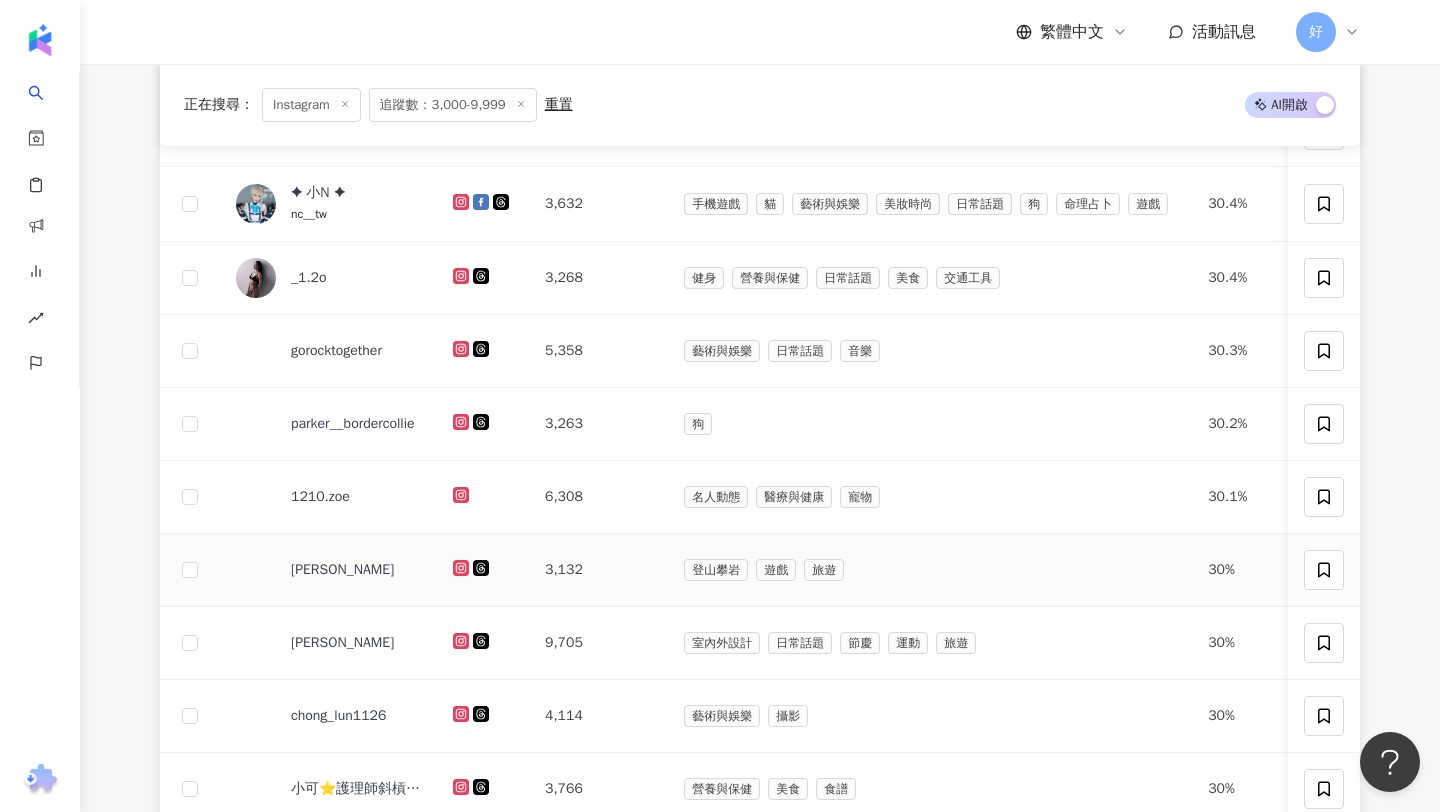 scroll, scrollTop: 582, scrollLeft: 0, axis: vertical 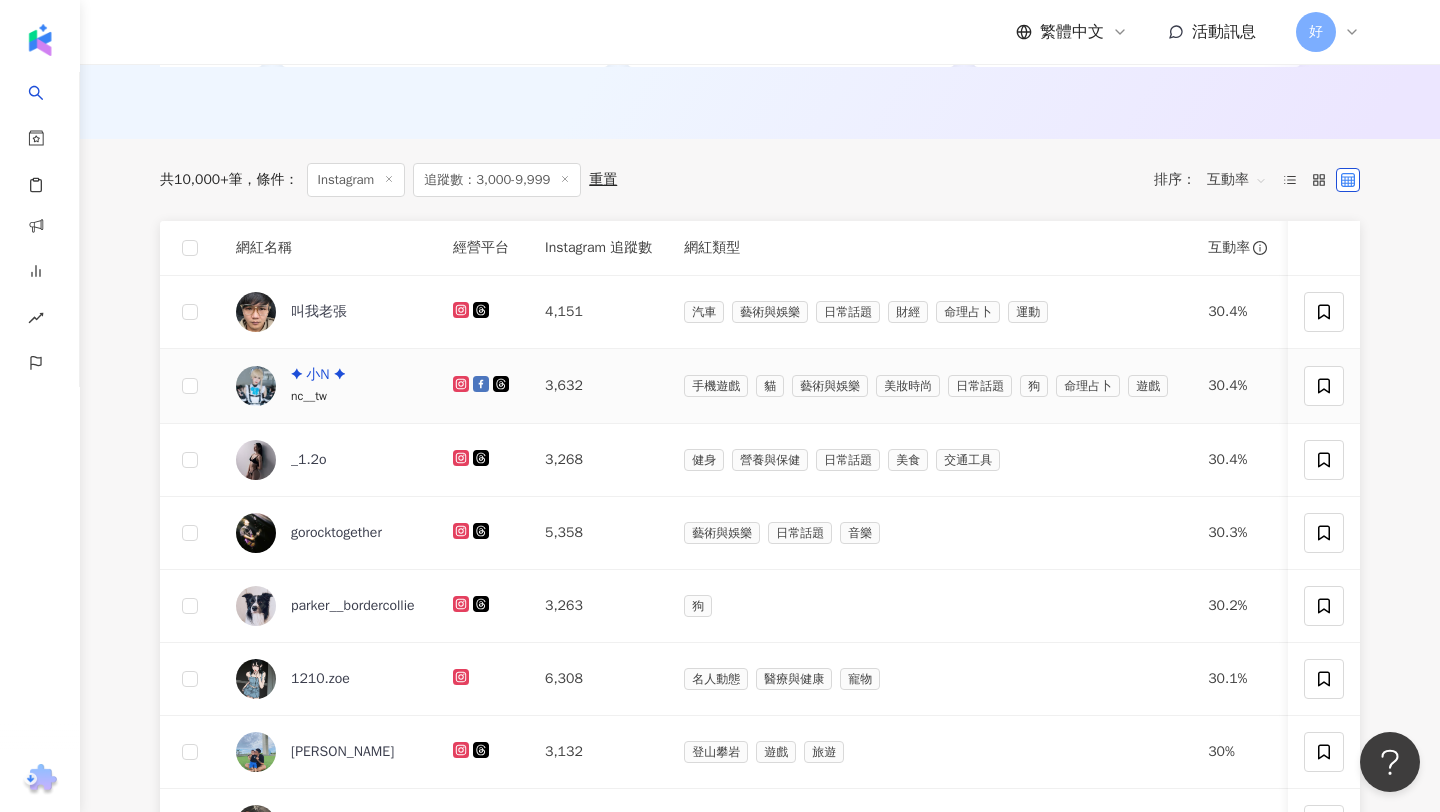 click on "✦ 小N ✦" at bounding box center [318, 375] 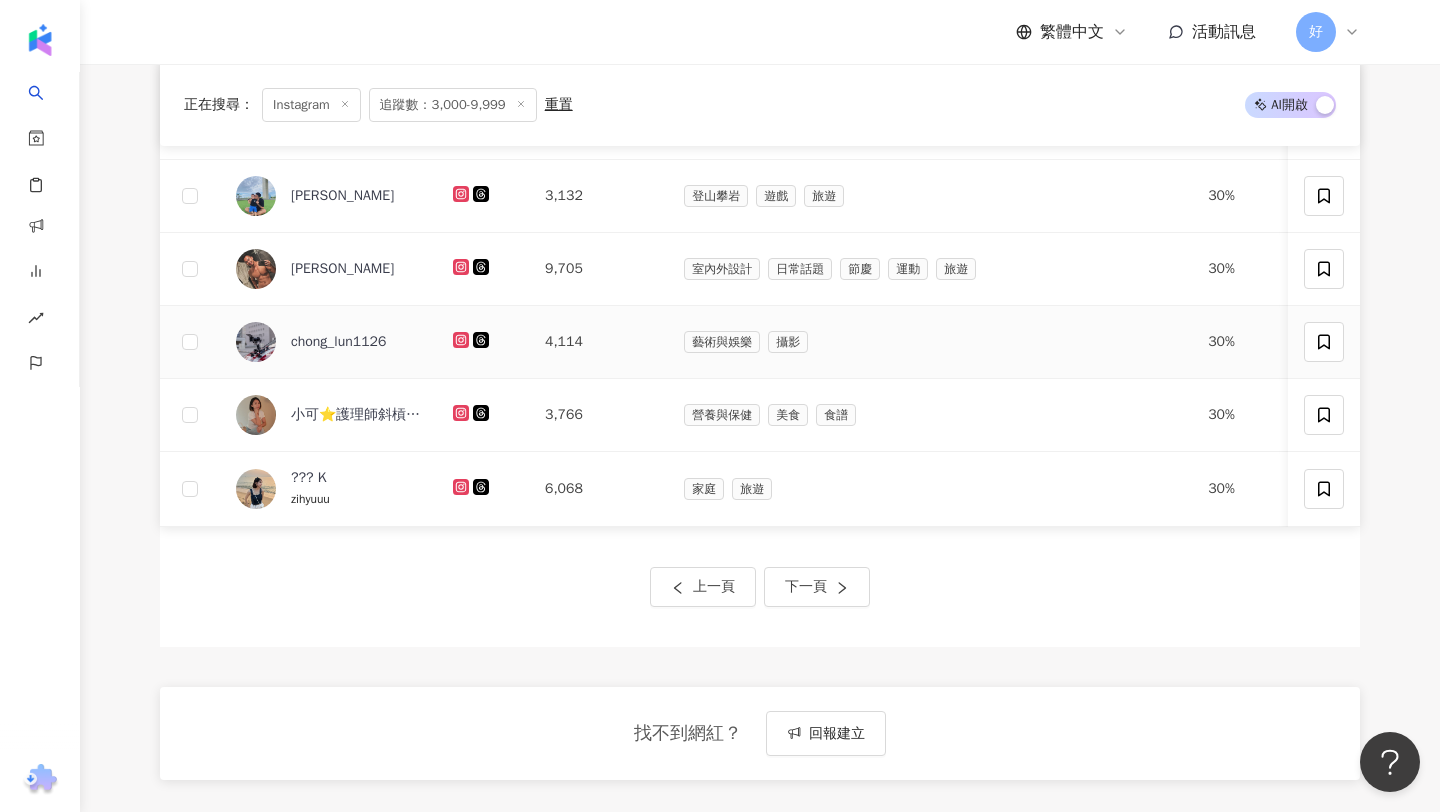 scroll, scrollTop: 1210, scrollLeft: 0, axis: vertical 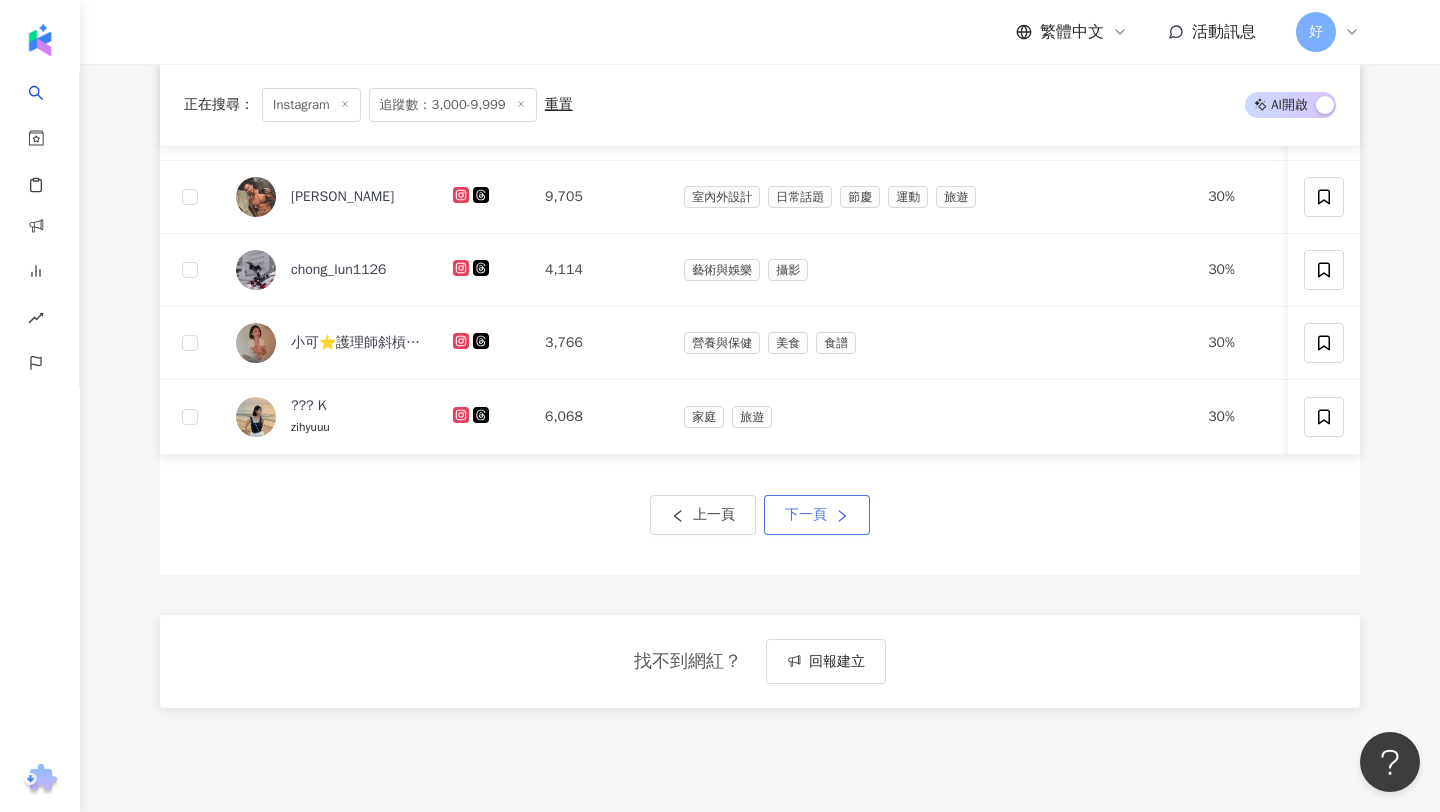 click on "下一頁" at bounding box center [817, 515] 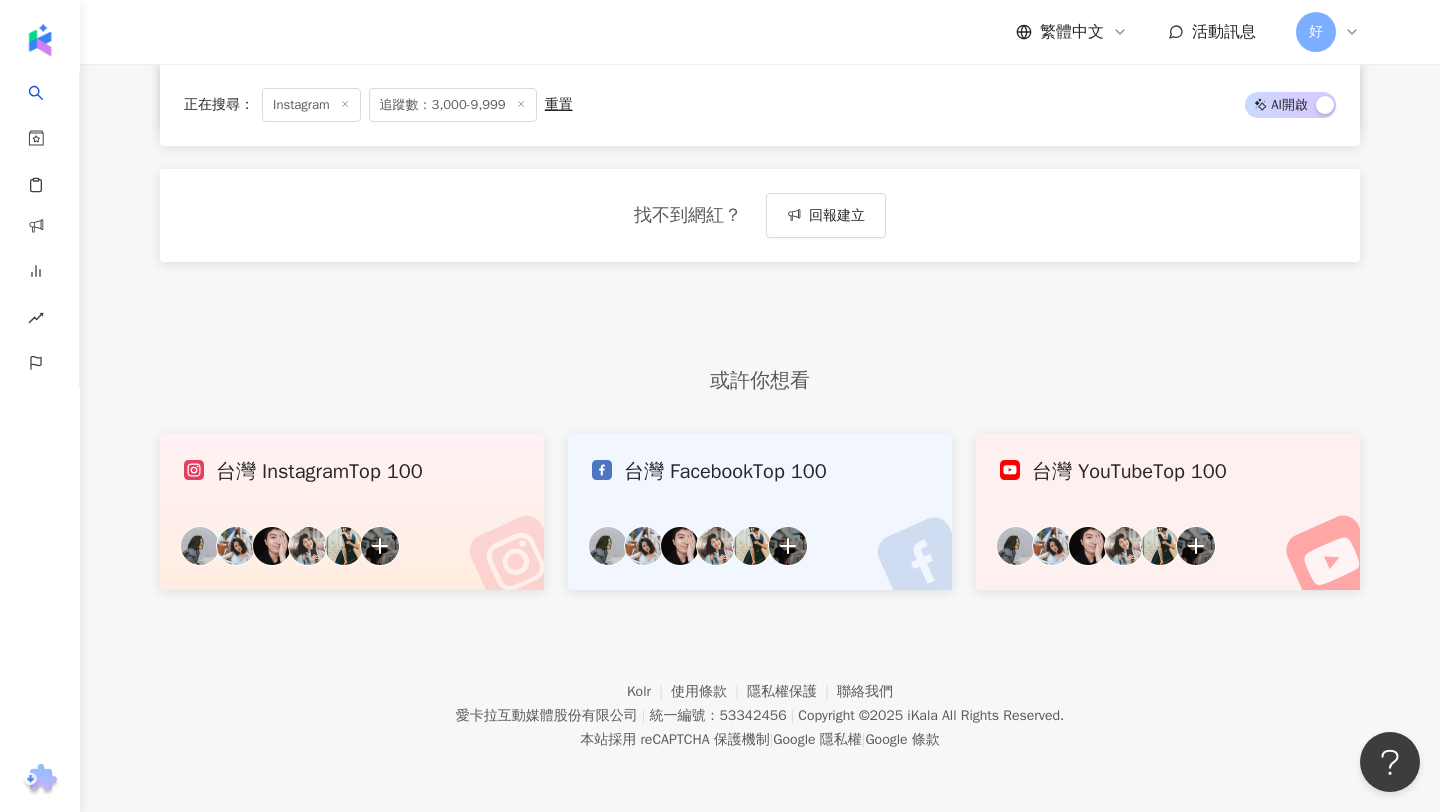 scroll, scrollTop: 915, scrollLeft: 0, axis: vertical 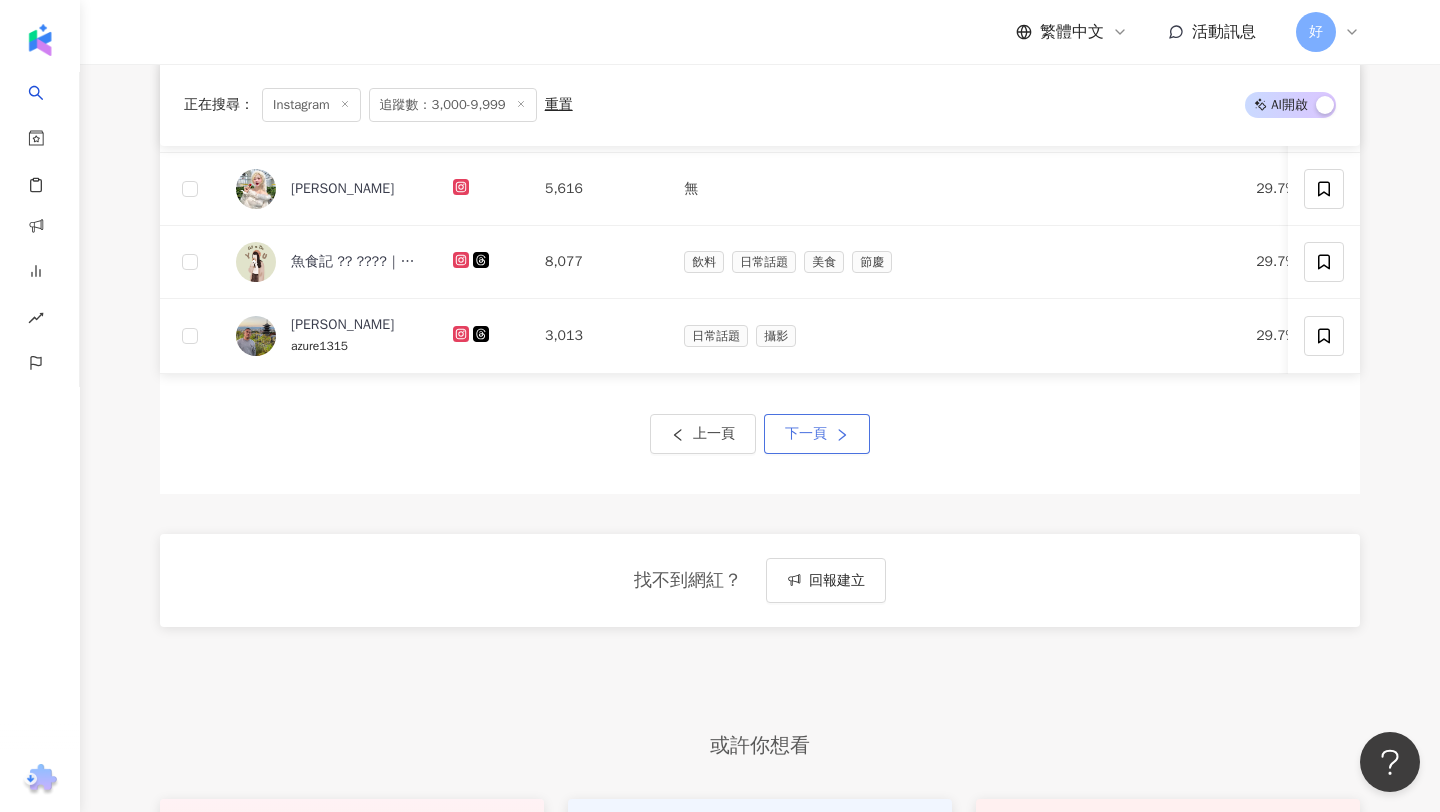 click on "下一頁" at bounding box center [817, 434] 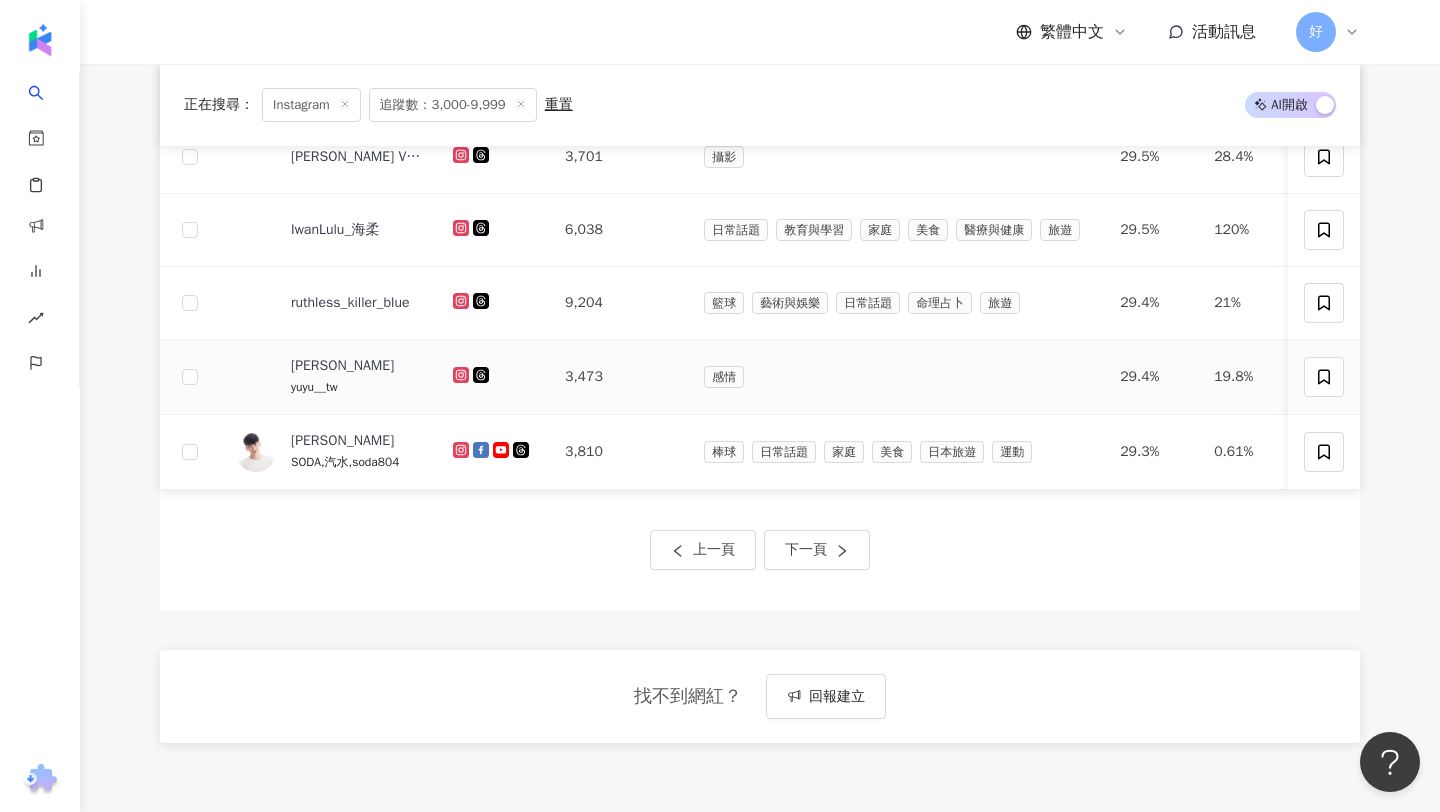 scroll, scrollTop: 1176, scrollLeft: 0, axis: vertical 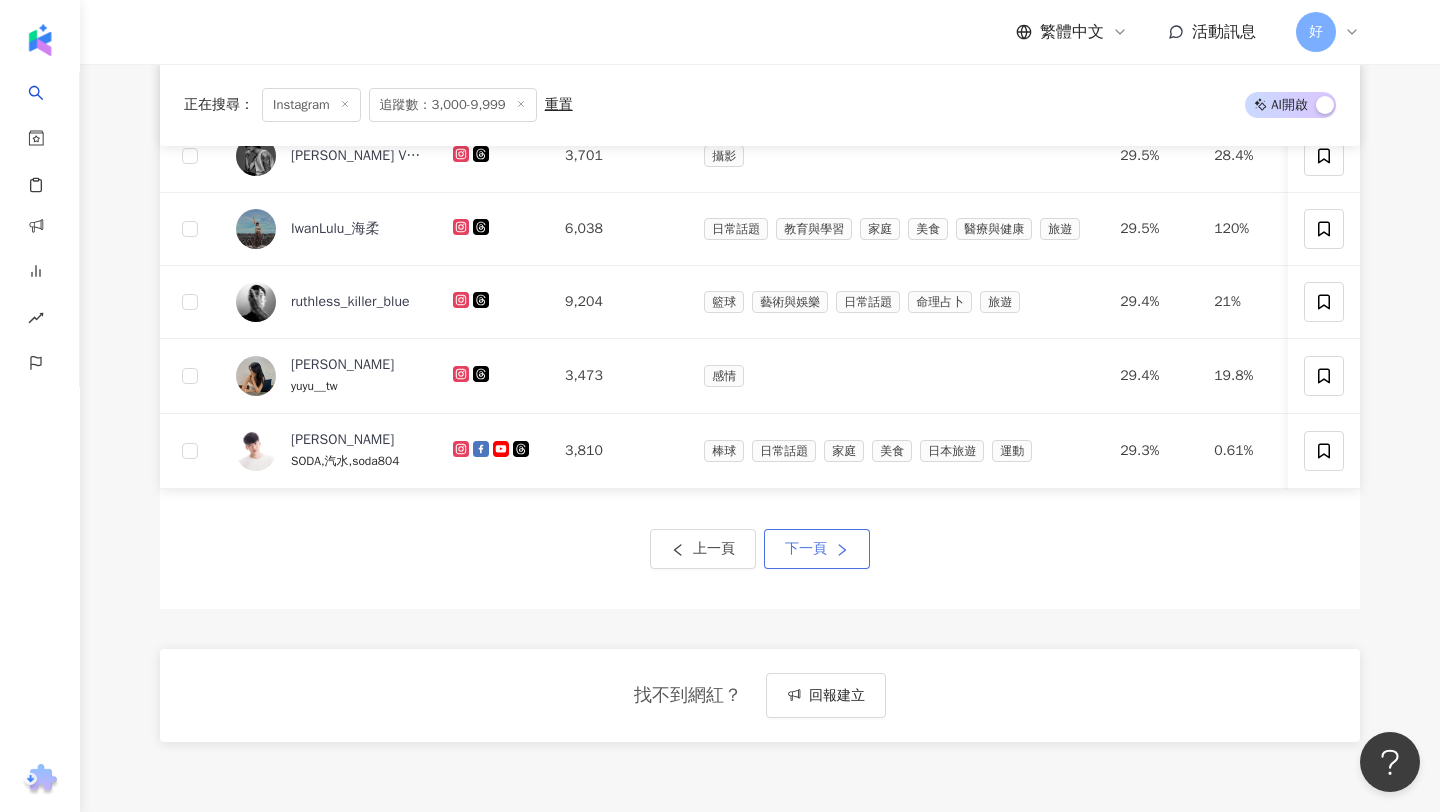 click on "下一頁" at bounding box center (806, 549) 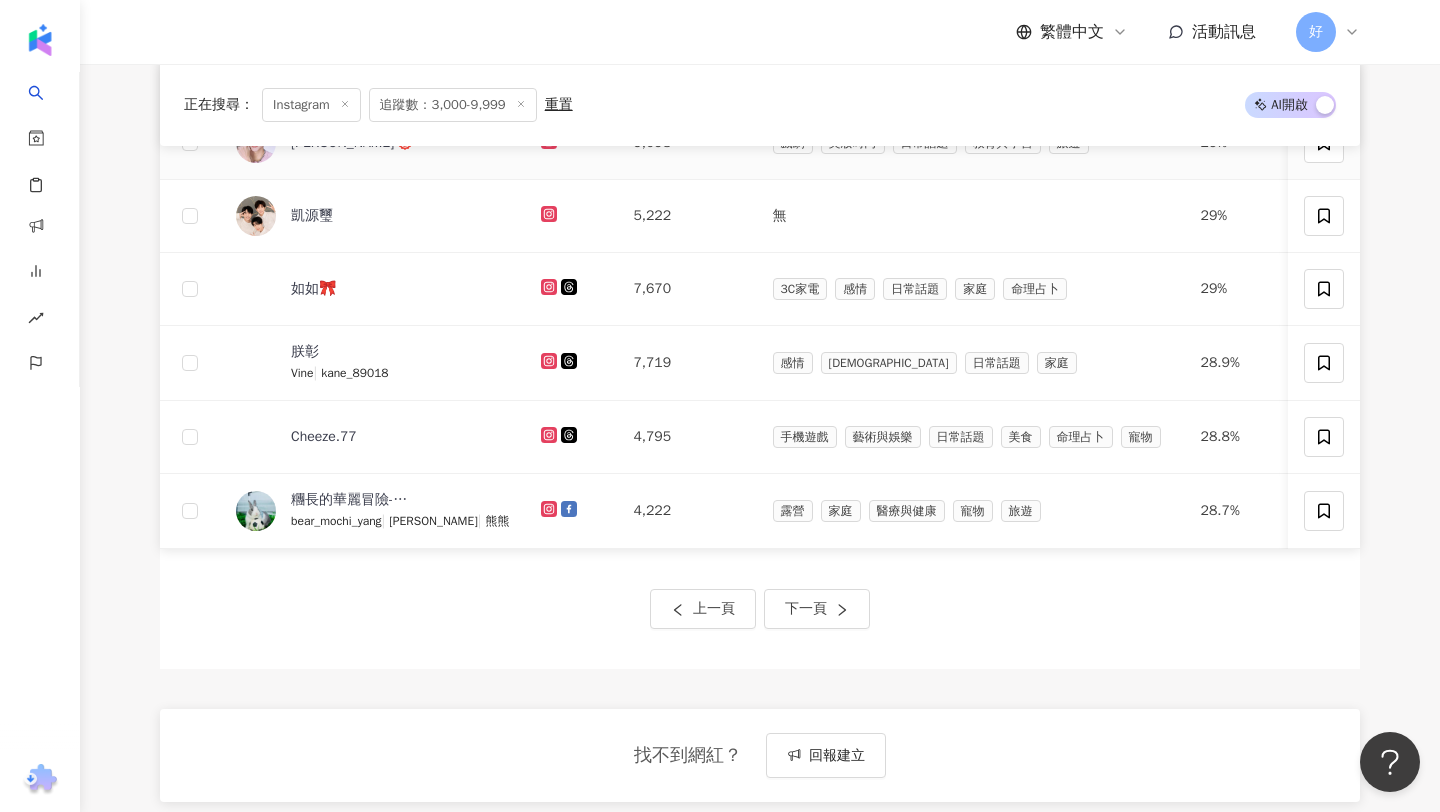 scroll, scrollTop: 1342, scrollLeft: 0, axis: vertical 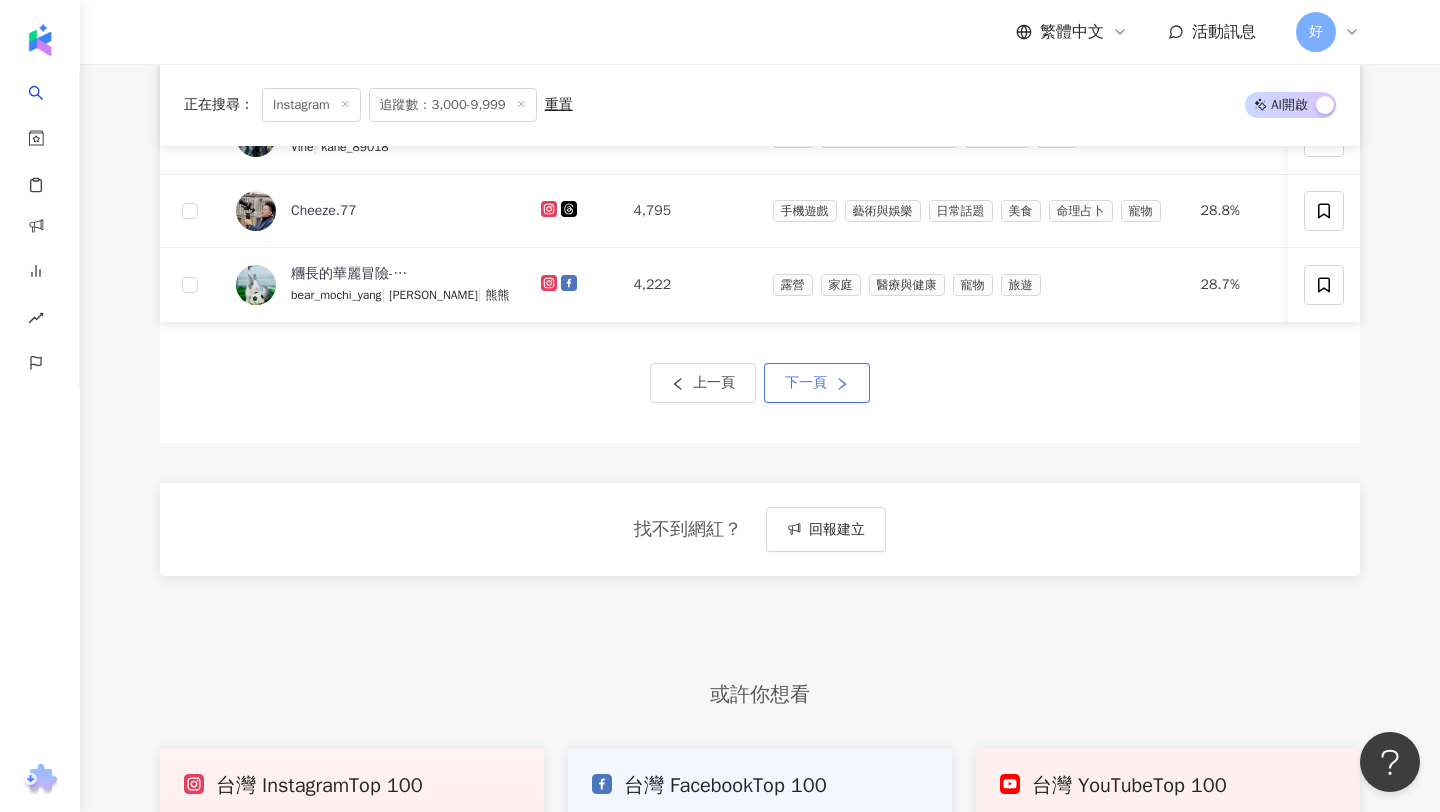 click on "下一頁" at bounding box center [806, 383] 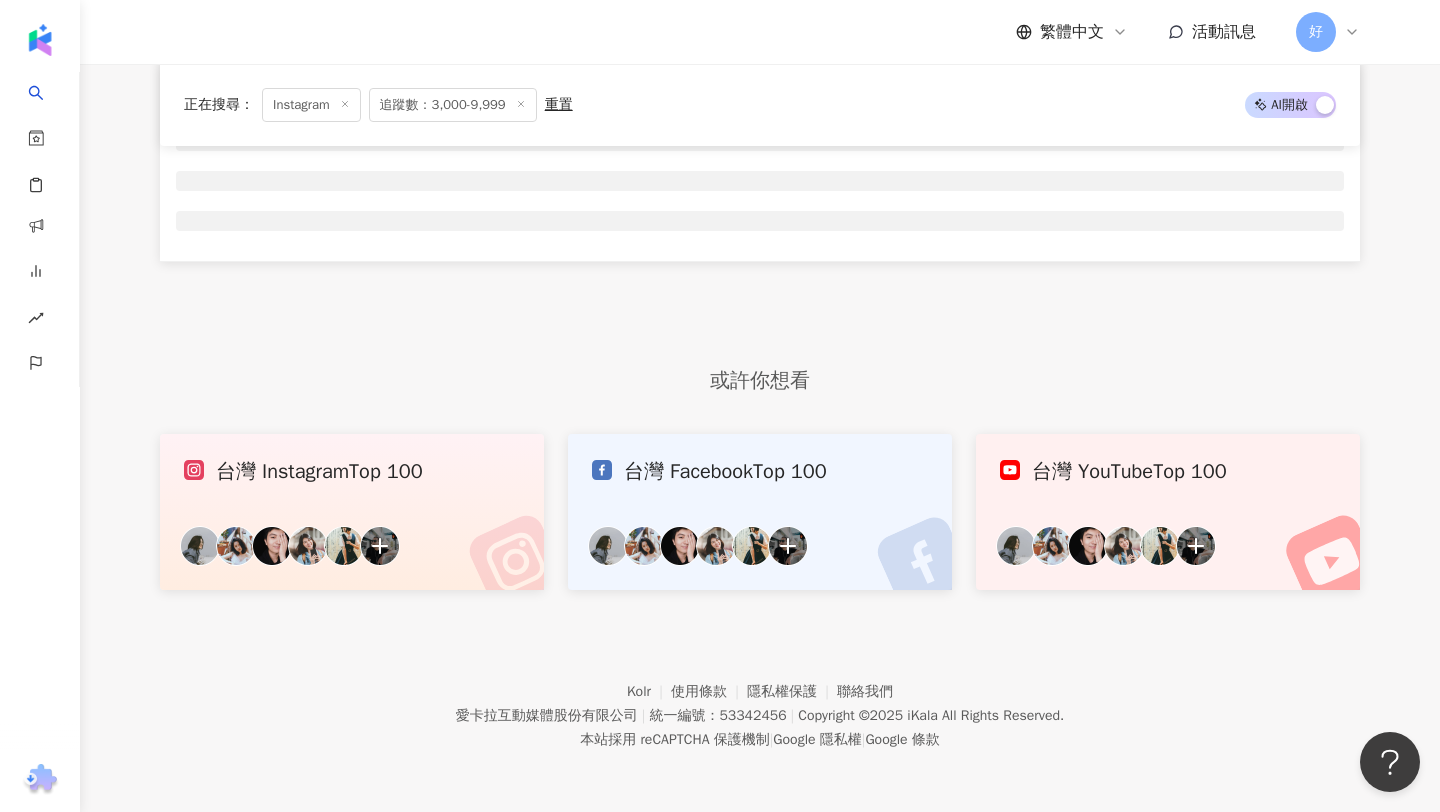 scroll, scrollTop: 782, scrollLeft: 0, axis: vertical 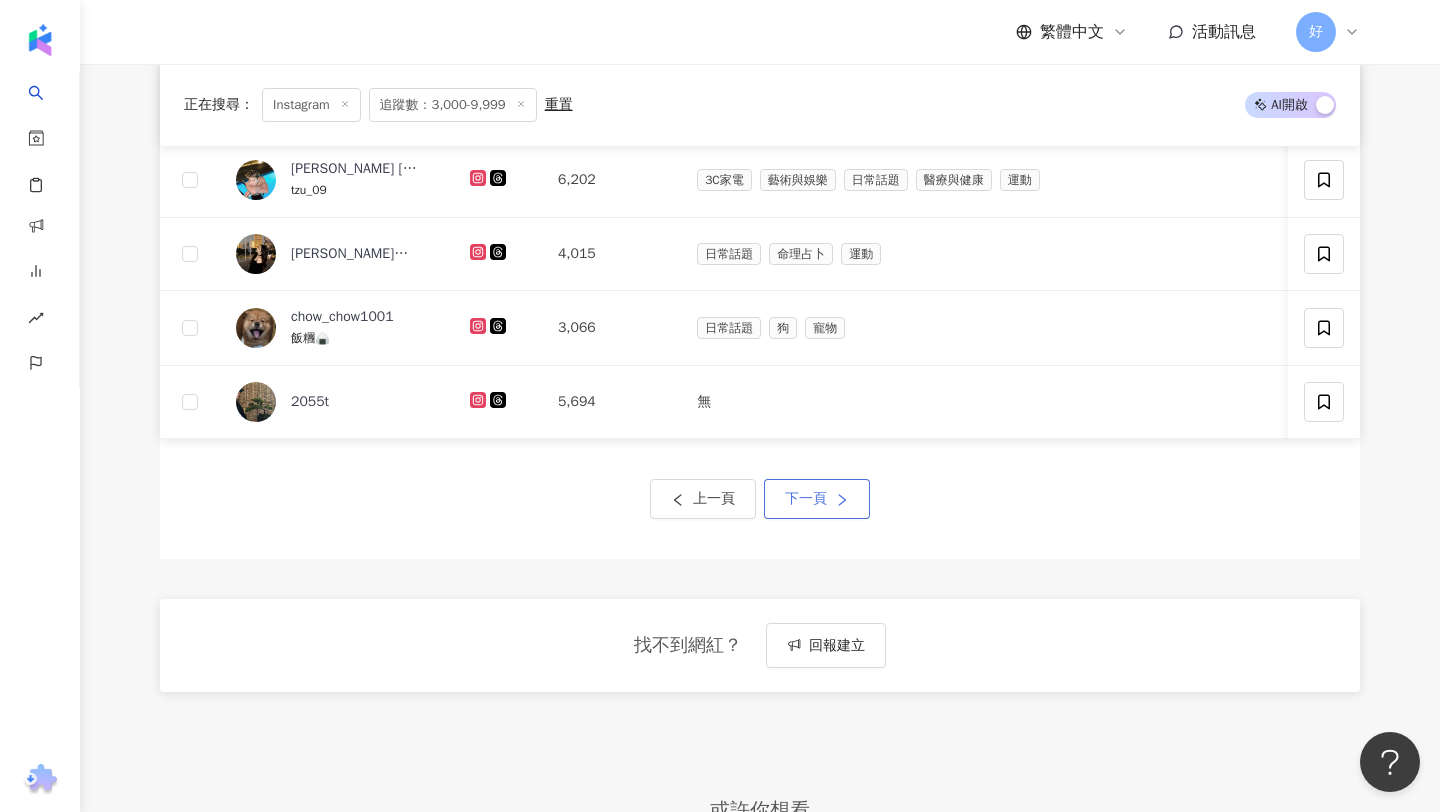 click on "下一頁" at bounding box center [806, 499] 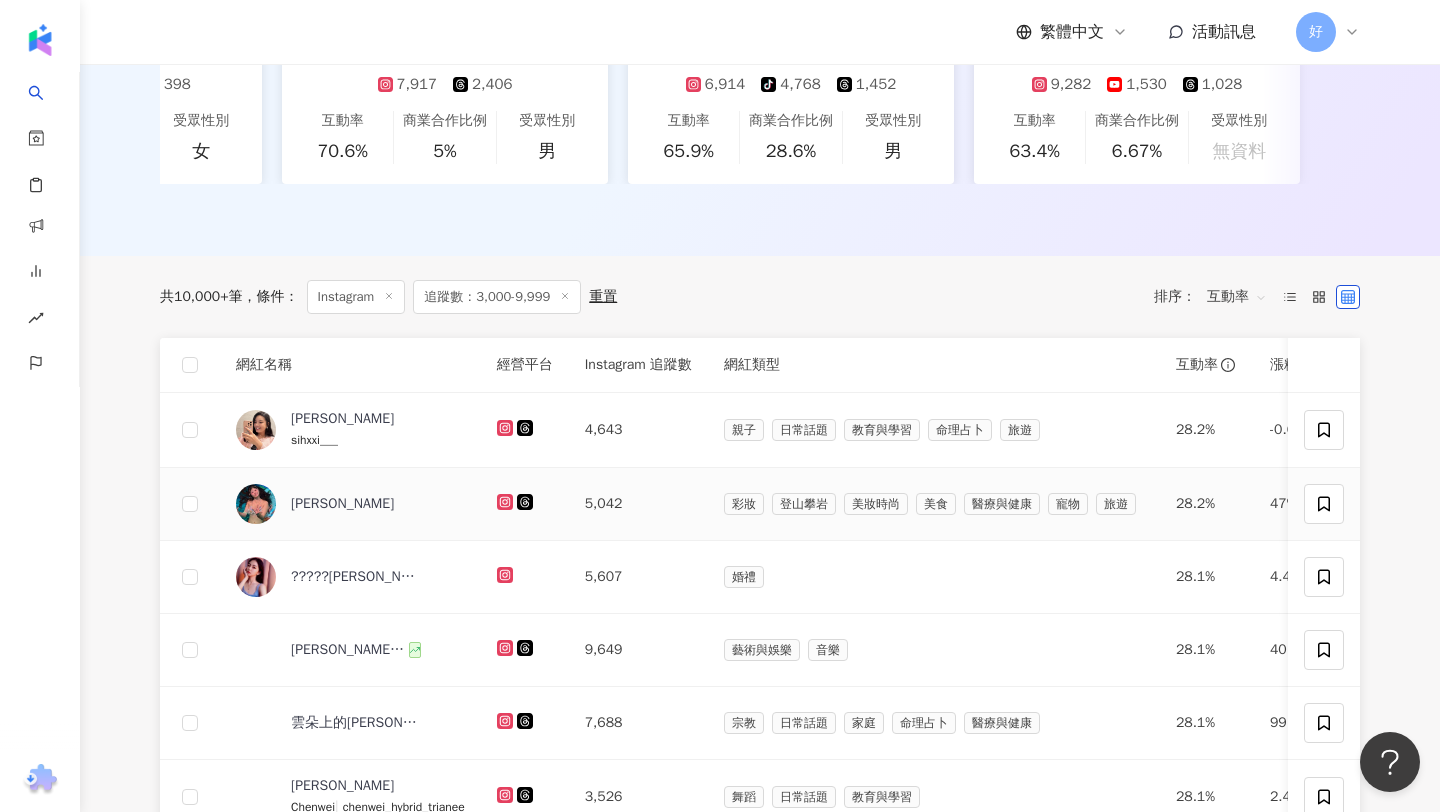 scroll, scrollTop: 330, scrollLeft: 0, axis: vertical 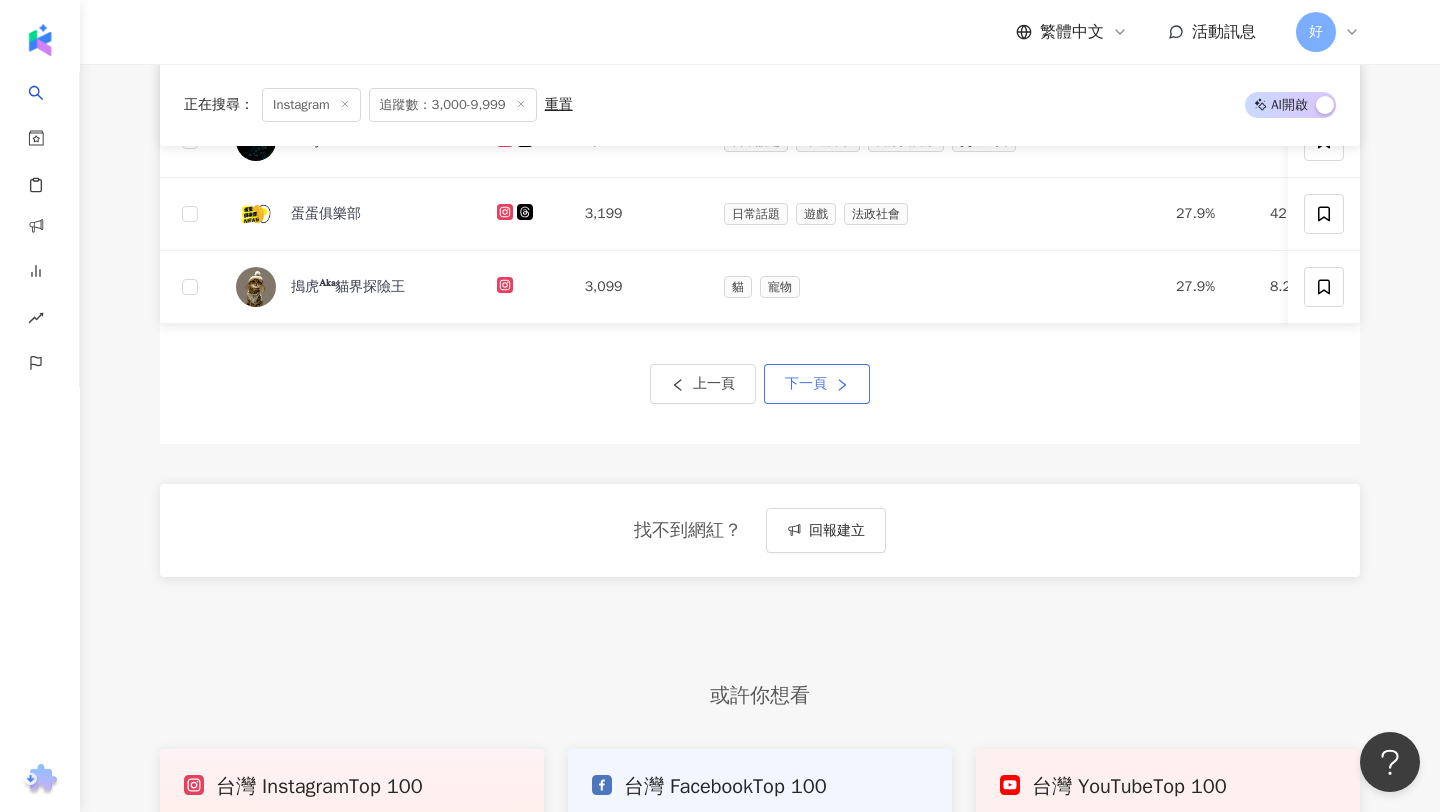 click on "下一頁" at bounding box center [817, 384] 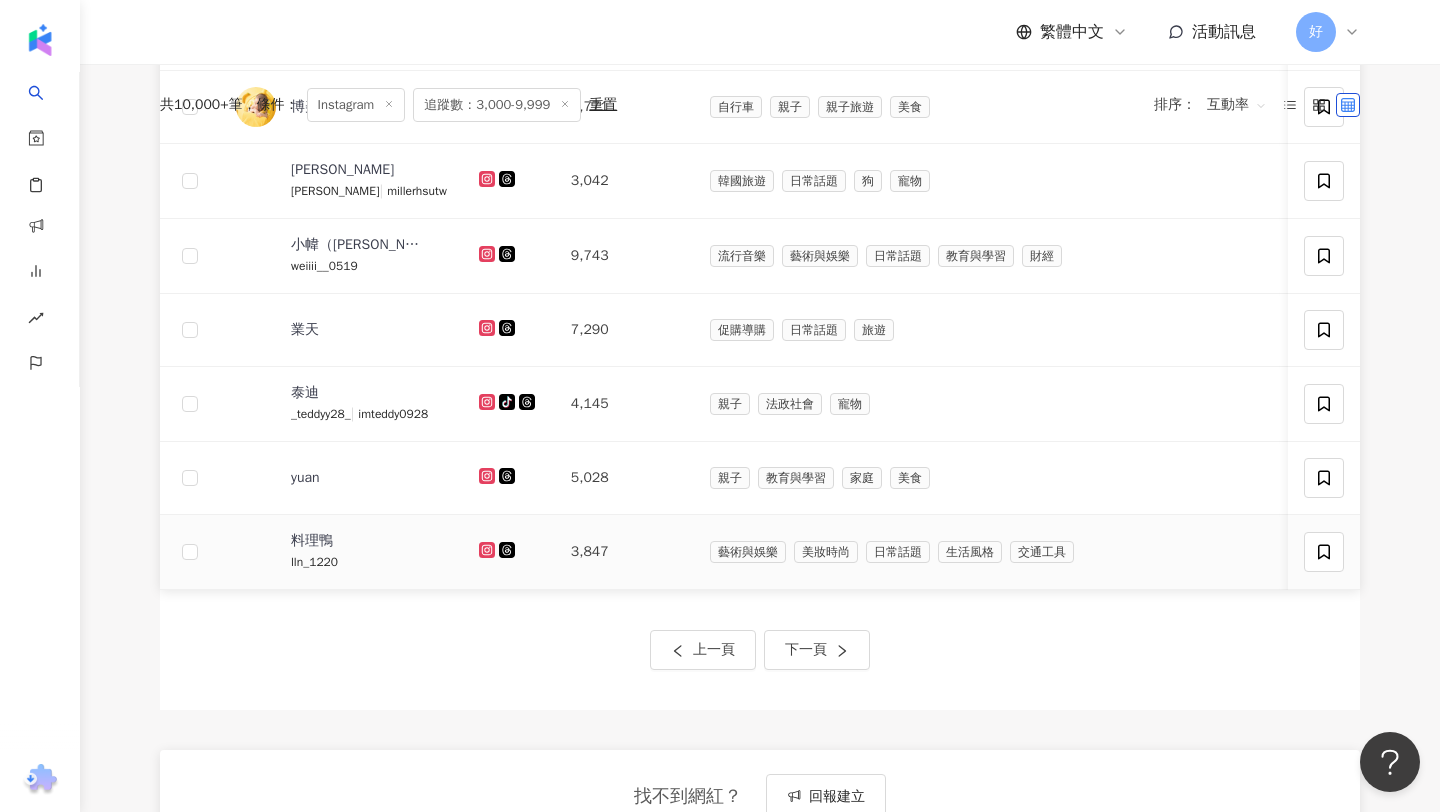 scroll, scrollTop: 405, scrollLeft: 0, axis: vertical 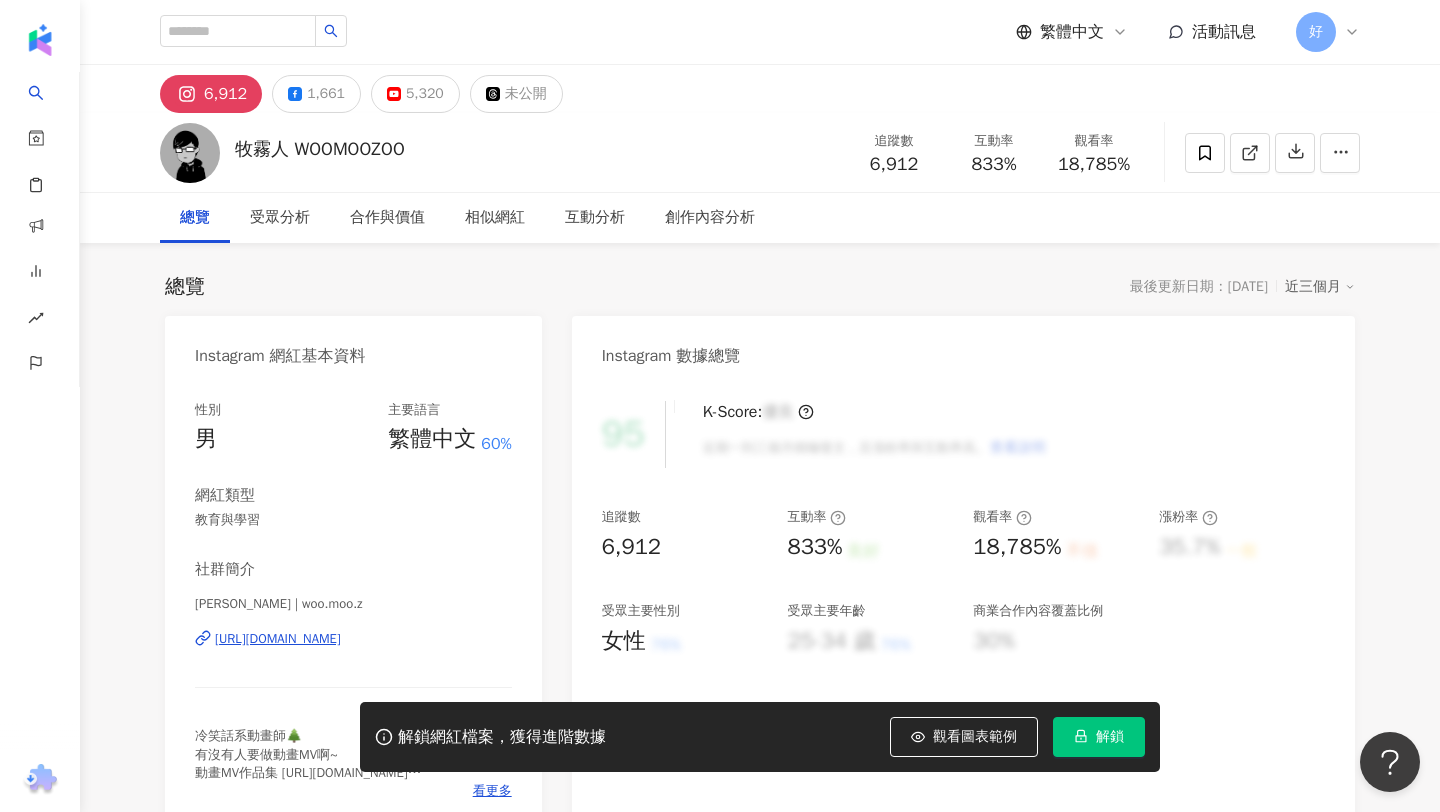 click at bounding box center (190, 153) 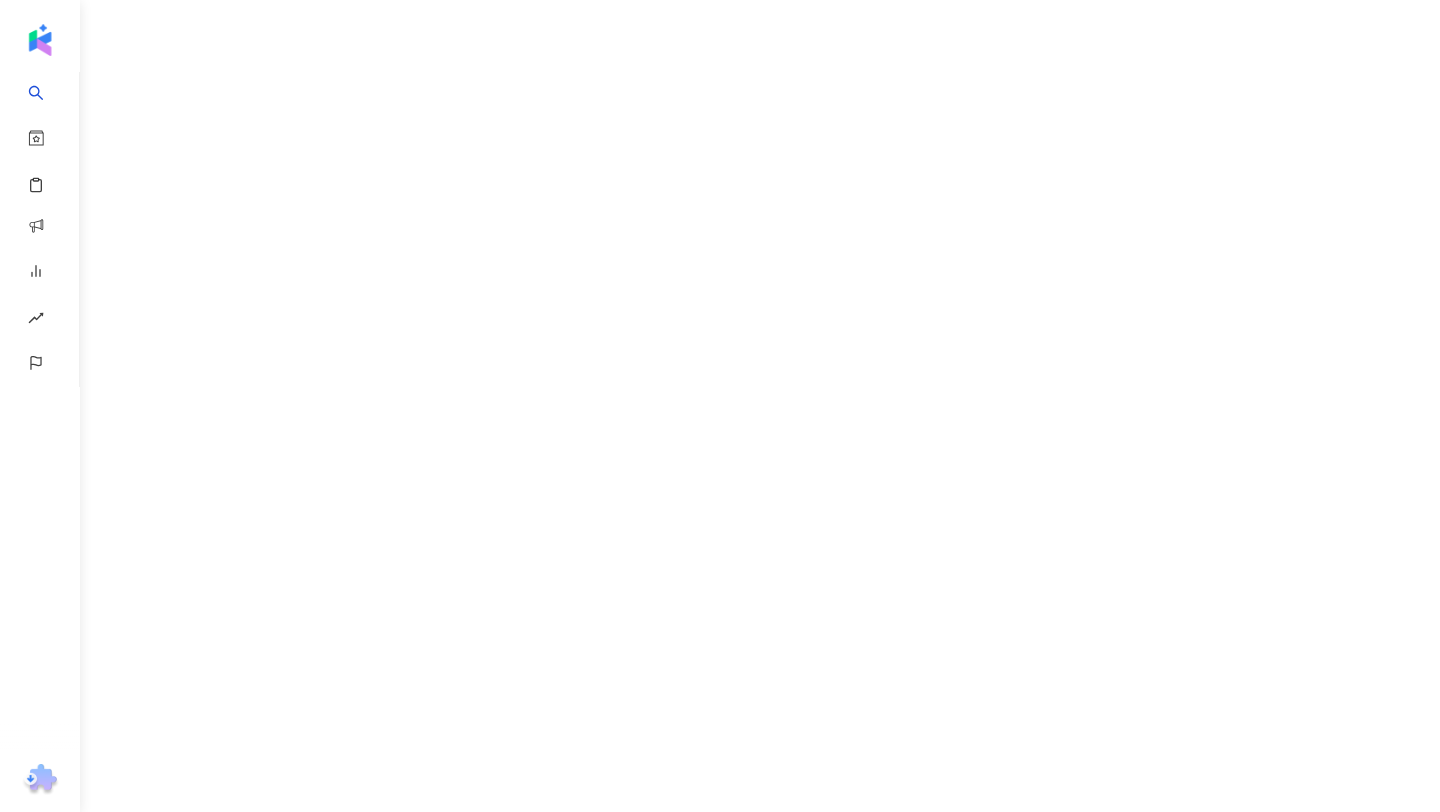 scroll, scrollTop: 0, scrollLeft: 0, axis: both 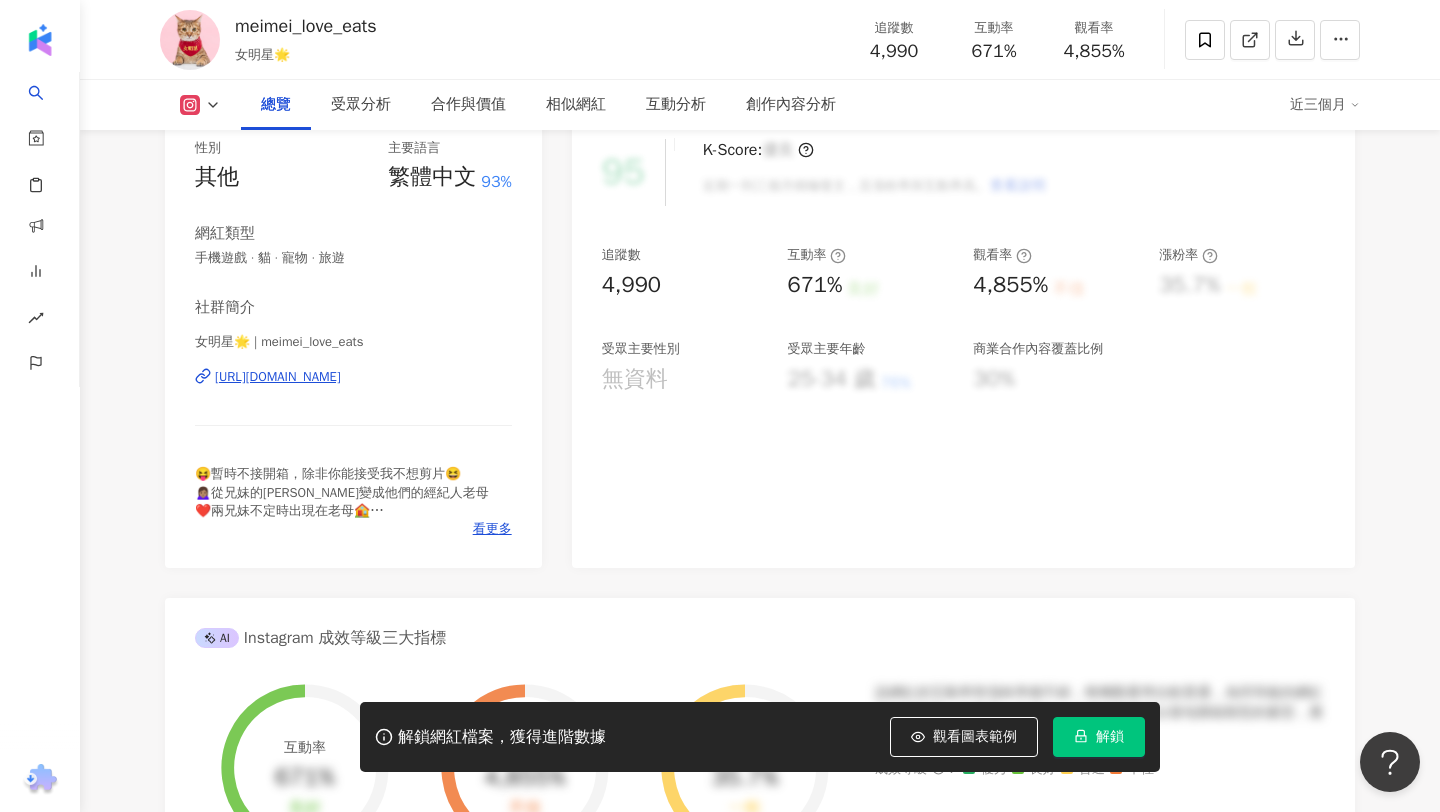 click on "https://www.instagram.com/meimei_love_eats/" at bounding box center [278, 377] 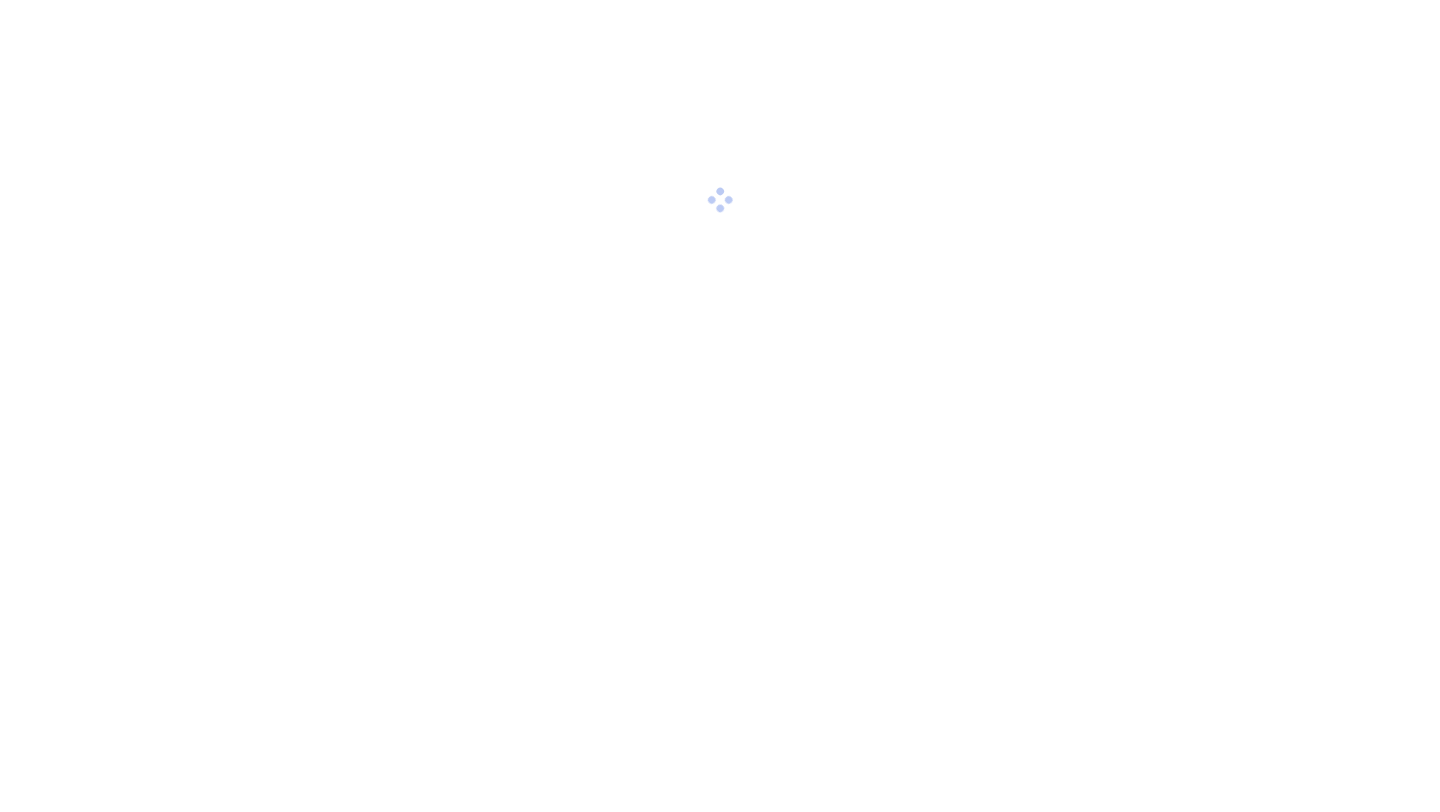 scroll, scrollTop: 0, scrollLeft: 0, axis: both 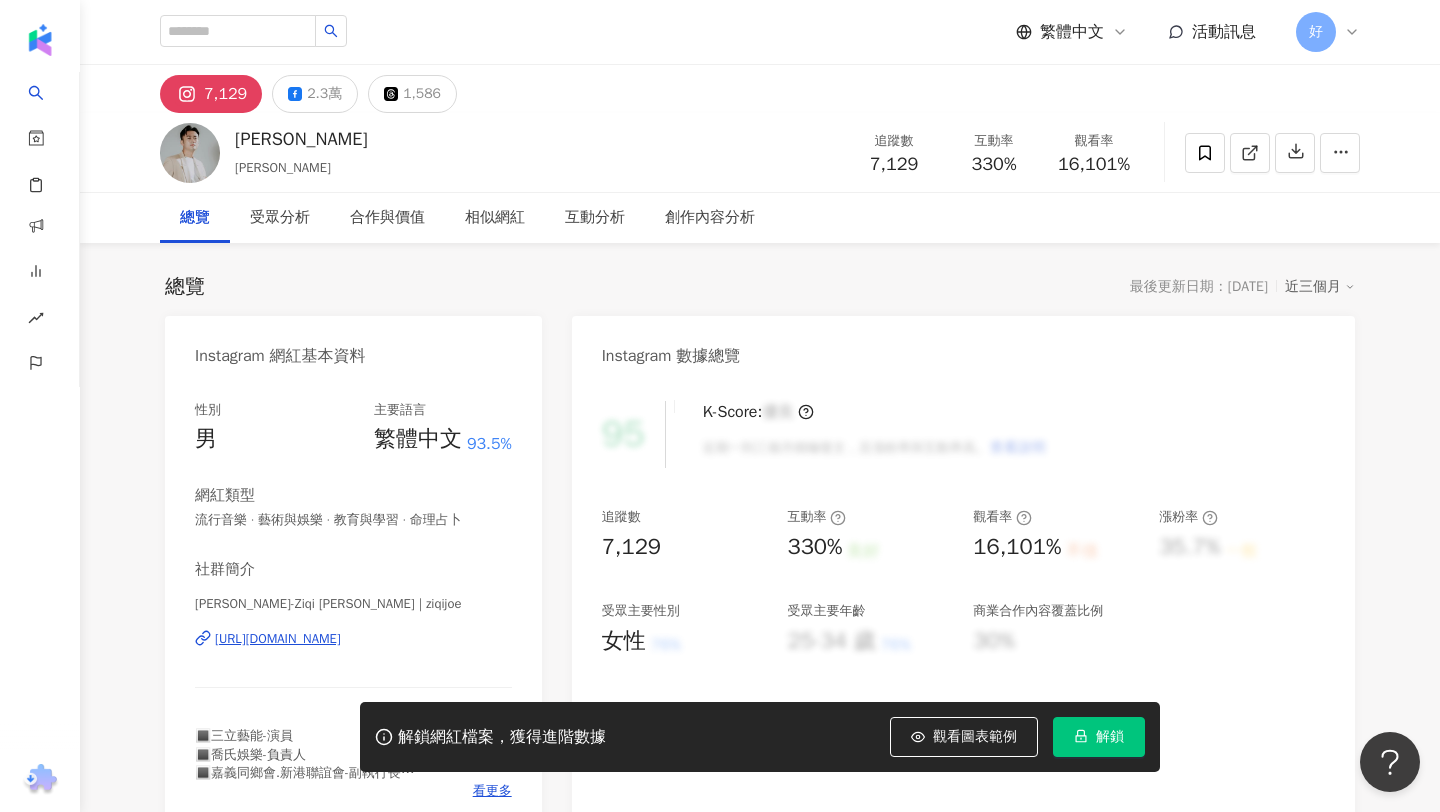 click on "https://www.instagram.com/ziqijoe/" at bounding box center [278, 639] 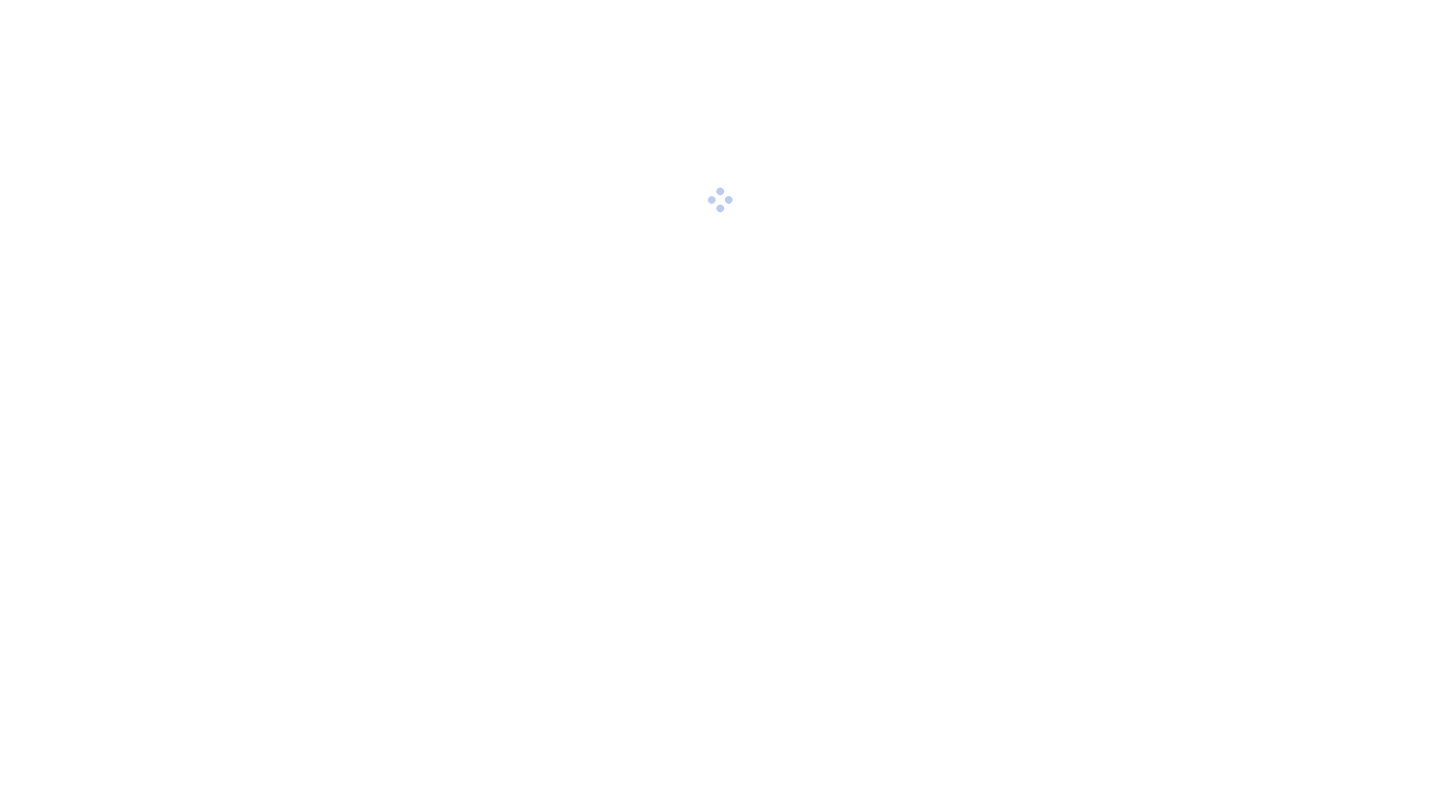 scroll, scrollTop: 0, scrollLeft: 0, axis: both 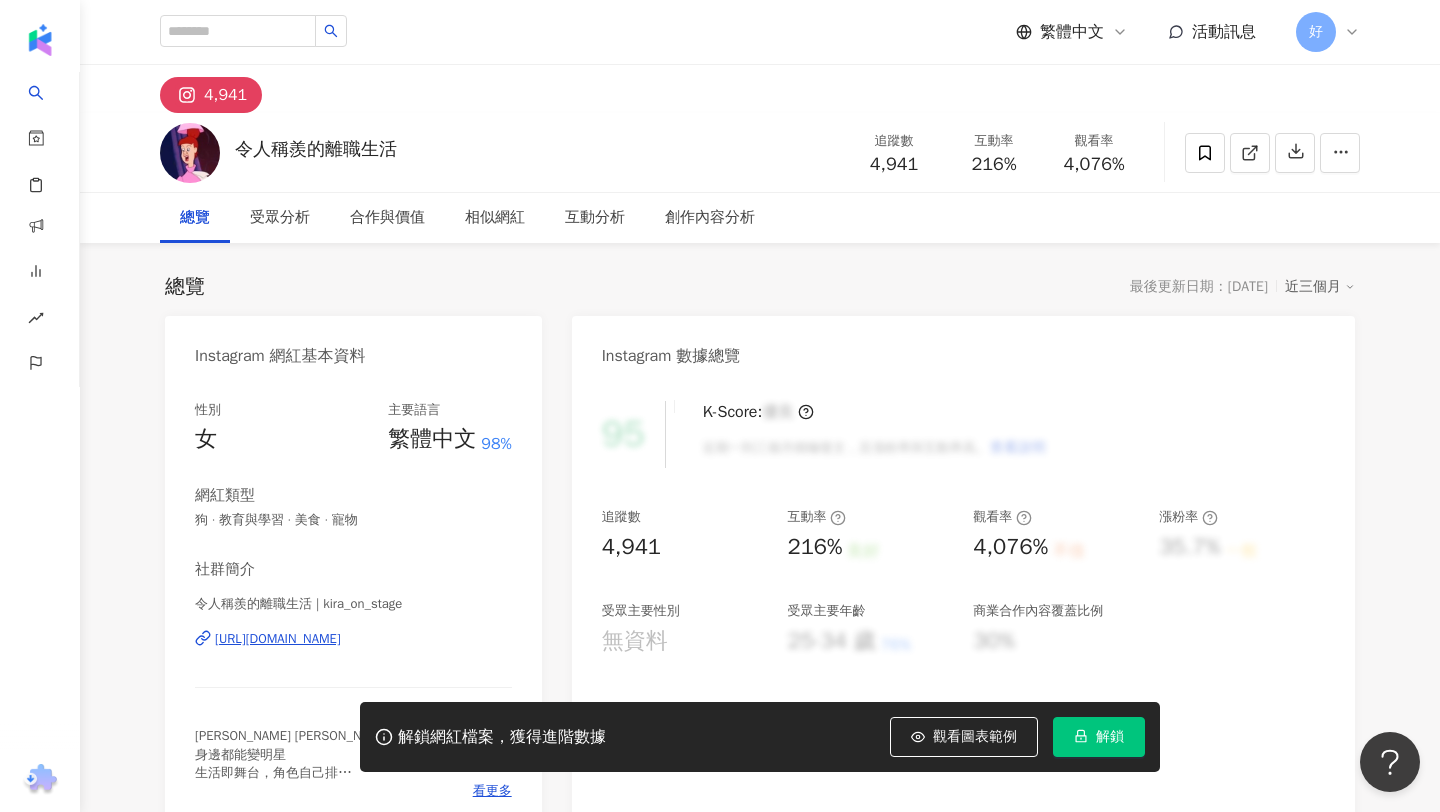 click on "https://www.instagram.com/kira_on_stage/" at bounding box center [278, 639] 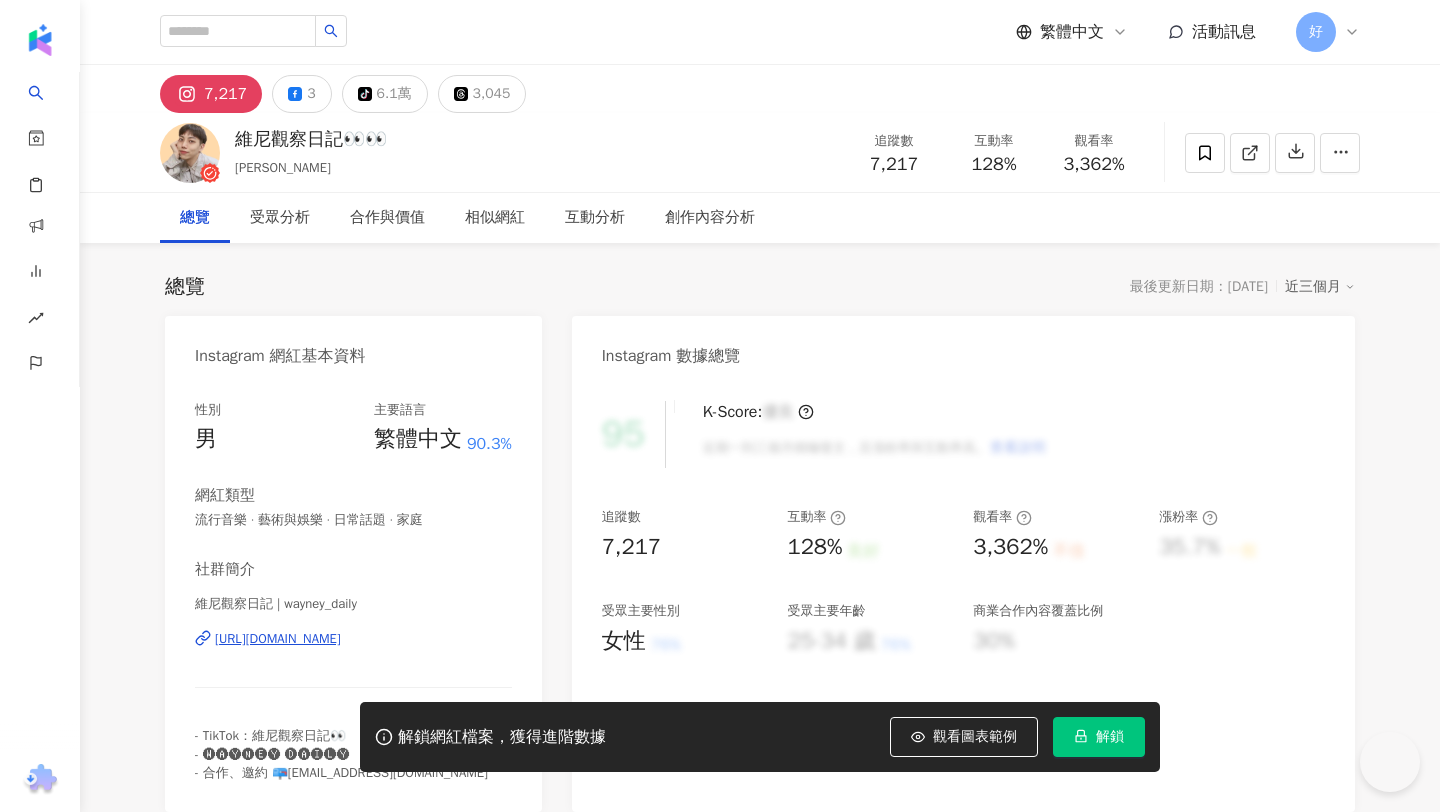 scroll, scrollTop: 0, scrollLeft: 0, axis: both 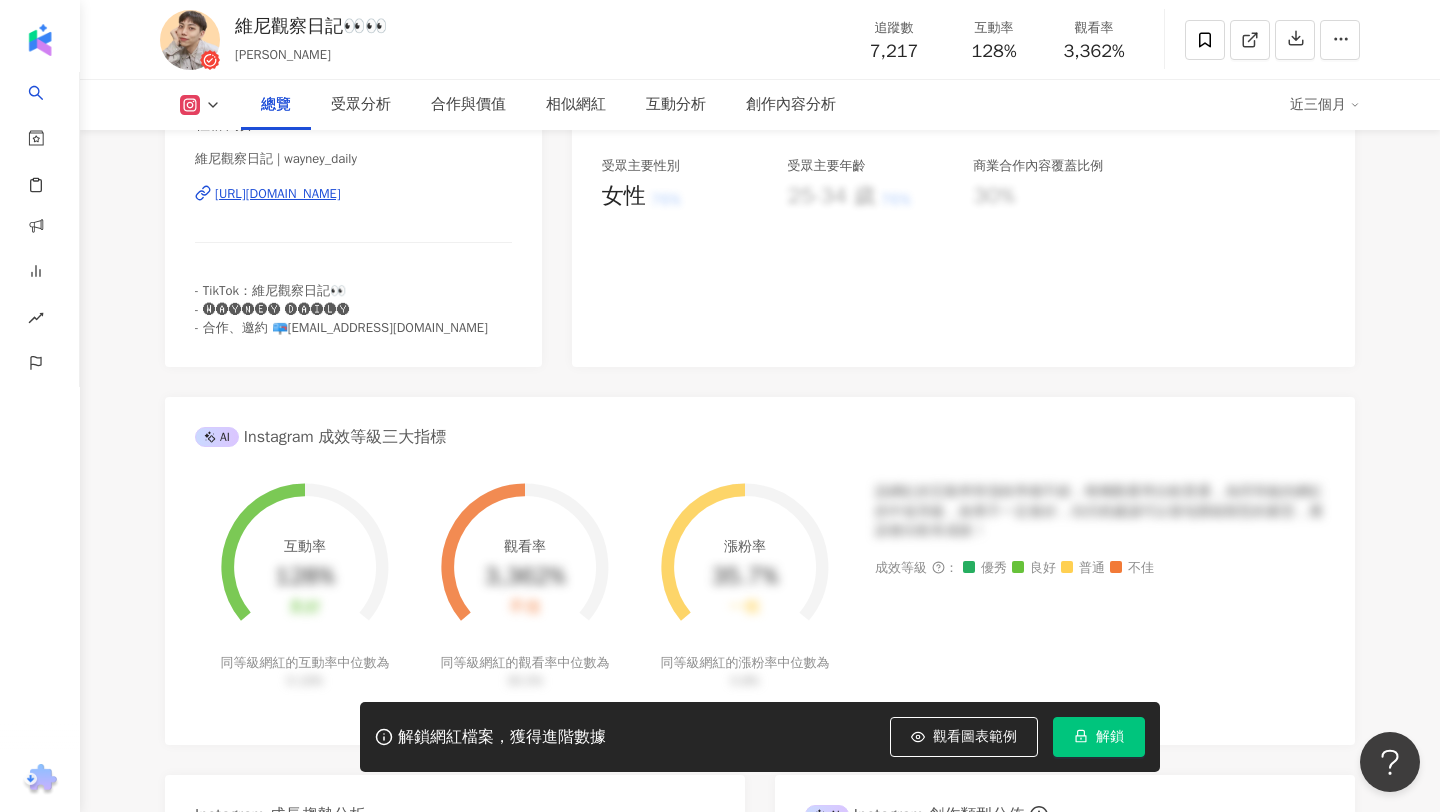 click on "https://www.instagram.com/wayney_daily/" at bounding box center [278, 194] 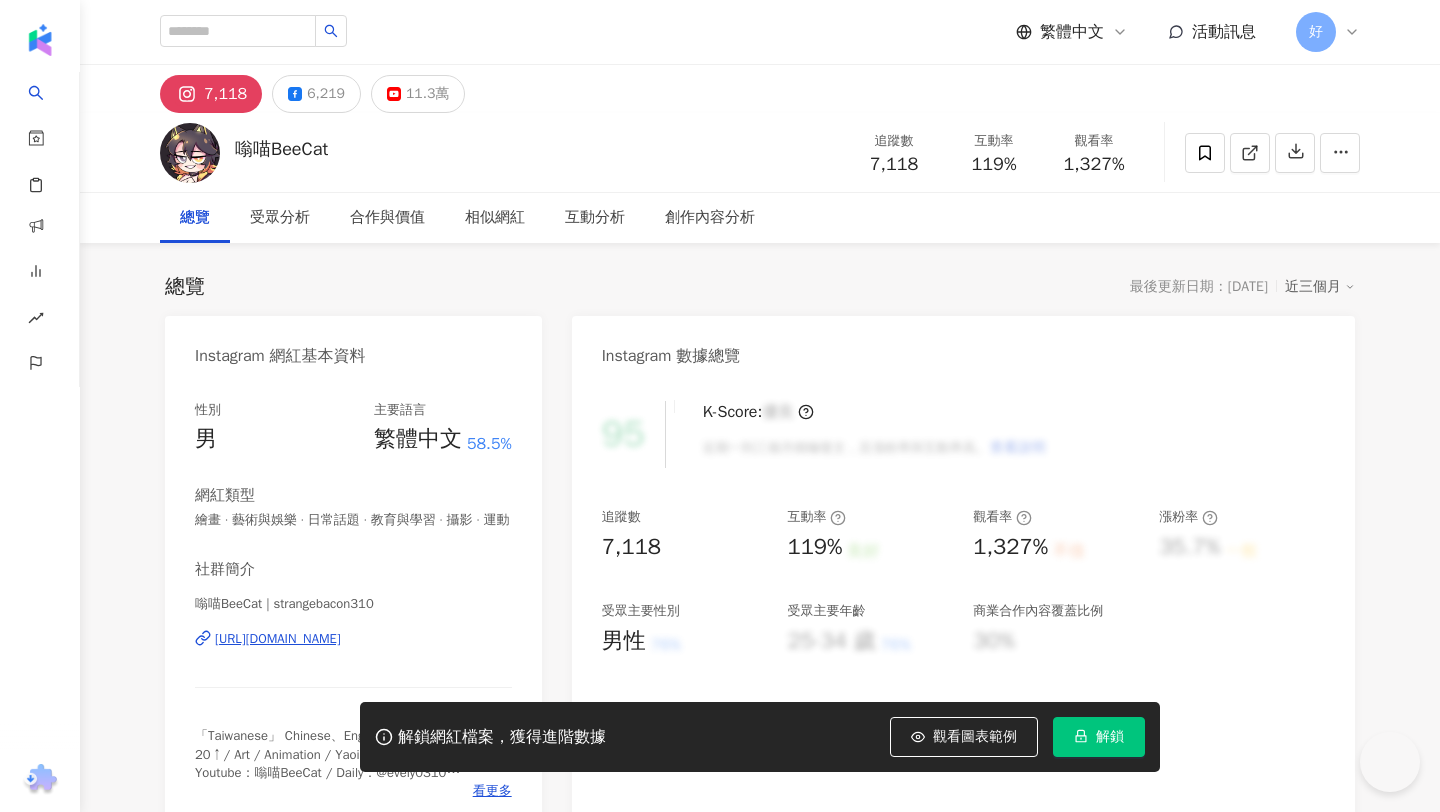 scroll, scrollTop: 0, scrollLeft: 0, axis: both 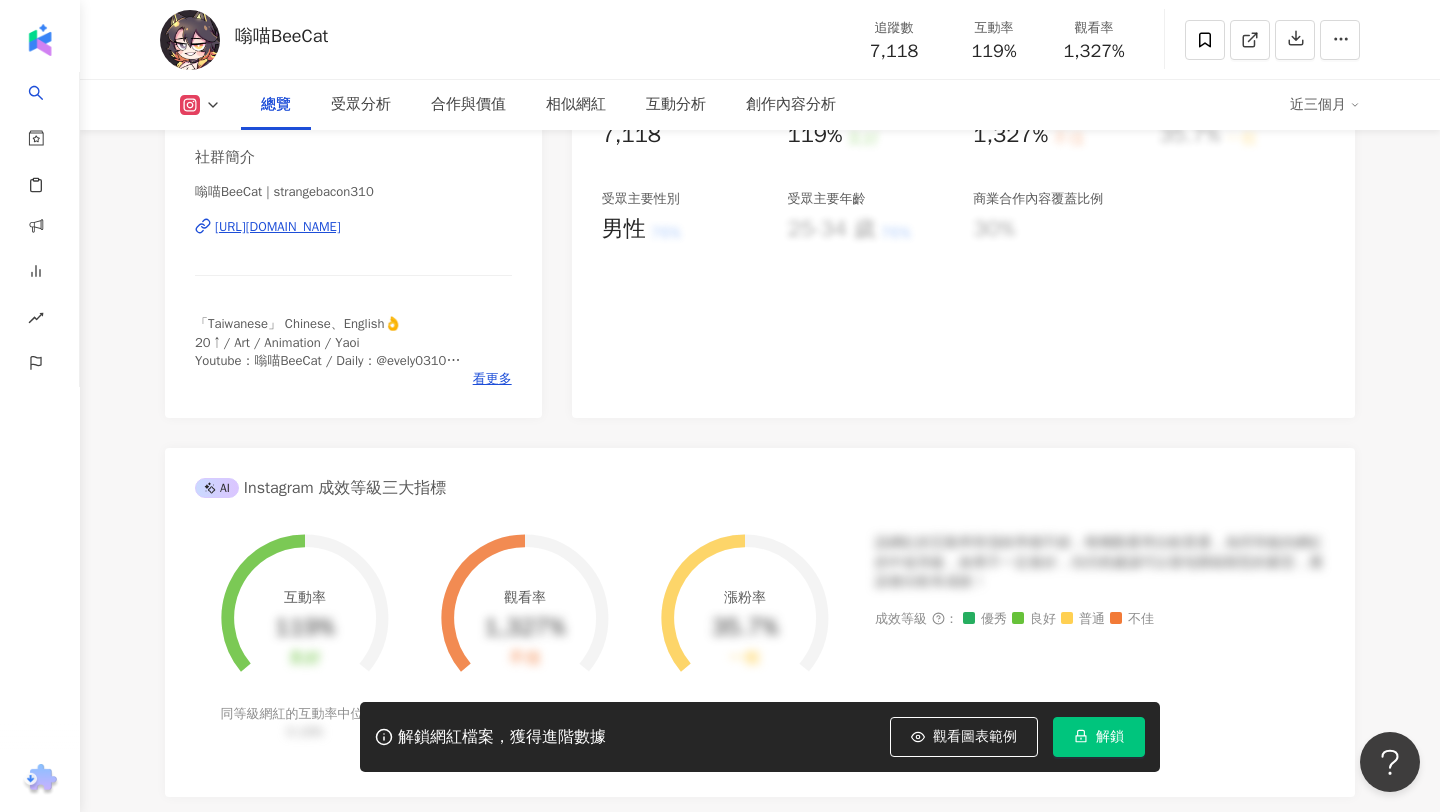 click on "https://www.instagram.com/strangebacon310/" at bounding box center [278, 227] 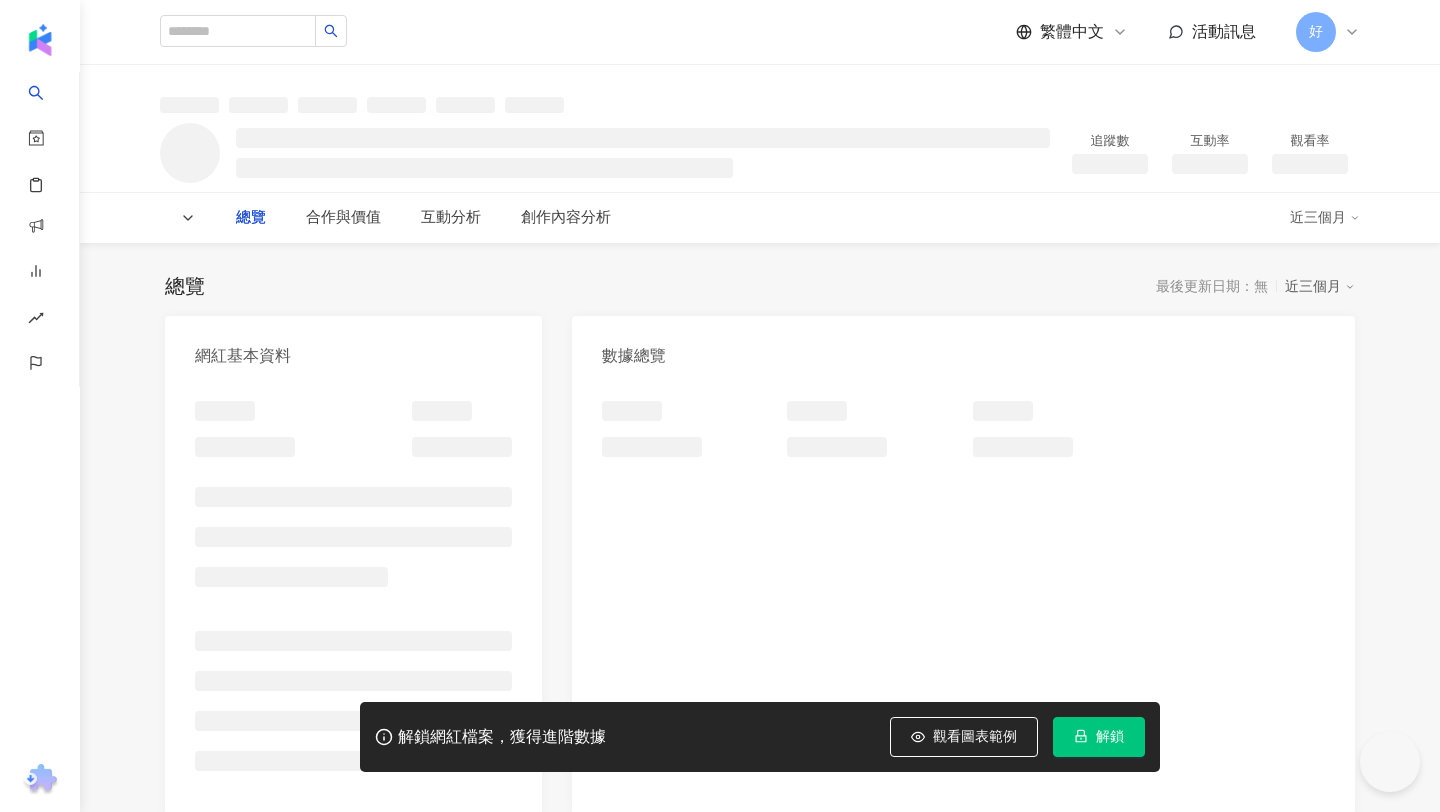scroll, scrollTop: 0, scrollLeft: 0, axis: both 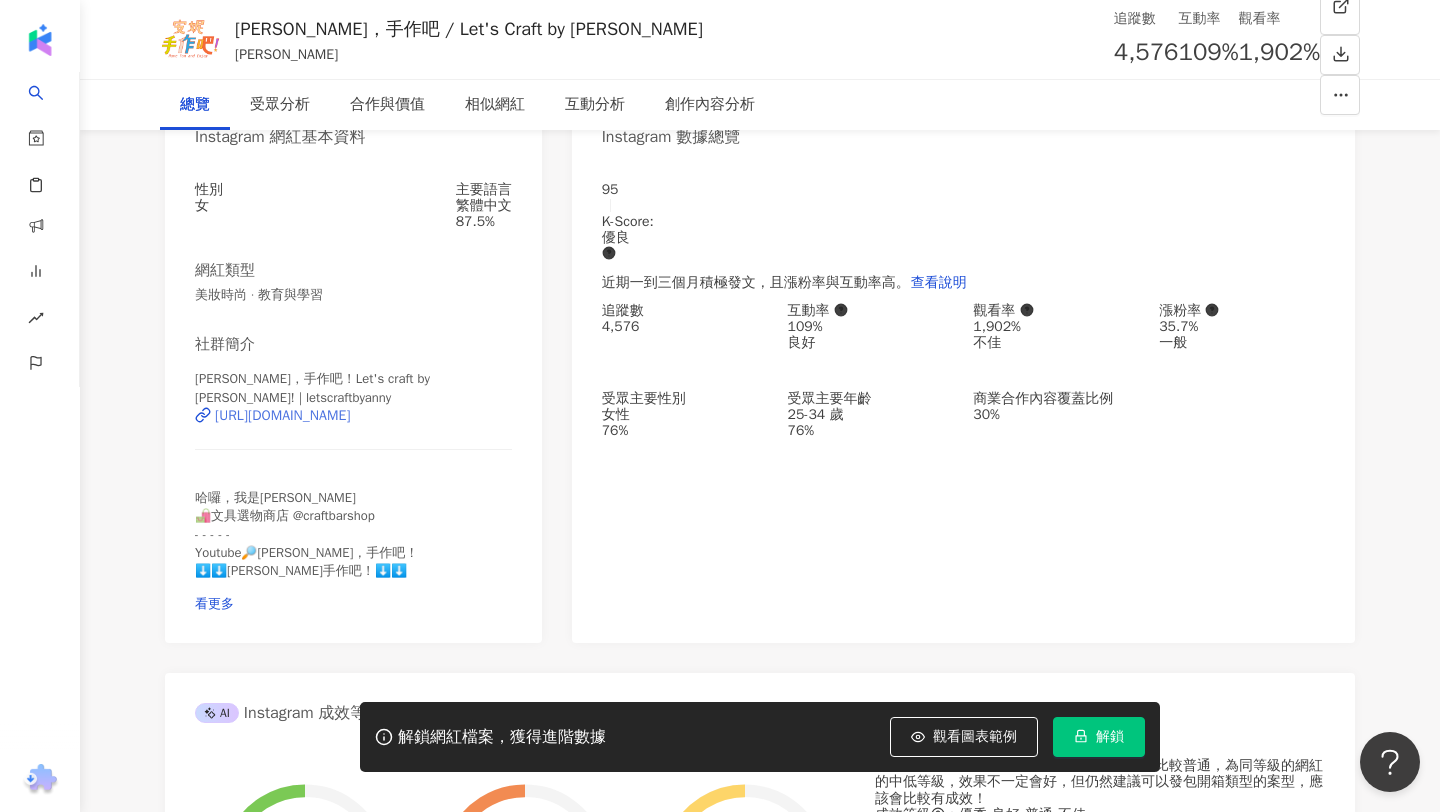 click on "[URL][DOMAIN_NAME]" at bounding box center [282, 416] 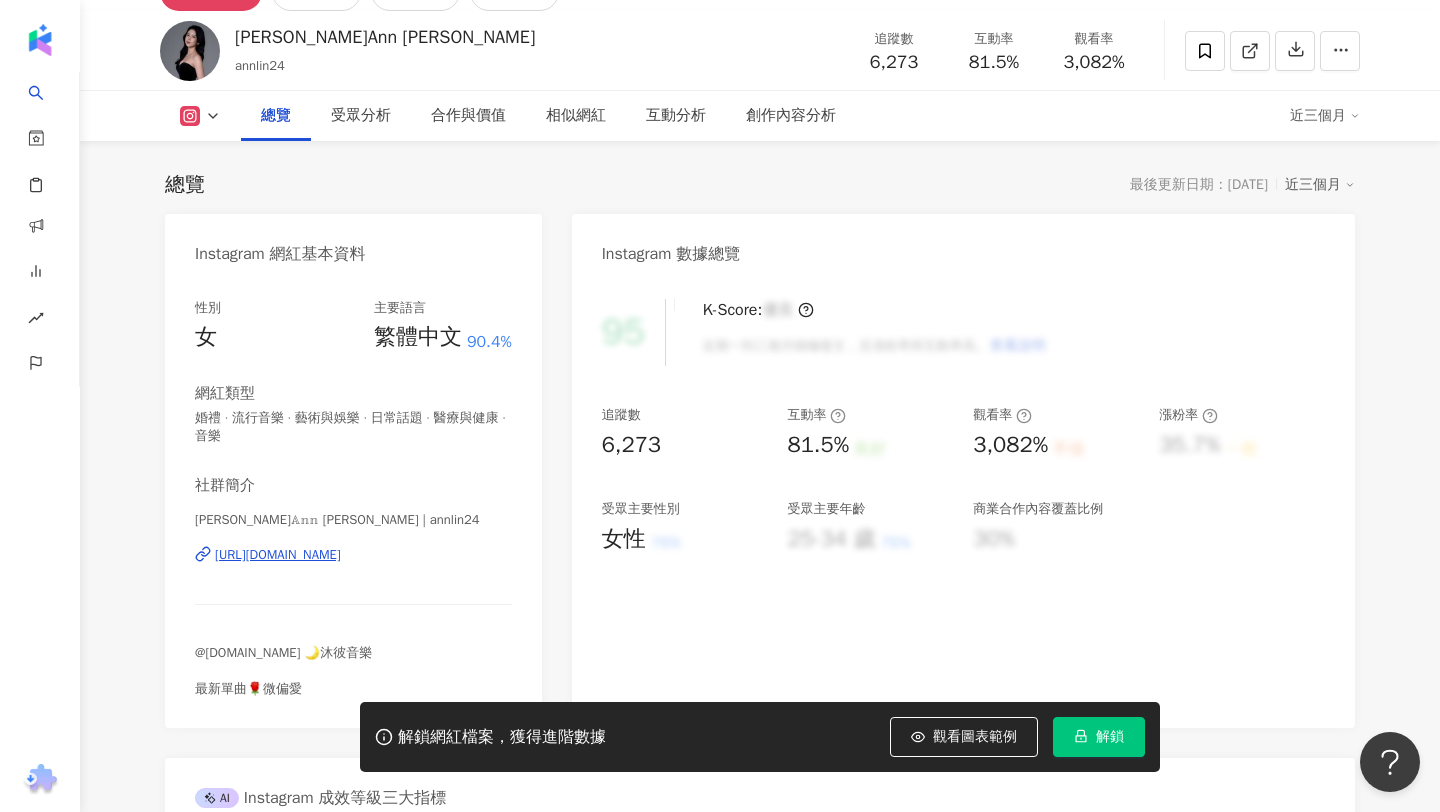 scroll, scrollTop: 119, scrollLeft: 0, axis: vertical 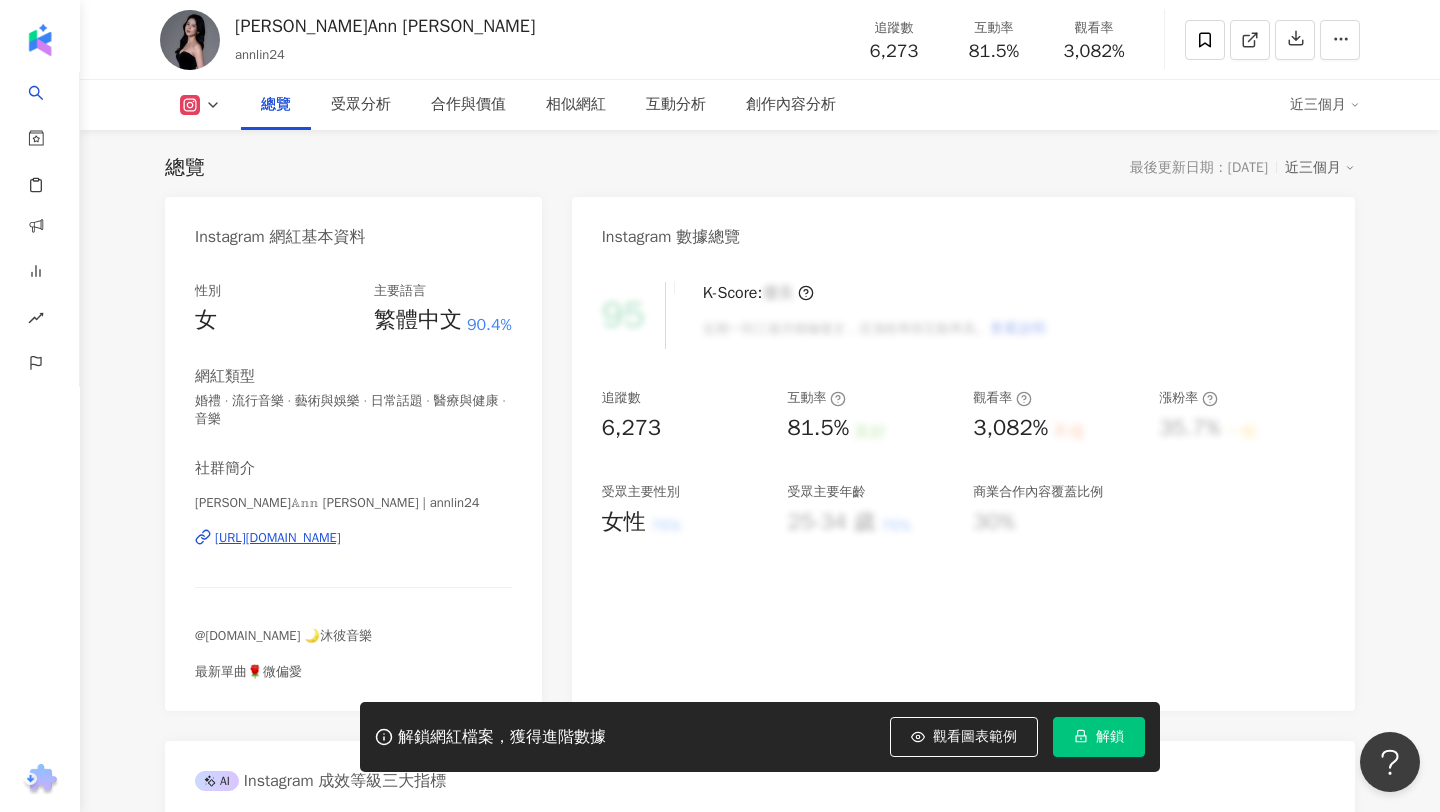 click on "https://www.instagram.com/annlin24/" at bounding box center (278, 538) 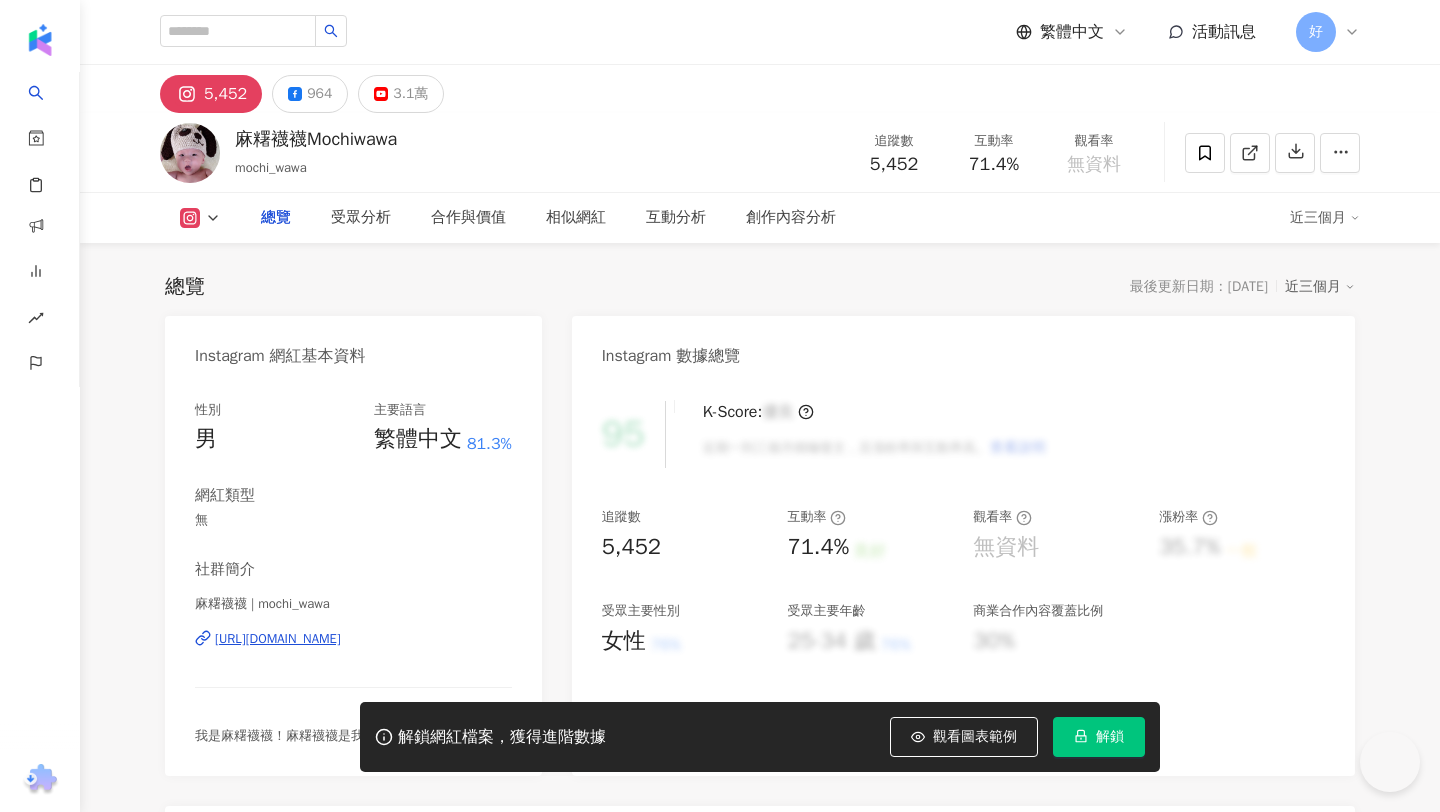 scroll, scrollTop: 0, scrollLeft: 0, axis: both 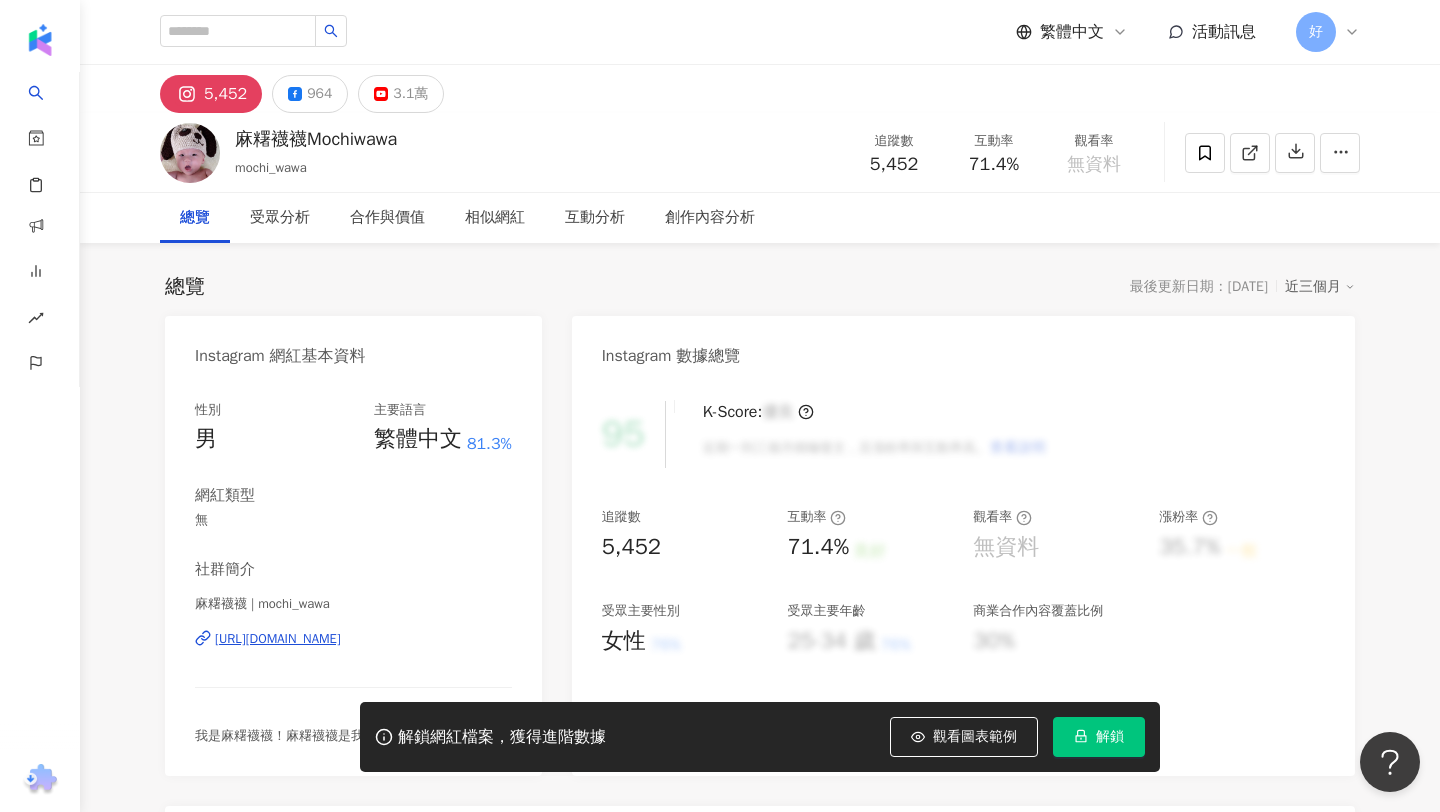 click on "https://www.instagram.com/mochi_wawa/" at bounding box center [278, 639] 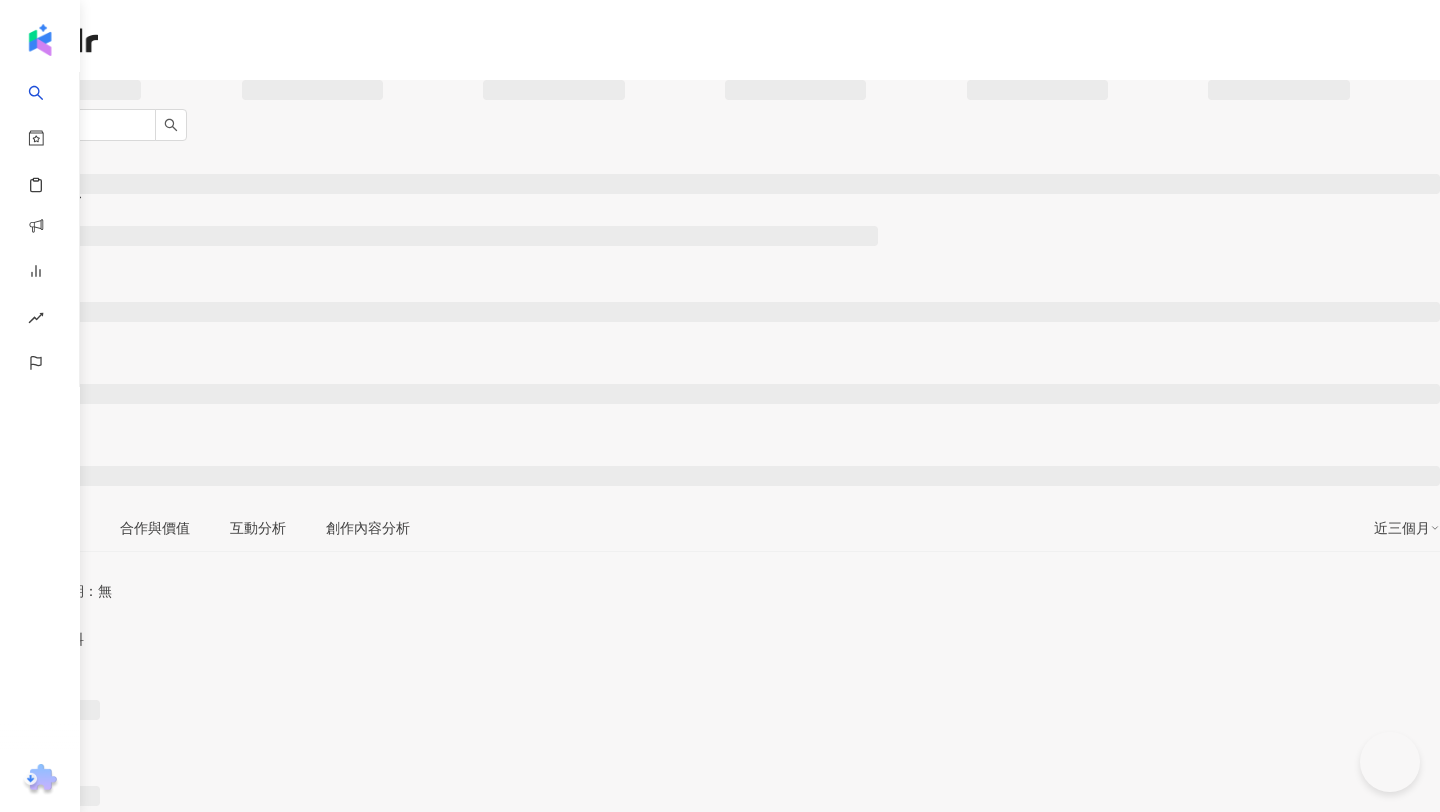 scroll, scrollTop: 0, scrollLeft: 0, axis: both 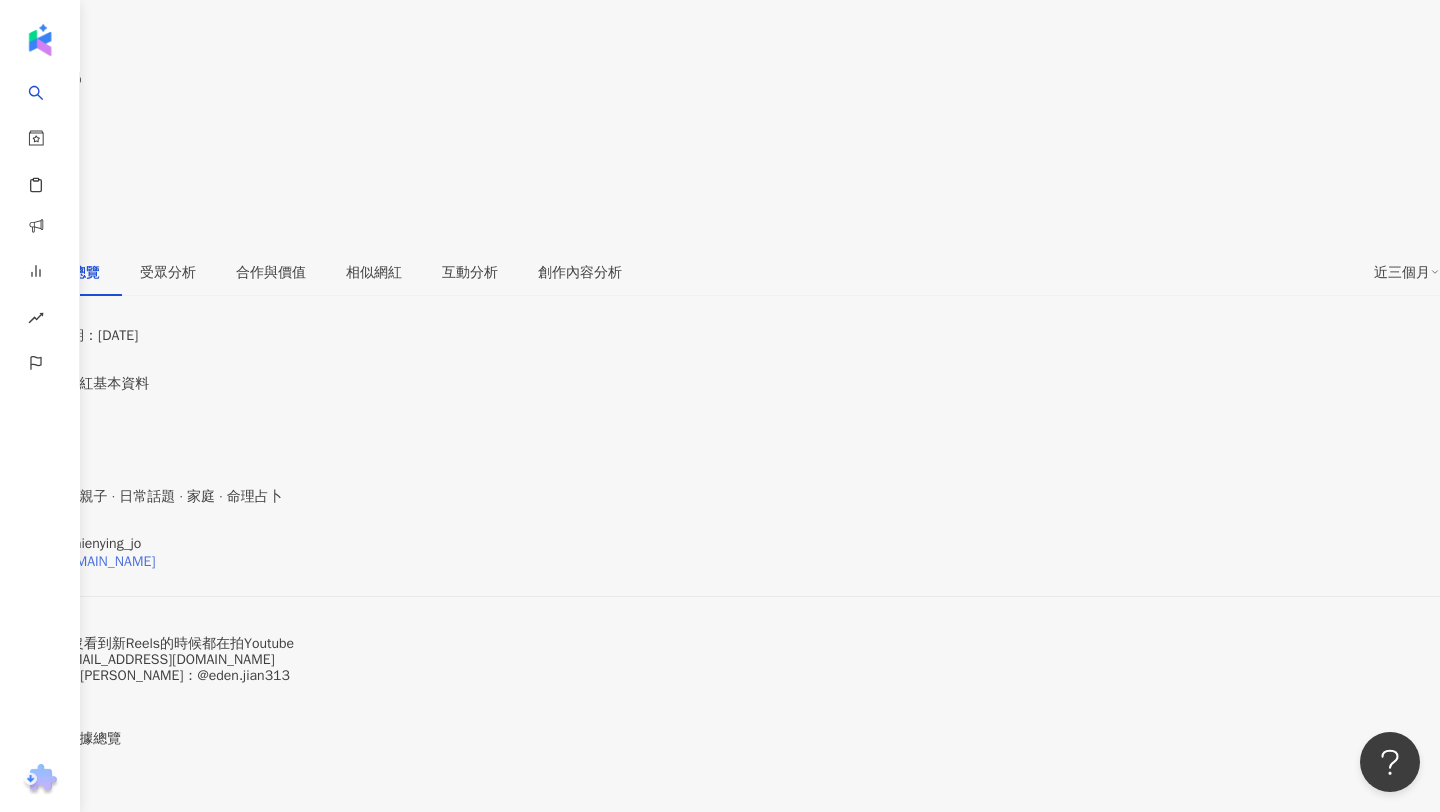 click on "[URL][DOMAIN_NAME]" at bounding box center [87, 562] 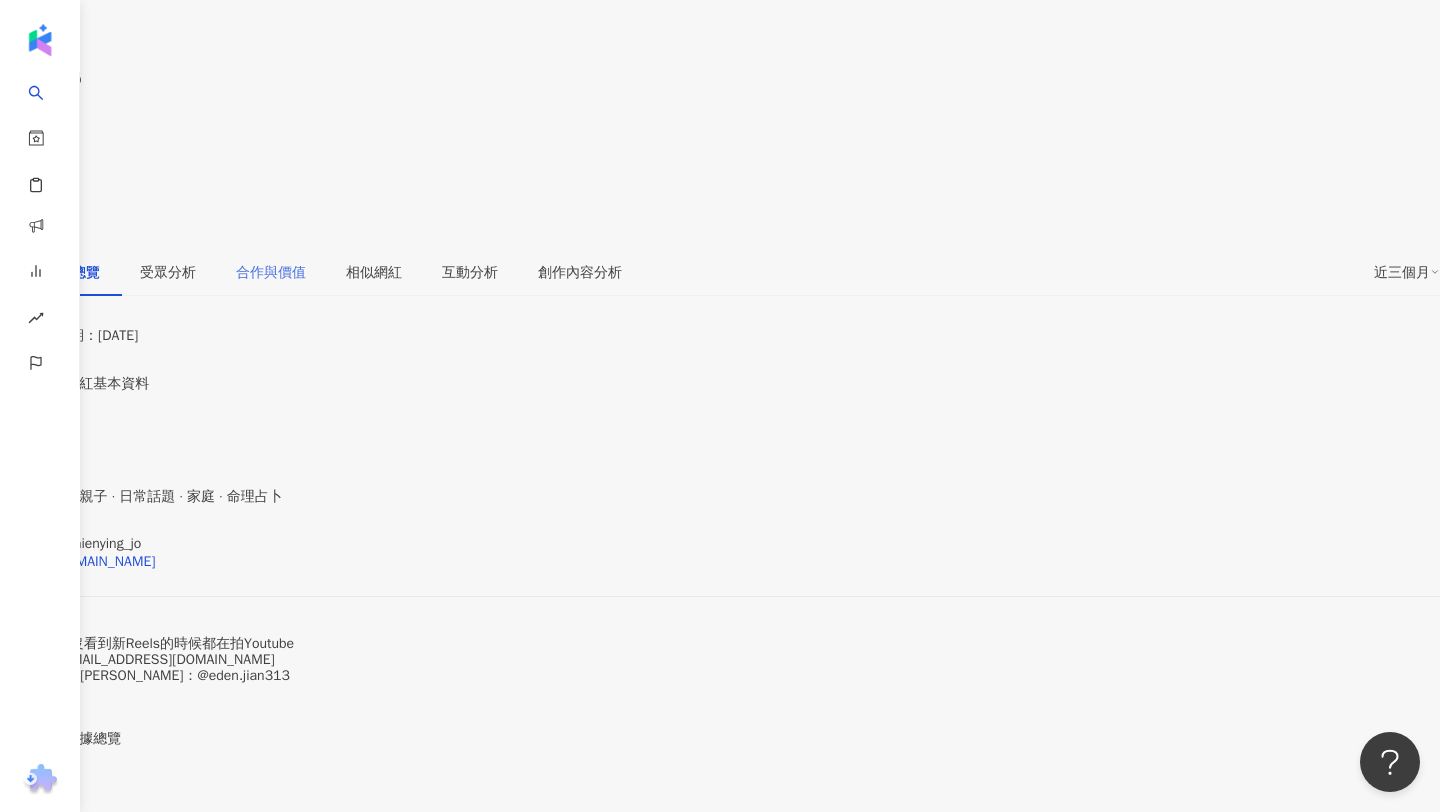 scroll, scrollTop: 139, scrollLeft: 0, axis: vertical 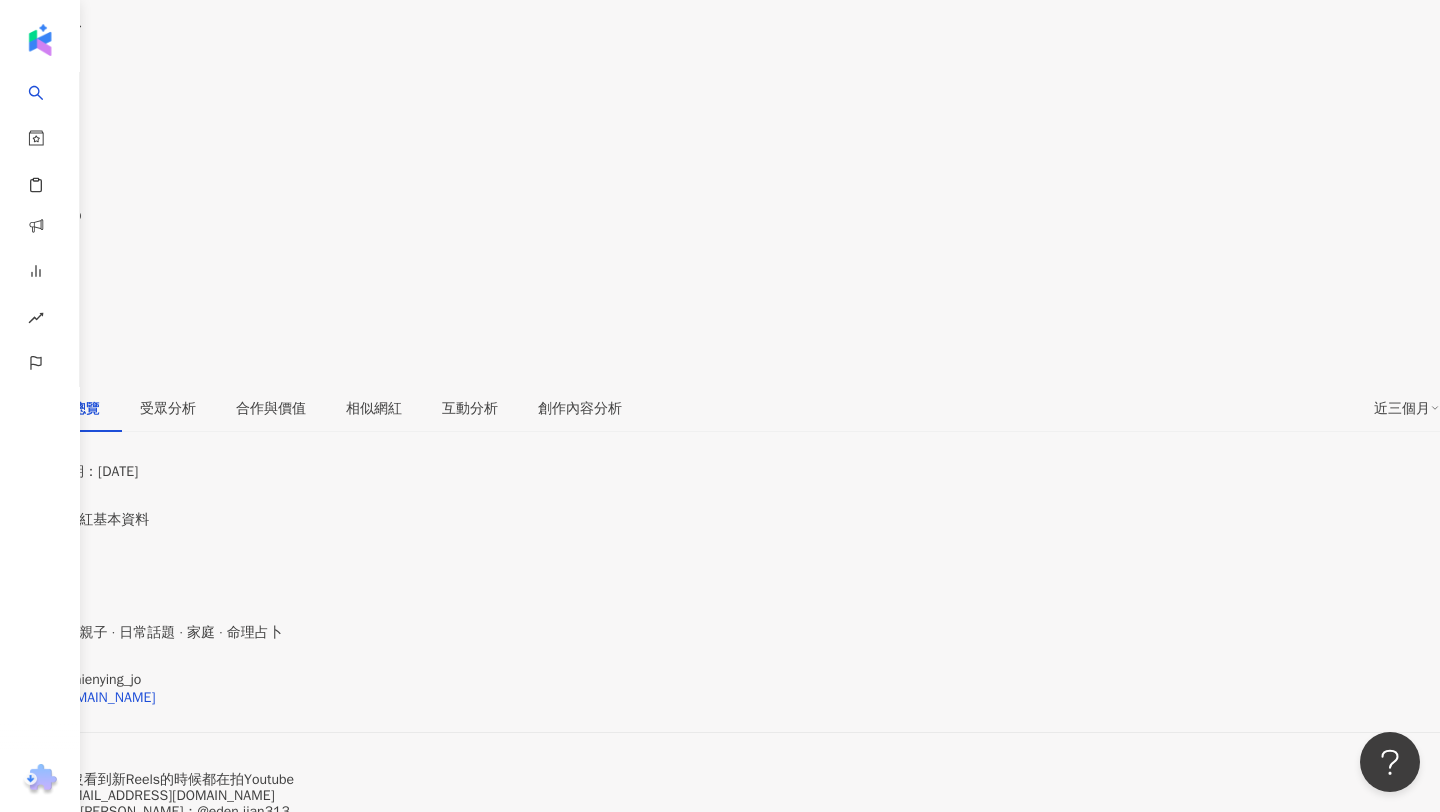 drag, startPoint x: 667, startPoint y: 373, endPoint x: 598, endPoint y: 379, distance: 69.260376 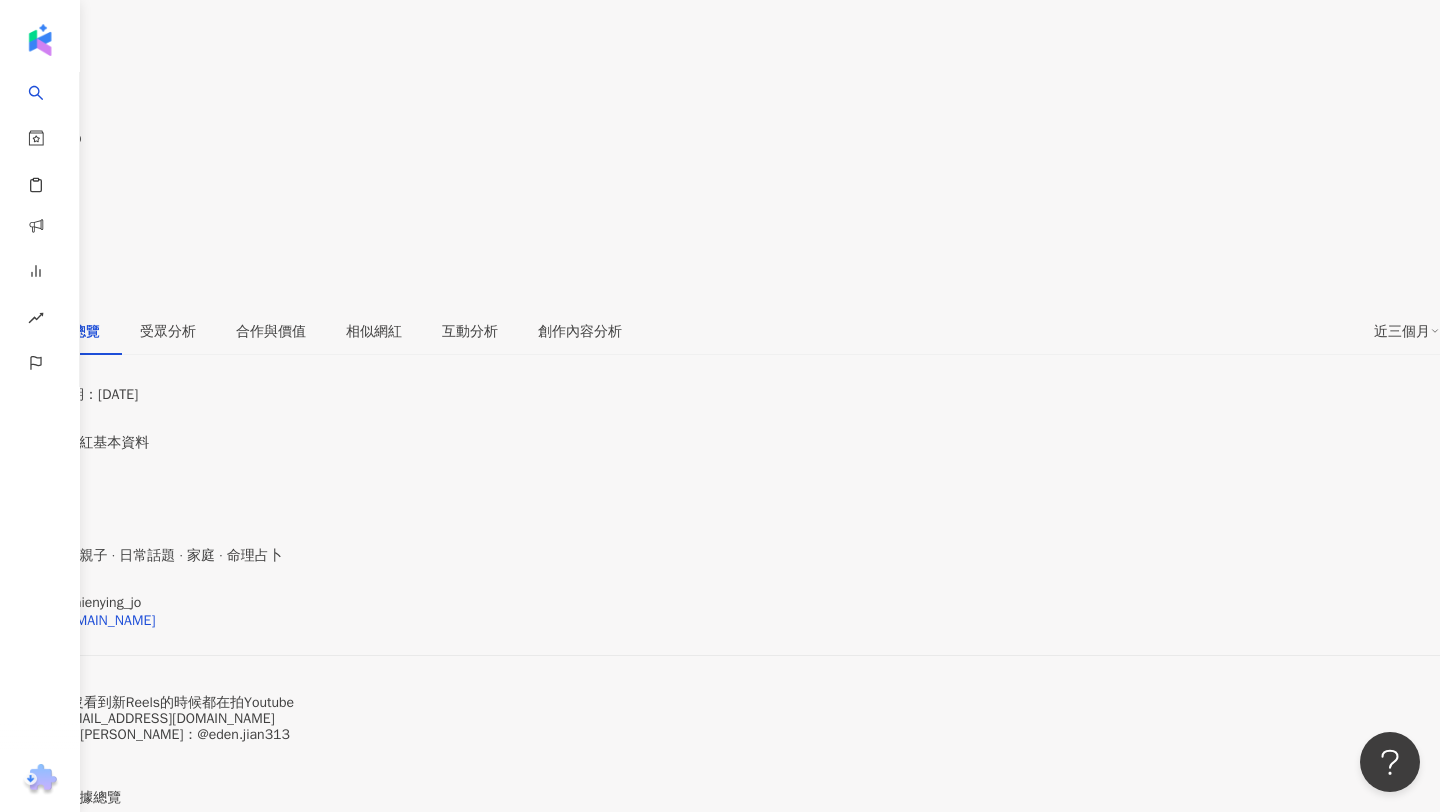 scroll, scrollTop: 136, scrollLeft: 0, axis: vertical 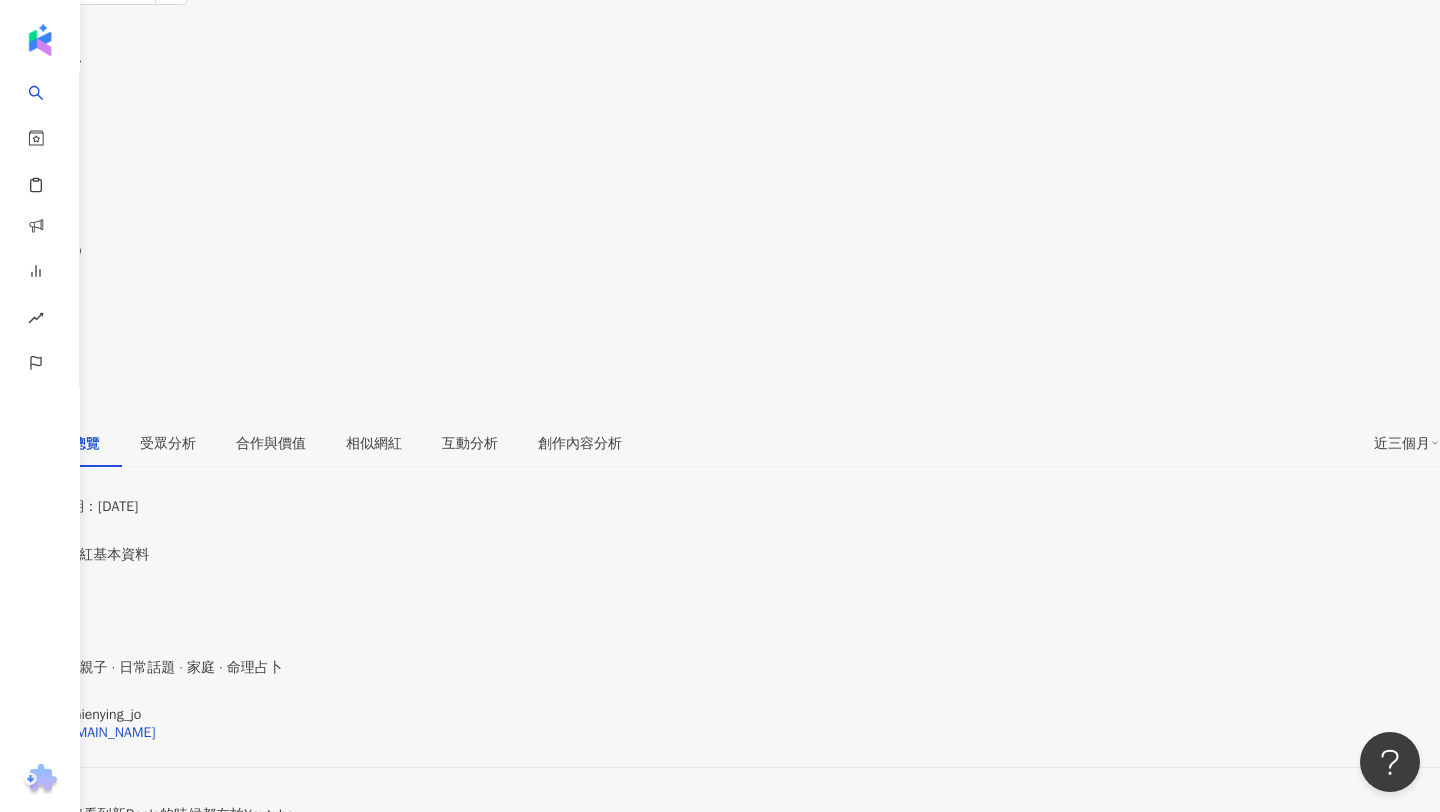 click 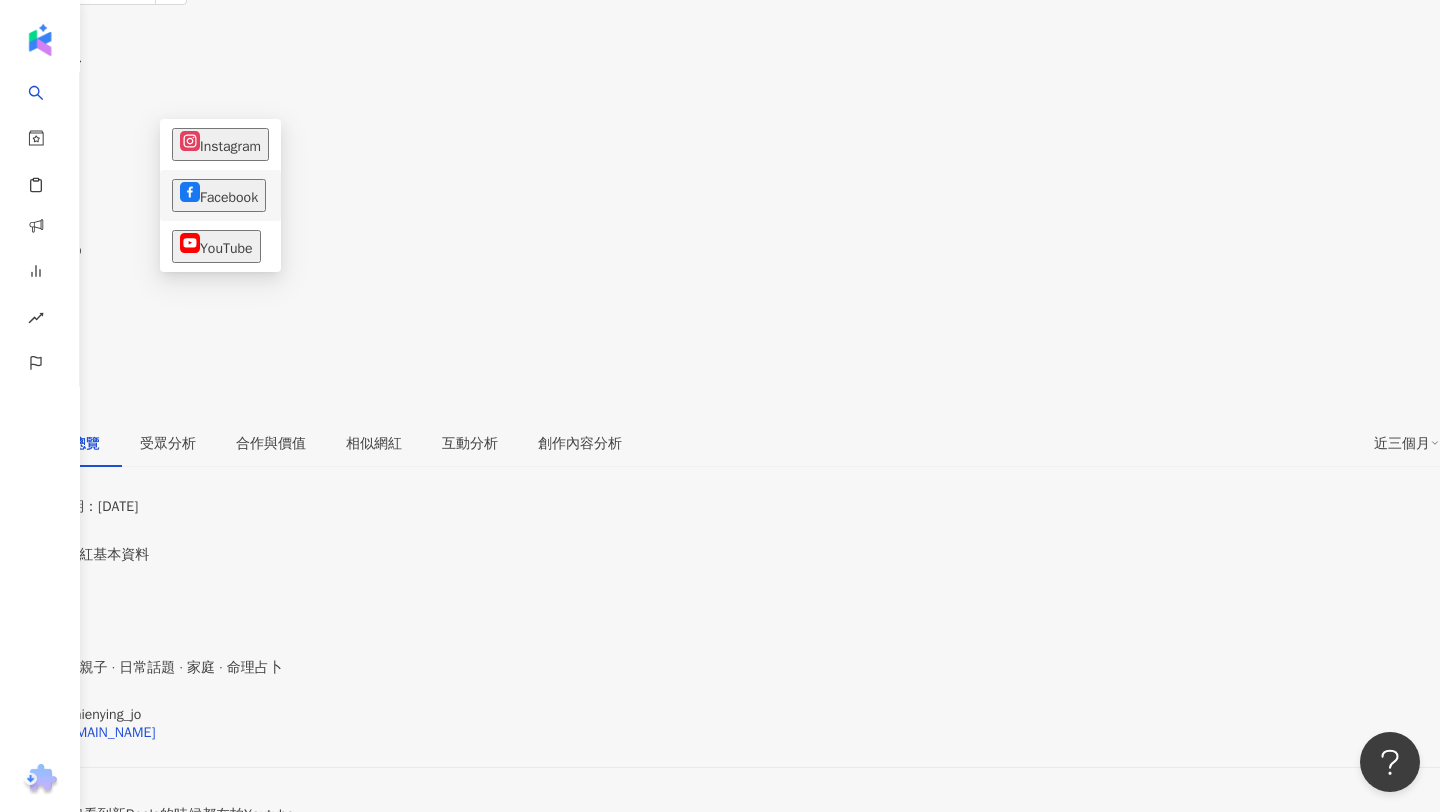 click on "Facebook" at bounding box center (219, 195) 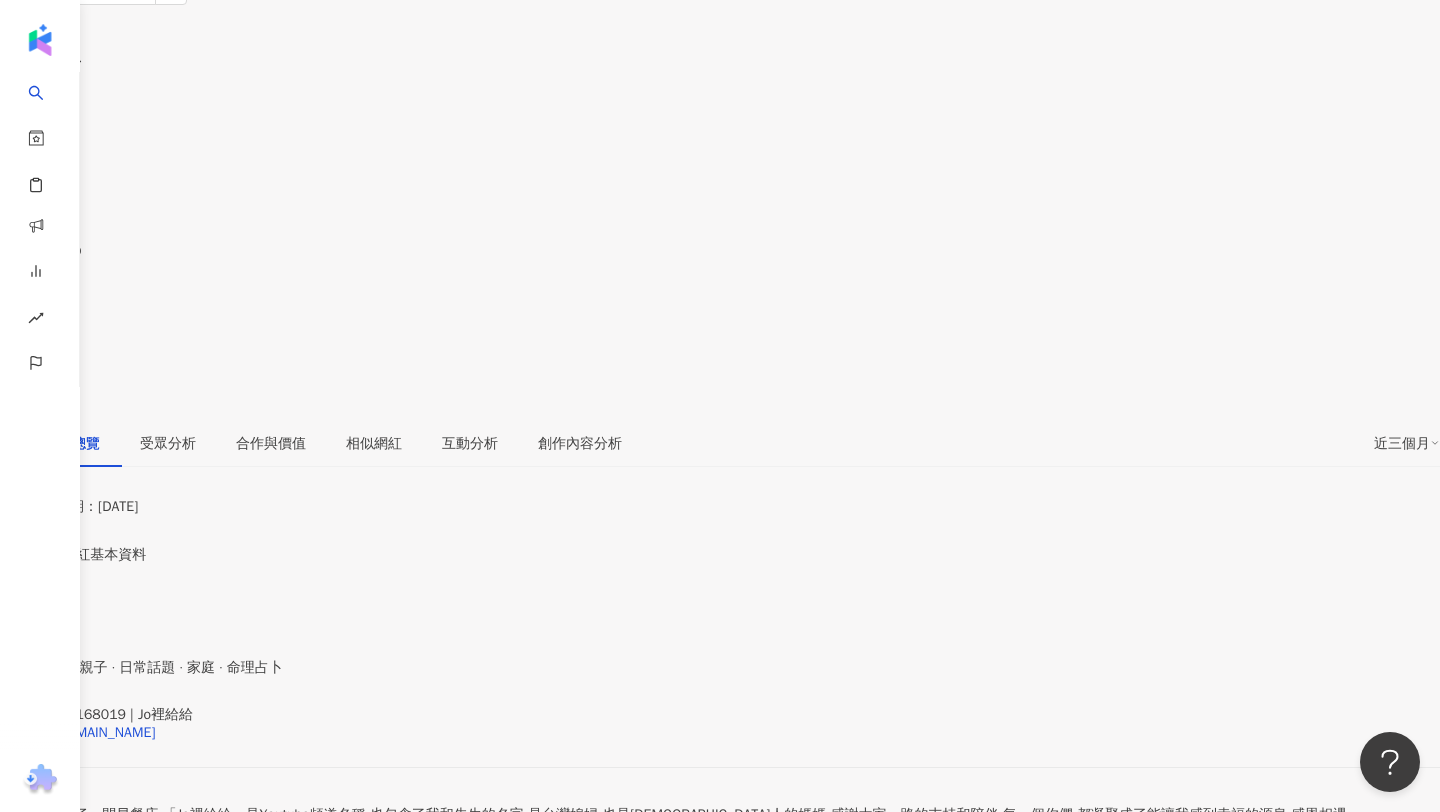 drag, startPoint x: 667, startPoint y: 410, endPoint x: 647, endPoint y: 254, distance: 157.27682 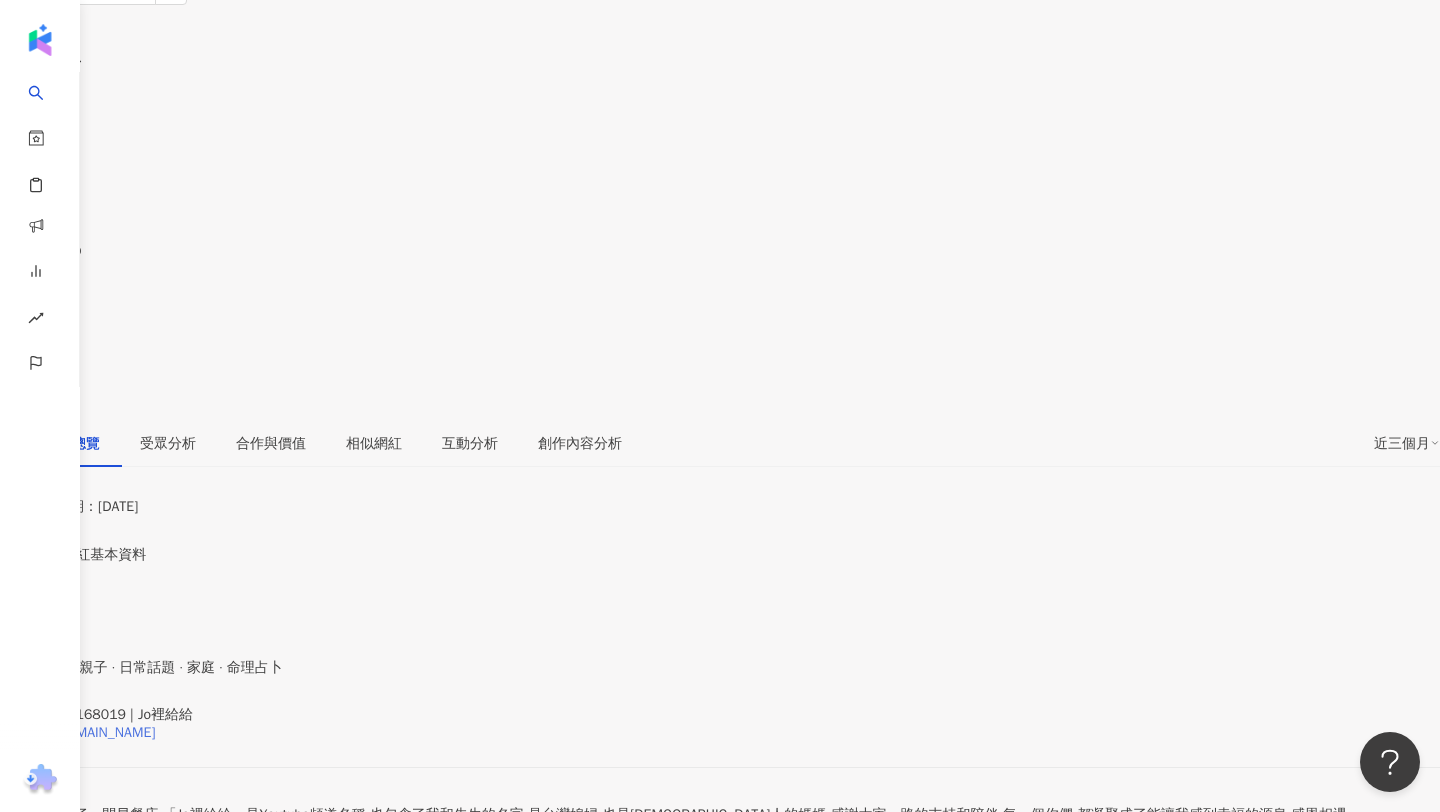 click on "https://www.facebook.com/226870187168019" at bounding box center (720, 733) 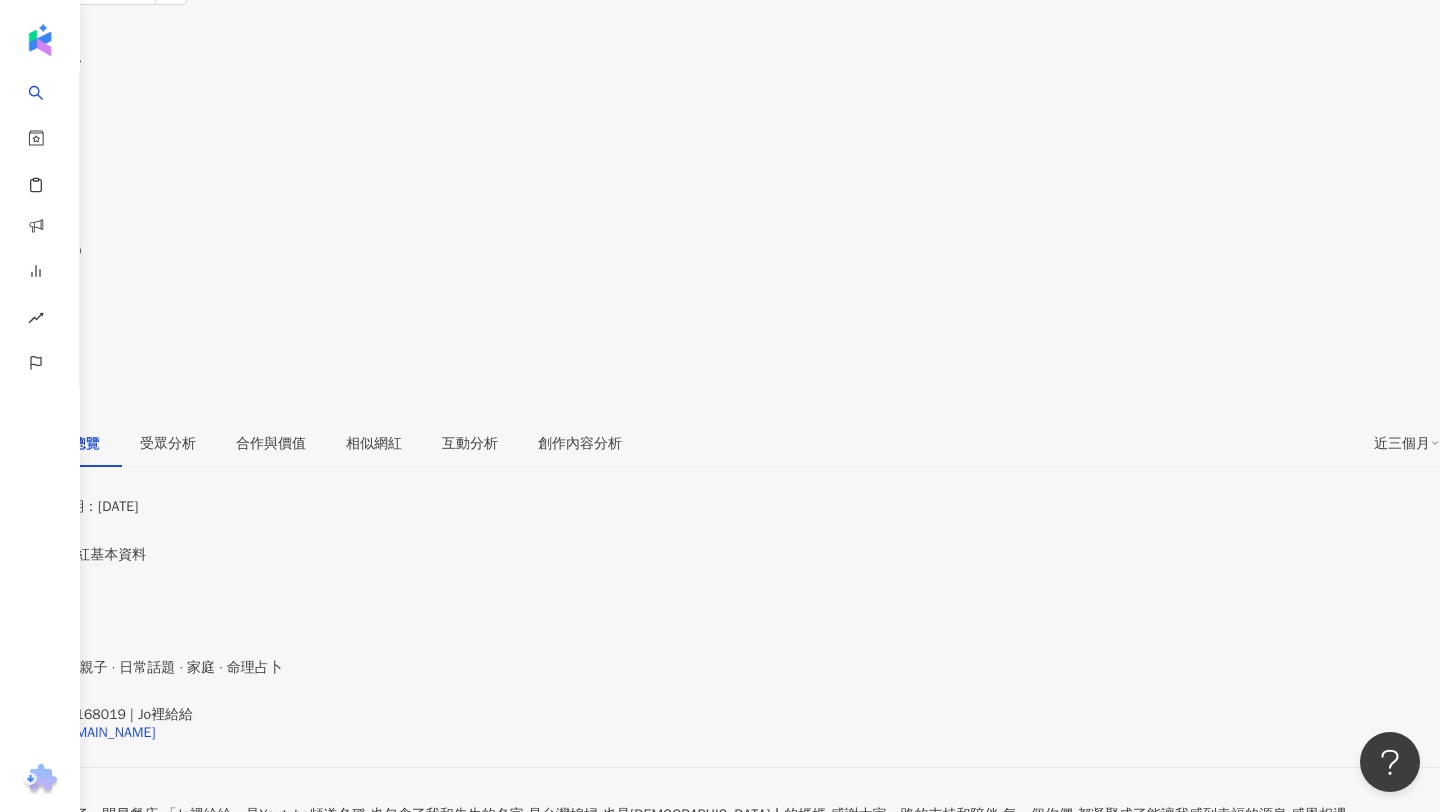 drag, startPoint x: 307, startPoint y: 38, endPoint x: 239, endPoint y: 43, distance: 68.18358 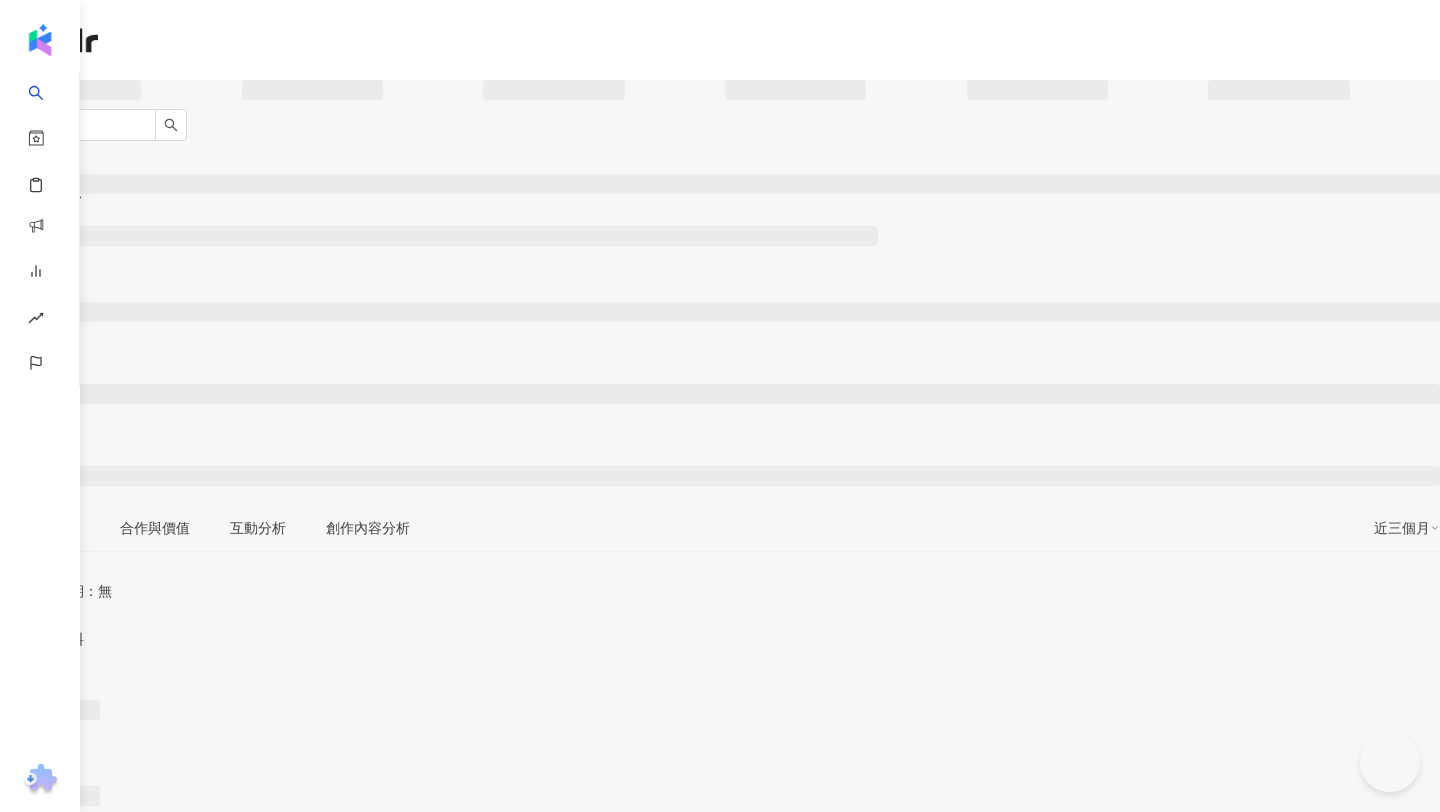 scroll, scrollTop: 0, scrollLeft: 0, axis: both 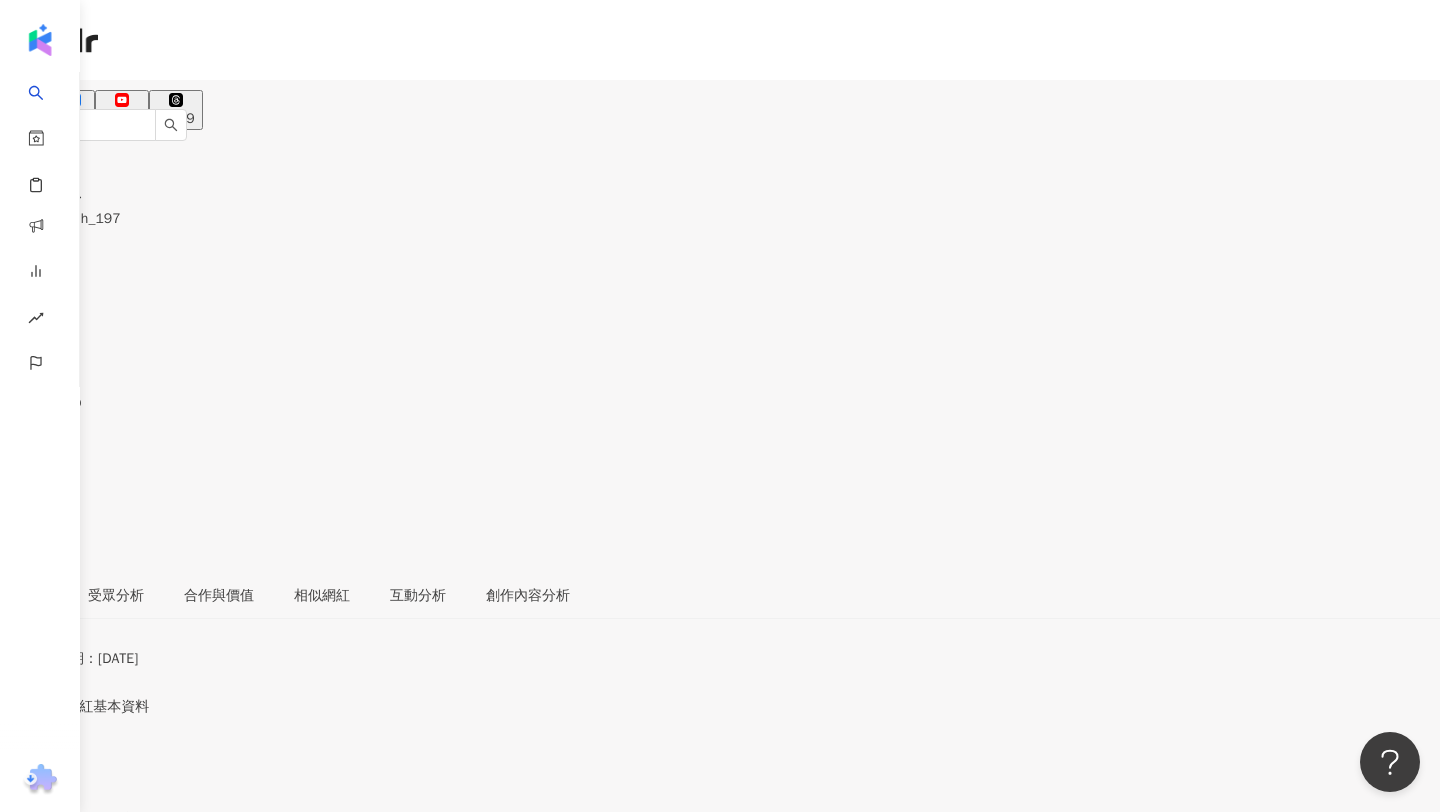 click on "https://www.instagram.com/snh_197/" at bounding box center [87, 885] 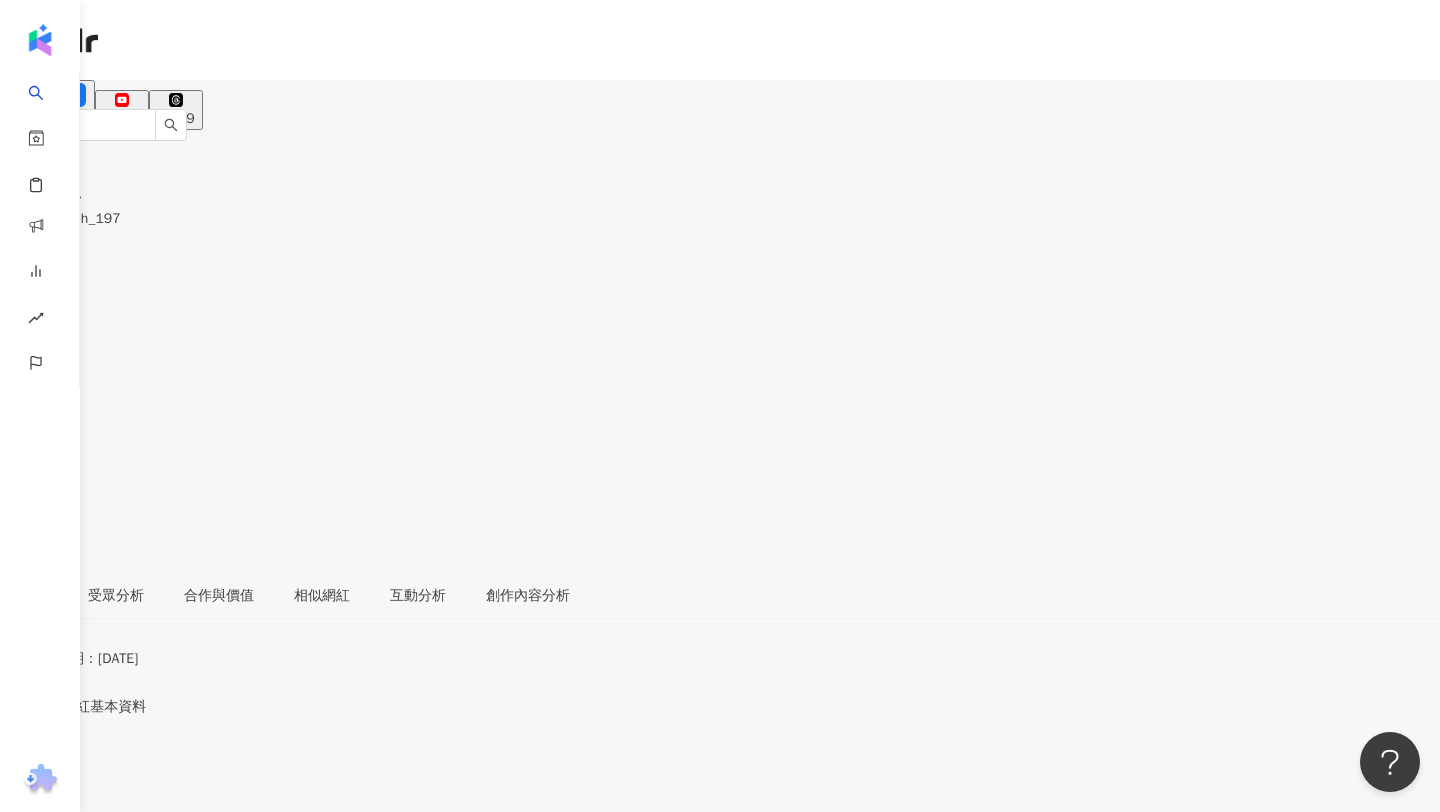 drag, startPoint x: 514, startPoint y: 636, endPoint x: 217, endPoint y: 642, distance: 297.0606 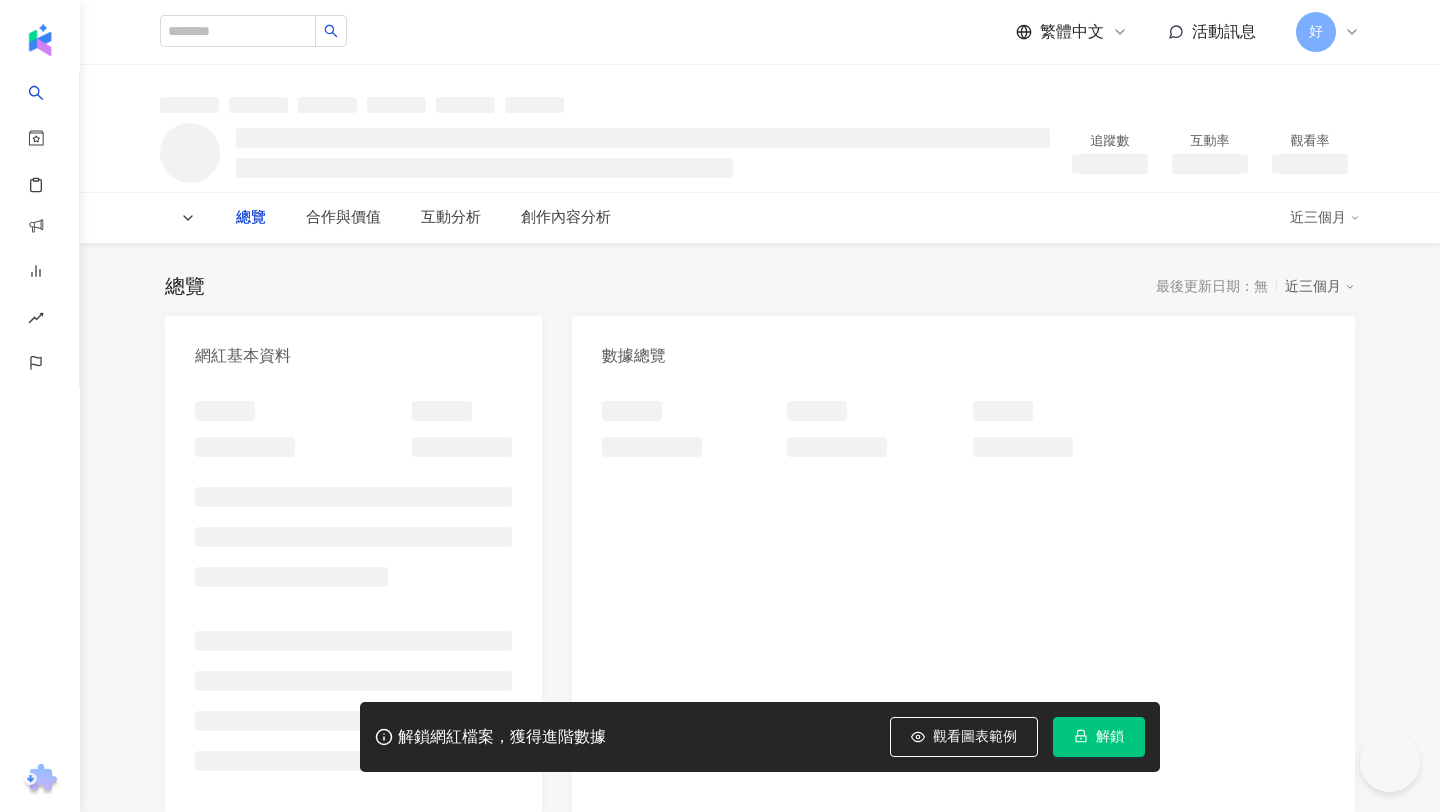 scroll, scrollTop: 0, scrollLeft: 0, axis: both 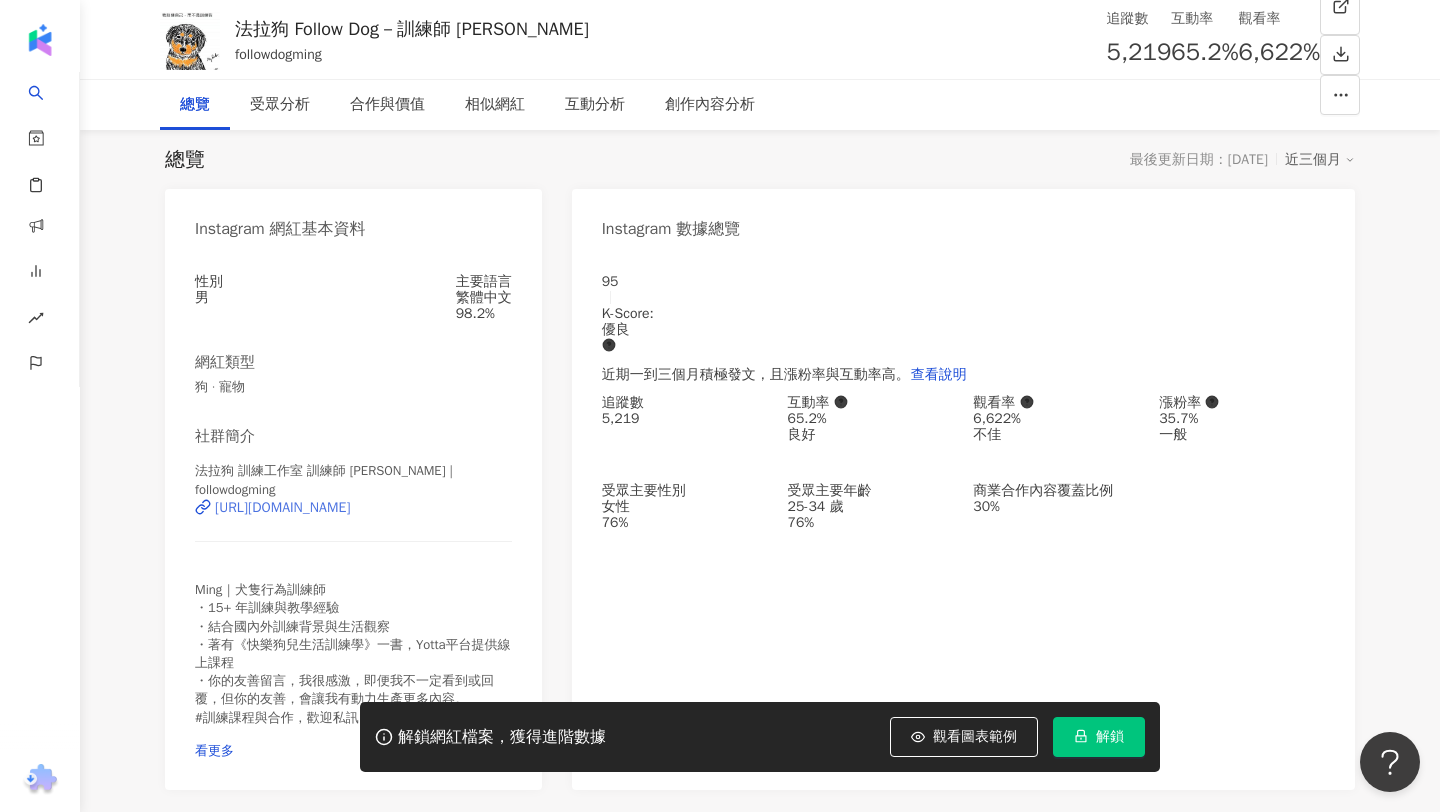 click on "[URL][DOMAIN_NAME]" at bounding box center (282, 508) 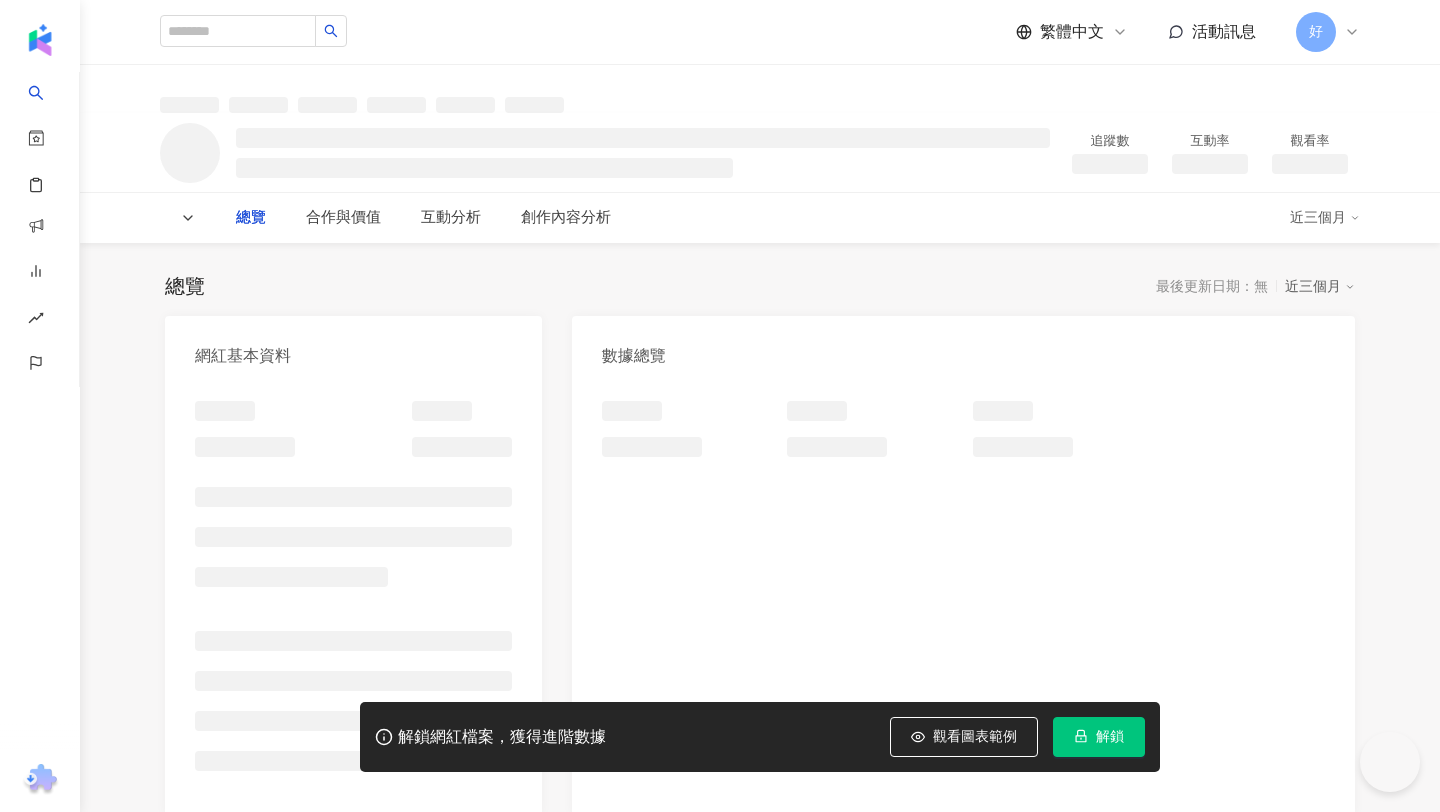 scroll, scrollTop: 0, scrollLeft: 0, axis: both 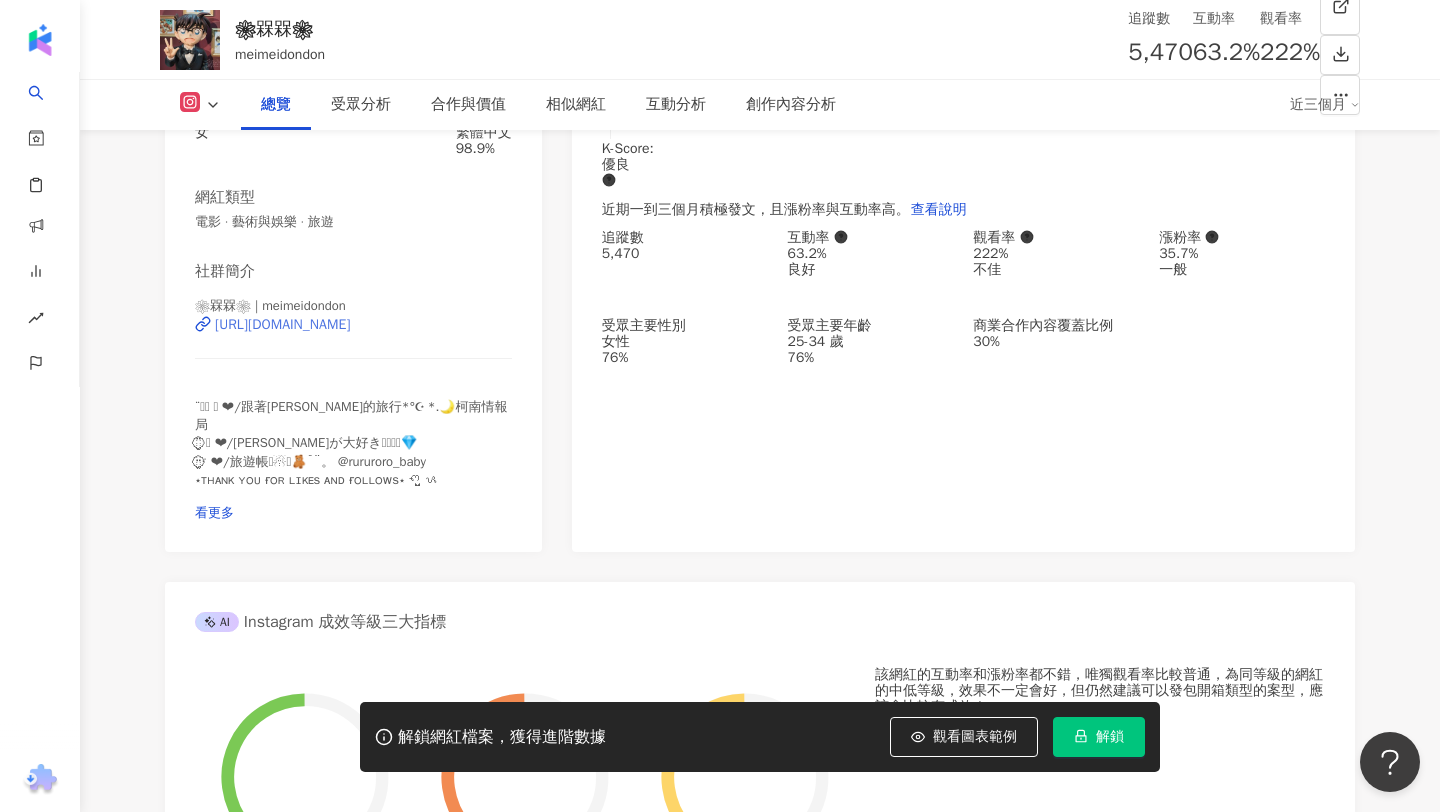 click on "[URL][DOMAIN_NAME]" at bounding box center [282, 325] 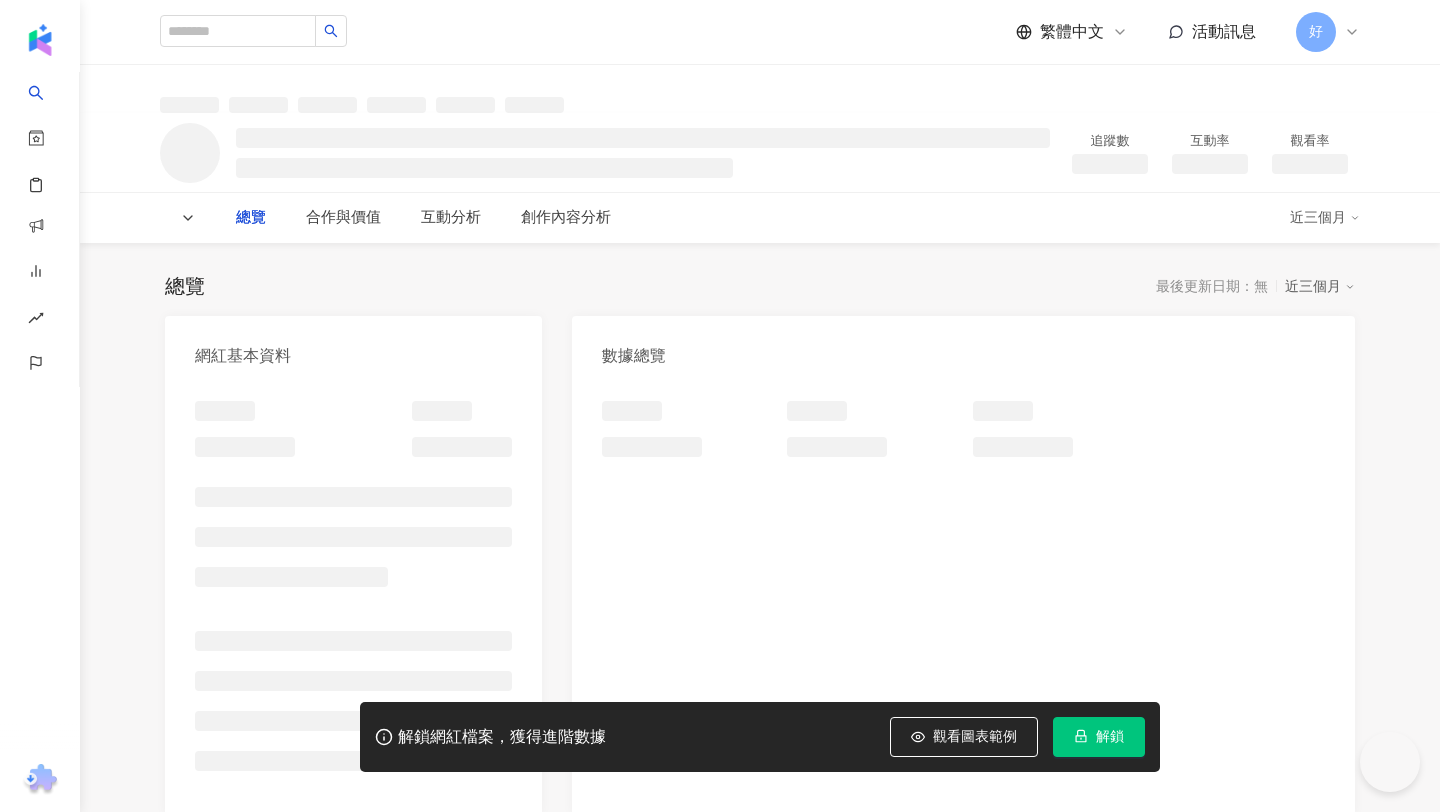 scroll, scrollTop: 0, scrollLeft: 0, axis: both 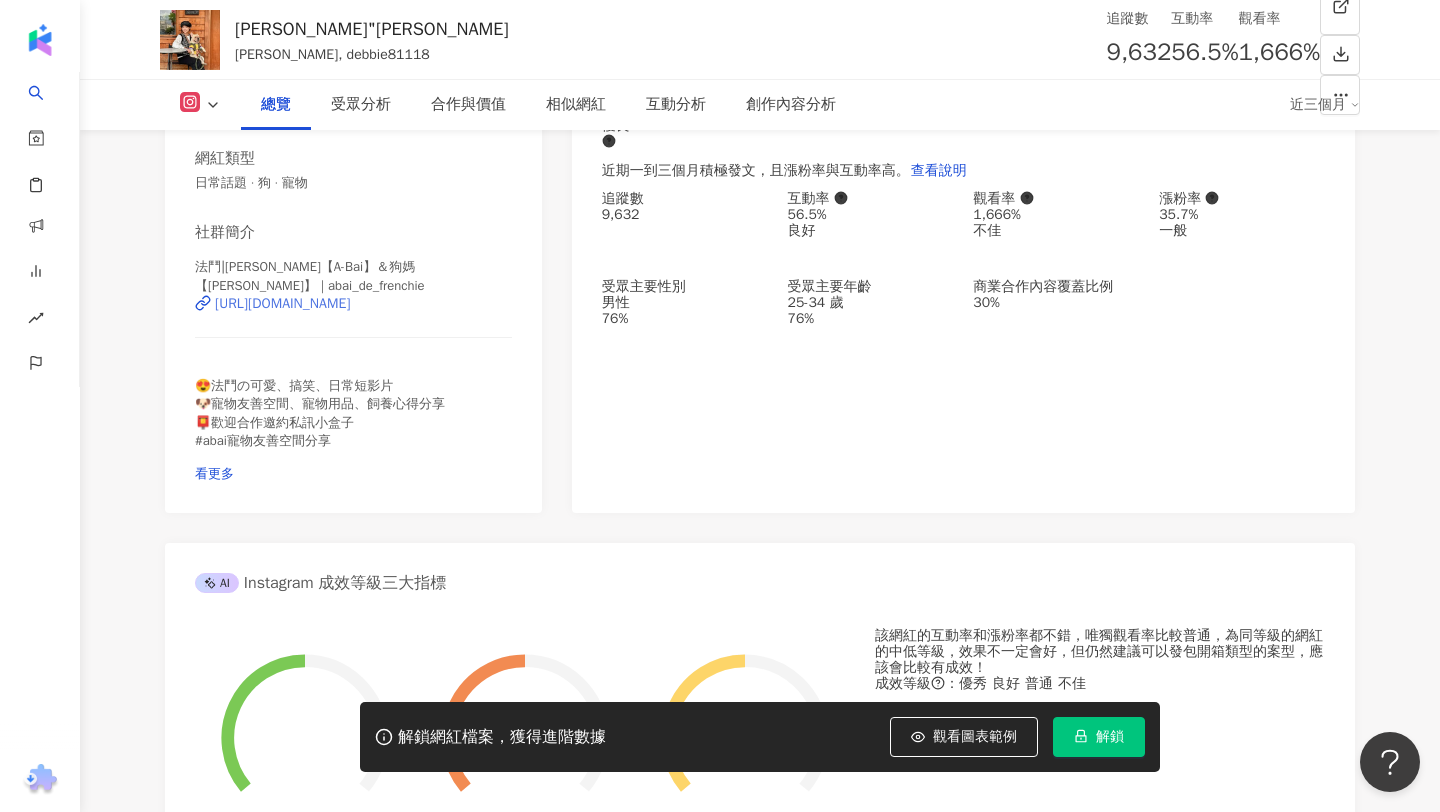 click on "https://www.instagram.com/abai_de_frenchie/" at bounding box center (282, 304) 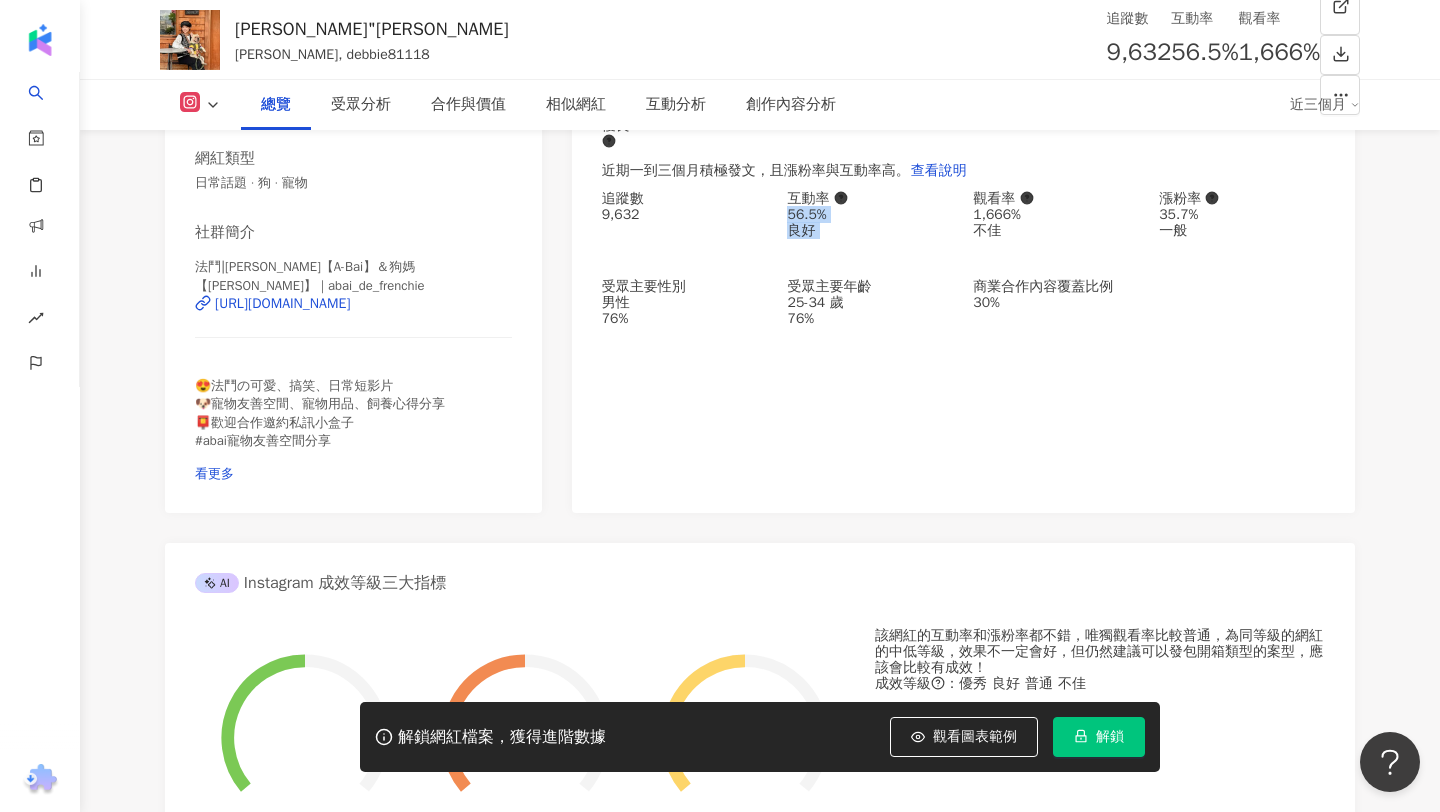 drag, startPoint x: 863, startPoint y: 215, endPoint x: 786, endPoint y: 217, distance: 77.02597 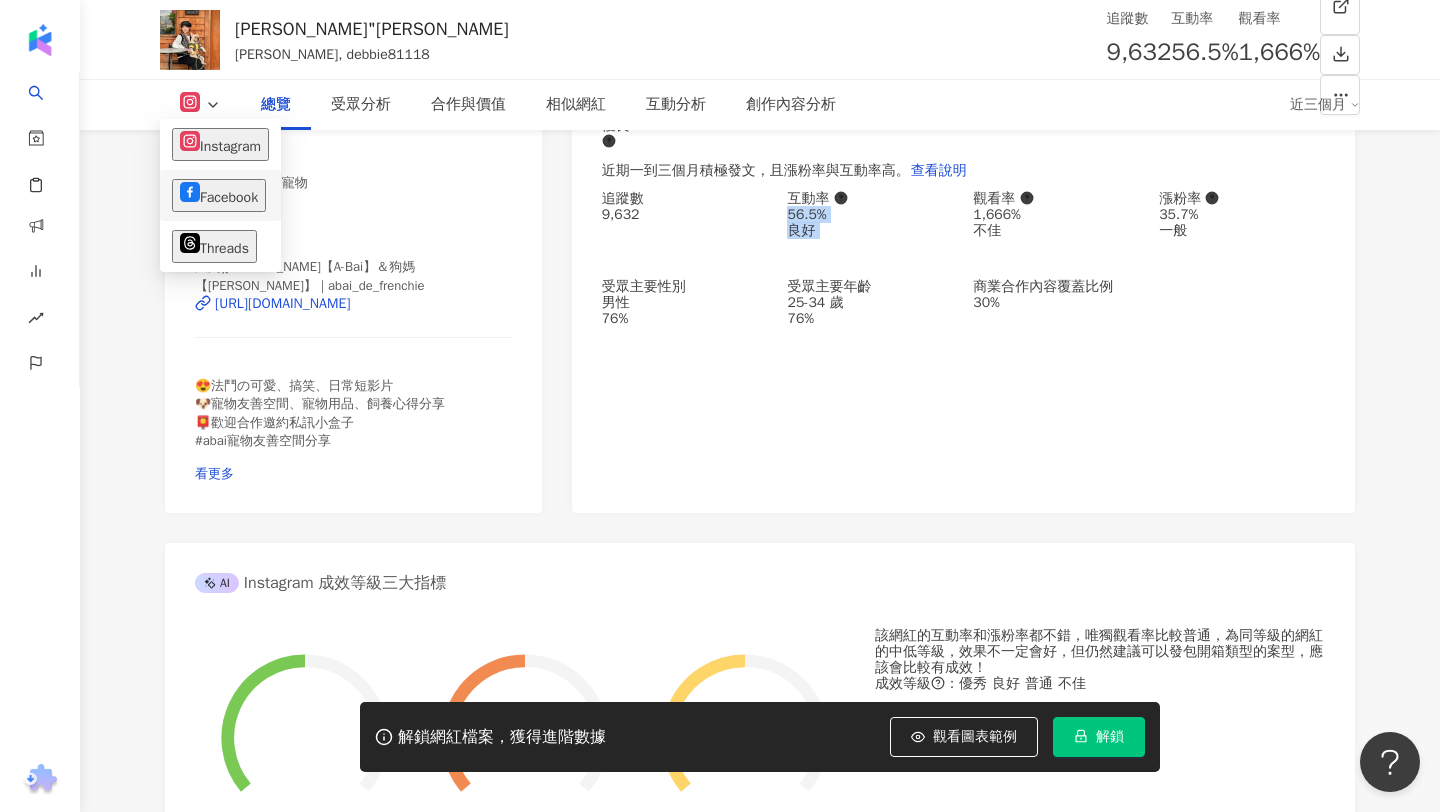 click on "Facebook" at bounding box center (219, 195) 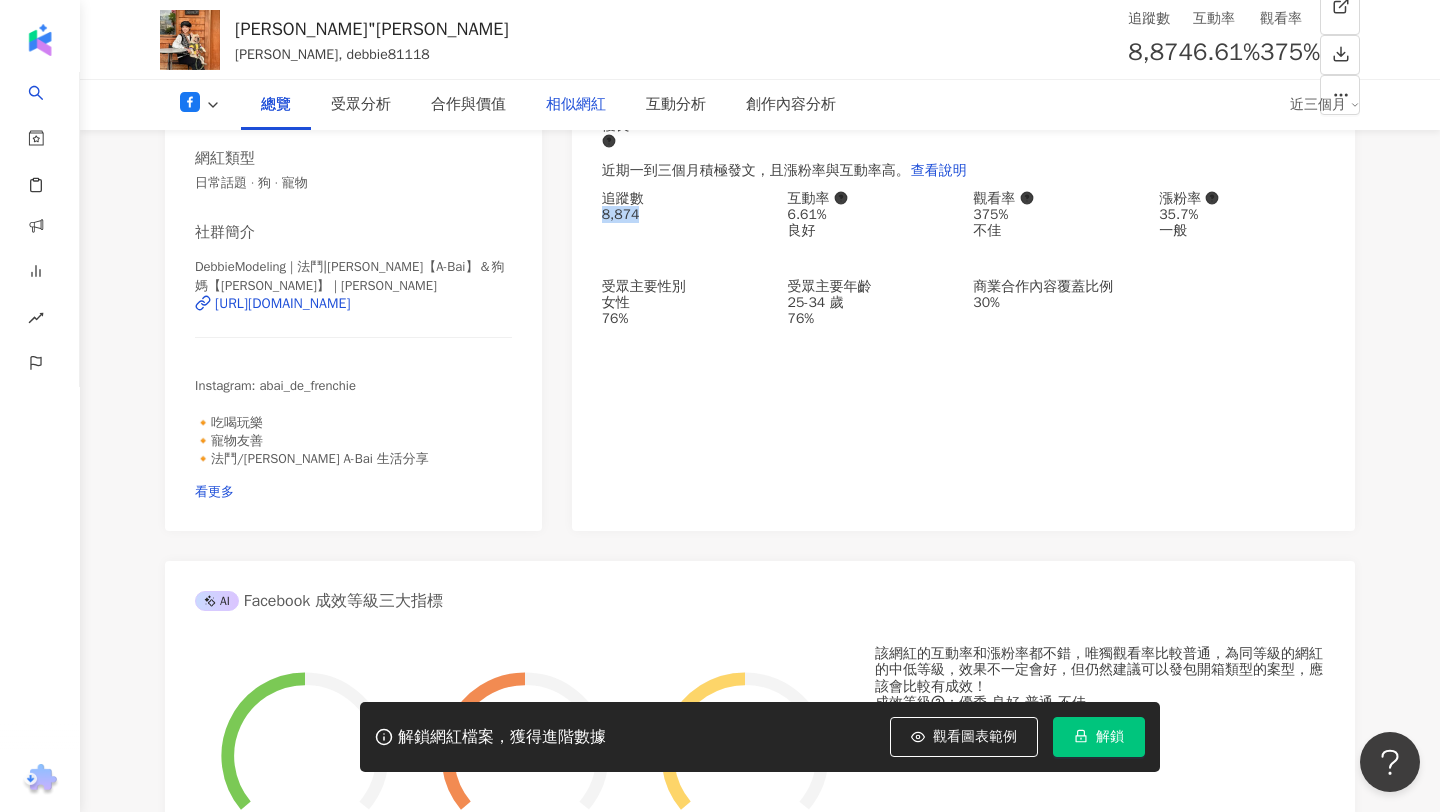 drag, startPoint x: 666, startPoint y: 215, endPoint x: 600, endPoint y: 117, distance: 118.15244 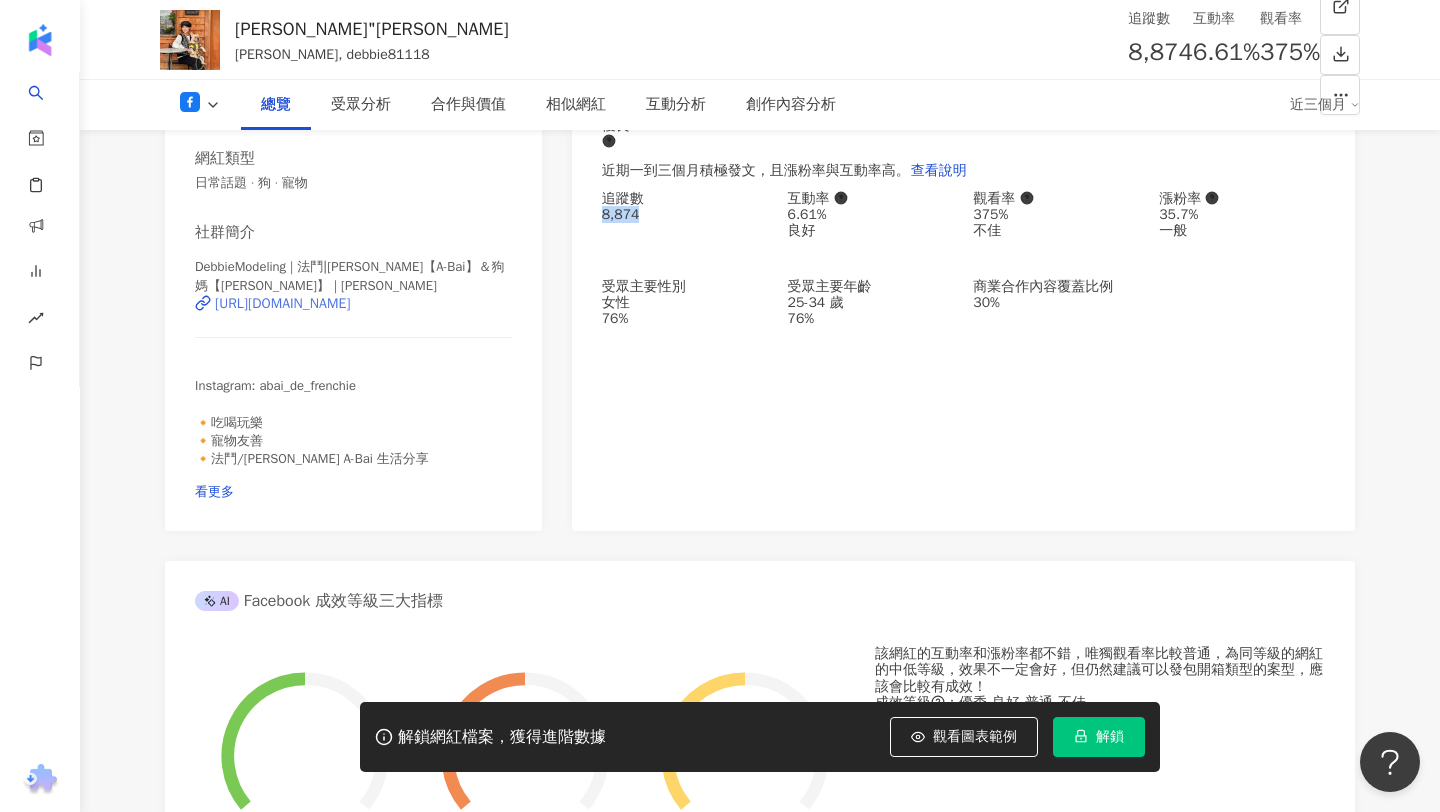 drag, startPoint x: 516, startPoint y: 302, endPoint x: 216, endPoint y: 312, distance: 300.16663 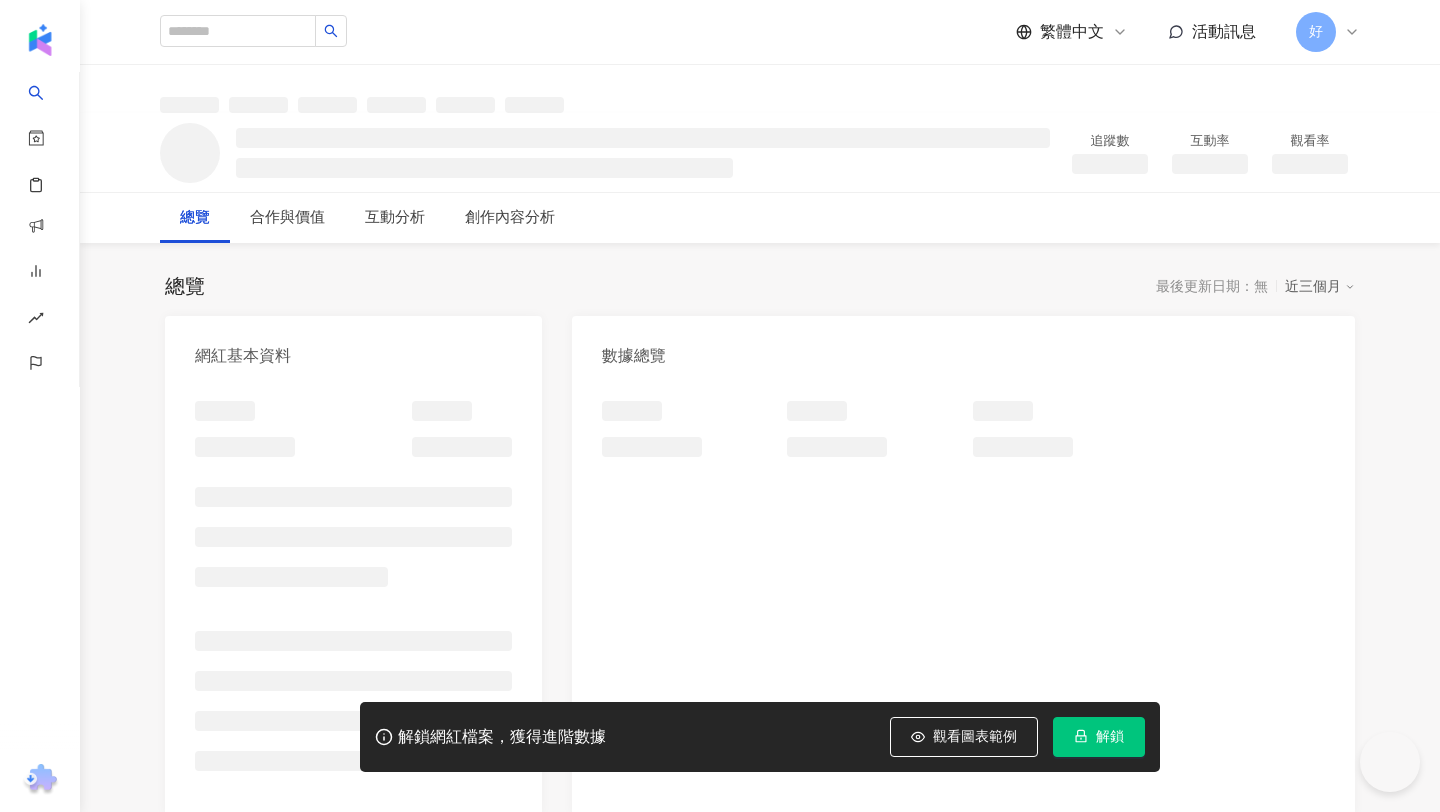 scroll, scrollTop: 0, scrollLeft: 0, axis: both 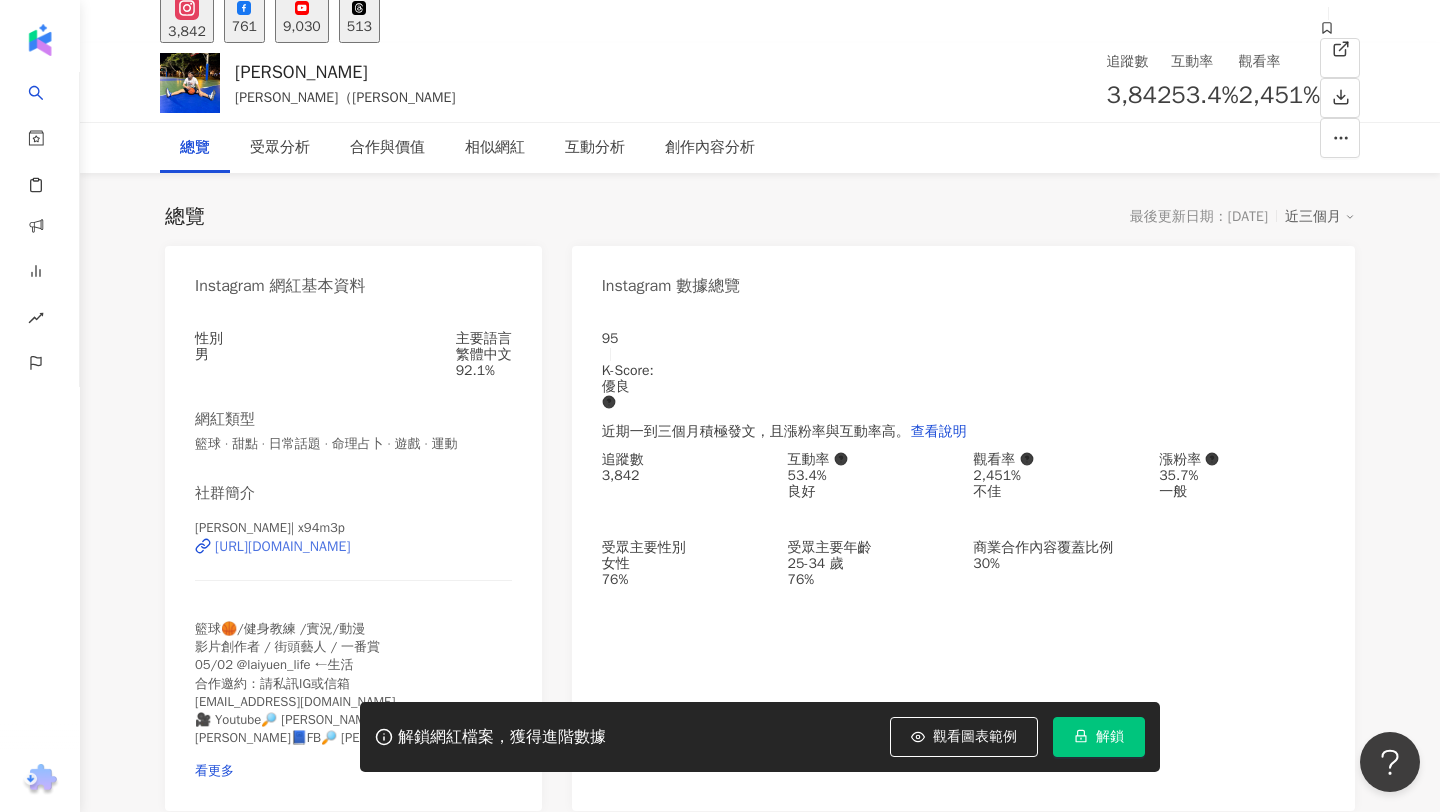 click on "https://www.instagram.com/x94m3p/" at bounding box center (282, 547) 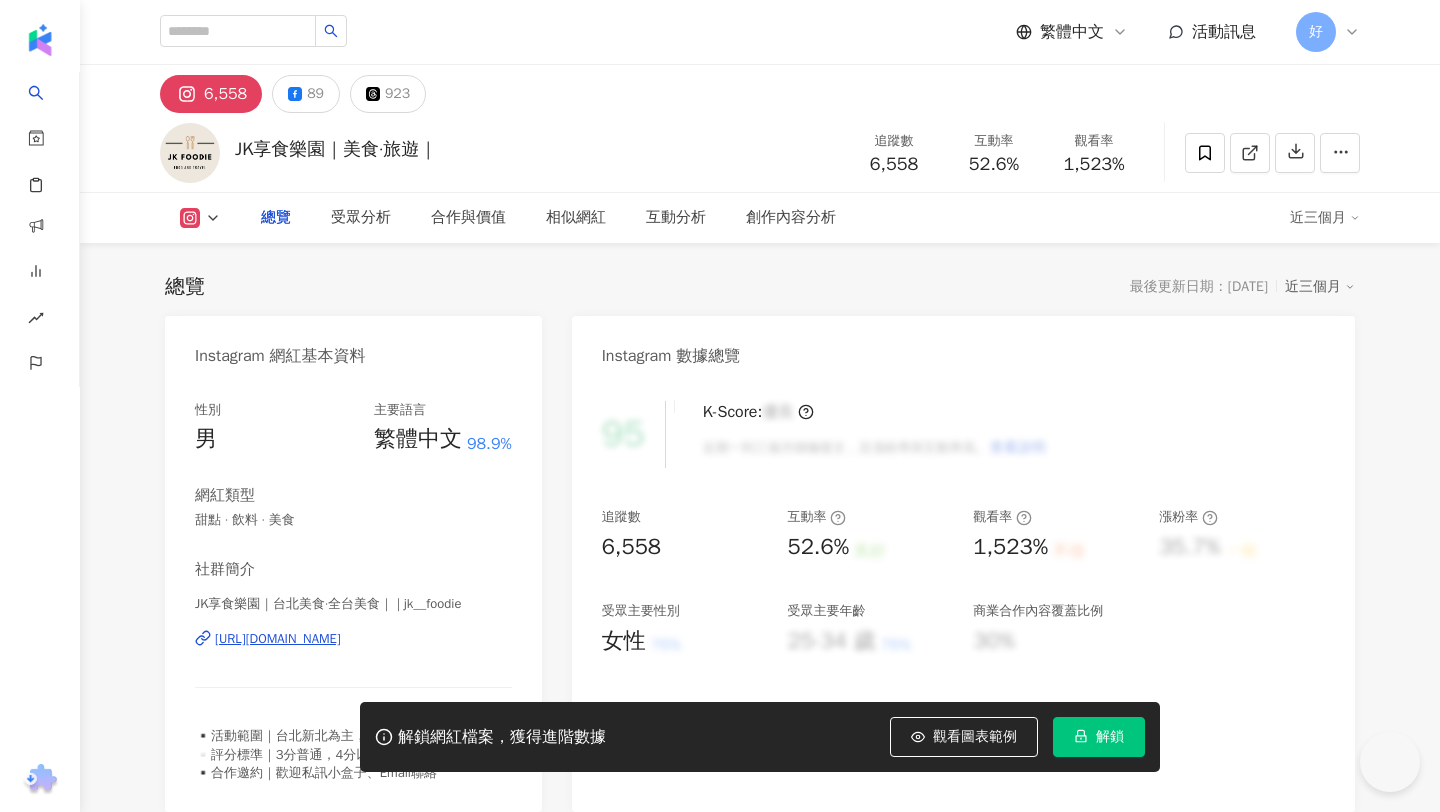 scroll, scrollTop: 0, scrollLeft: 0, axis: both 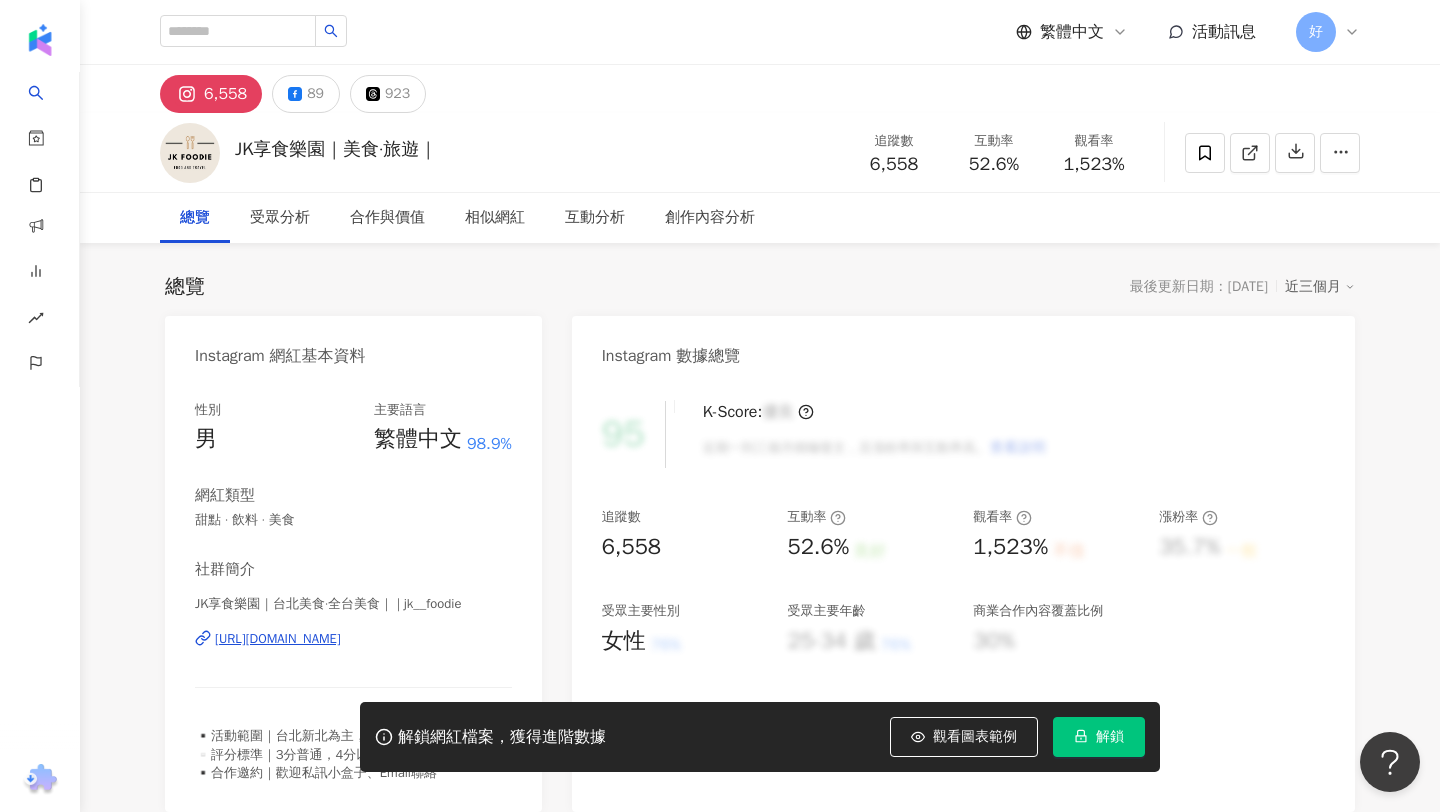 click on "[URL][DOMAIN_NAME]" at bounding box center [278, 639] 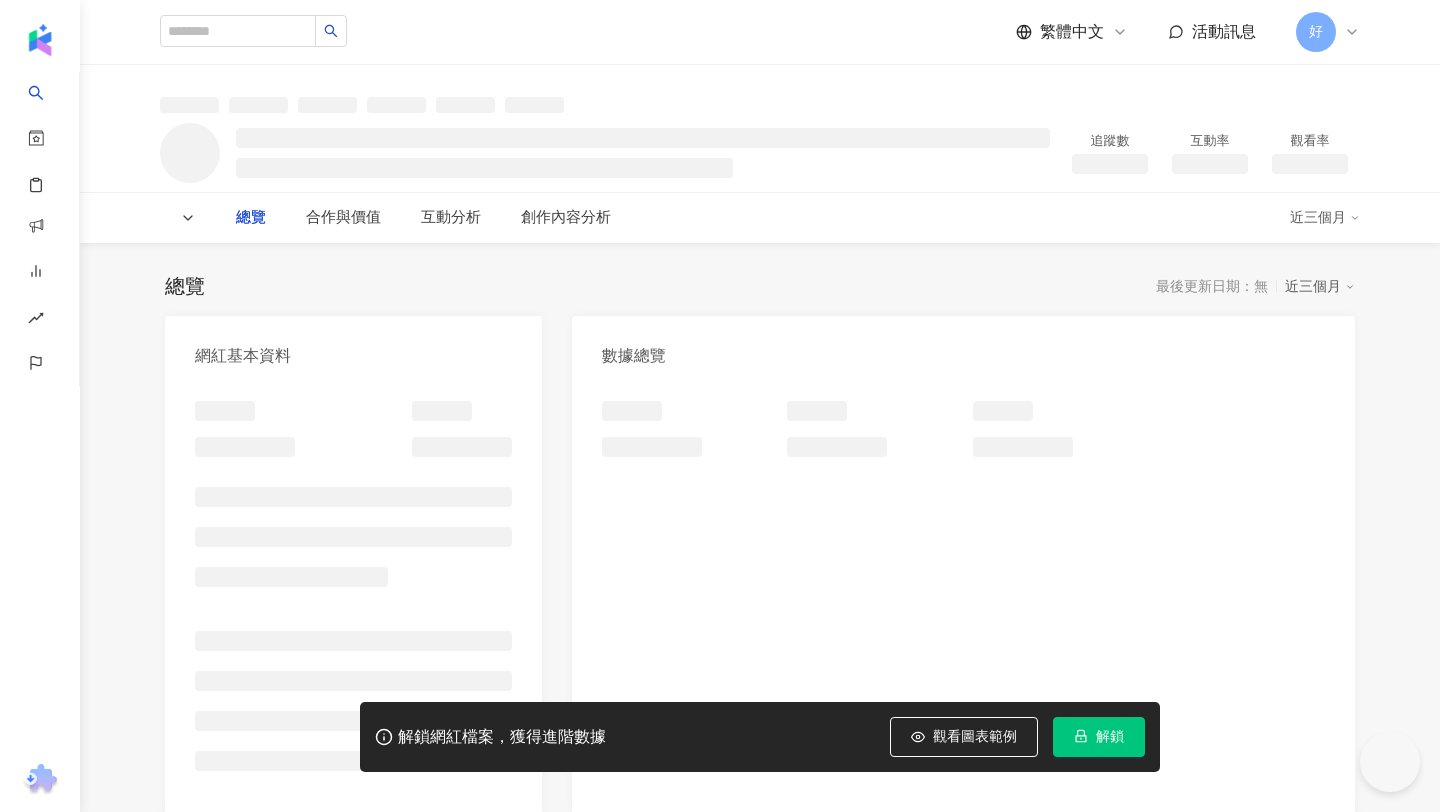 scroll, scrollTop: 0, scrollLeft: 0, axis: both 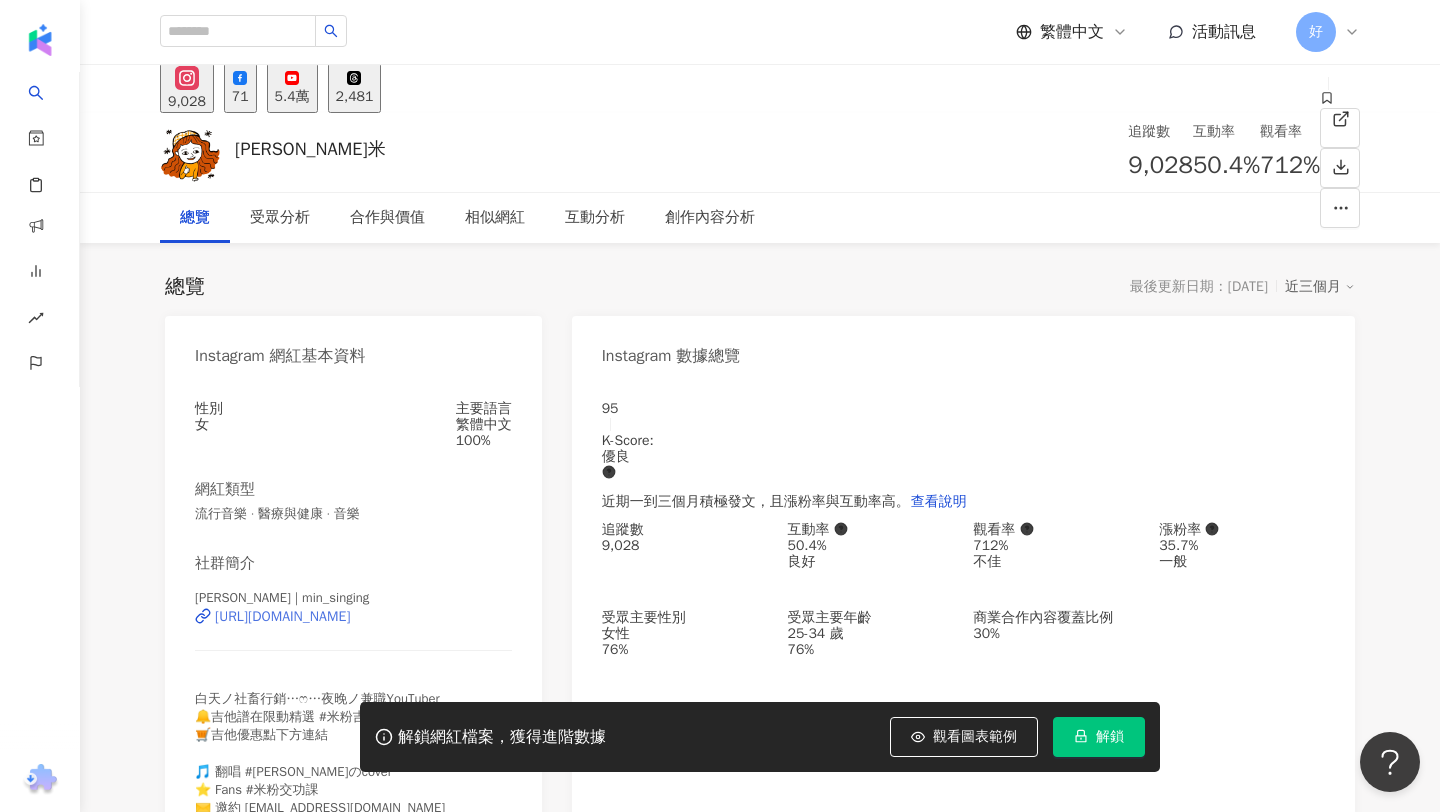 click on "[URL][DOMAIN_NAME]" at bounding box center (282, 617) 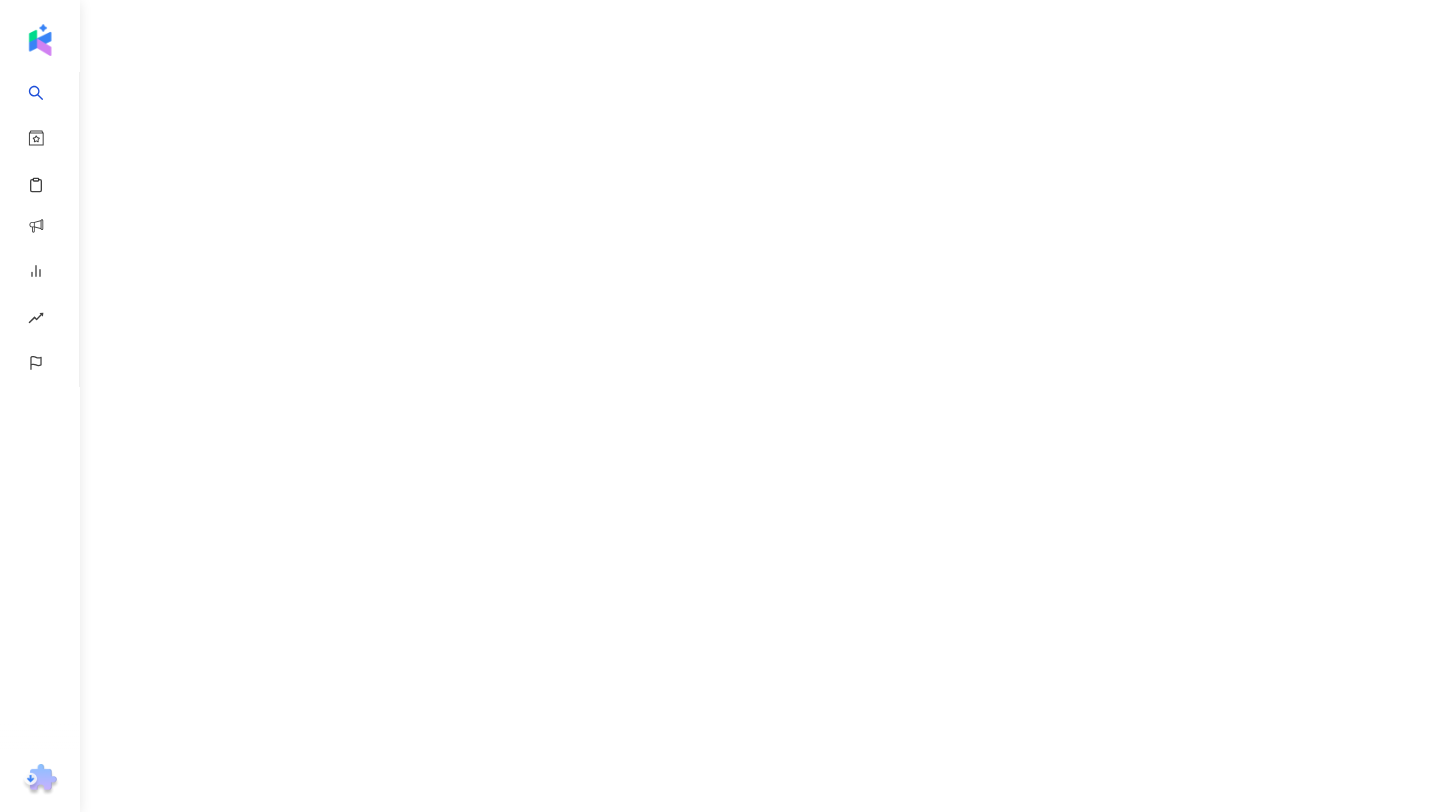 scroll, scrollTop: 0, scrollLeft: 0, axis: both 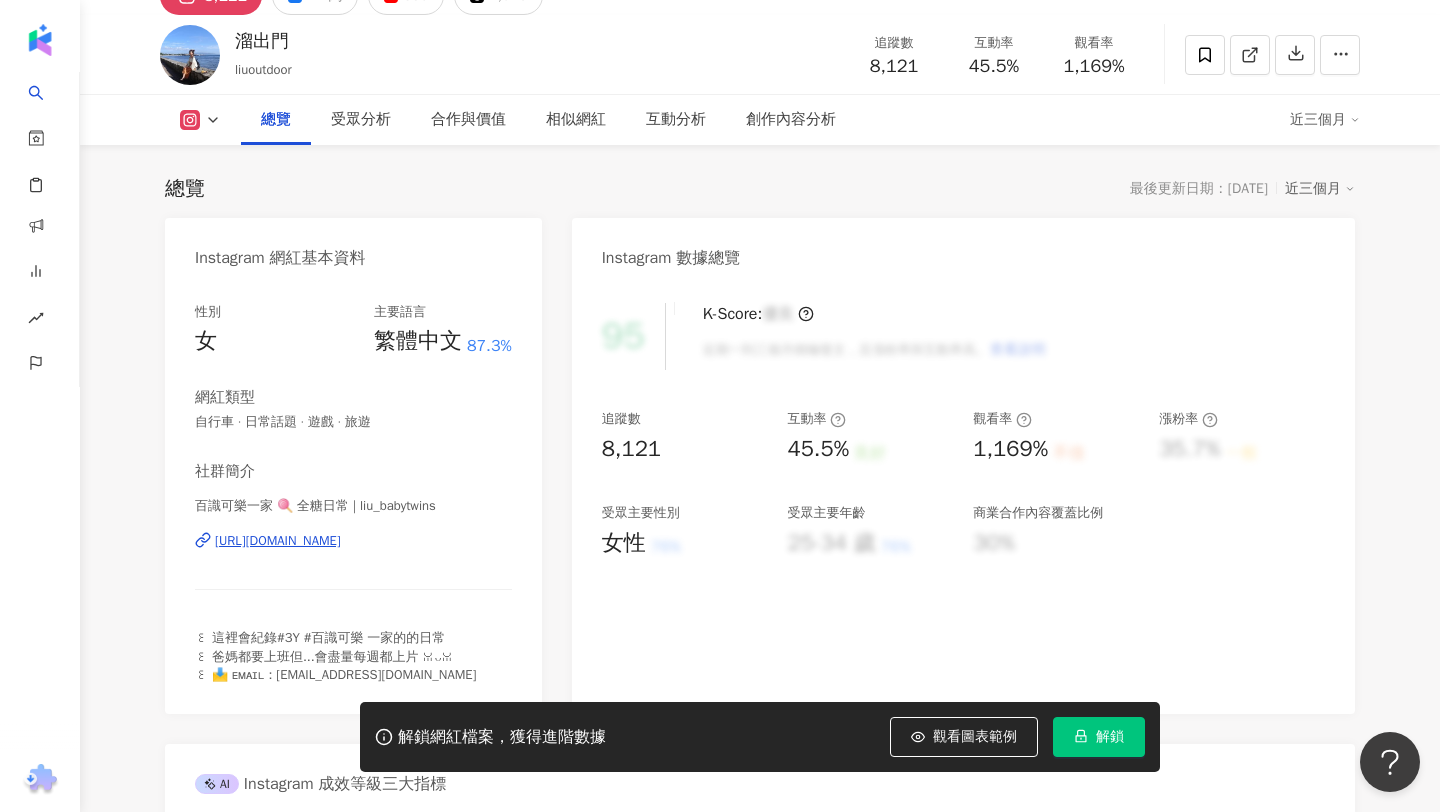 click on "https://www.instagram.com/liu_babytwins/" at bounding box center [278, 541] 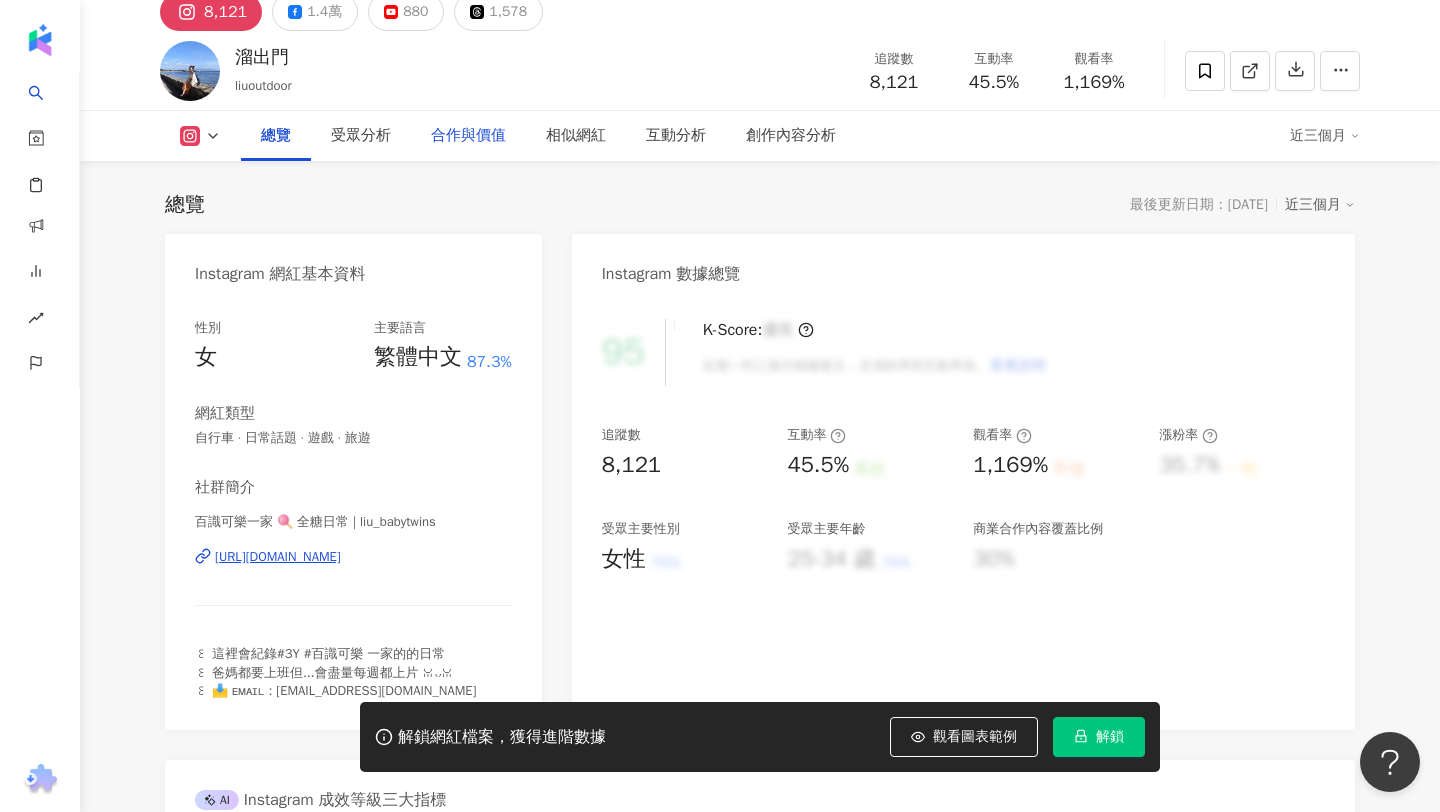 scroll, scrollTop: 76, scrollLeft: 0, axis: vertical 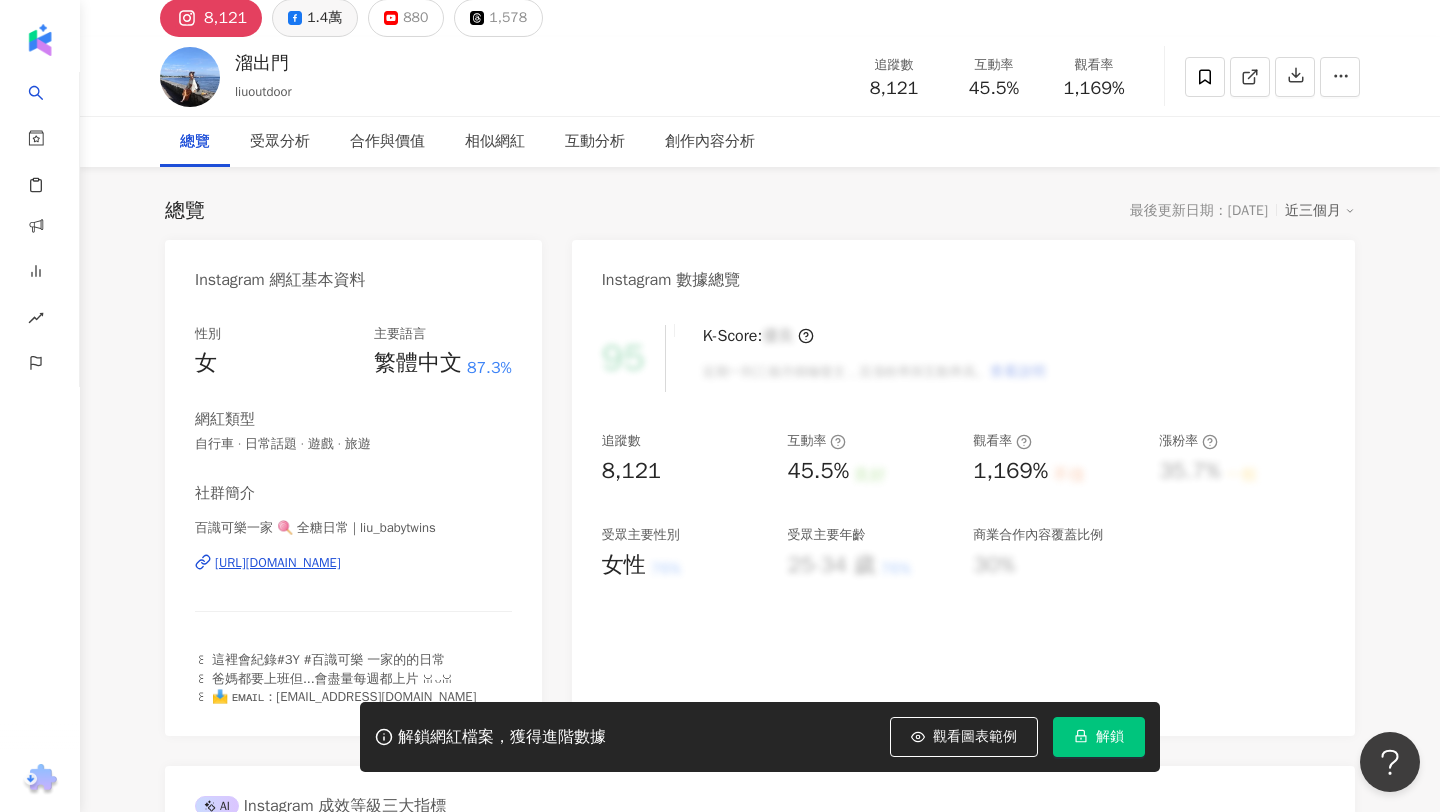 click on "1.4萬" at bounding box center [324, 18] 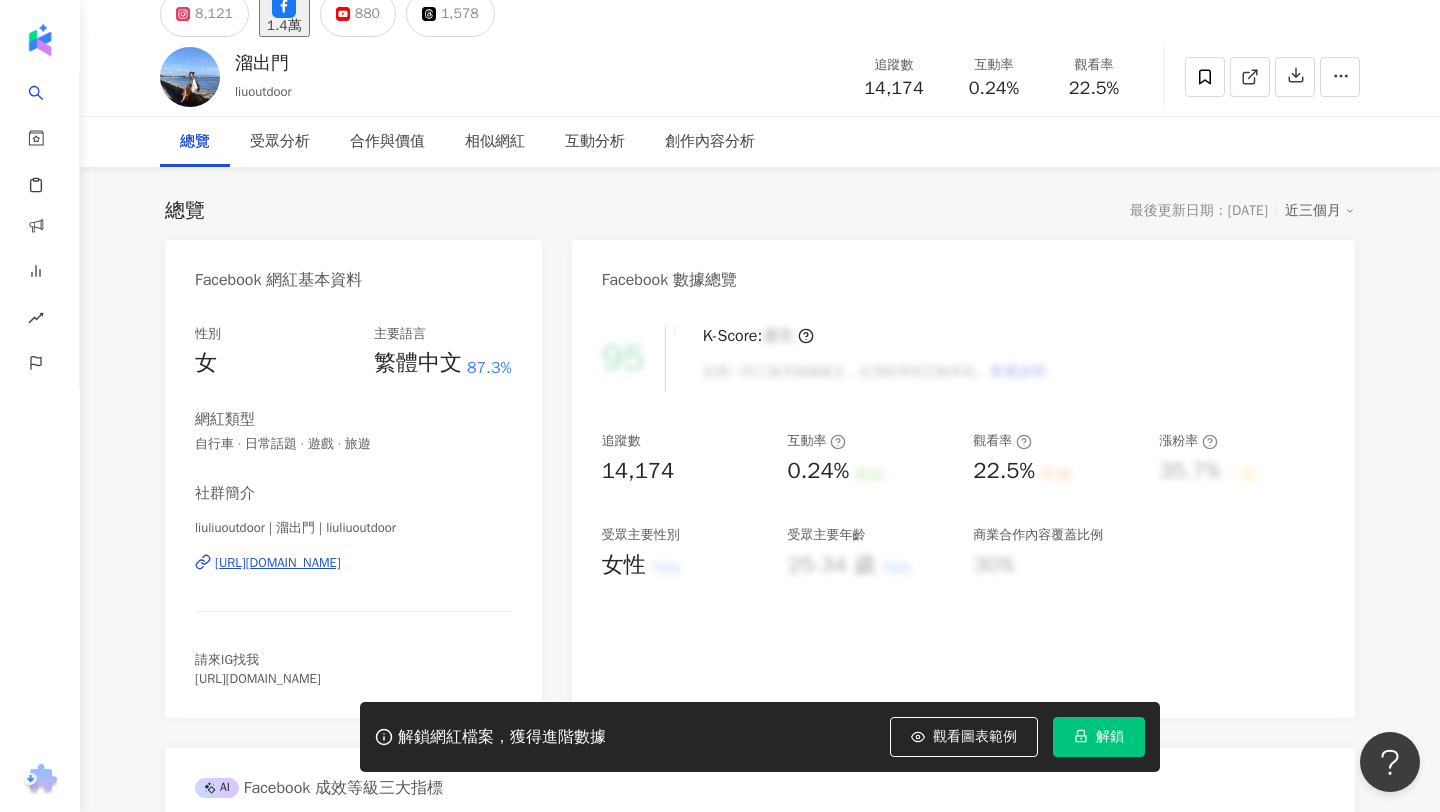 type 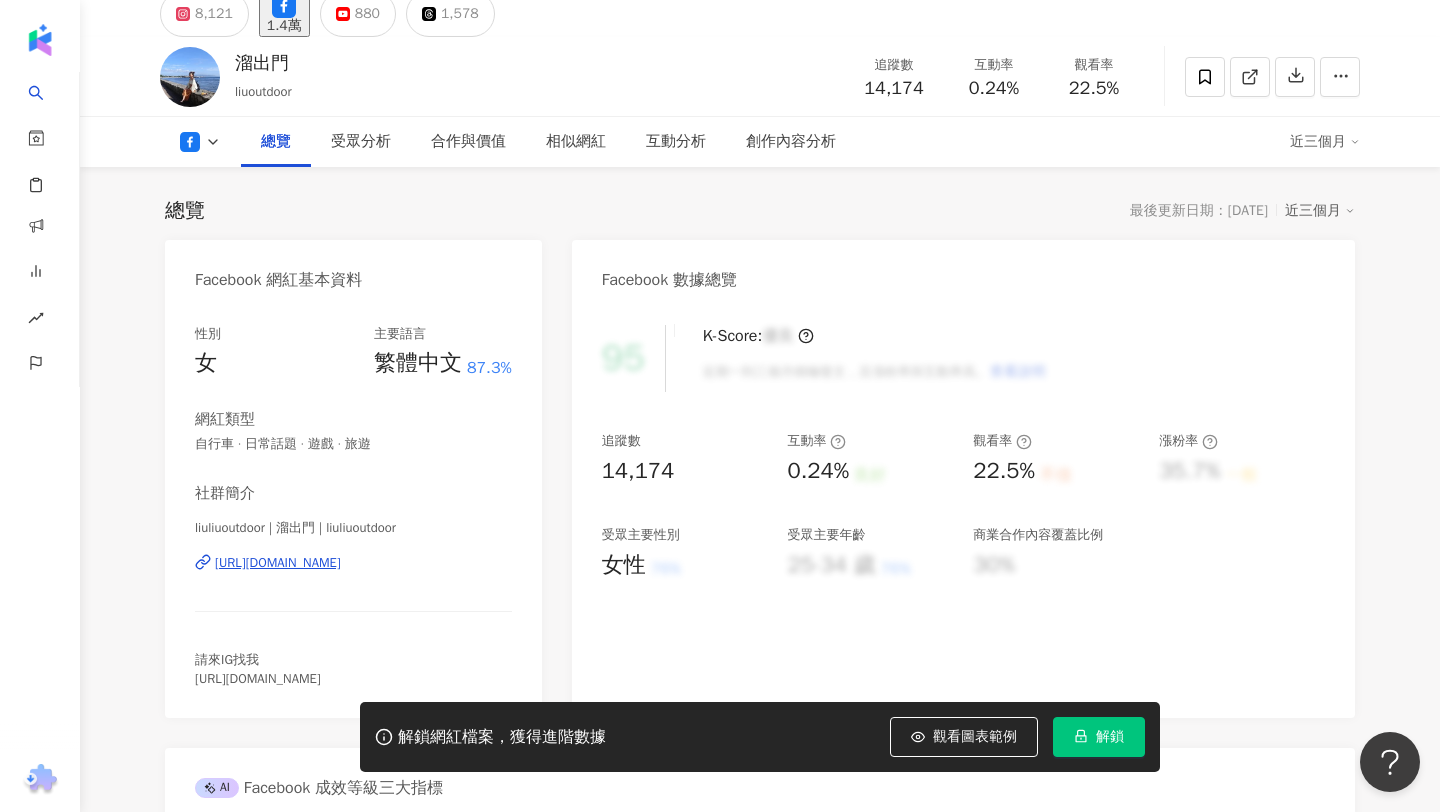 scroll, scrollTop: 81, scrollLeft: 0, axis: vertical 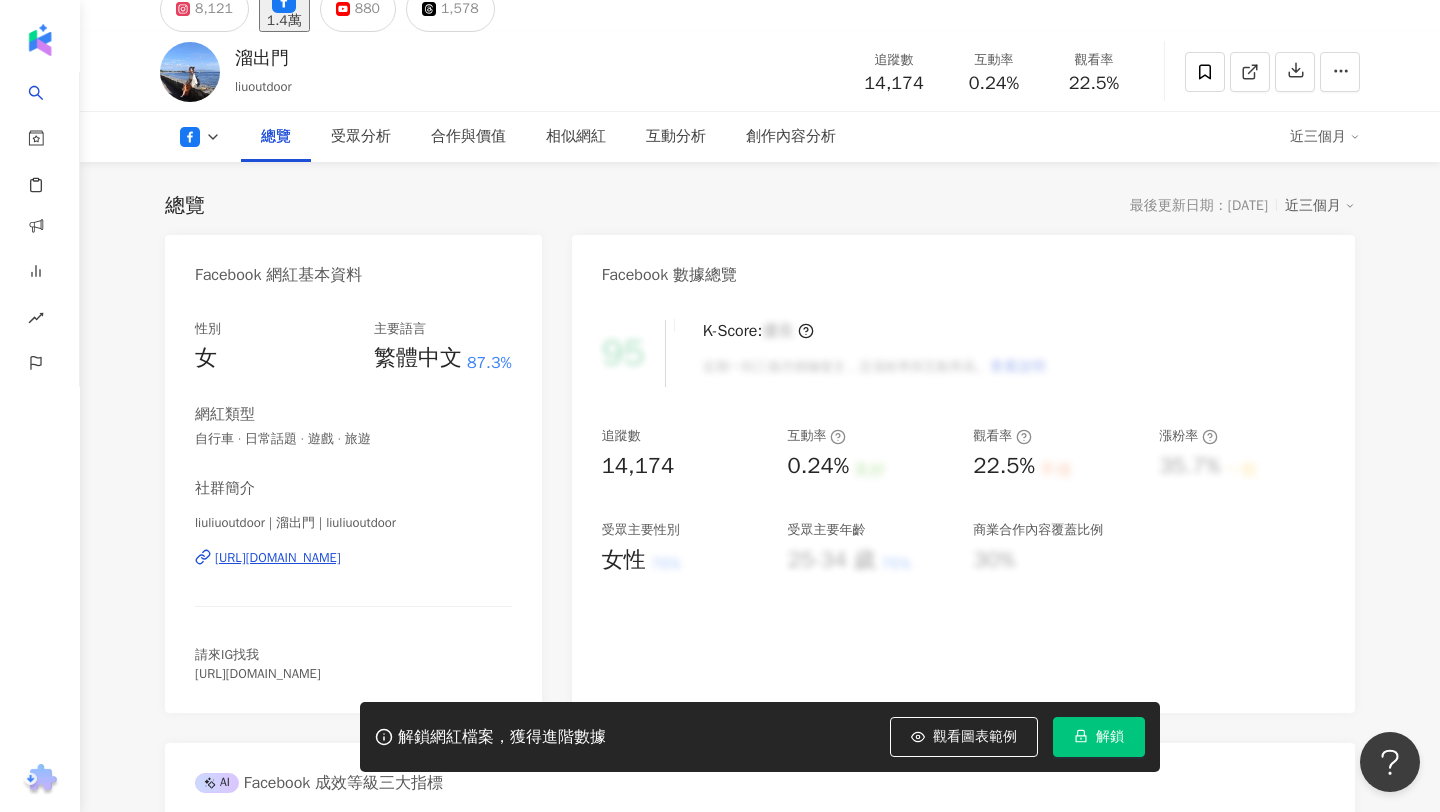click on "https://www.facebook.com/603929056439296" at bounding box center [278, 558] 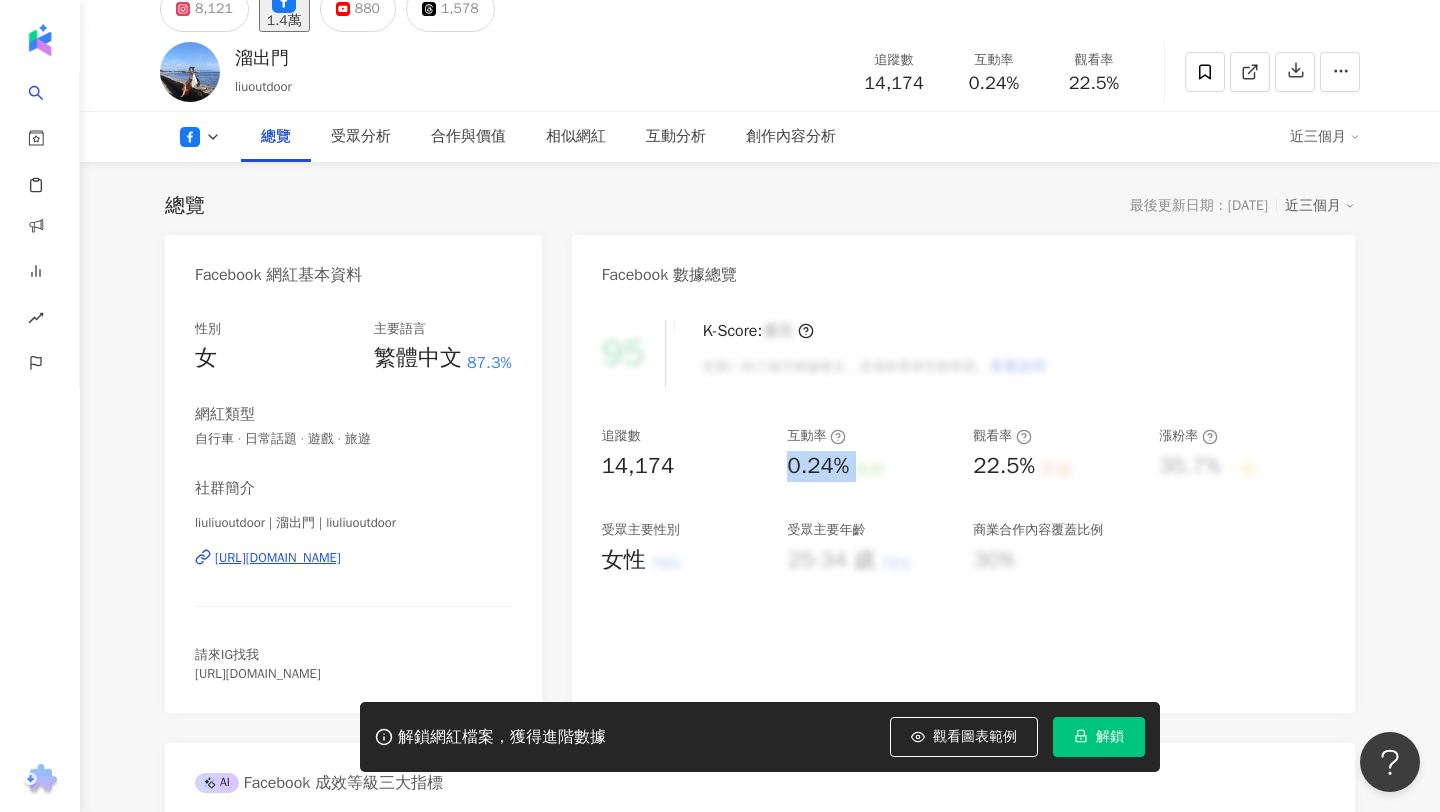 drag, startPoint x: 844, startPoint y: 460, endPoint x: 786, endPoint y: 465, distance: 58.21512 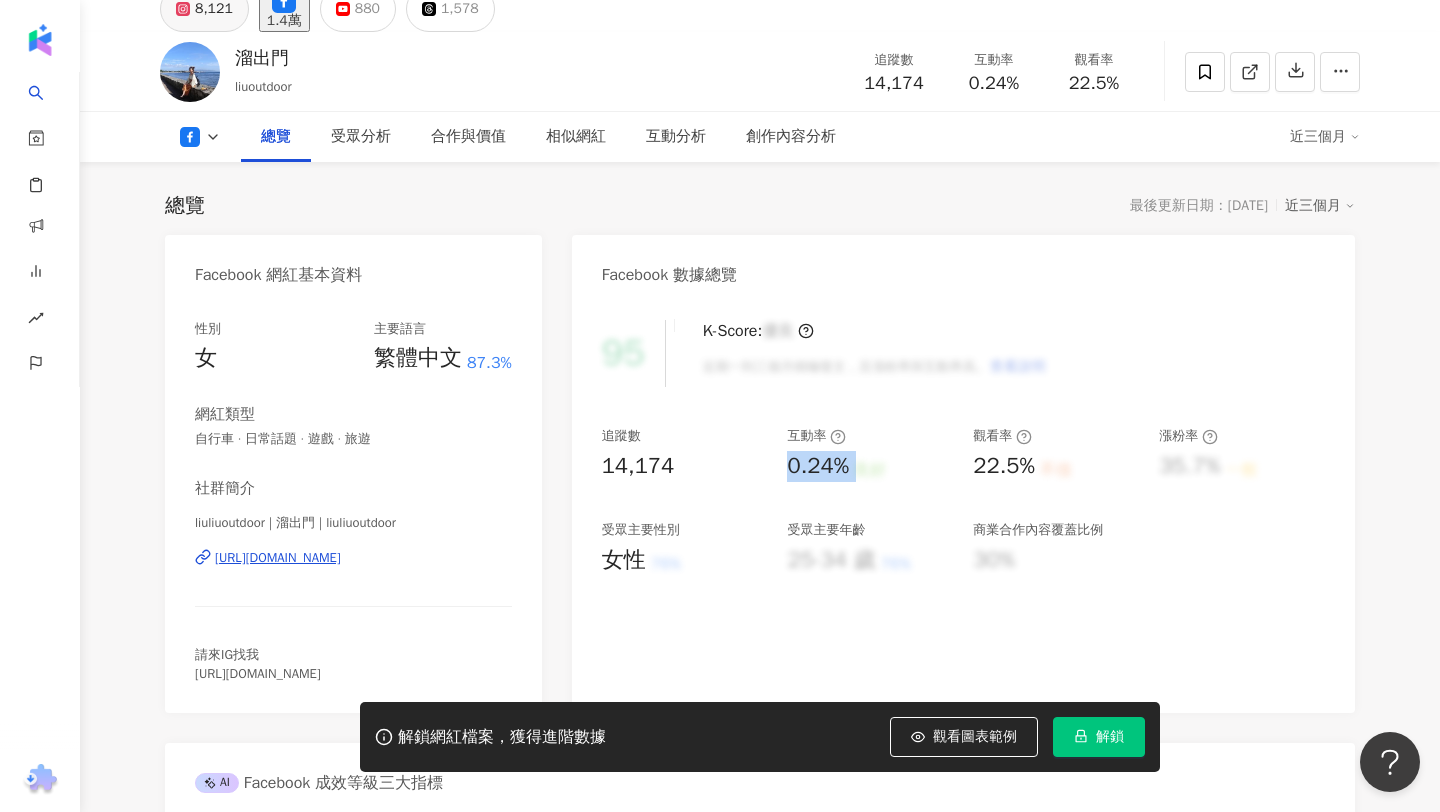 click on "8,121" at bounding box center (214, 9) 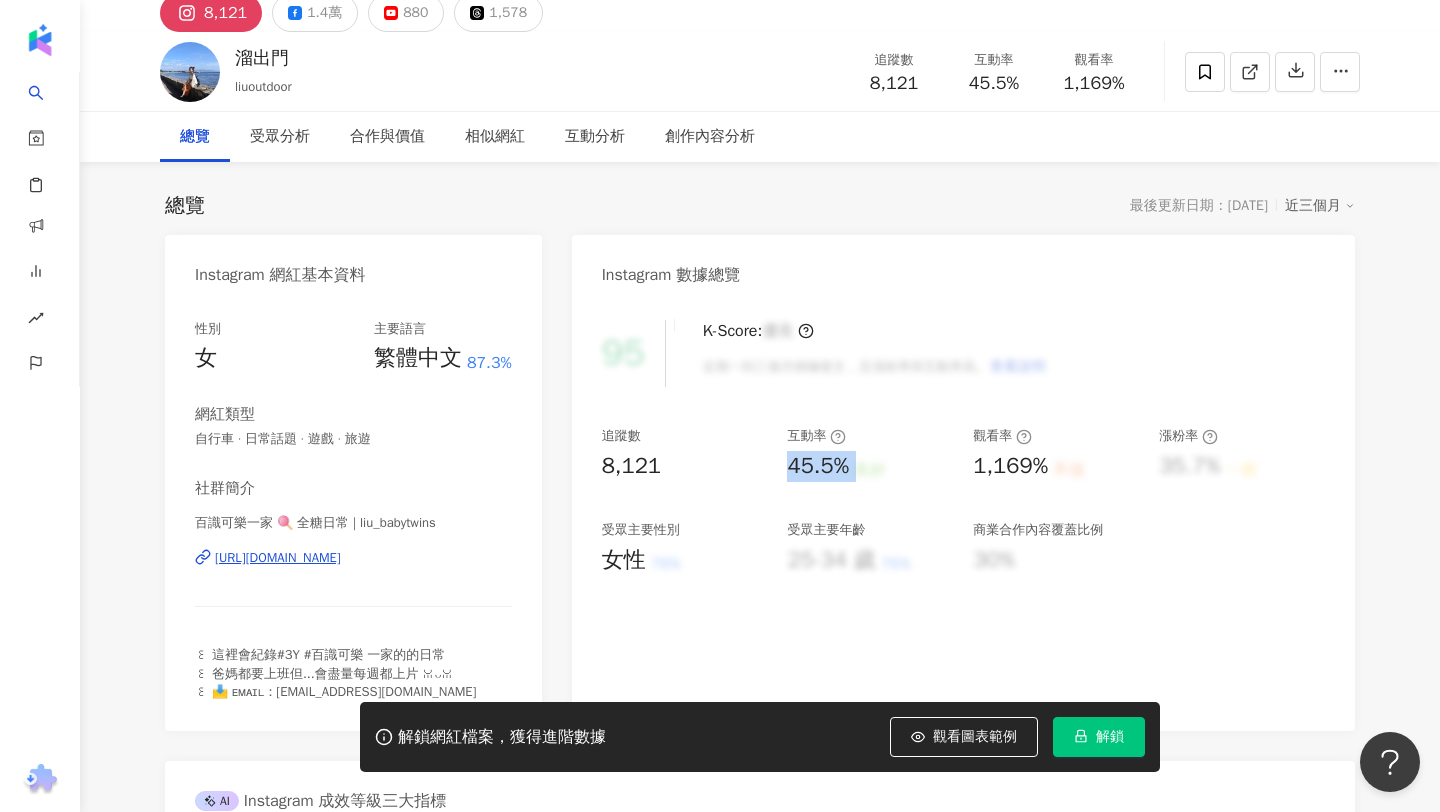 scroll, scrollTop: 76, scrollLeft: 0, axis: vertical 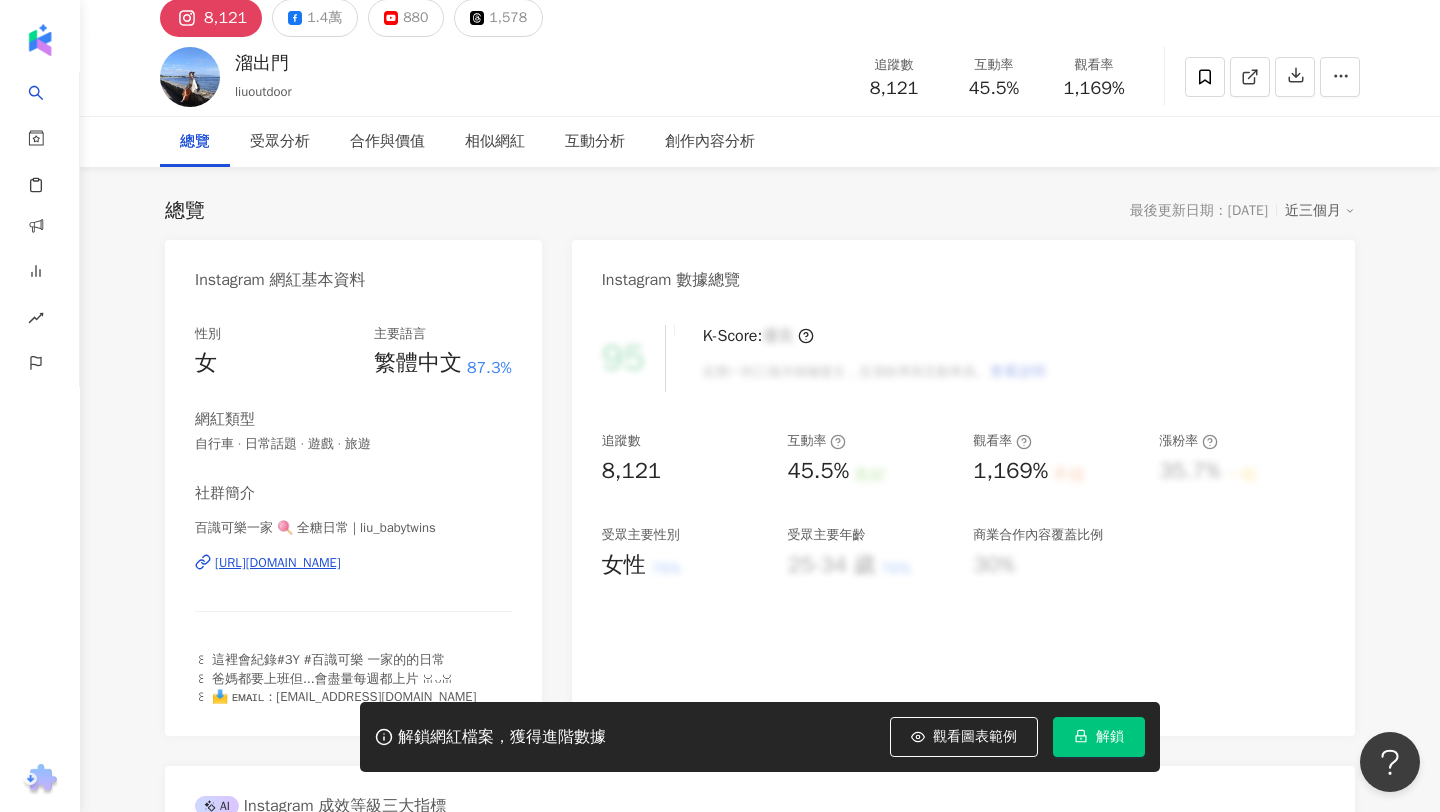 click on "8,121" at bounding box center [685, 471] 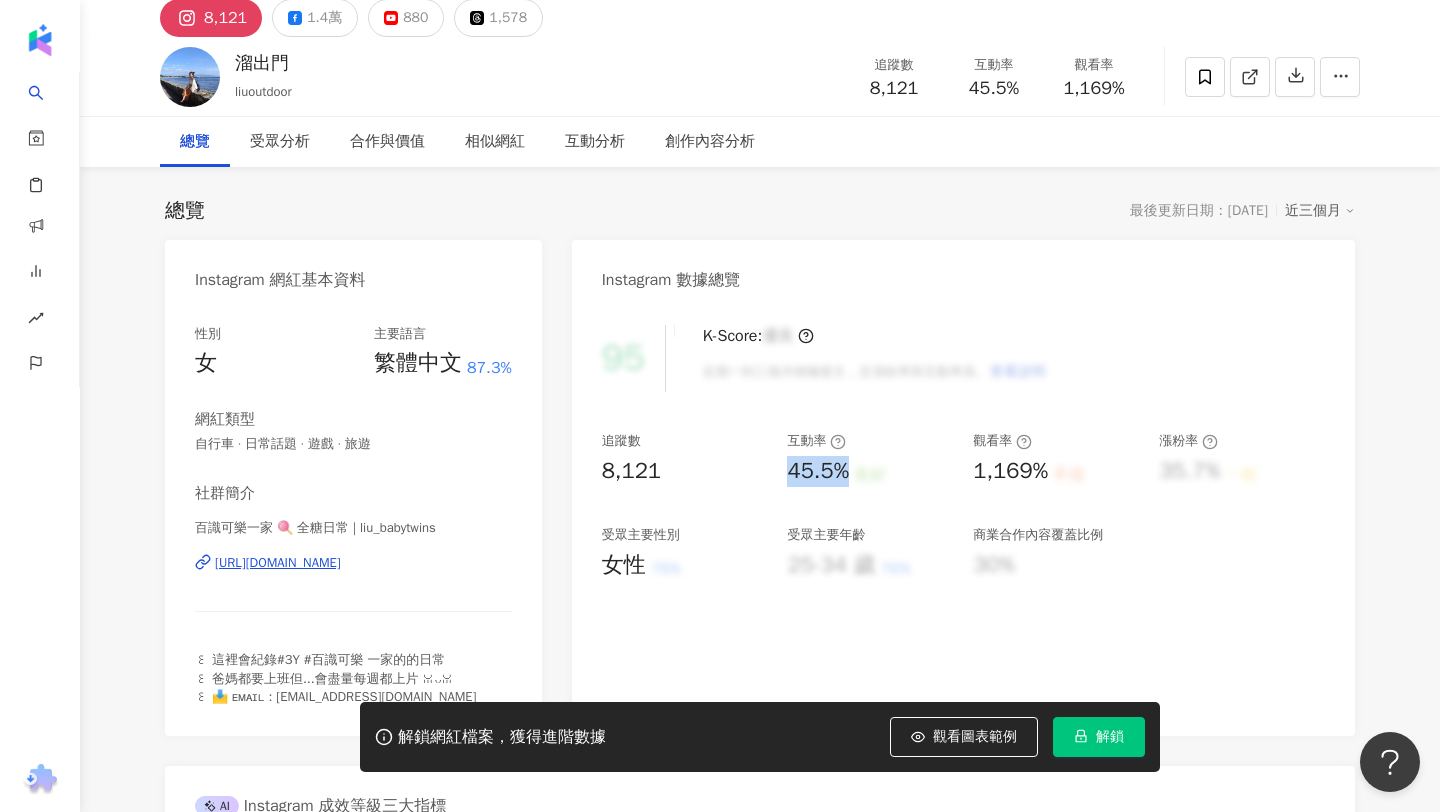 drag, startPoint x: 789, startPoint y: 472, endPoint x: 851, endPoint y: 471, distance: 62.008064 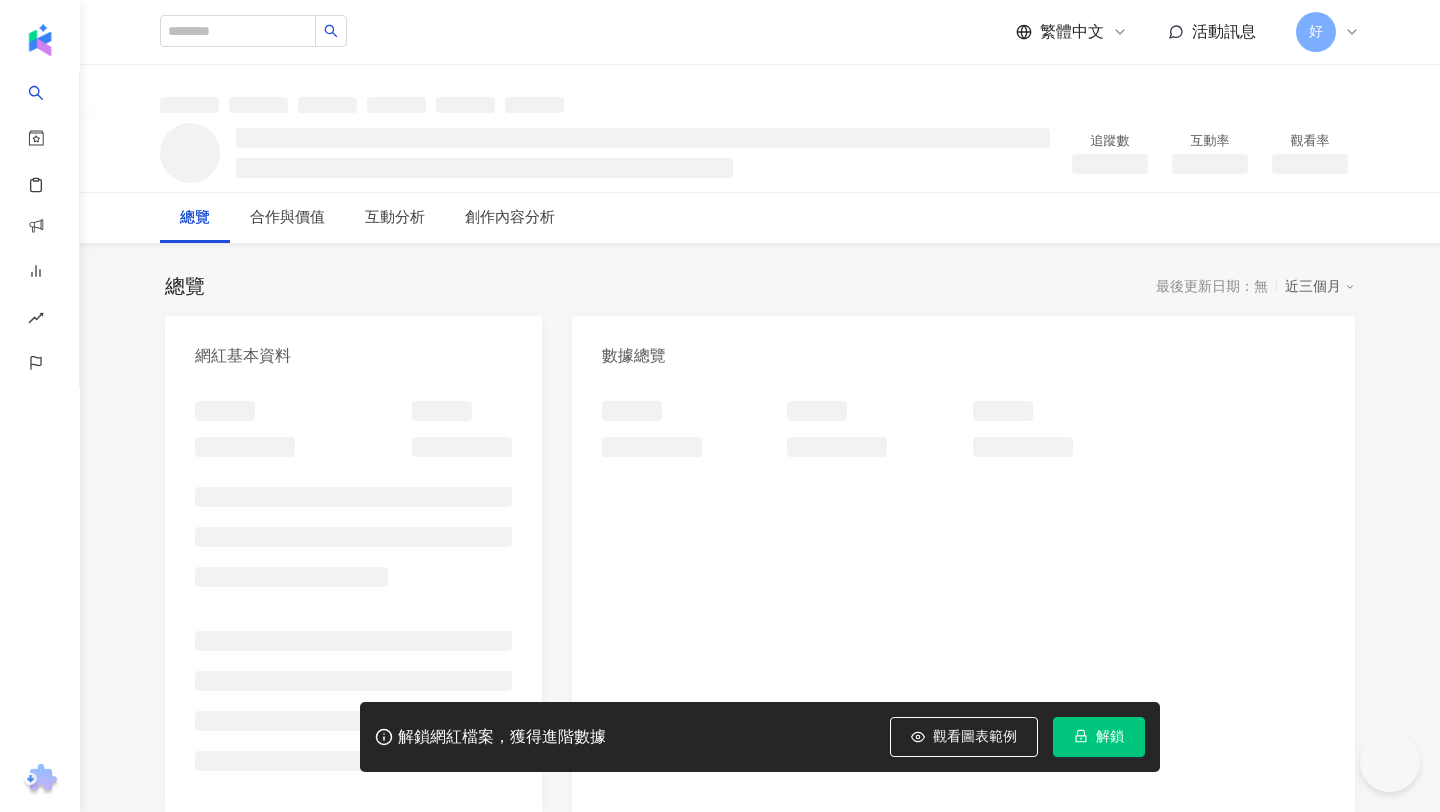 scroll, scrollTop: 0, scrollLeft: 0, axis: both 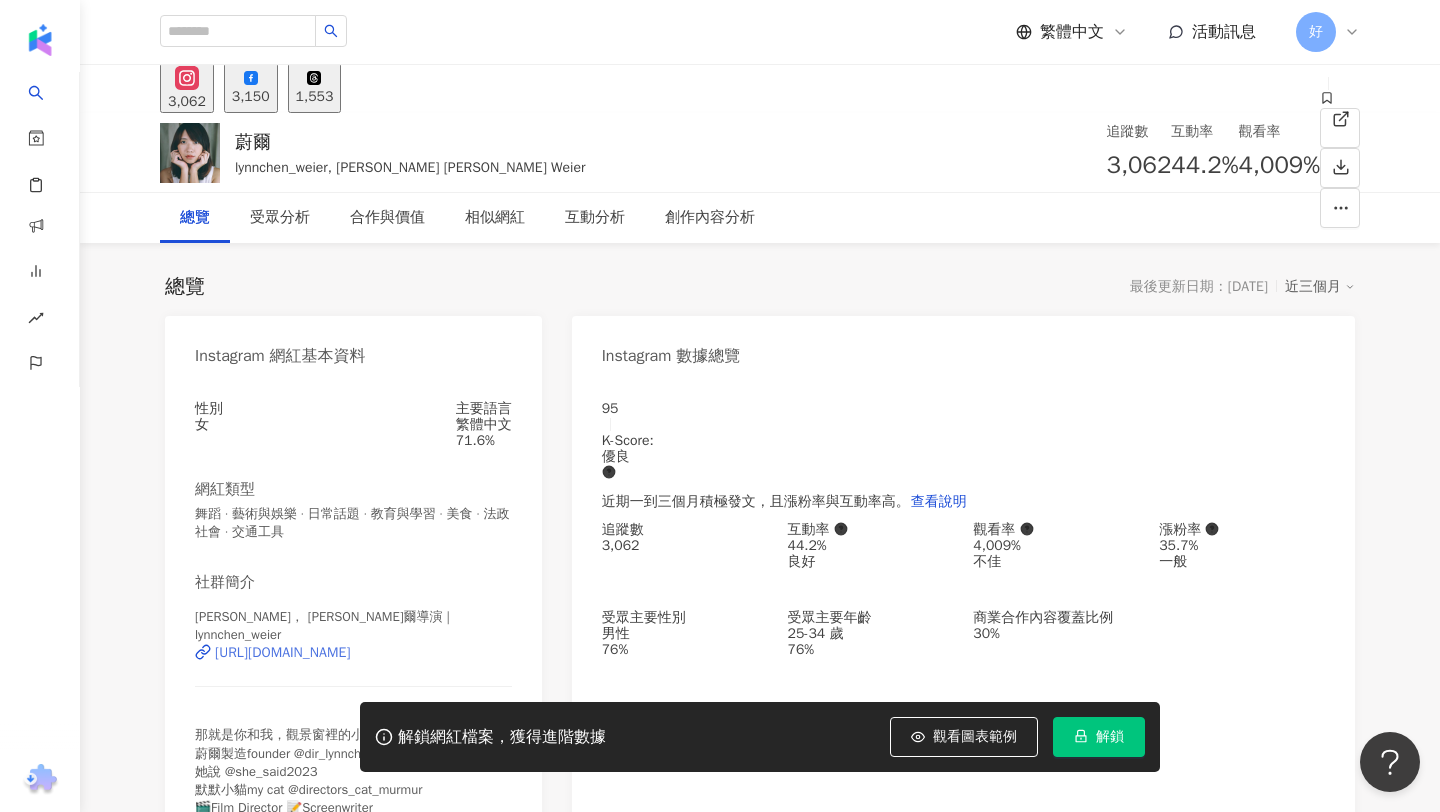click on "[URL][DOMAIN_NAME]" at bounding box center (282, 653) 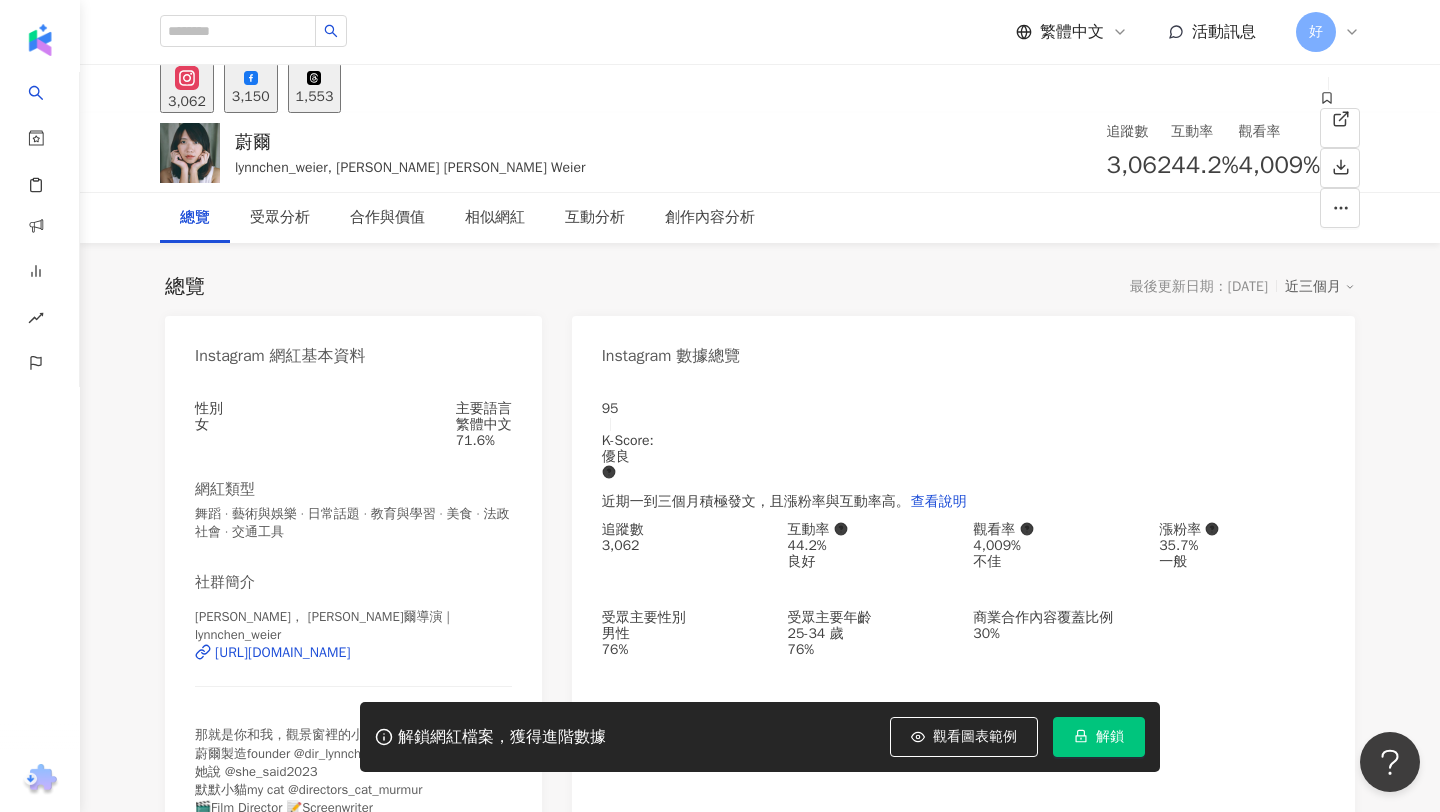 scroll, scrollTop: 75, scrollLeft: 0, axis: vertical 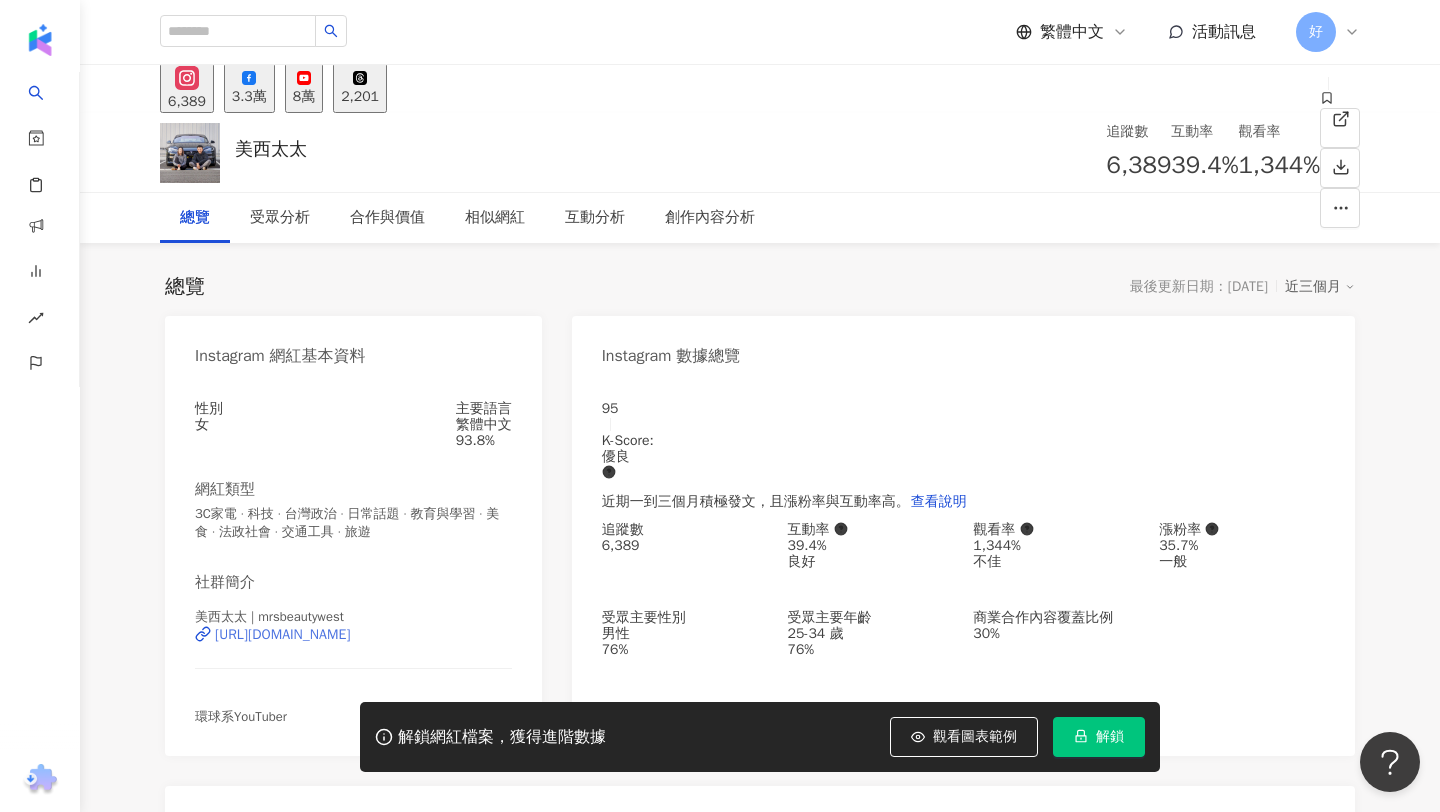 click on "https://www.instagram.com/mrsbeautywest/" at bounding box center (282, 635) 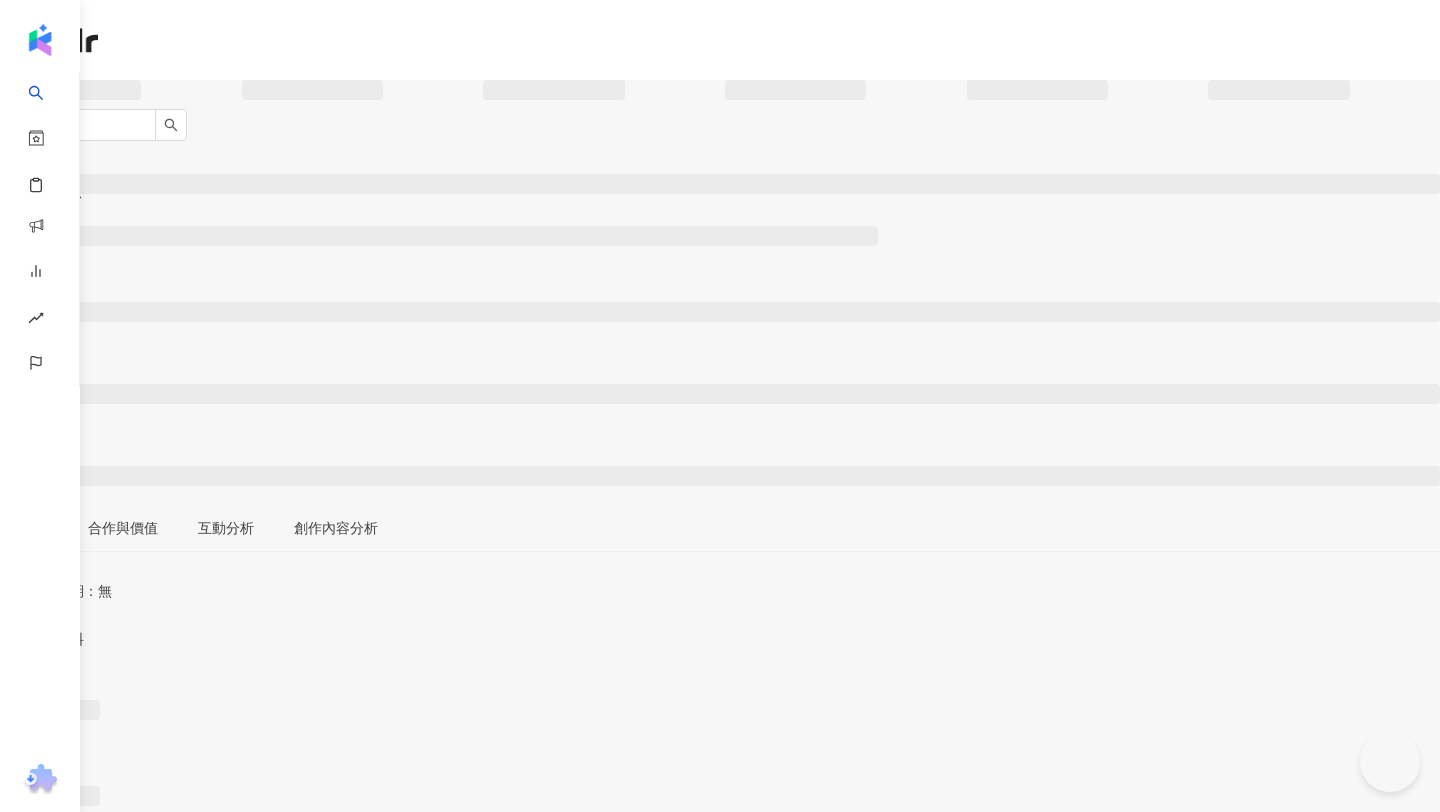 scroll, scrollTop: 0, scrollLeft: 0, axis: both 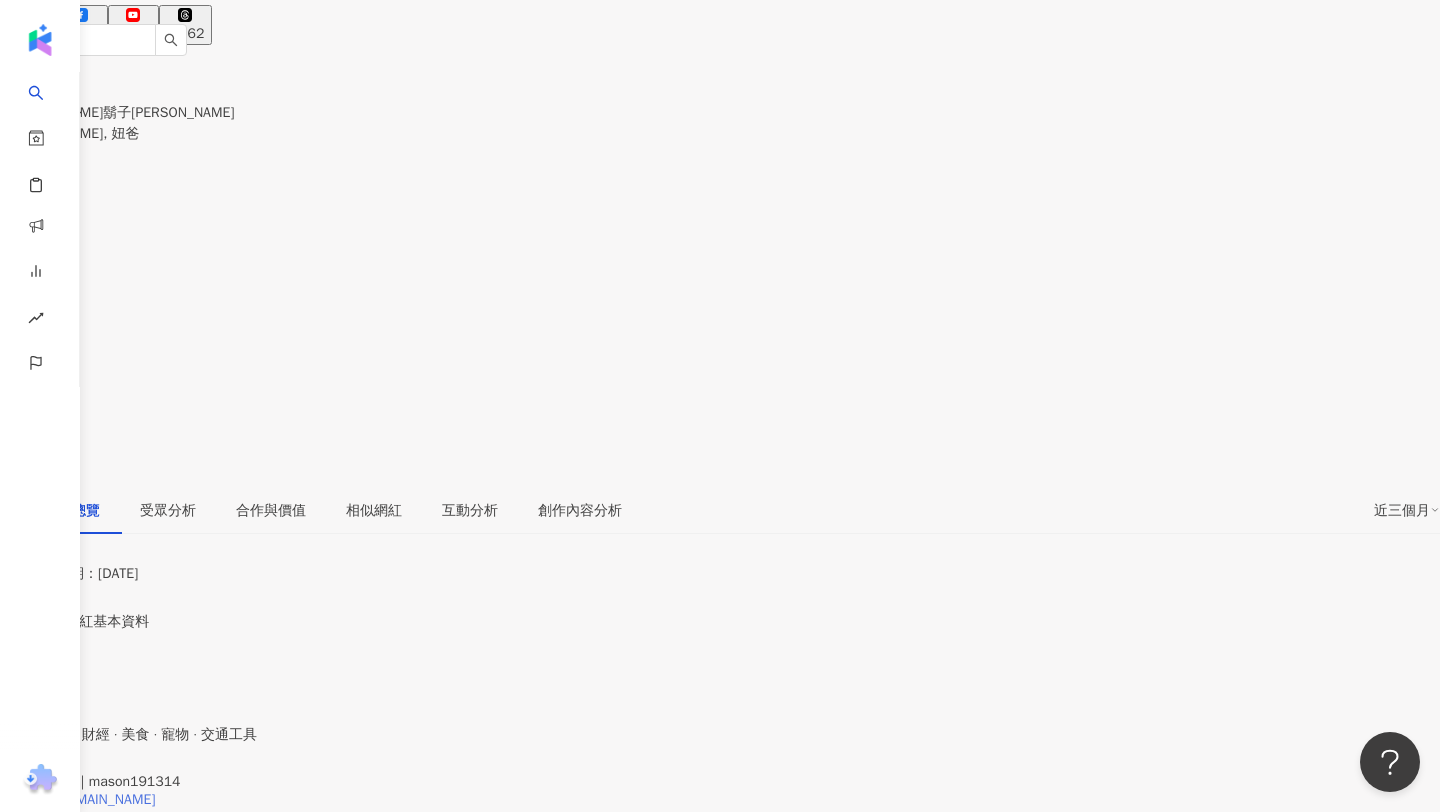 click on "[URL][DOMAIN_NAME]" at bounding box center [87, 800] 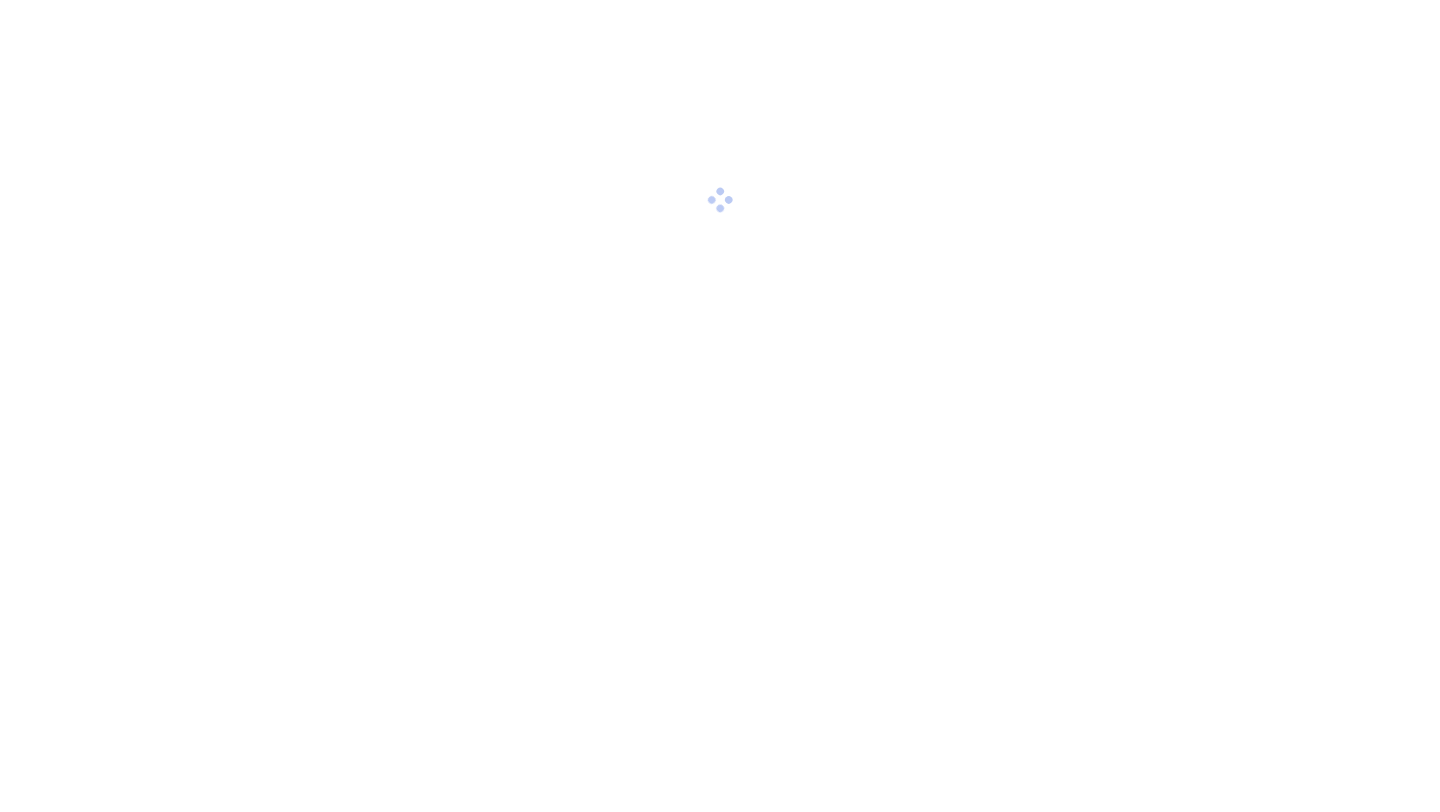 scroll, scrollTop: 0, scrollLeft: 0, axis: both 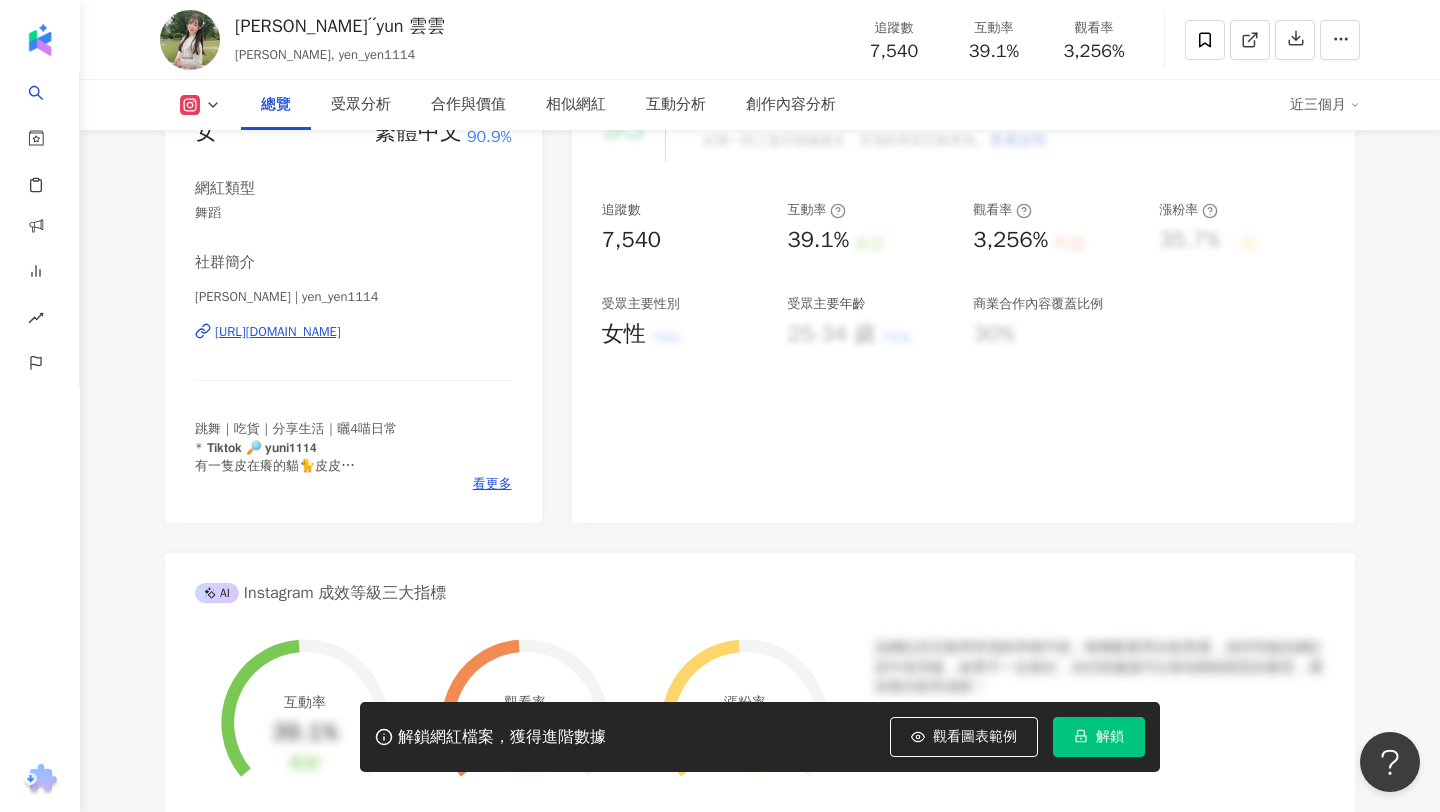 click on "https://www.instagram.com/yen_yen1114/" at bounding box center [278, 332] 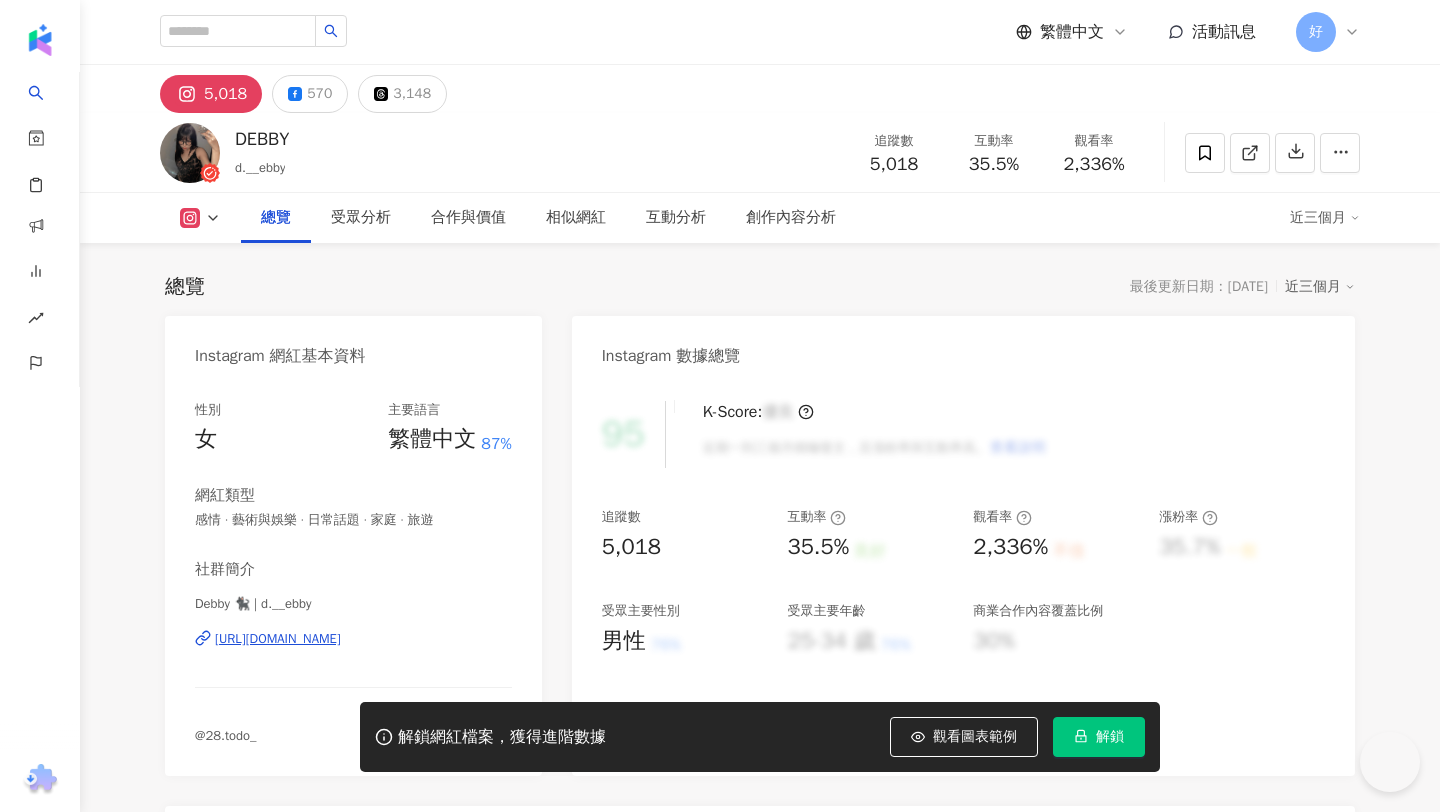 scroll, scrollTop: 0, scrollLeft: 0, axis: both 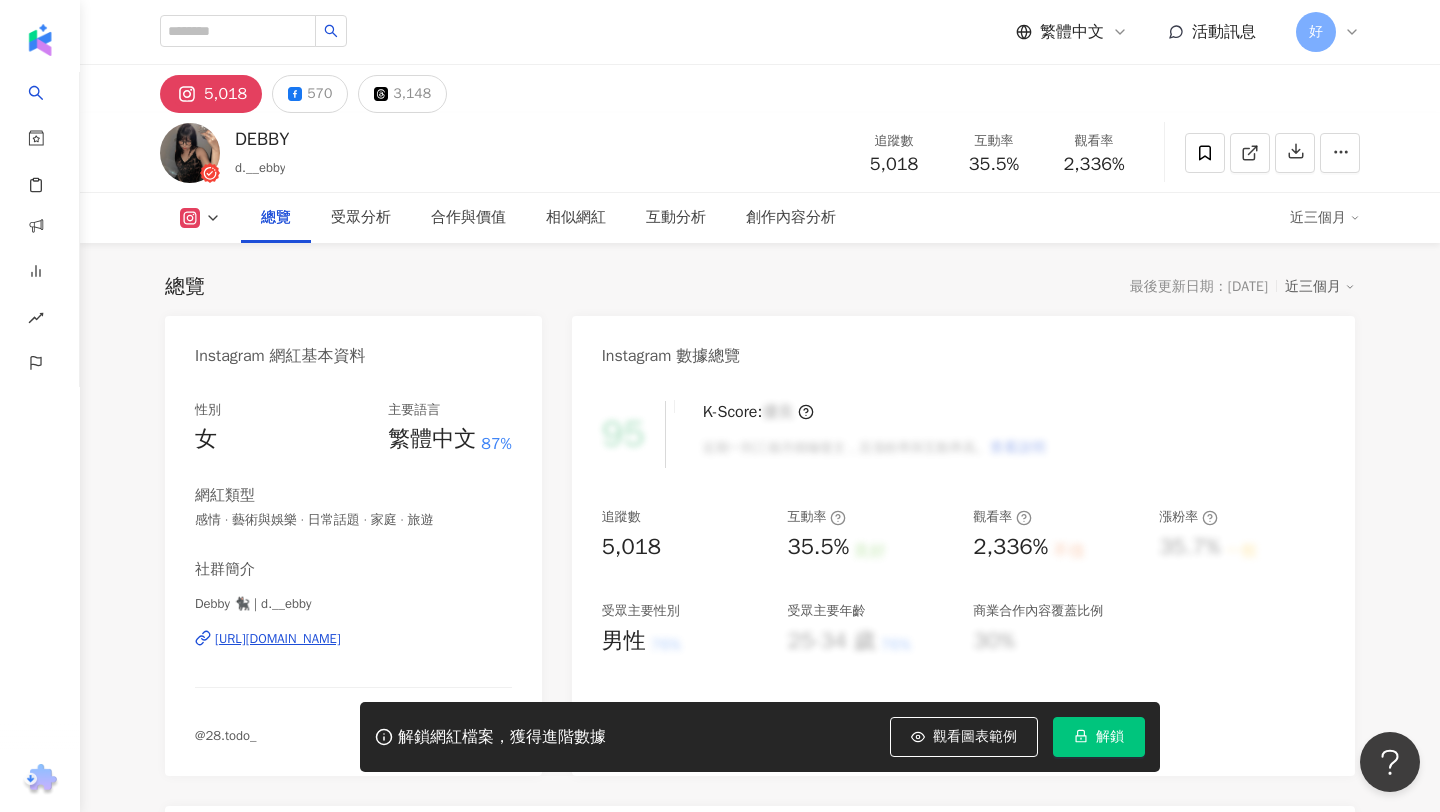 click on "[URL][DOMAIN_NAME]" at bounding box center [278, 639] 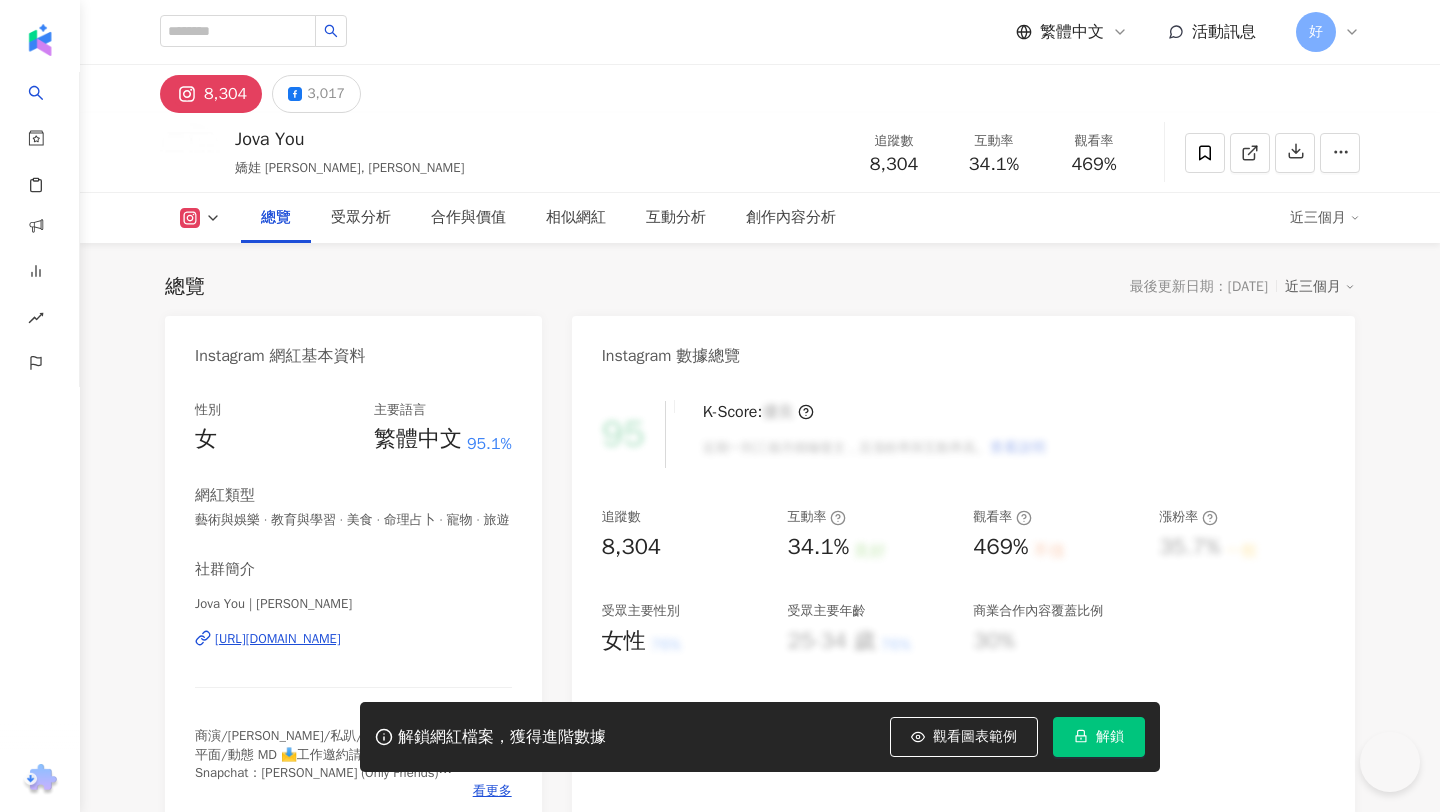 click on "https://www.instagram.com/jovayou/" at bounding box center [278, 639] 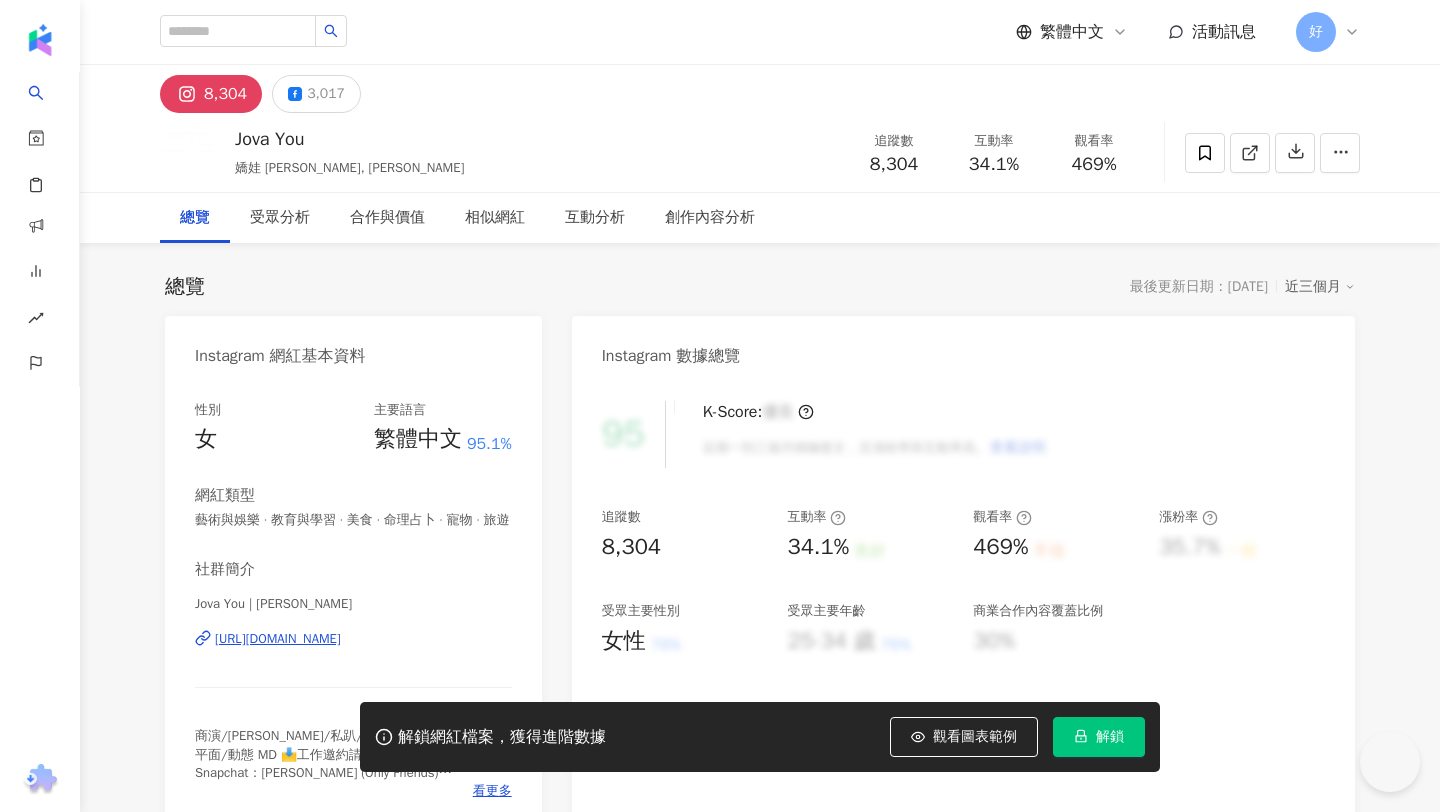 scroll, scrollTop: 0, scrollLeft: 0, axis: both 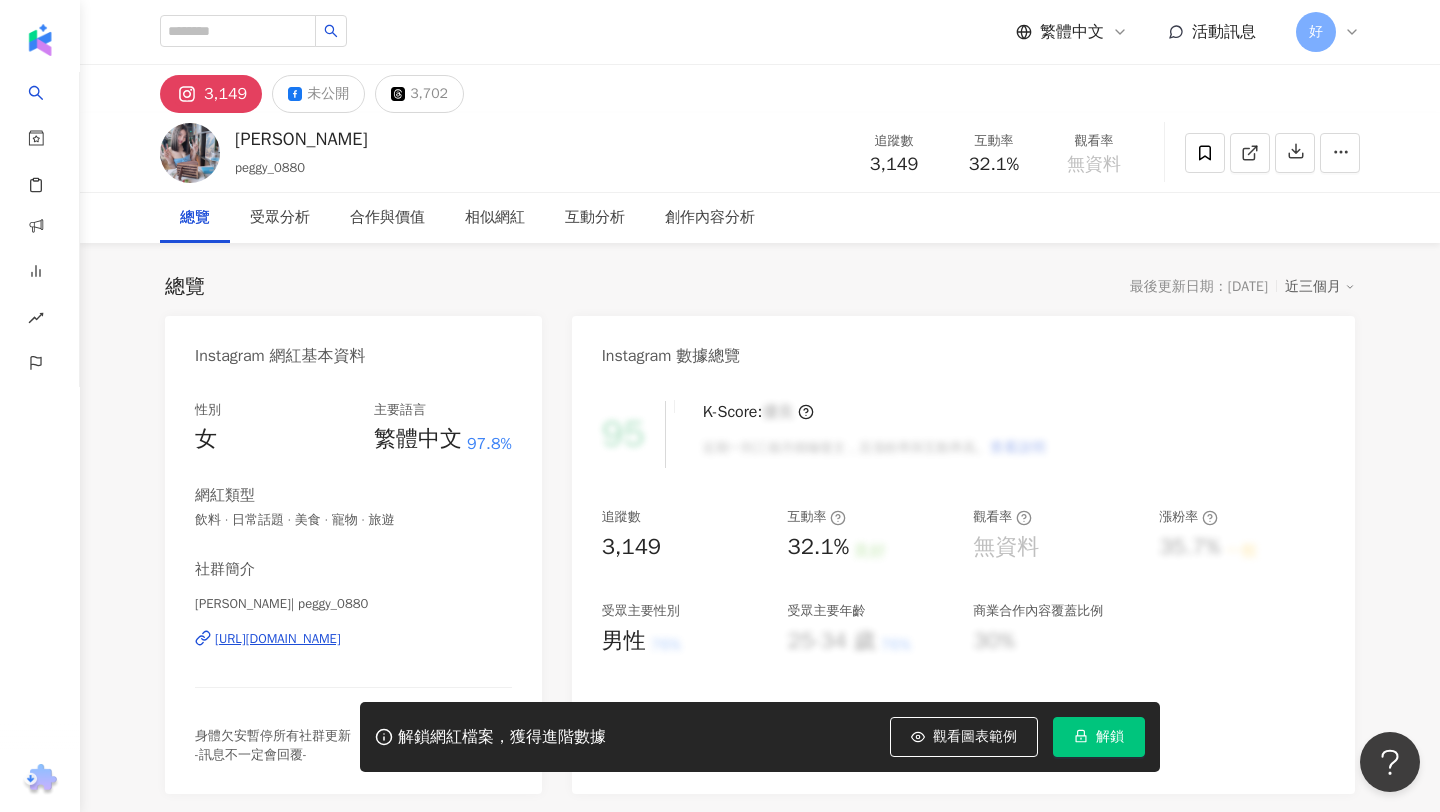 click on "https://www.instagram.com/peggy_0880/" at bounding box center [278, 639] 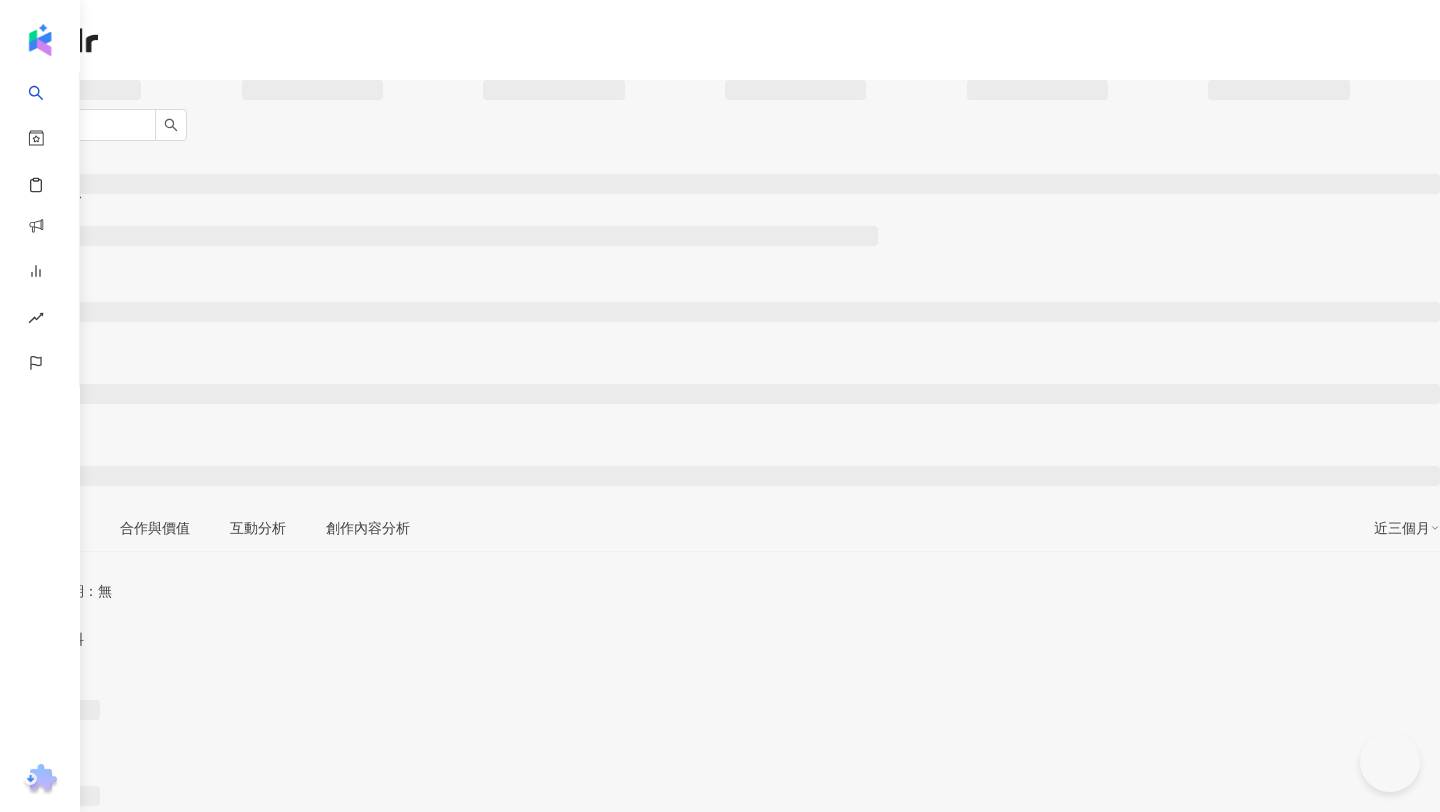 scroll, scrollTop: 0, scrollLeft: 0, axis: both 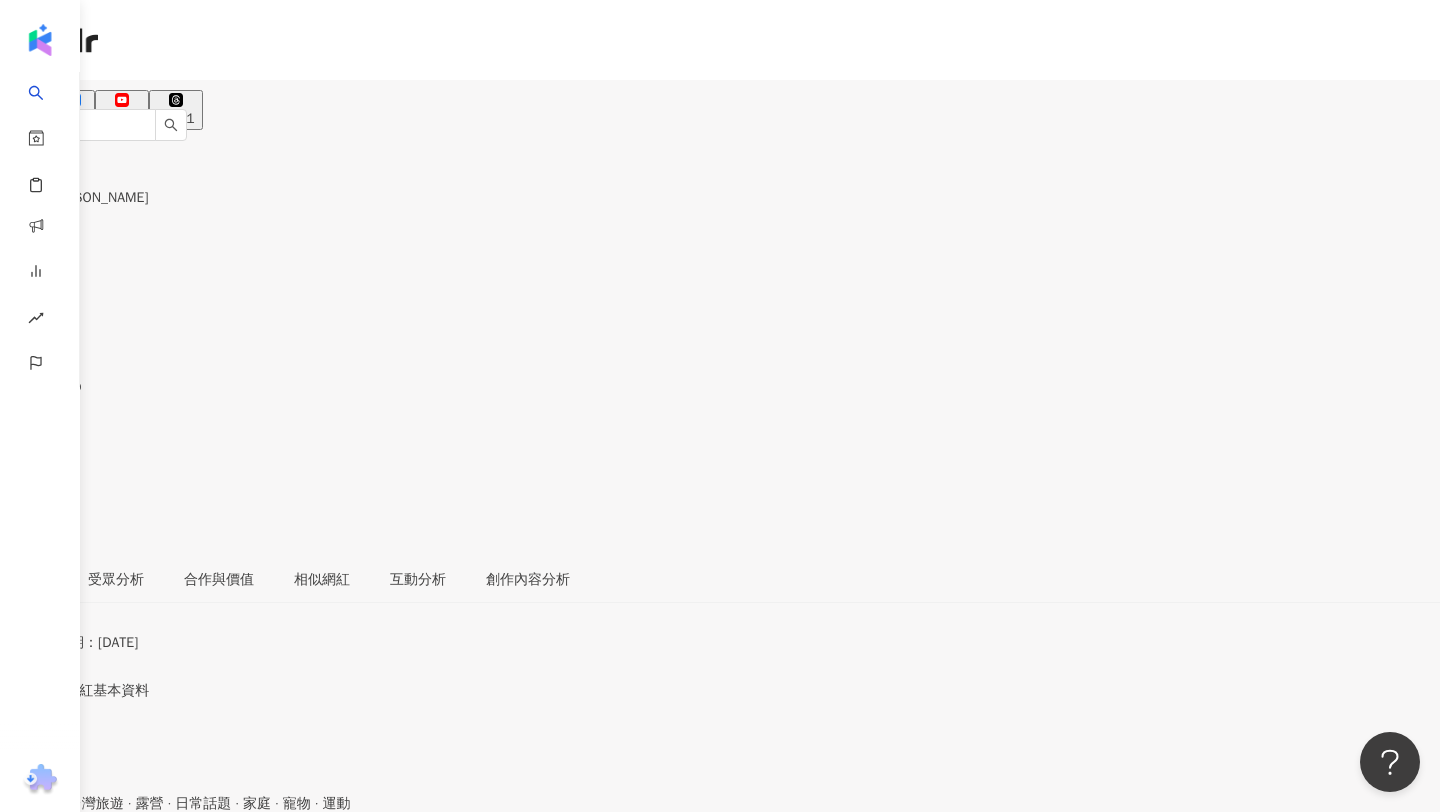 click on "https://www.instagram.com/hi.takealook/" at bounding box center [139, 869] 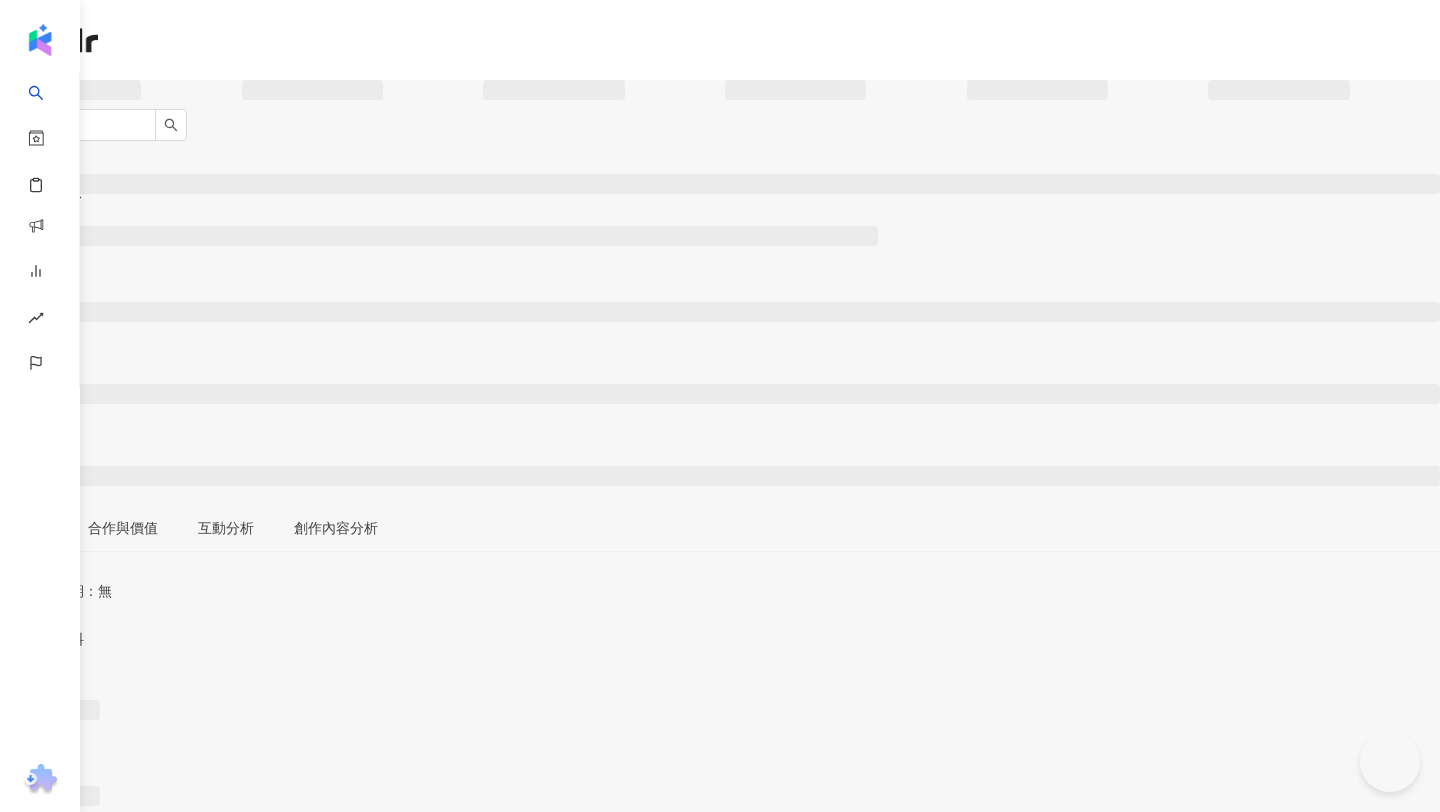scroll, scrollTop: 0, scrollLeft: 0, axis: both 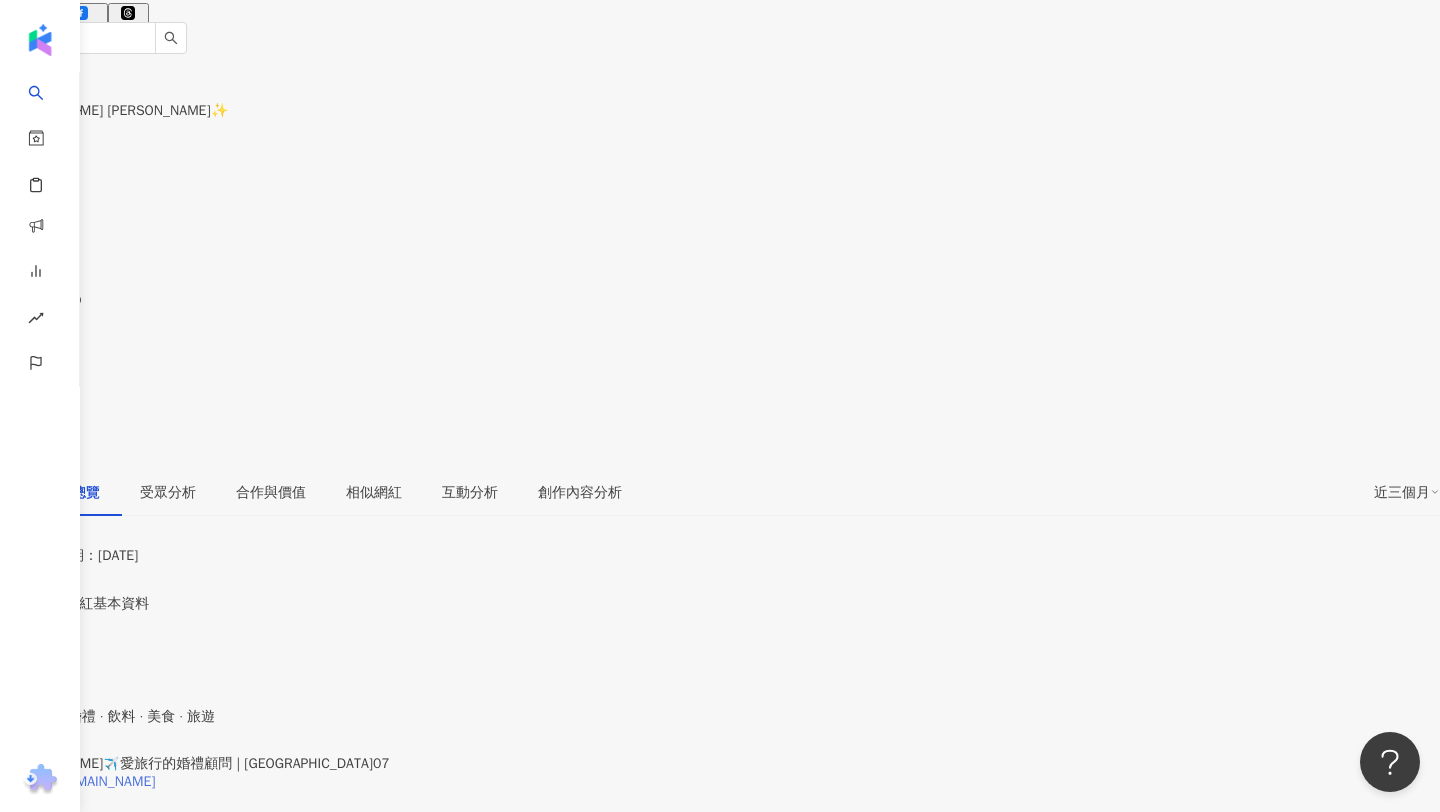 click on "https://www.instagram.com/sharon06.07/" at bounding box center [87, 782] 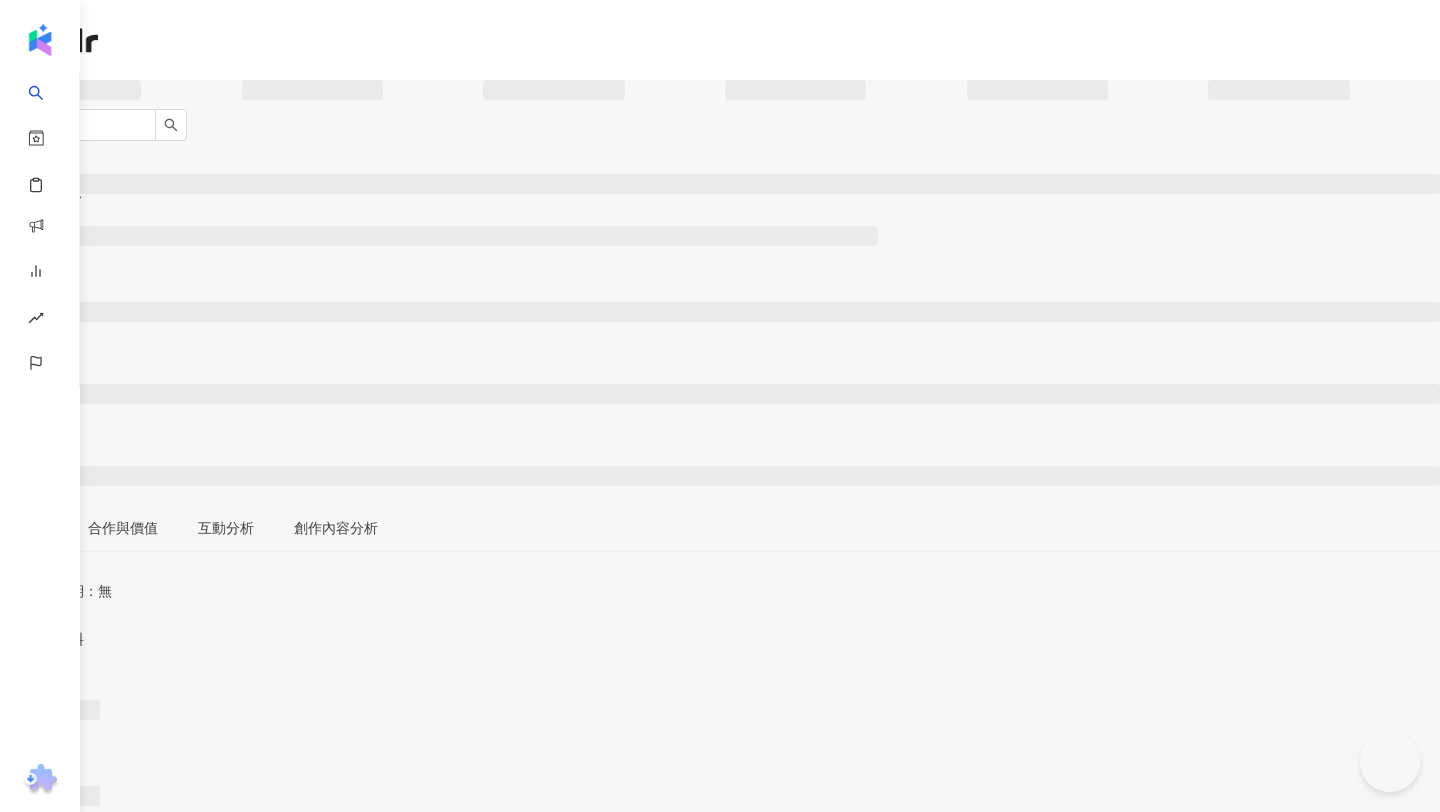 scroll, scrollTop: 0, scrollLeft: 0, axis: both 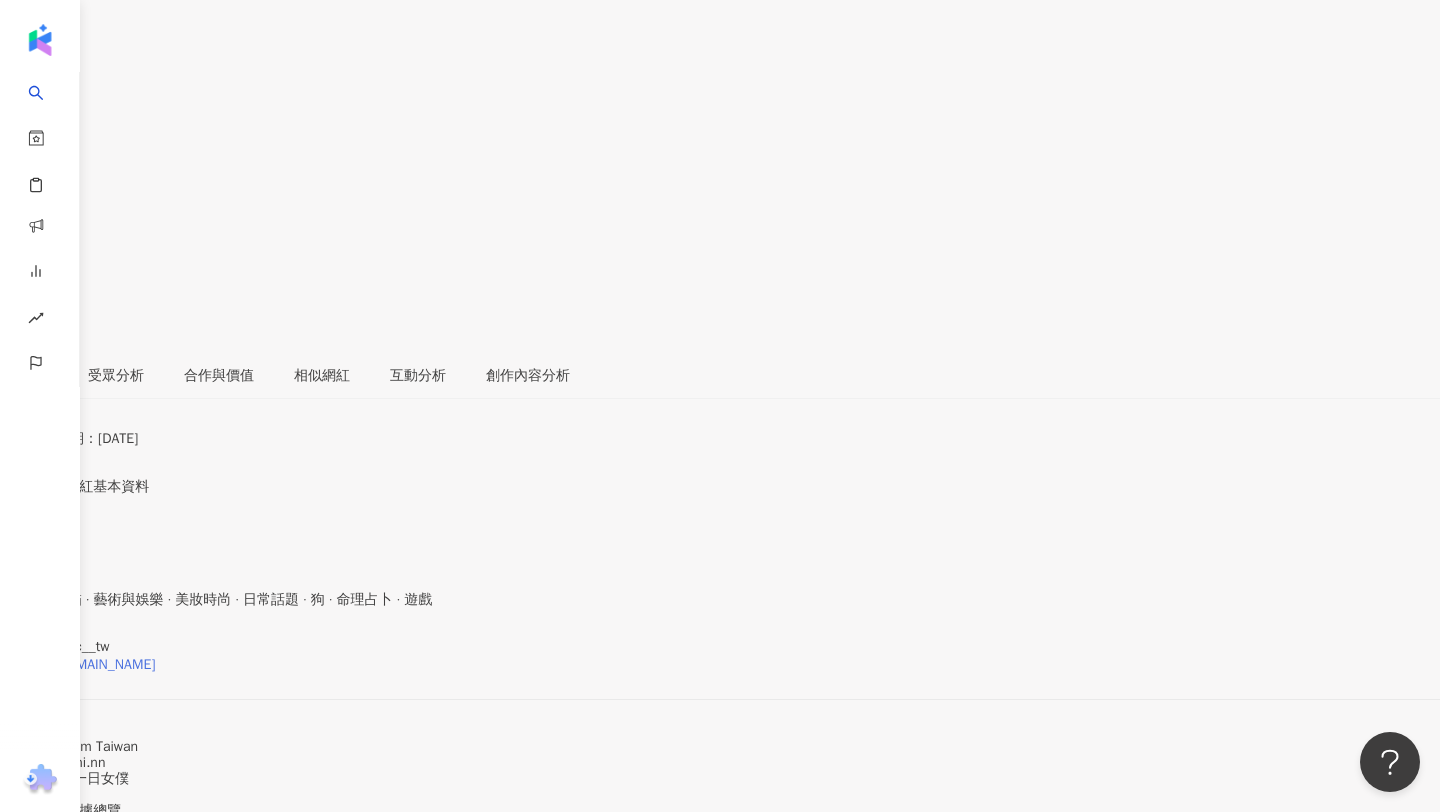 click on "[URL][DOMAIN_NAME]" at bounding box center [87, 665] 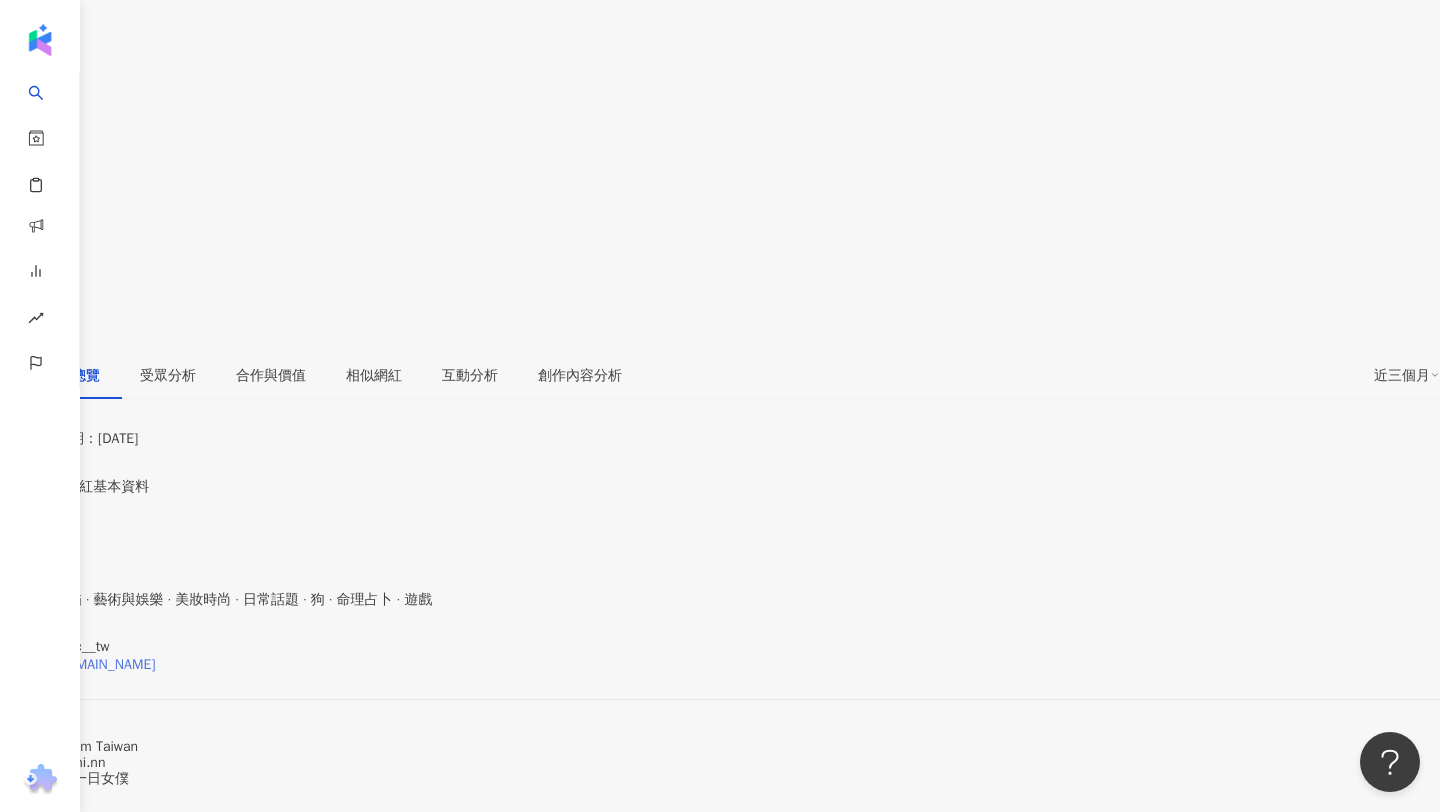 scroll, scrollTop: 118, scrollLeft: 0, axis: vertical 